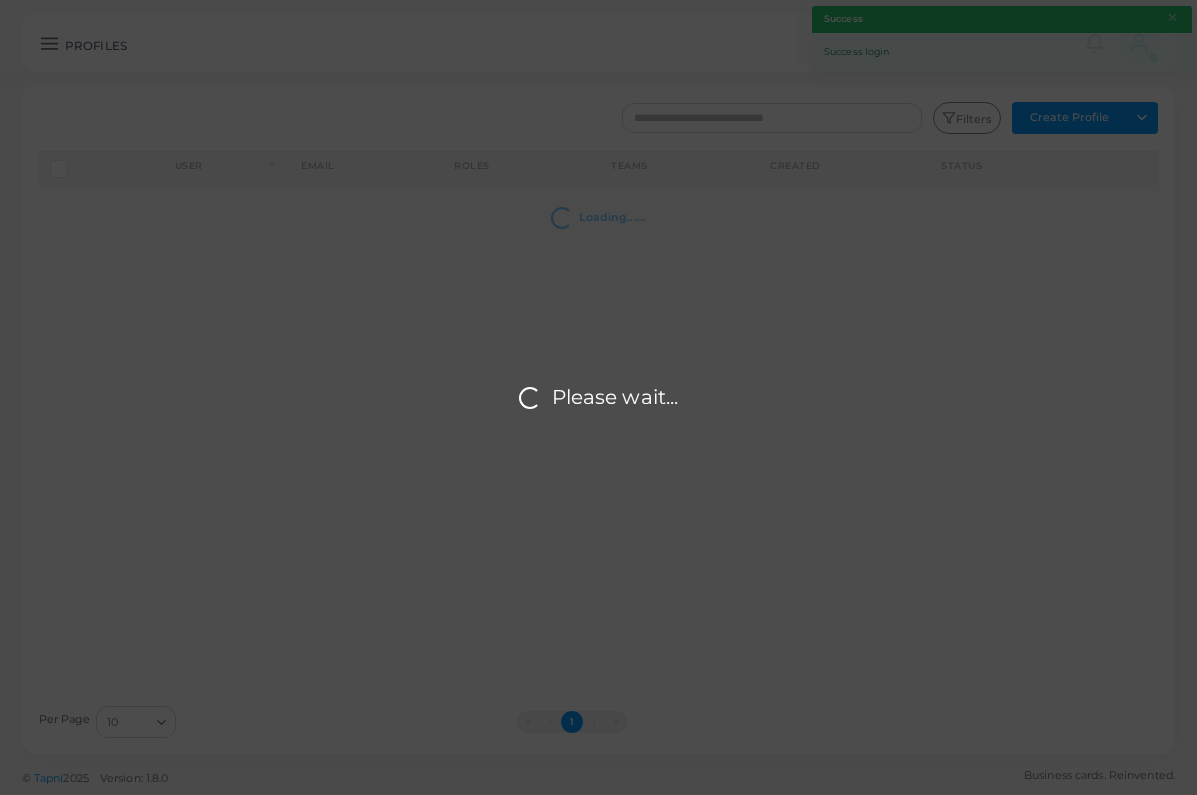 scroll, scrollTop: 0, scrollLeft: 0, axis: both 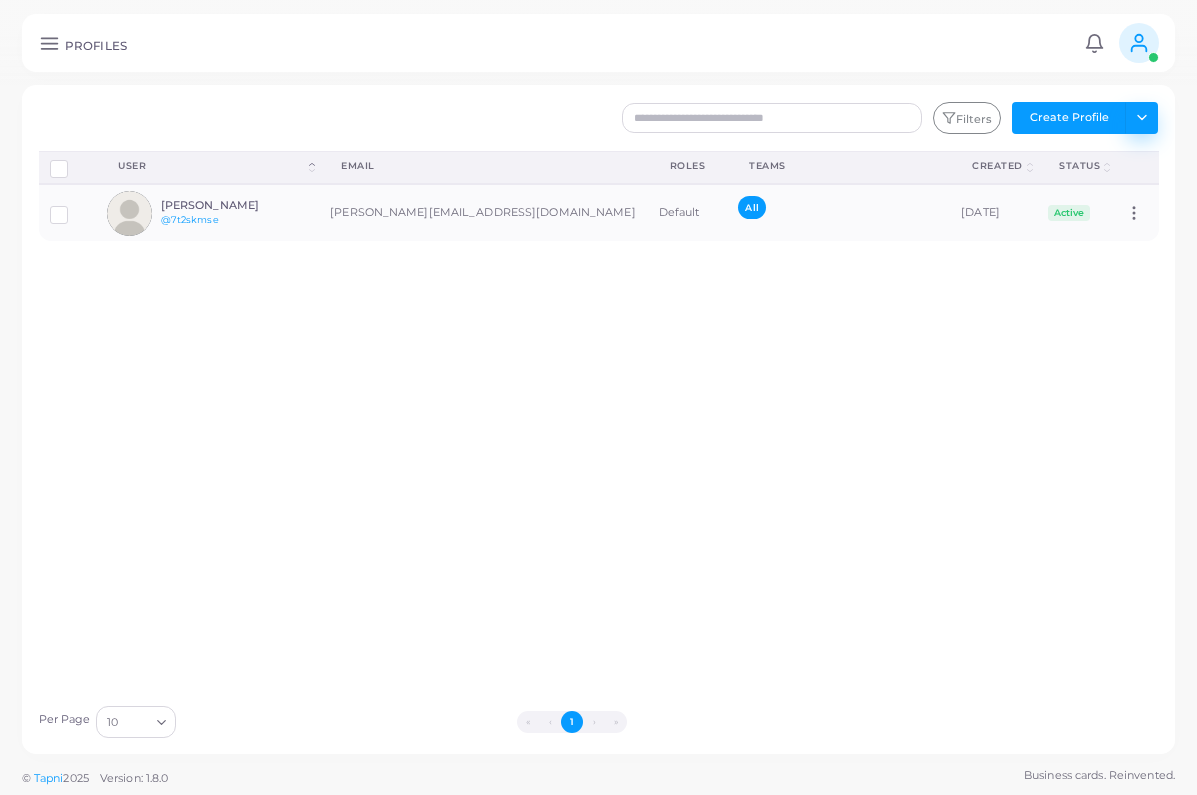 click on "Toggle dropdown" at bounding box center [1141, 118] 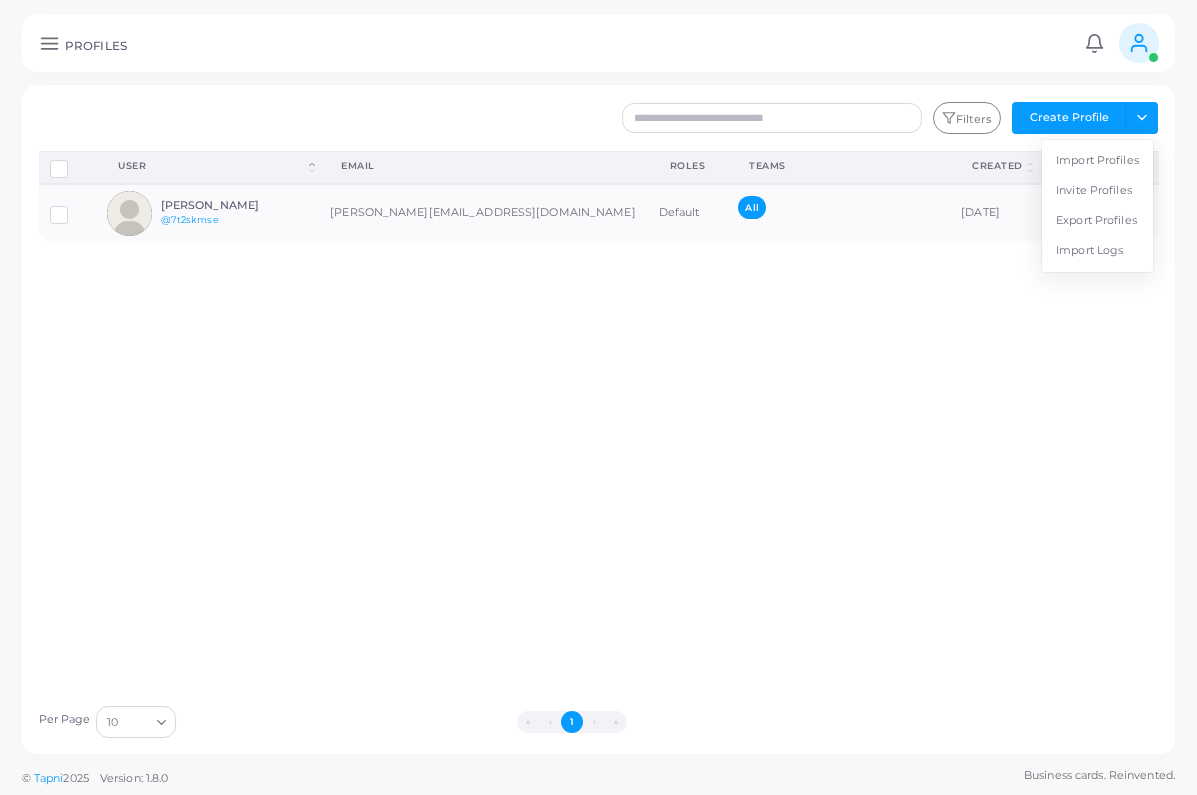 click on "Import Logs" at bounding box center (1097, 251) 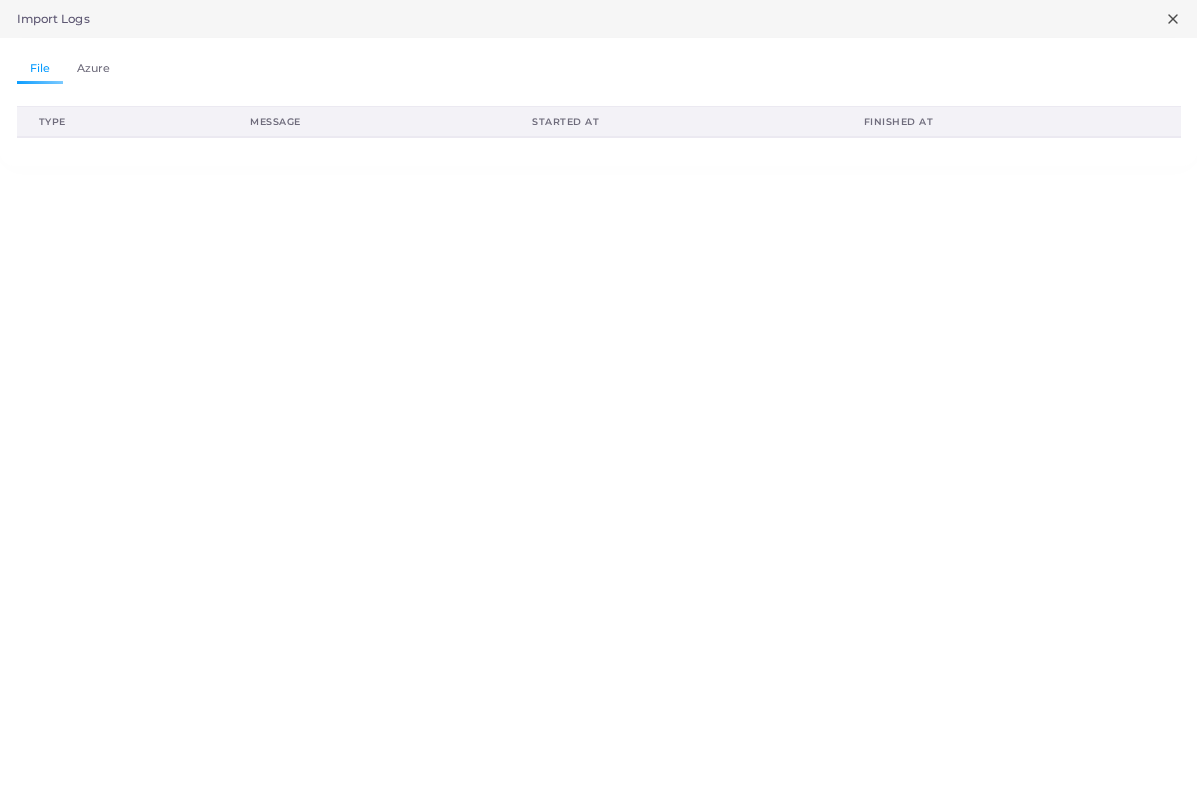 click 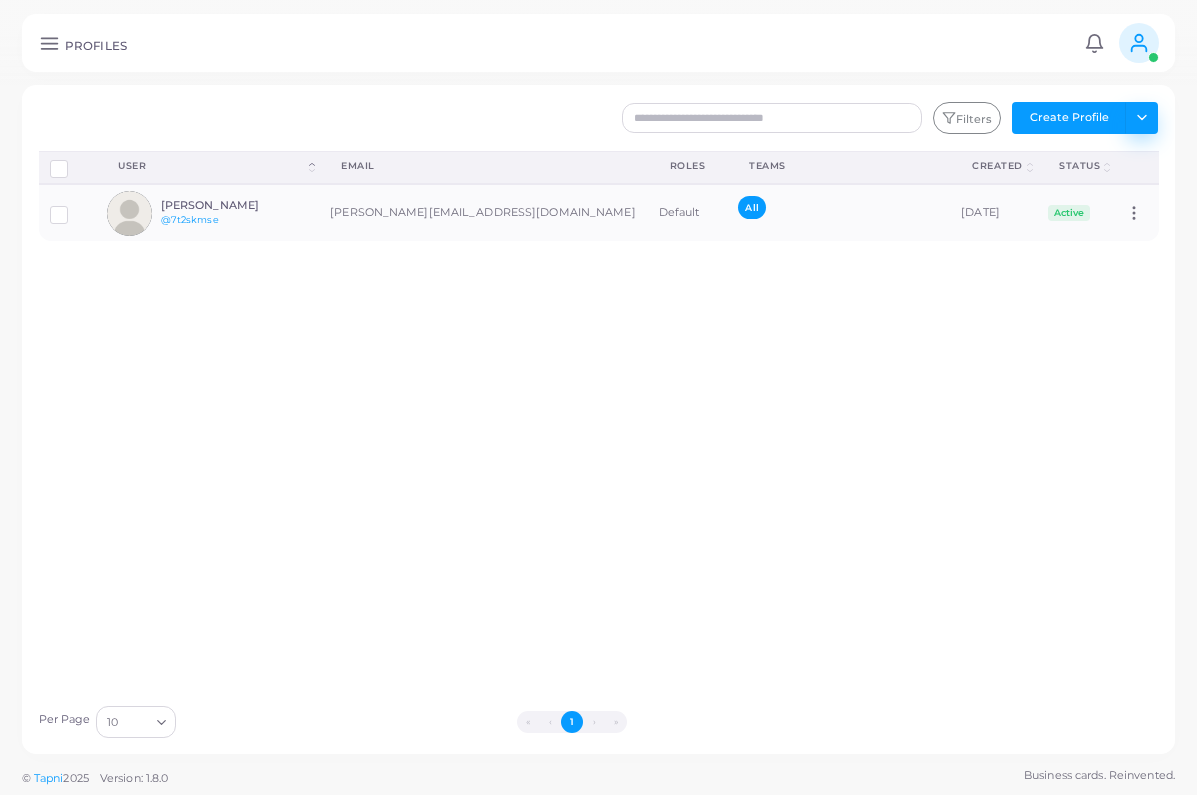 click on "Toggle dropdown" at bounding box center (1141, 118) 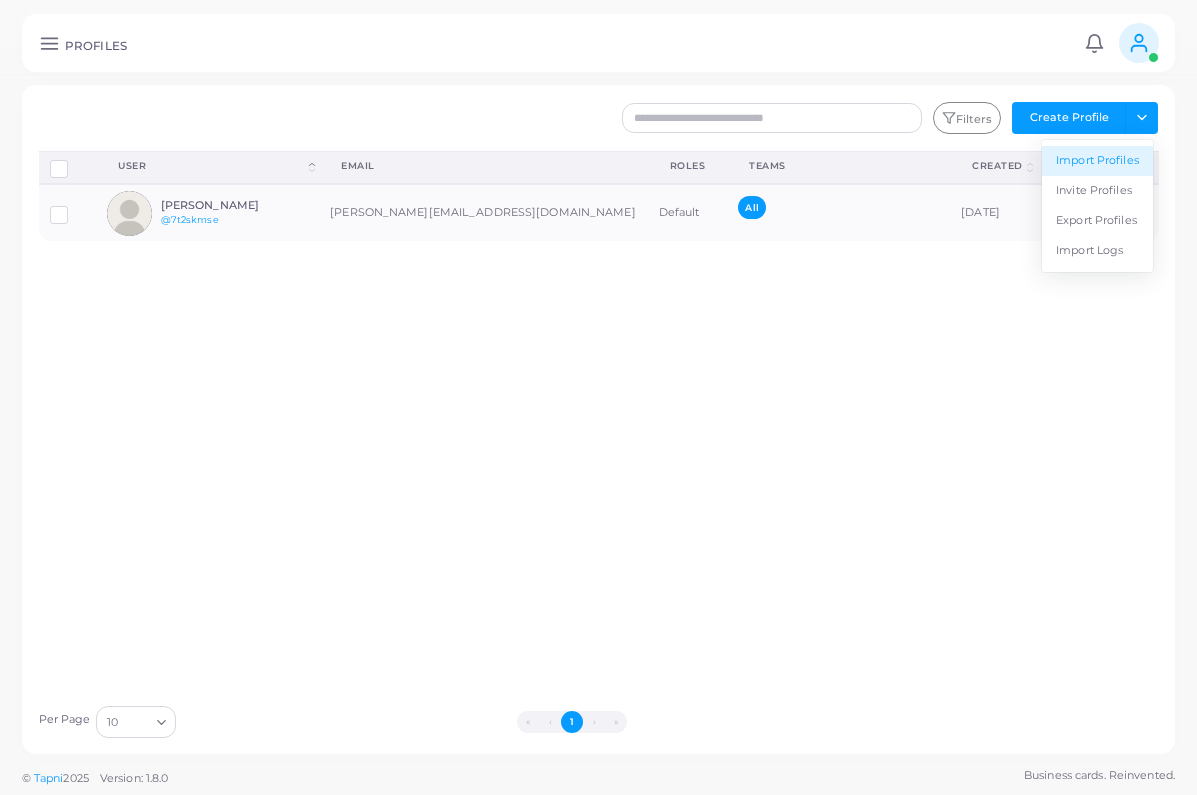 click on "Import Profiles" at bounding box center (1097, 161) 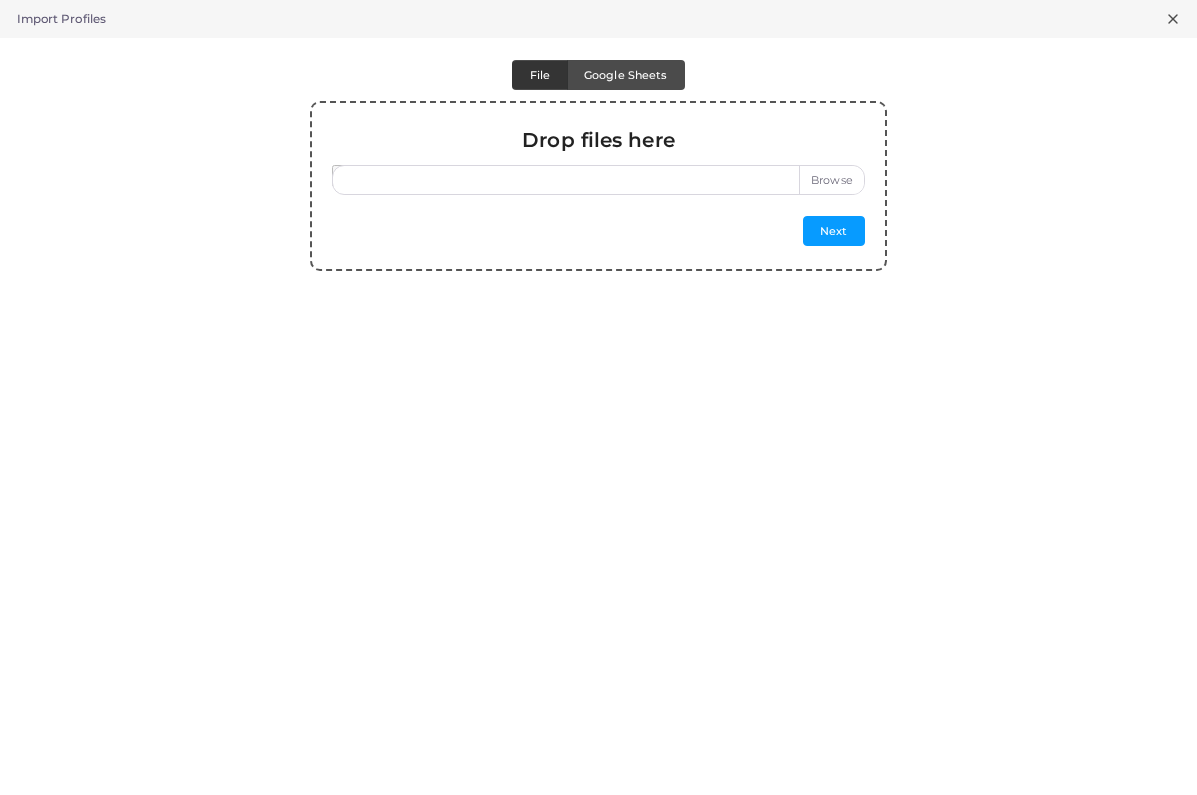 click at bounding box center (598, 180) 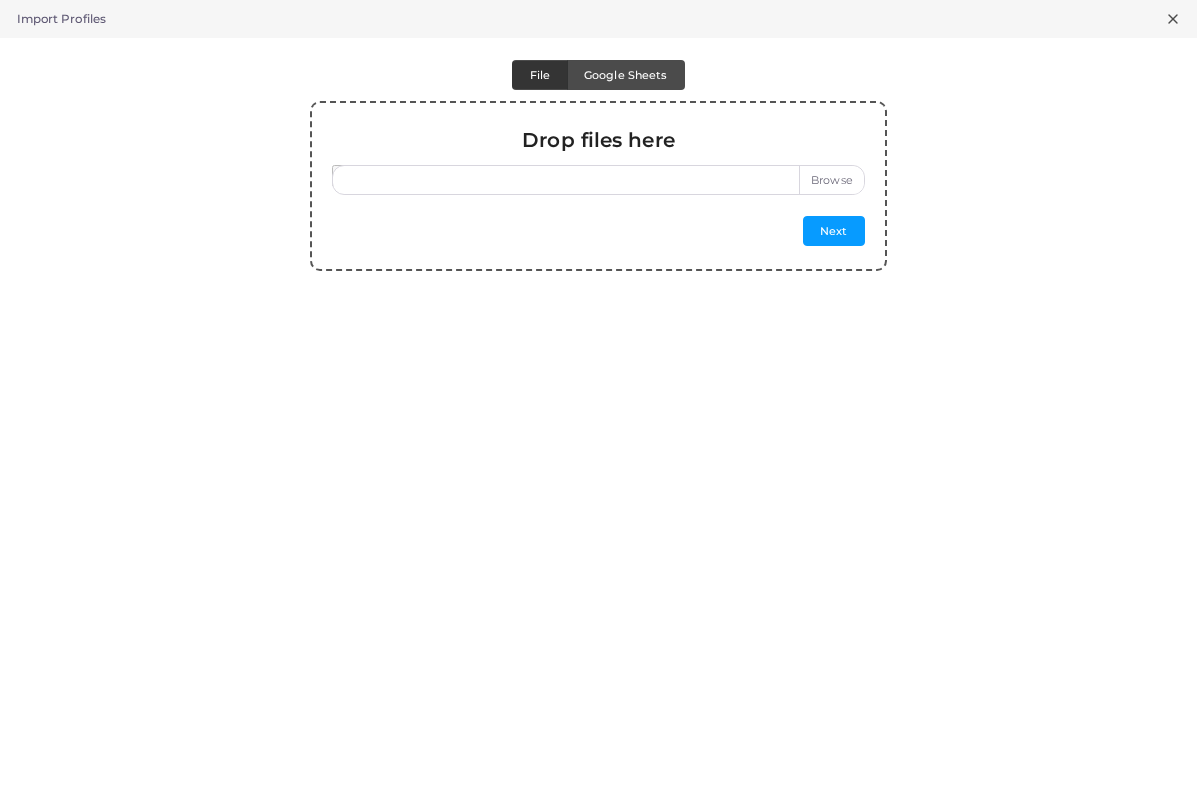 click at bounding box center [598, 180] 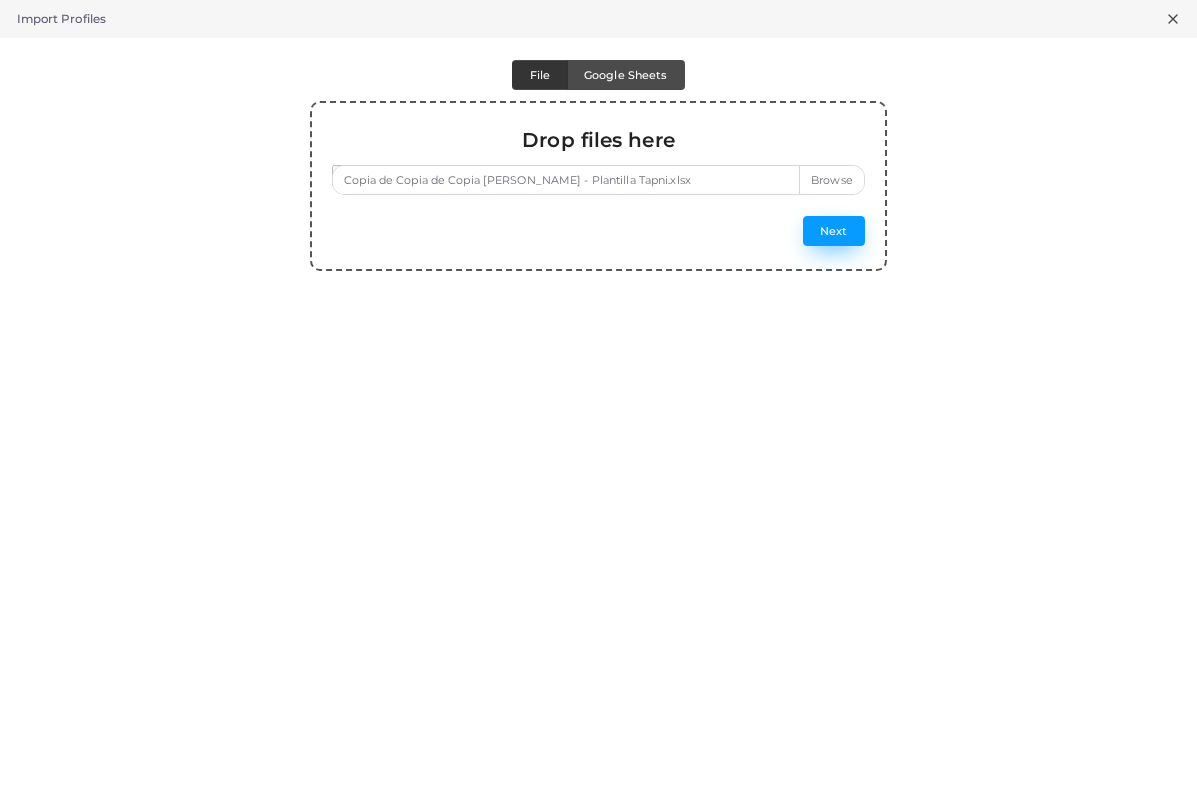 click on "Next" at bounding box center (834, 231) 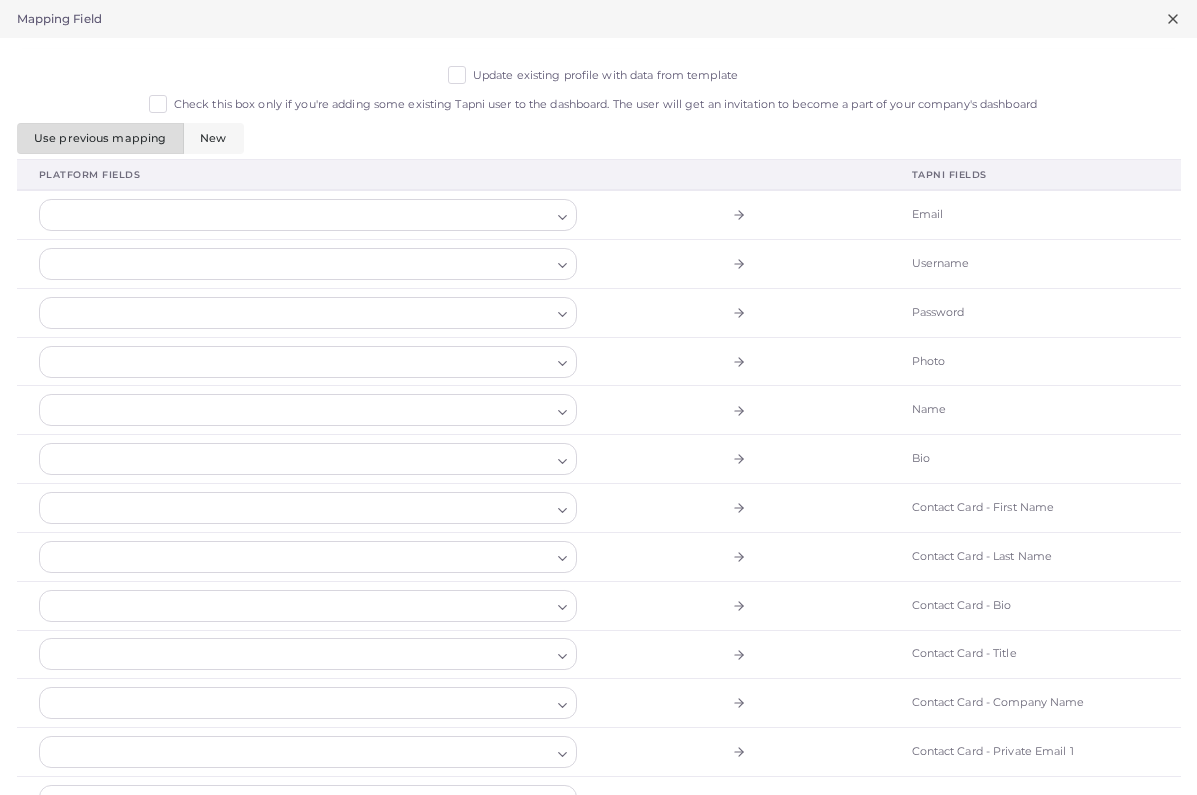 click on "Update existing profile with data from template" at bounding box center (605, 76) 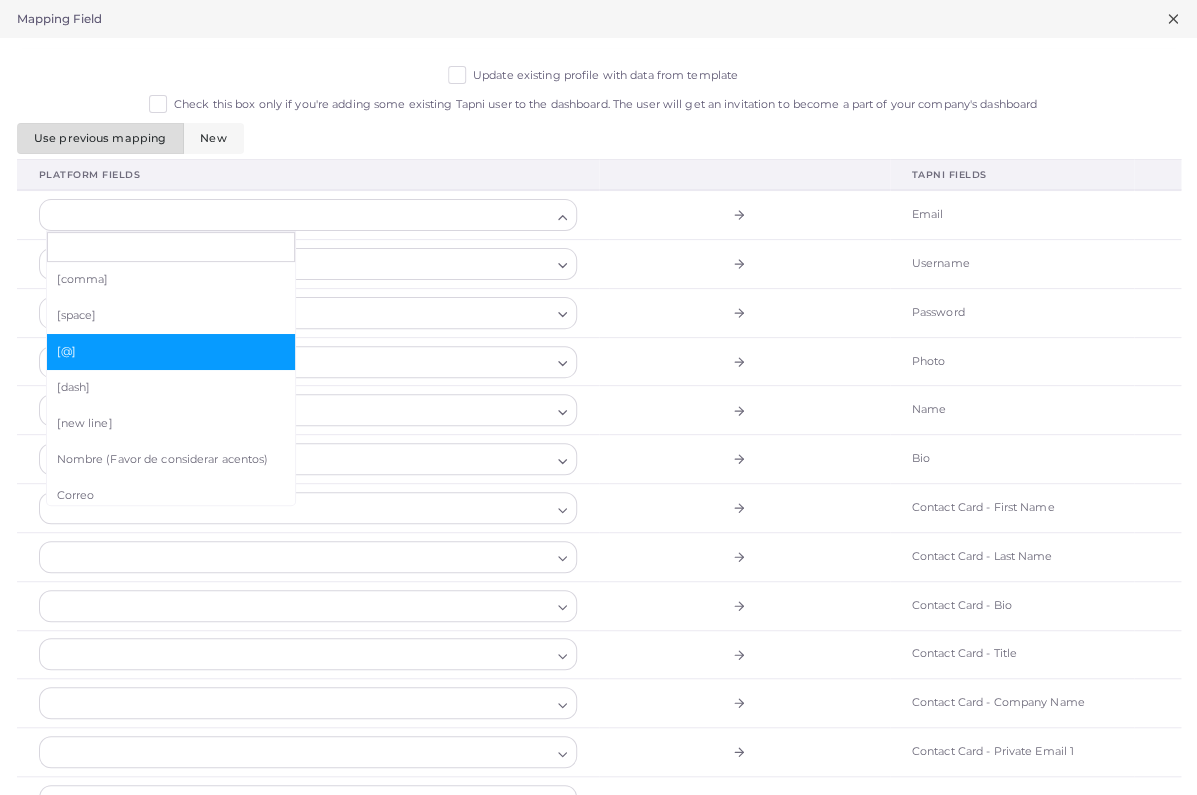type on "*" 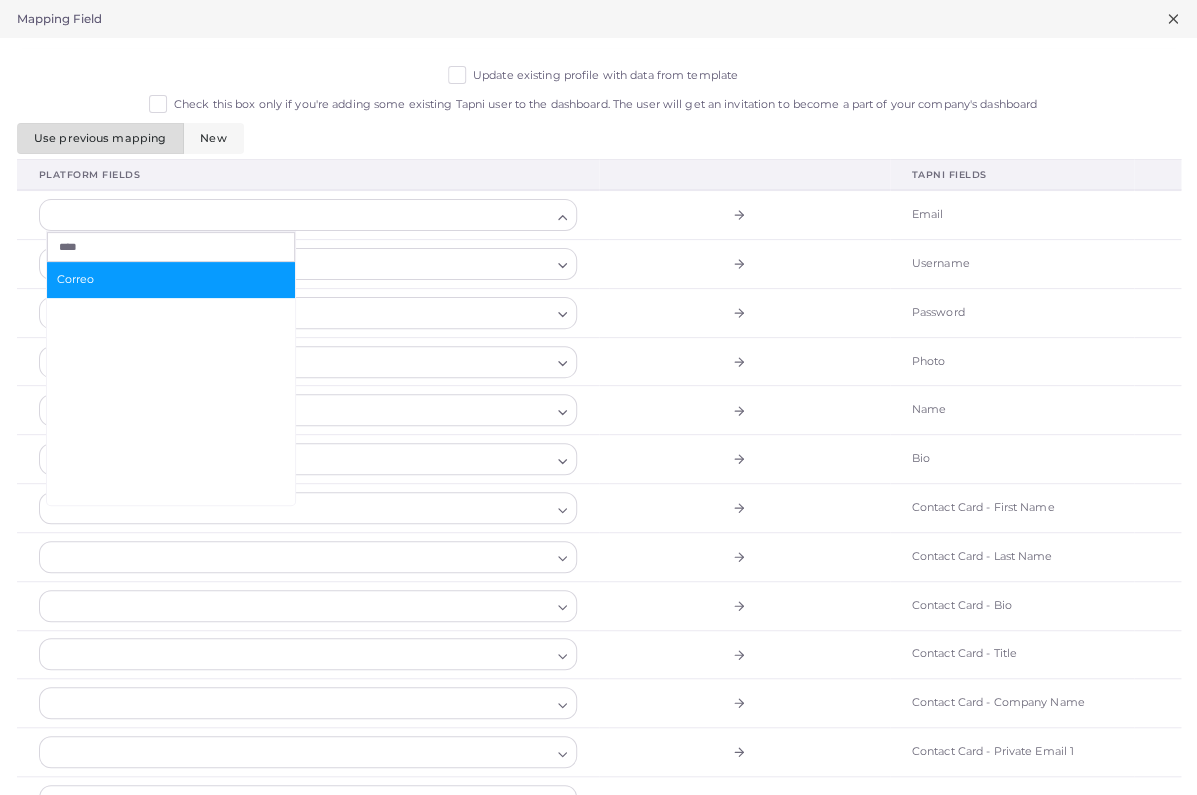 type on "****" 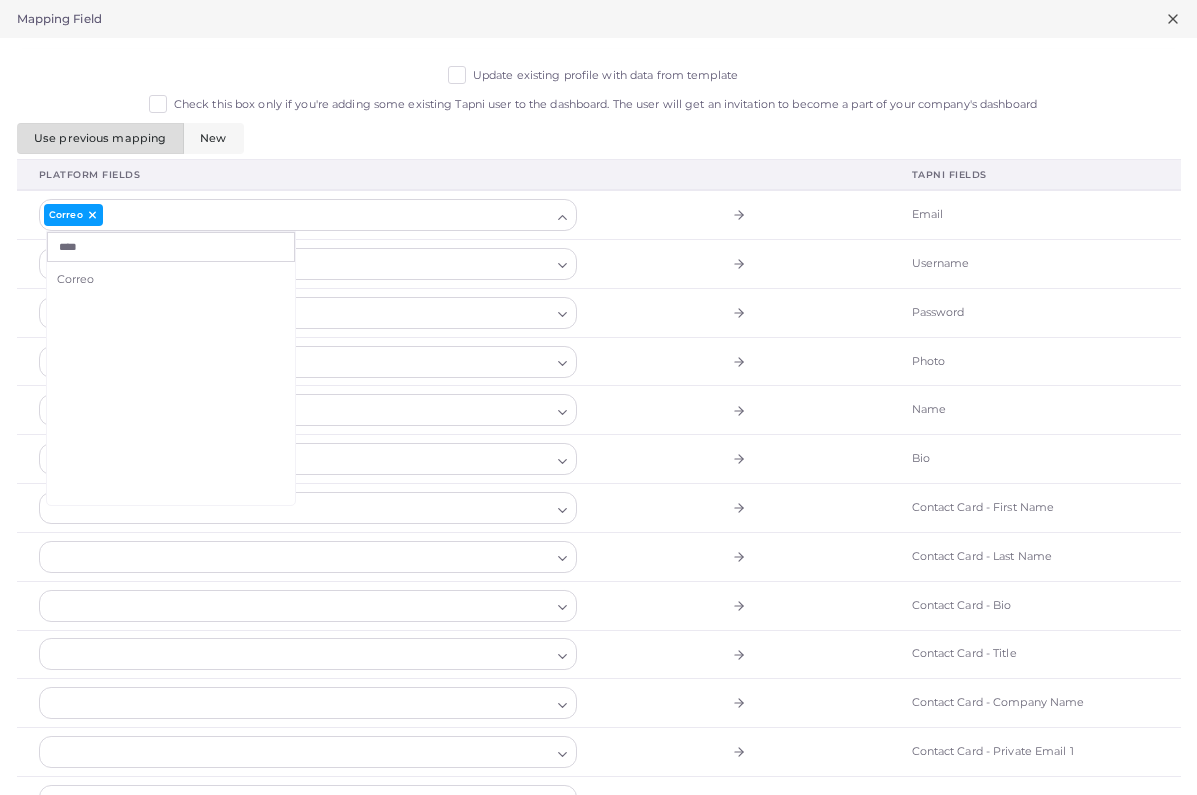 click at bounding box center (308, 312) 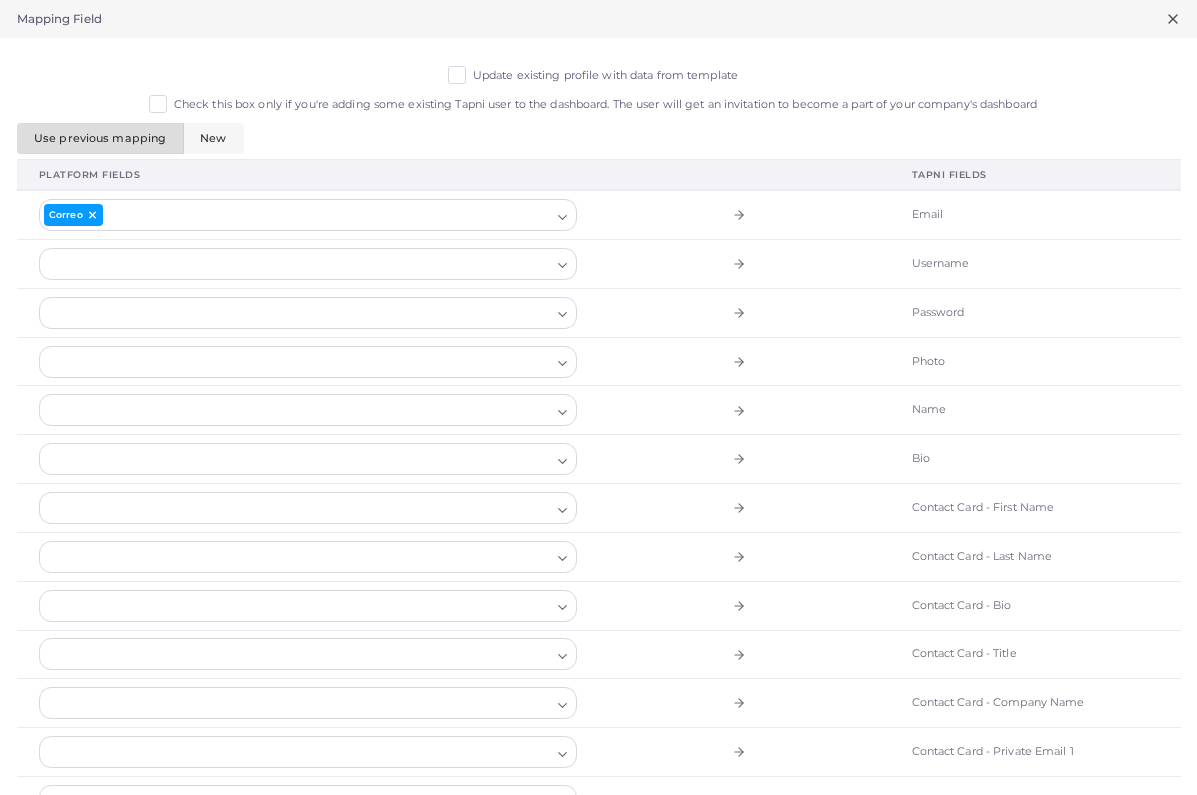 click at bounding box center [296, 410] 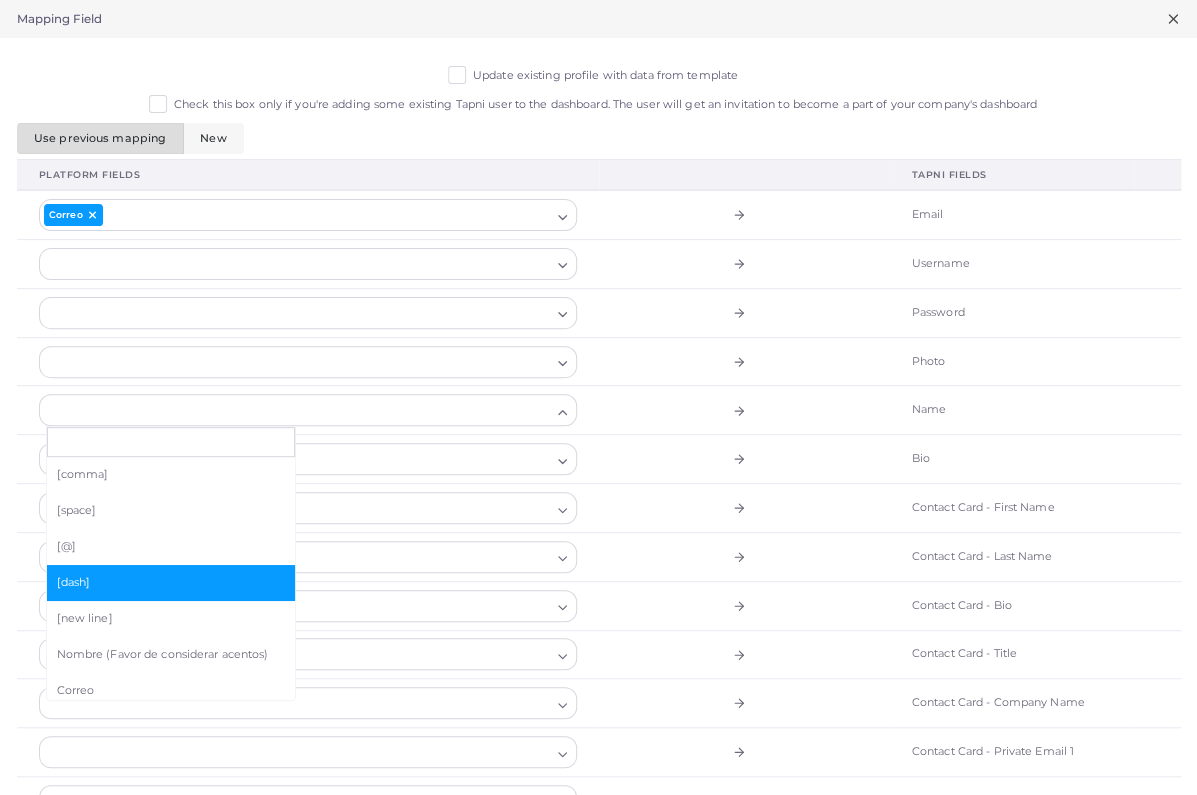 scroll, scrollTop: 31, scrollLeft: 0, axis: vertical 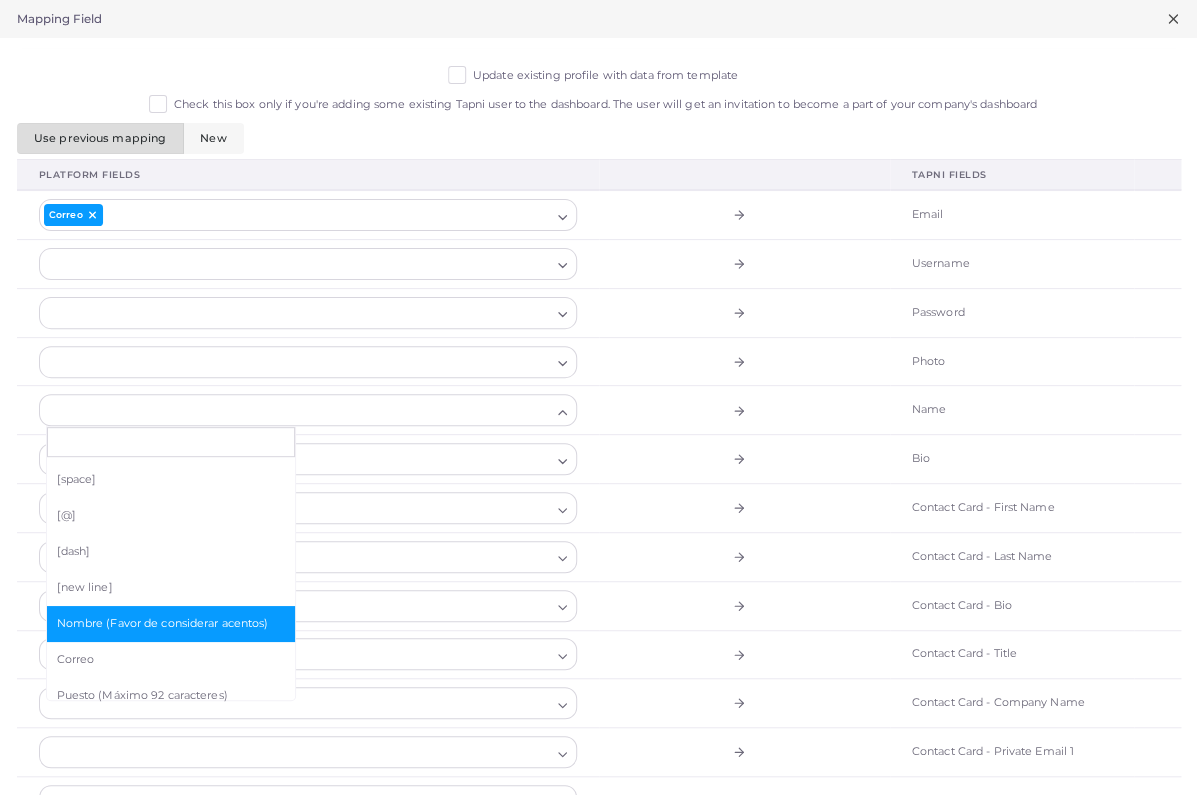 click on "Nombre
(Favor de considerar acentos)" at bounding box center [171, 624] 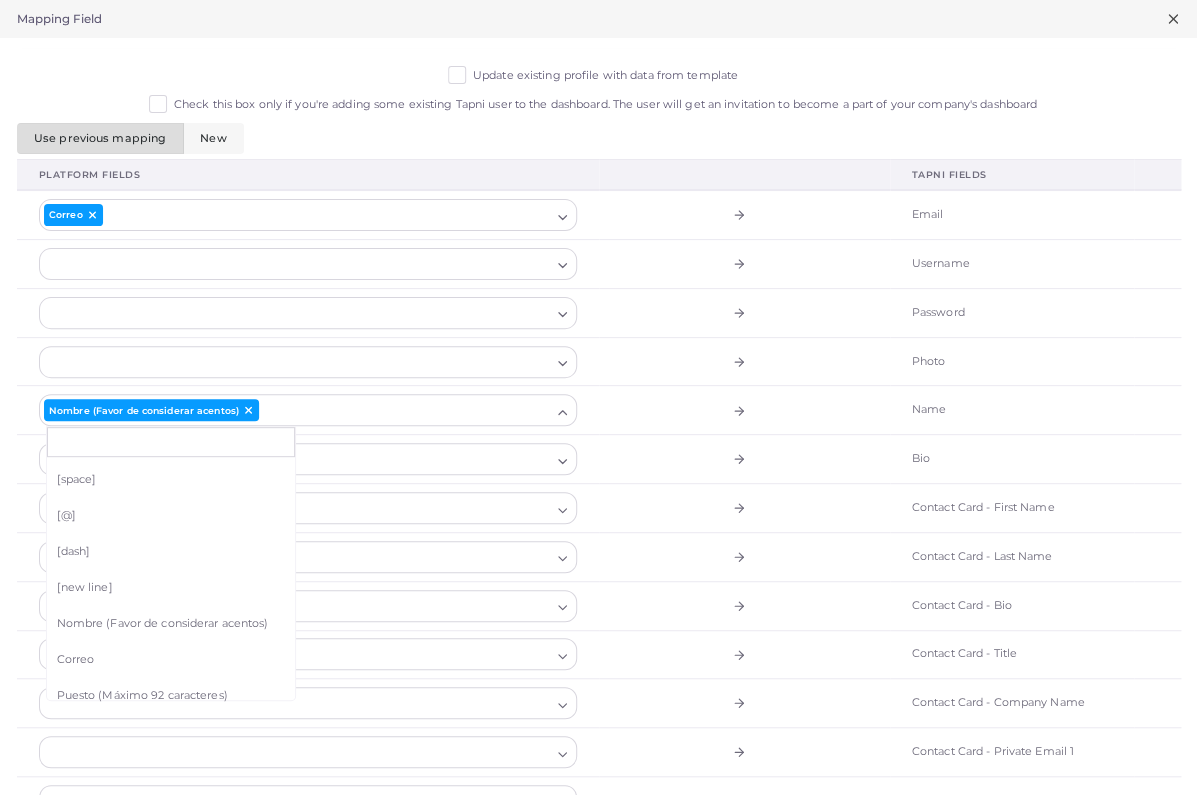 click at bounding box center [744, 508] 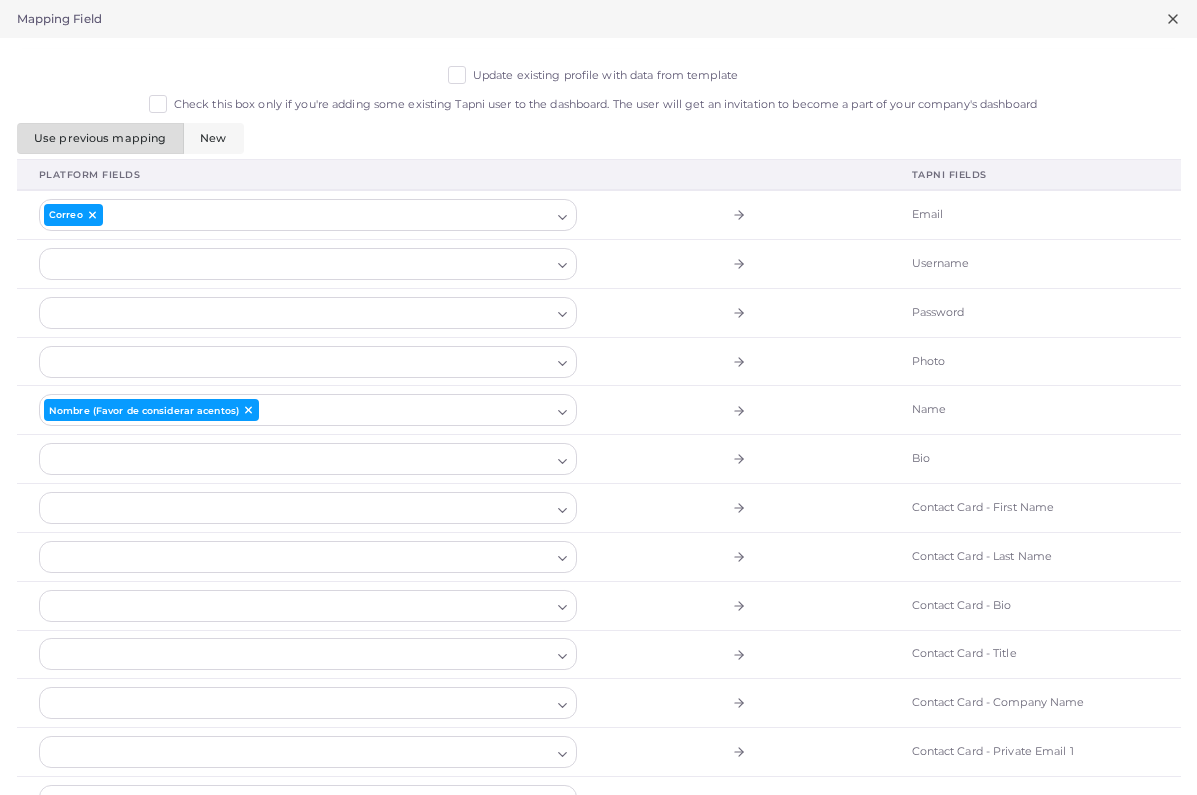 click at bounding box center (296, 459) 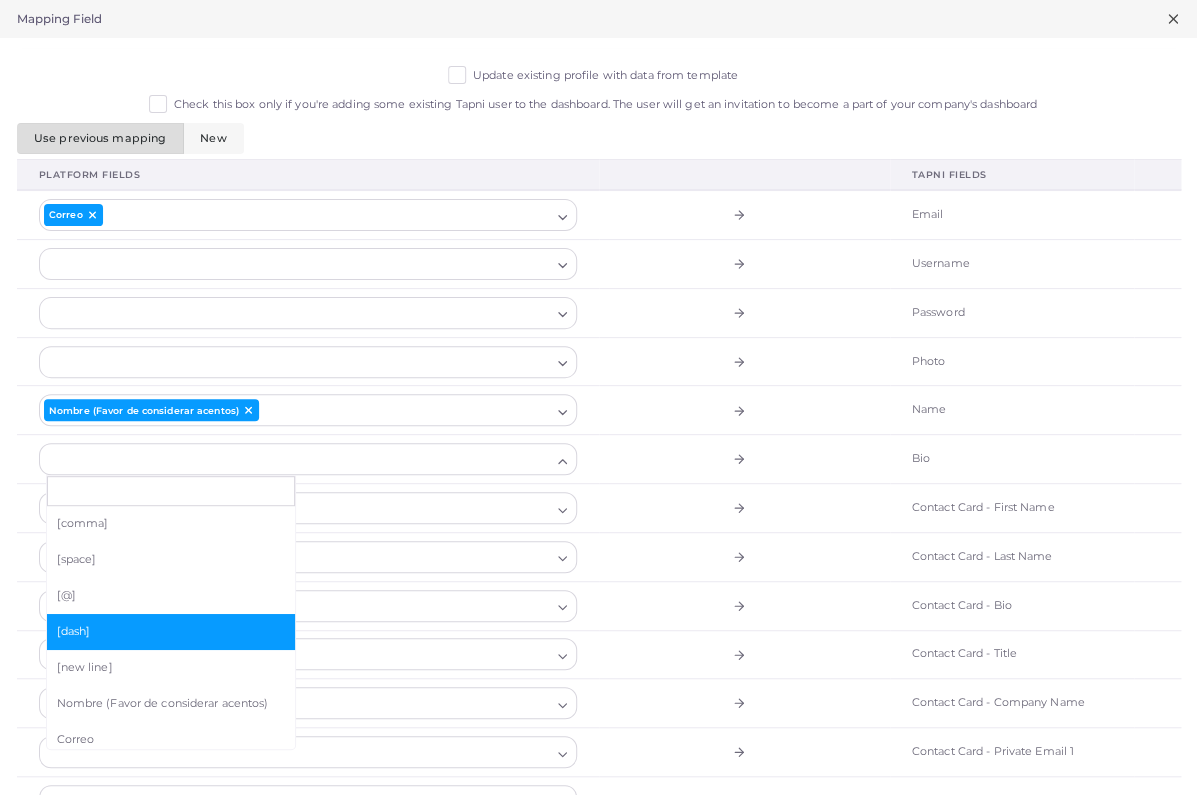 scroll, scrollTop: 73, scrollLeft: 0, axis: vertical 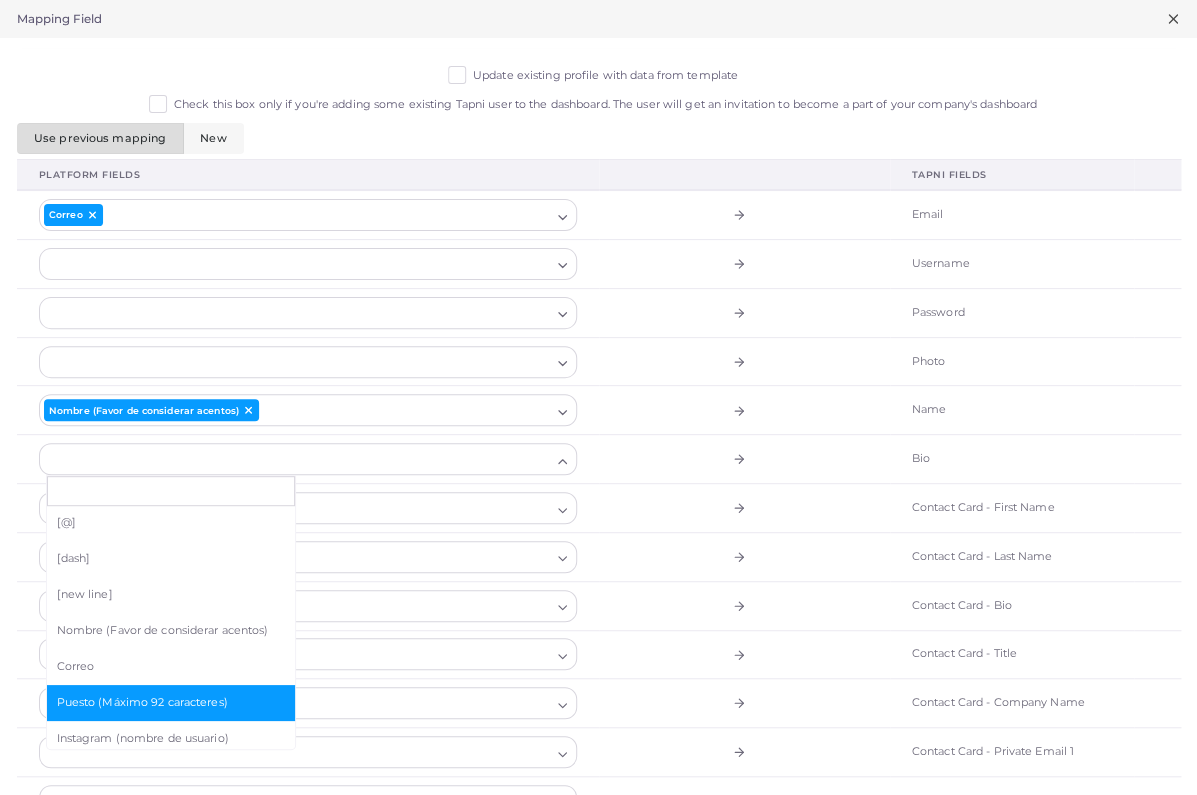 click on "Puesto
(Máximo 92 caracteres)" at bounding box center [171, 703] 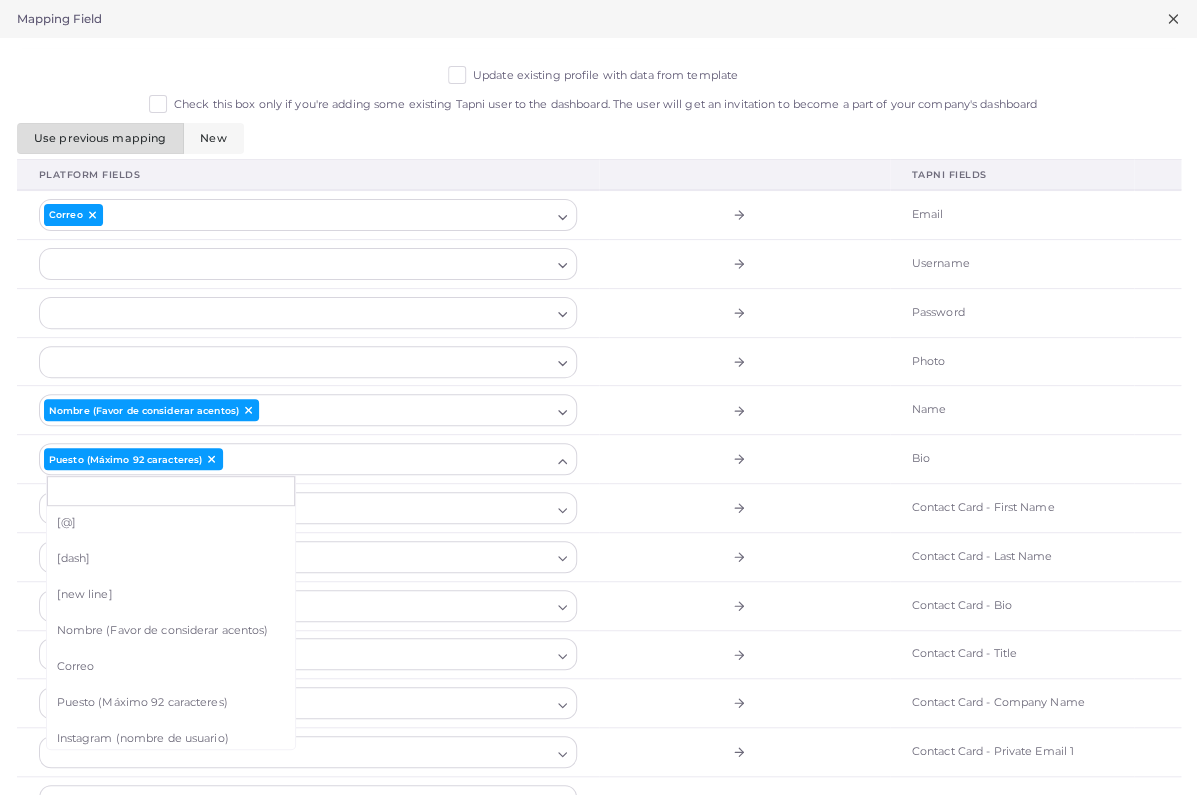 click at bounding box center [744, 556] 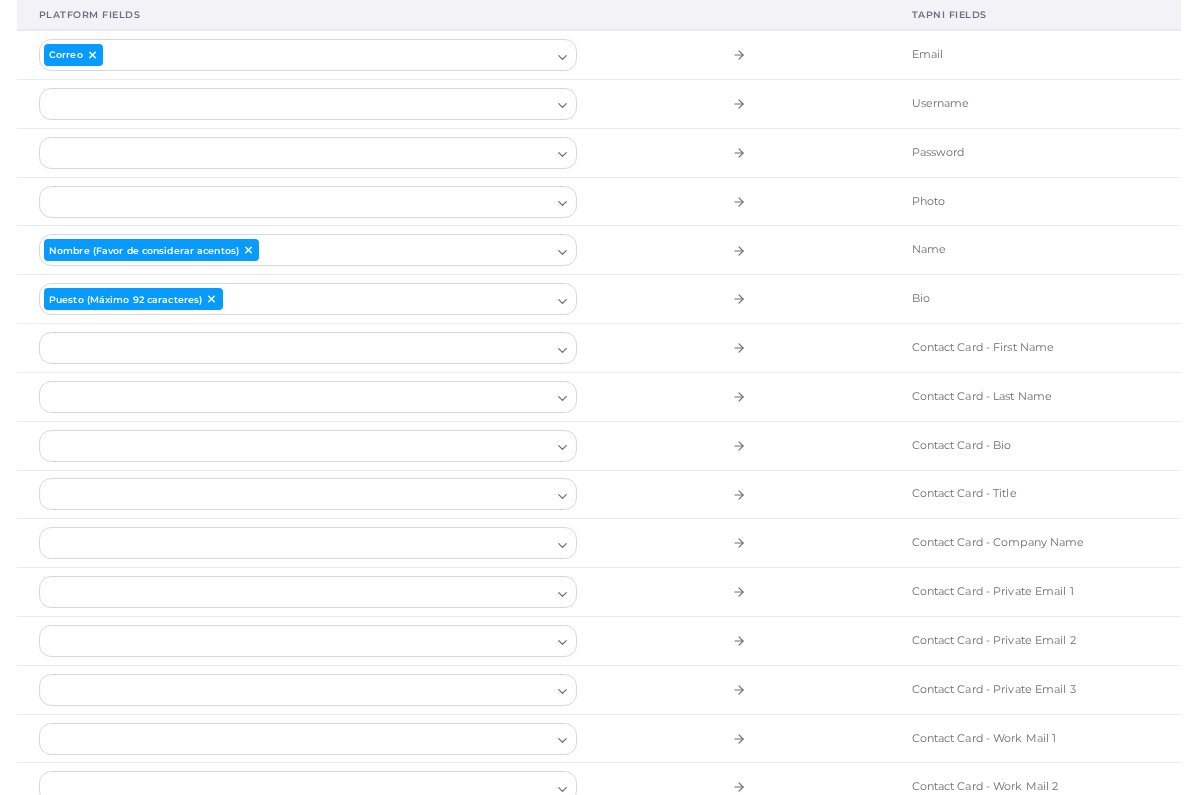 scroll, scrollTop: 183, scrollLeft: 0, axis: vertical 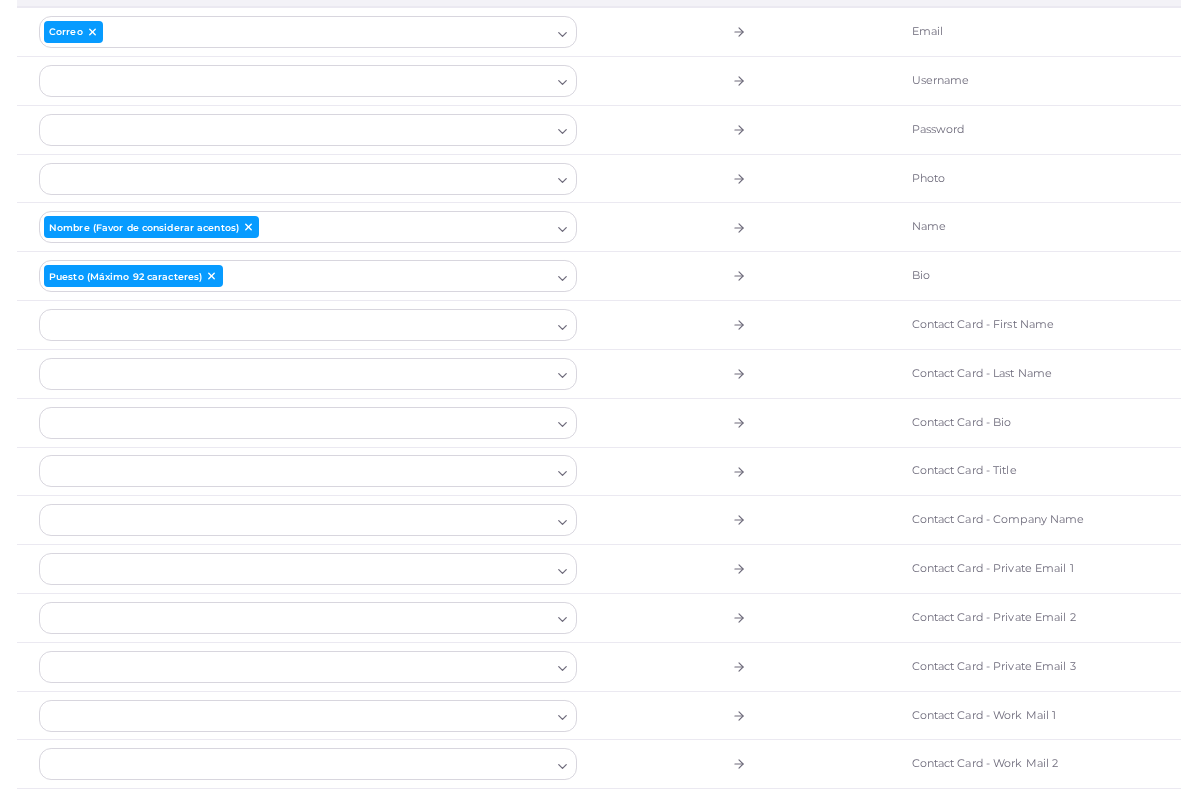 click at bounding box center [296, 325] 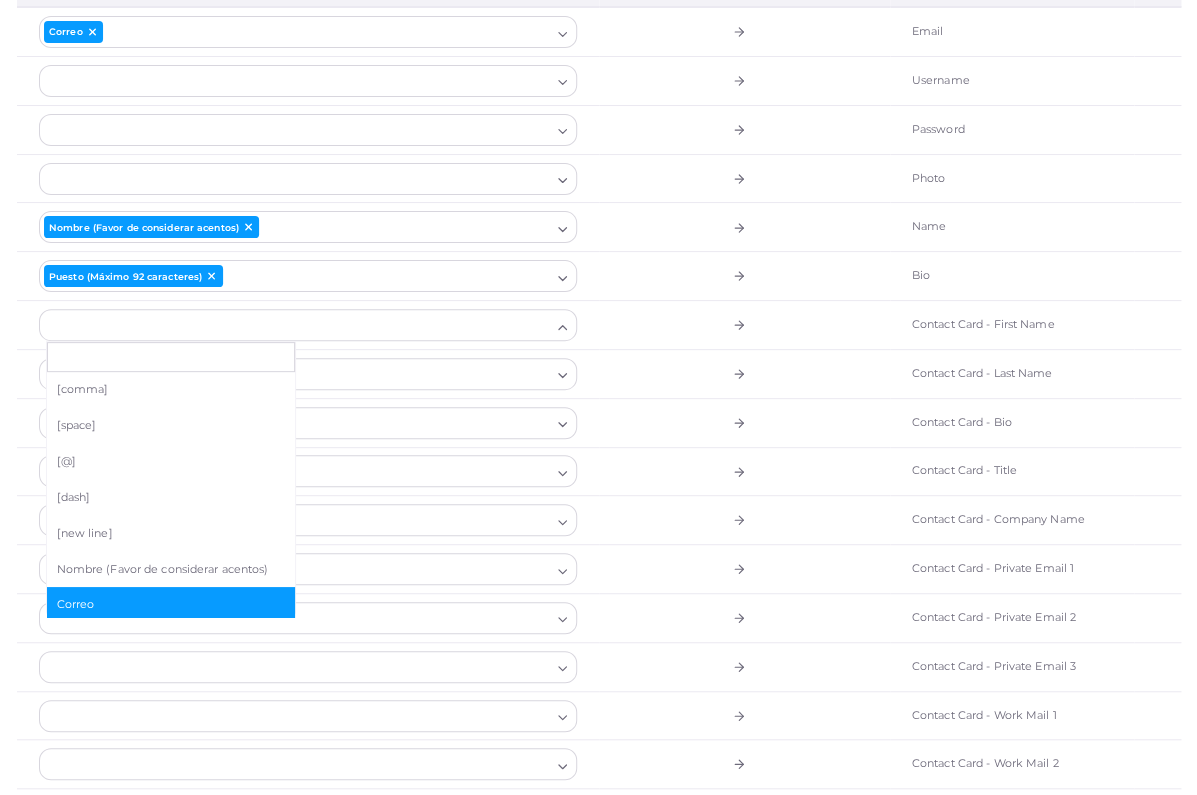 scroll, scrollTop: 32, scrollLeft: 0, axis: vertical 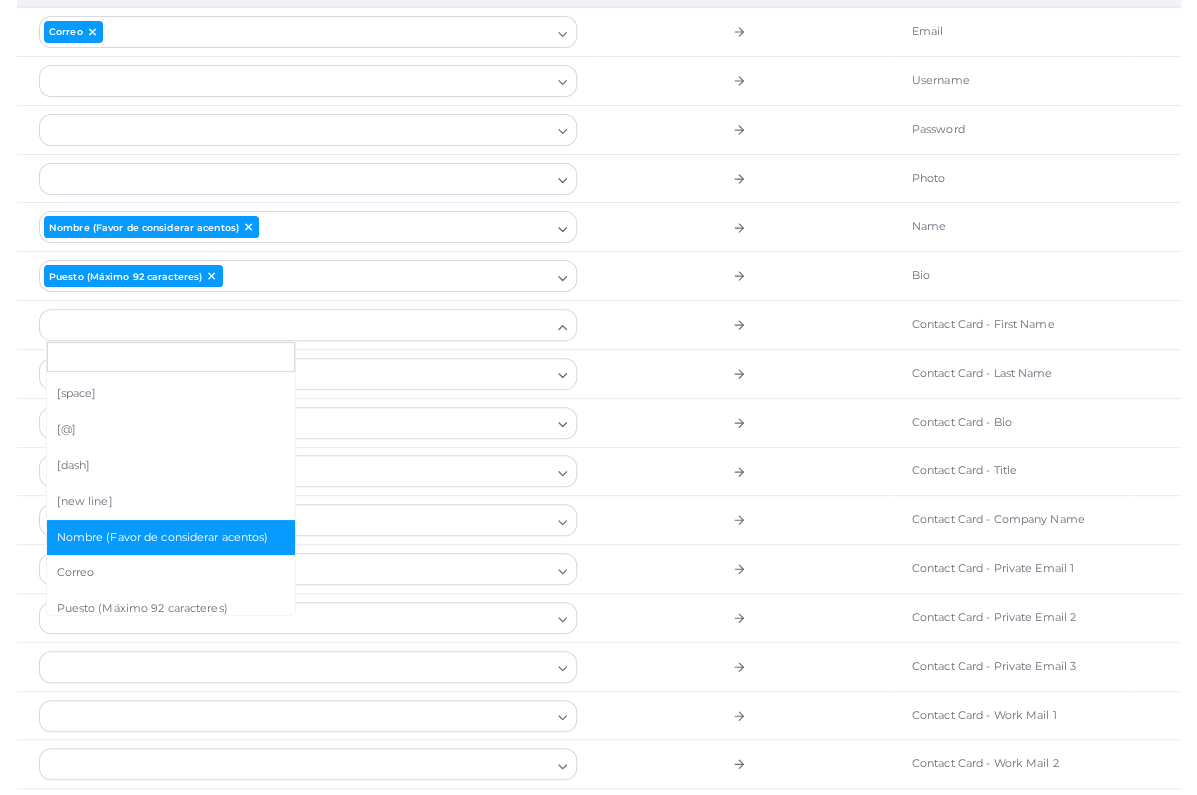 click on "Nombre
(Favor de considerar acentos)" at bounding box center [171, 538] 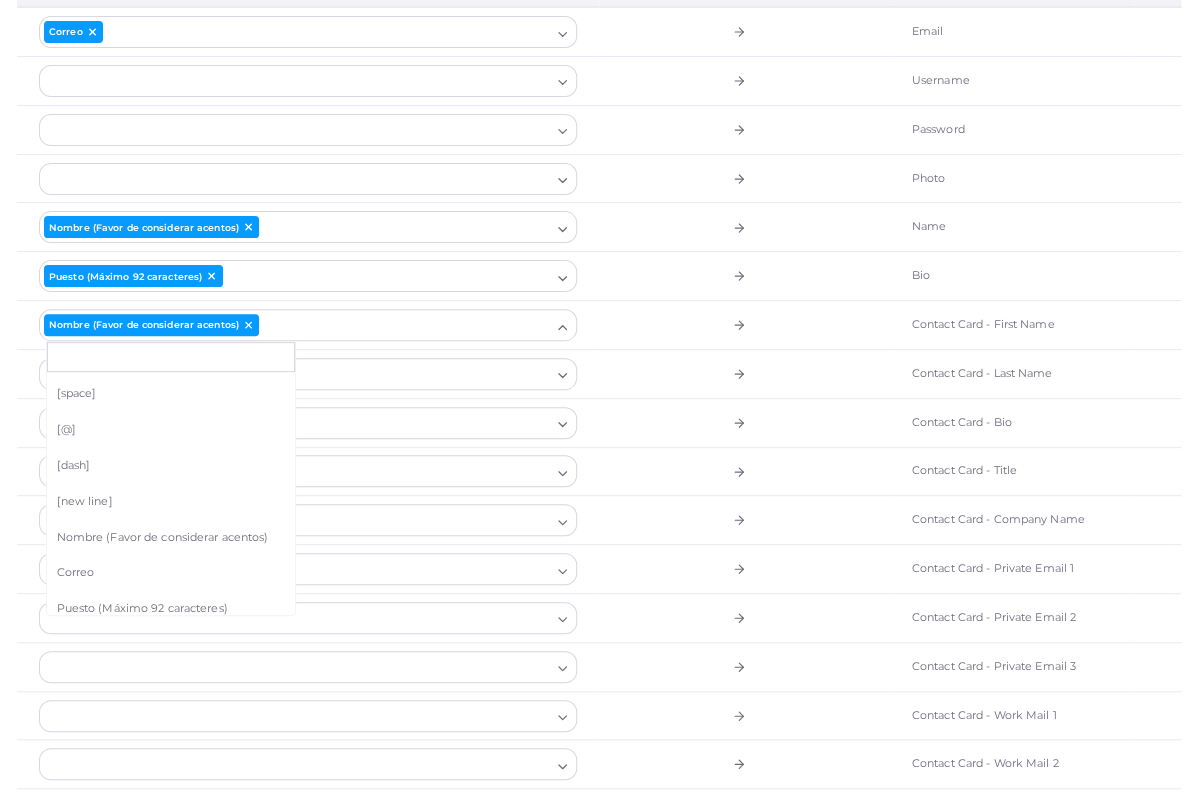 click at bounding box center [744, 471] 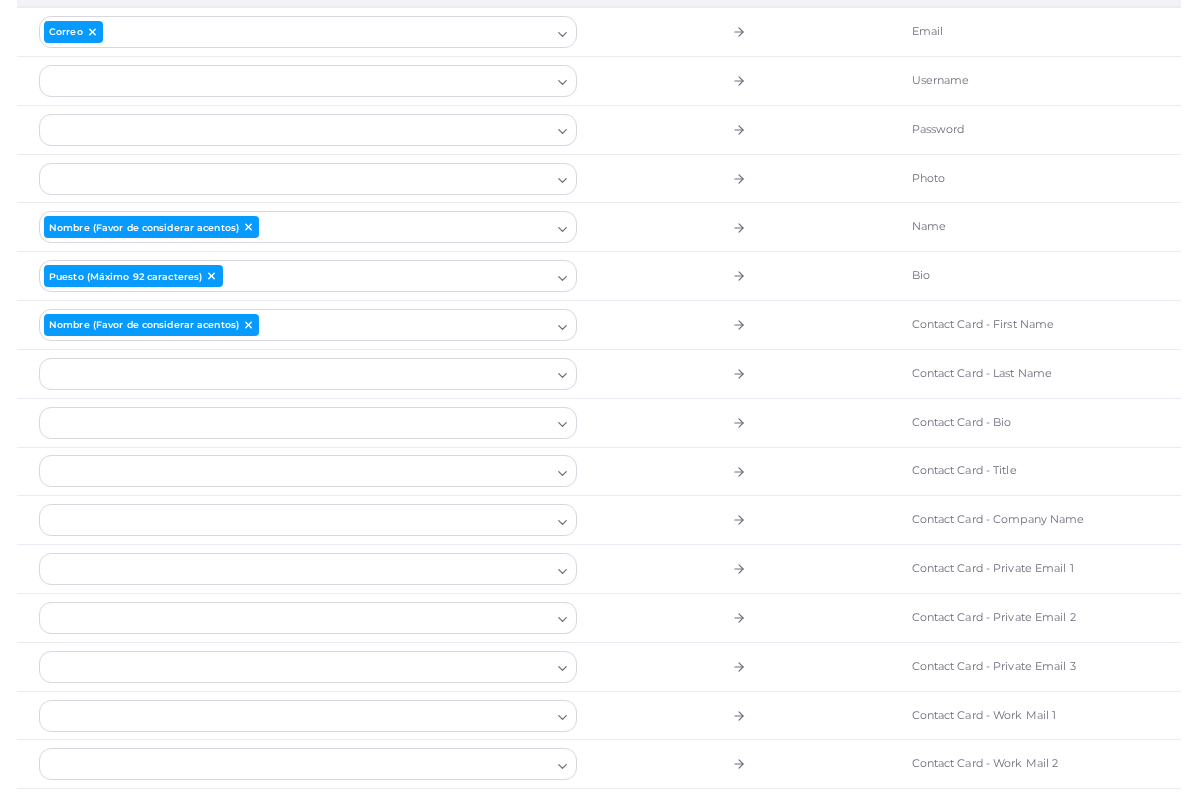 click at bounding box center (296, 423) 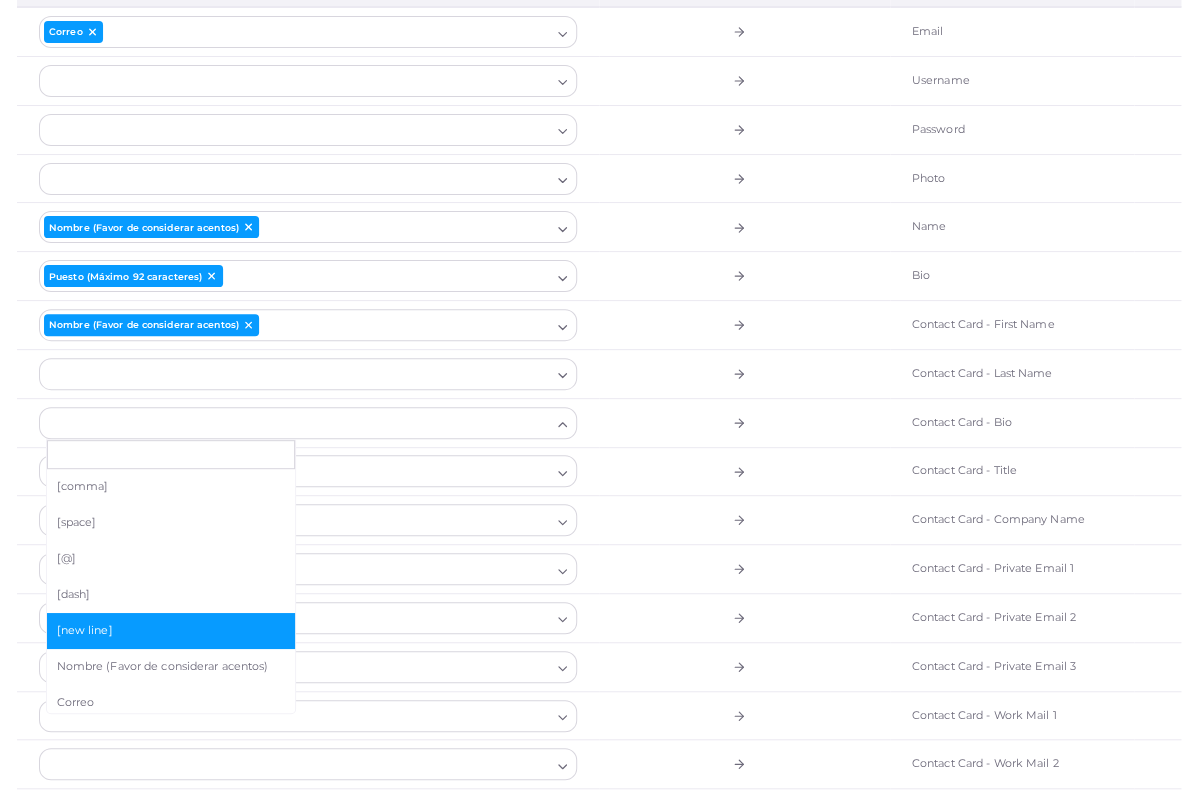 scroll, scrollTop: 141, scrollLeft: 0, axis: vertical 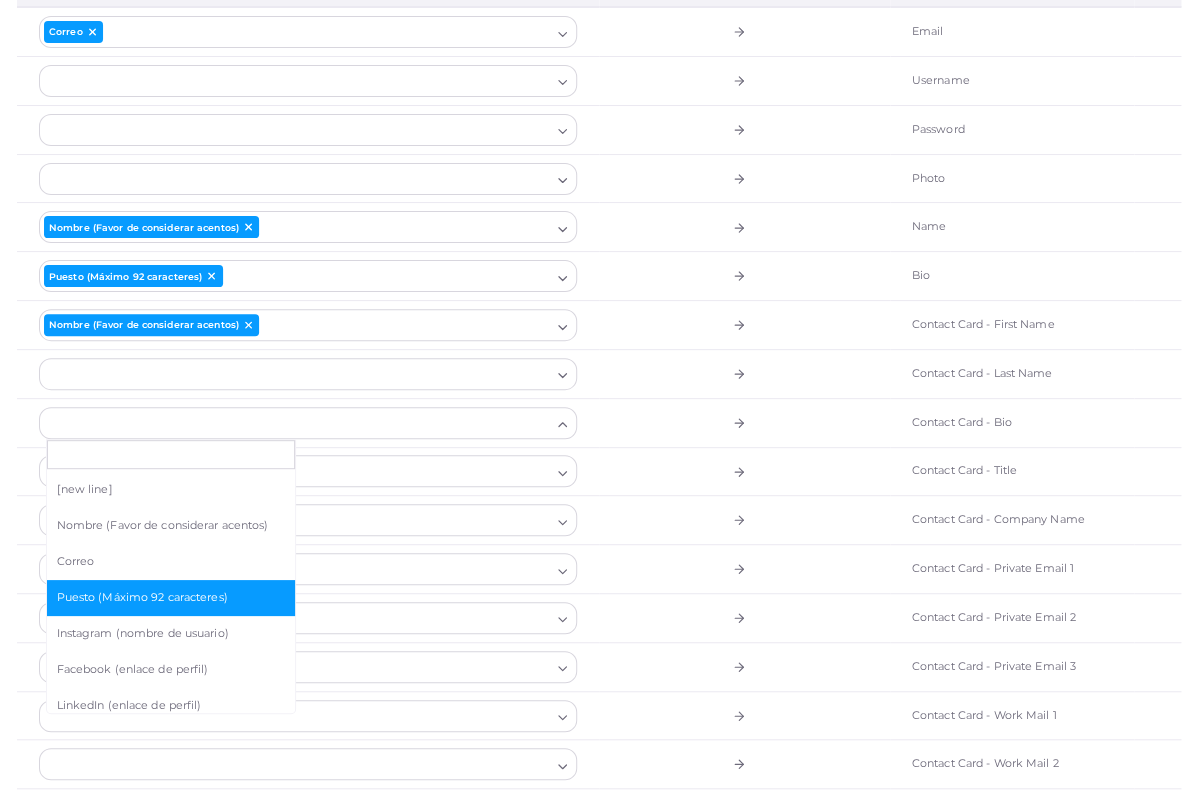 click on "Puesto
(Máximo 92 caracteres)" at bounding box center [171, 598] 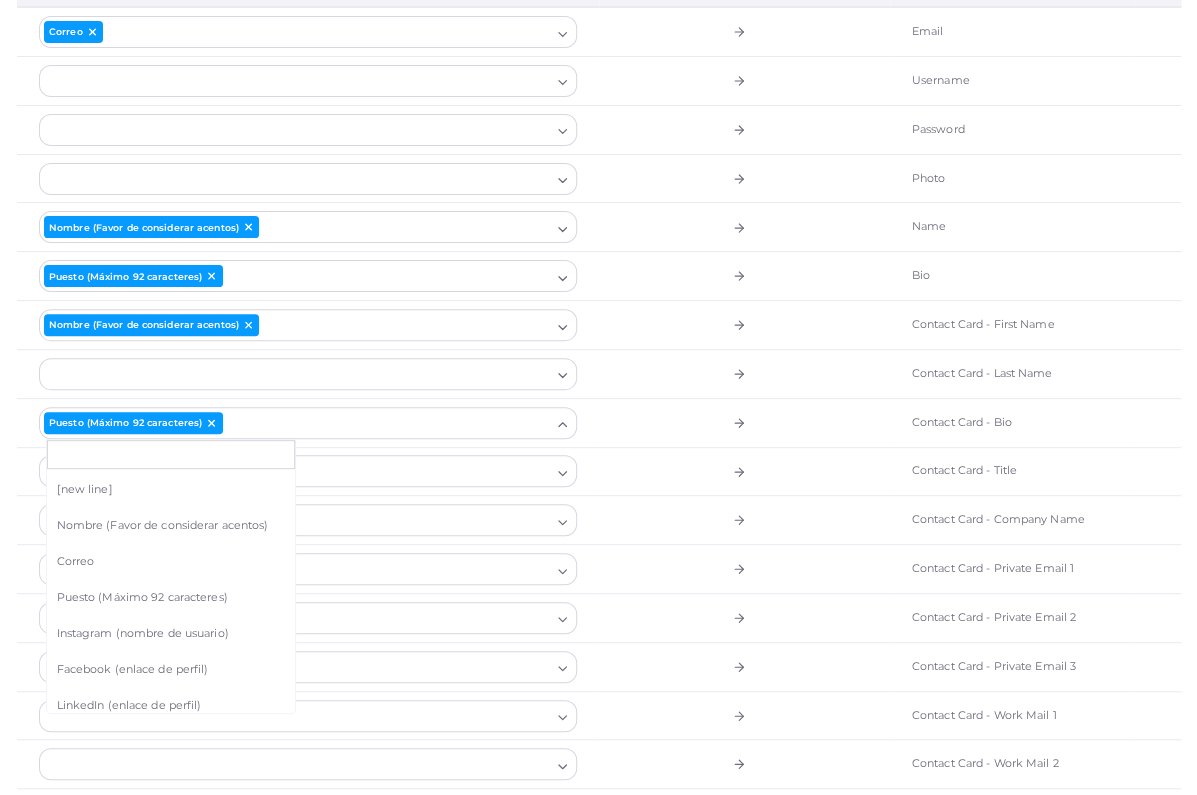 click at bounding box center [744, 520] 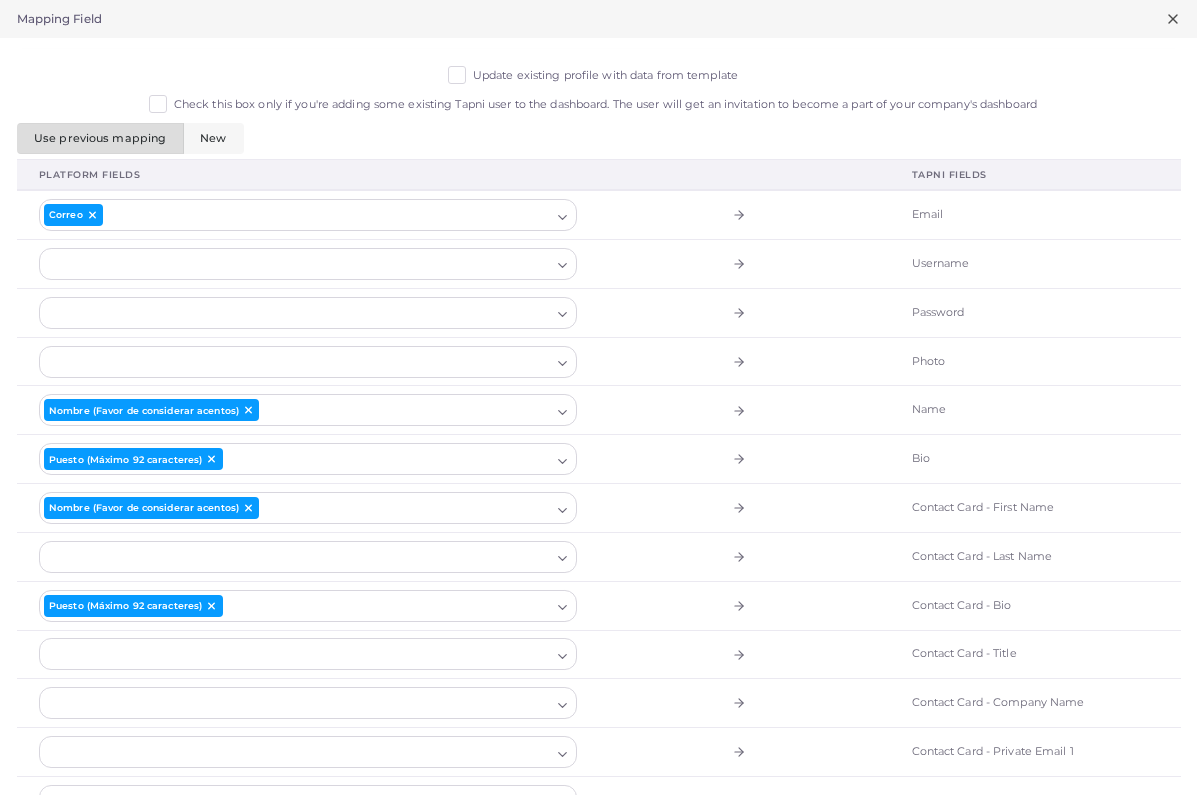 scroll, scrollTop: 0, scrollLeft: 0, axis: both 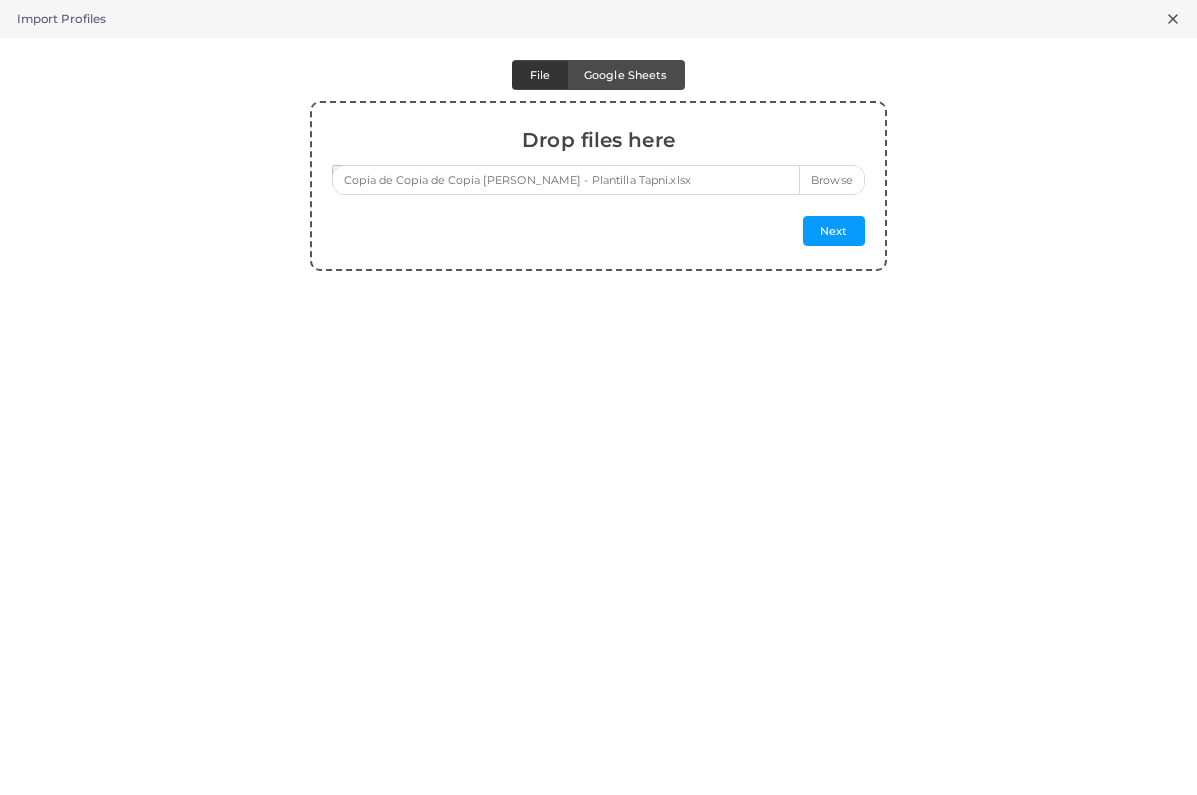 click on "Import Profiles" at bounding box center (598, 19) 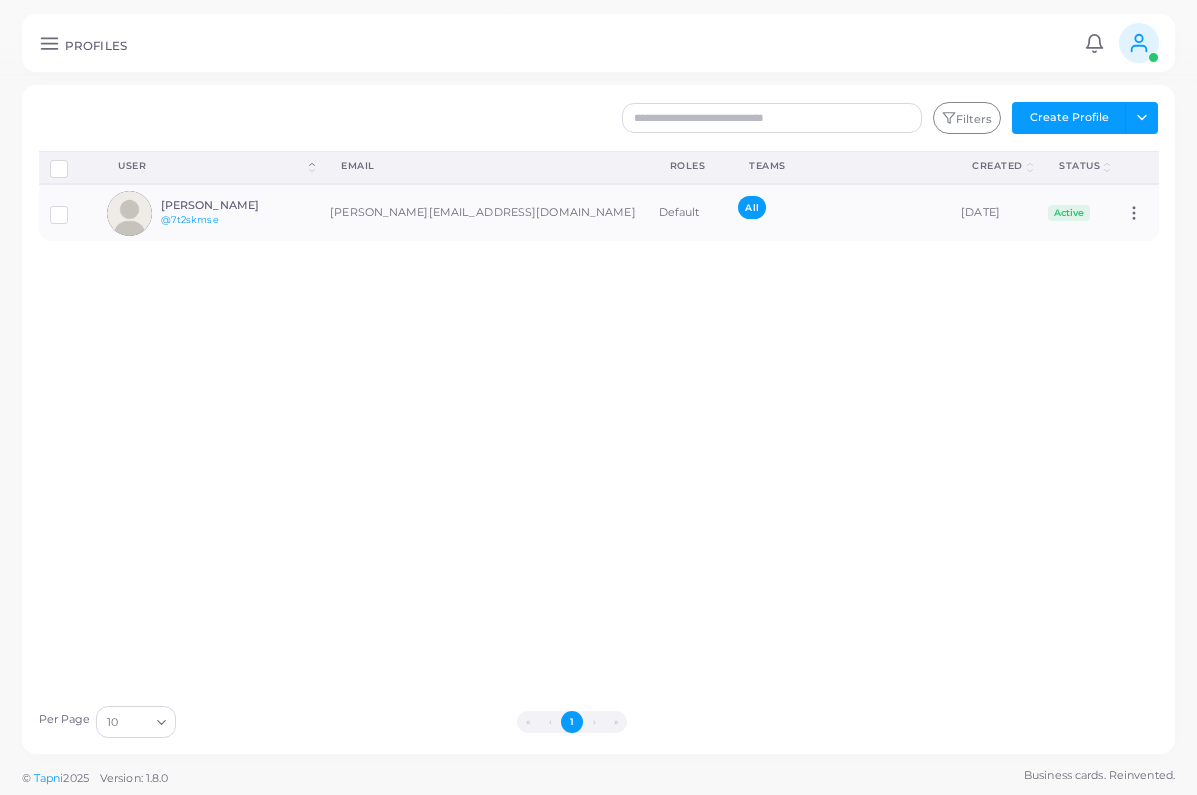 click 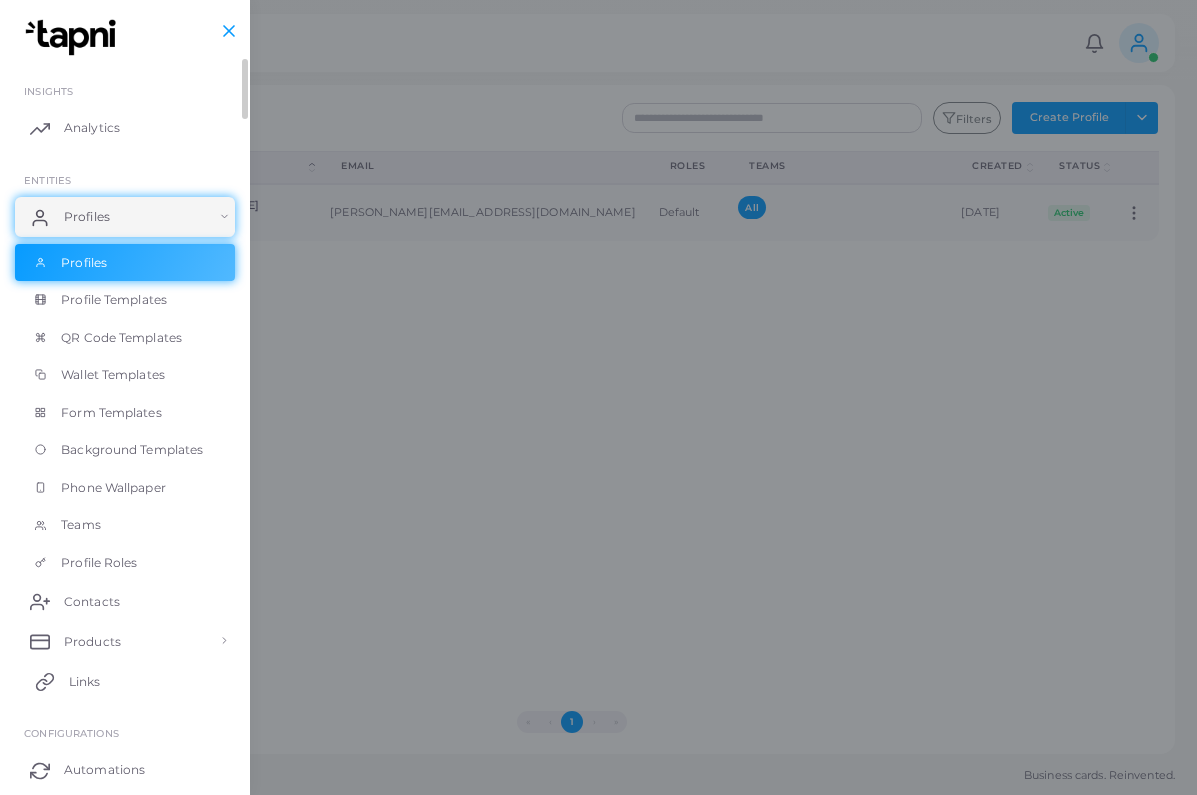 scroll, scrollTop: 140, scrollLeft: 0, axis: vertical 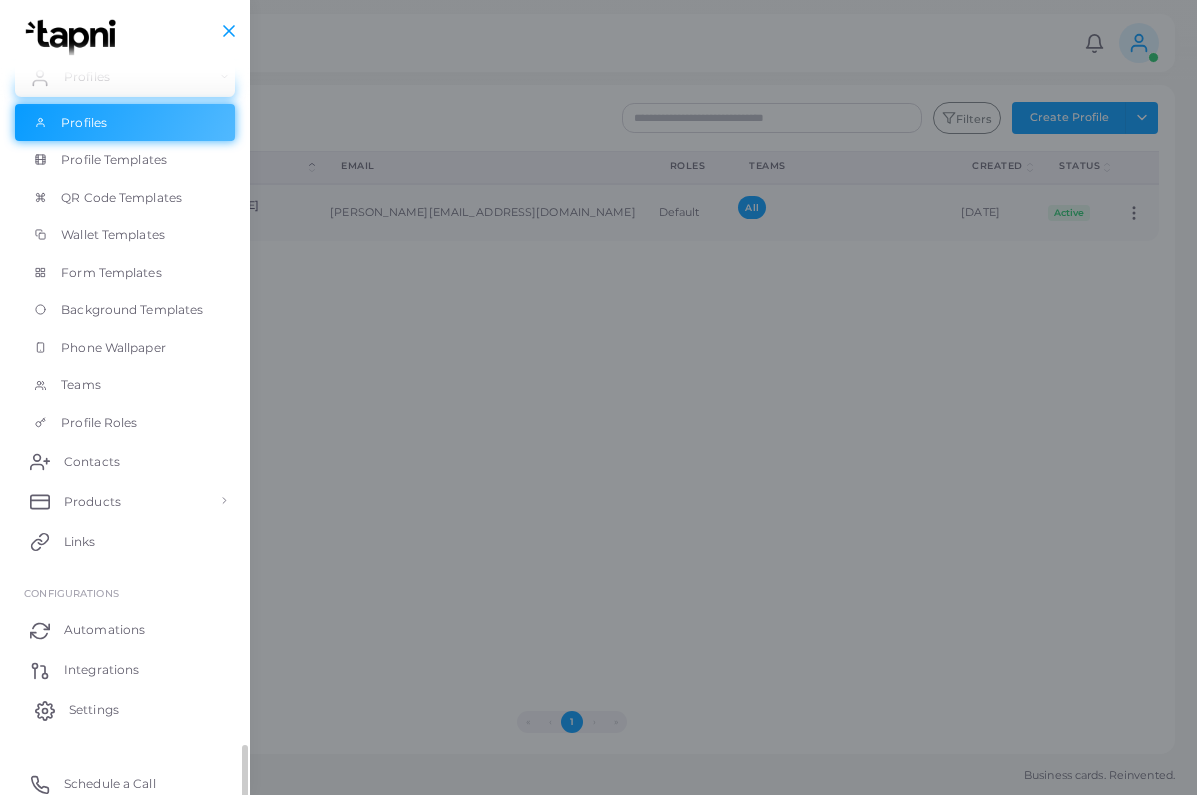 click on "Settings" at bounding box center [94, 710] 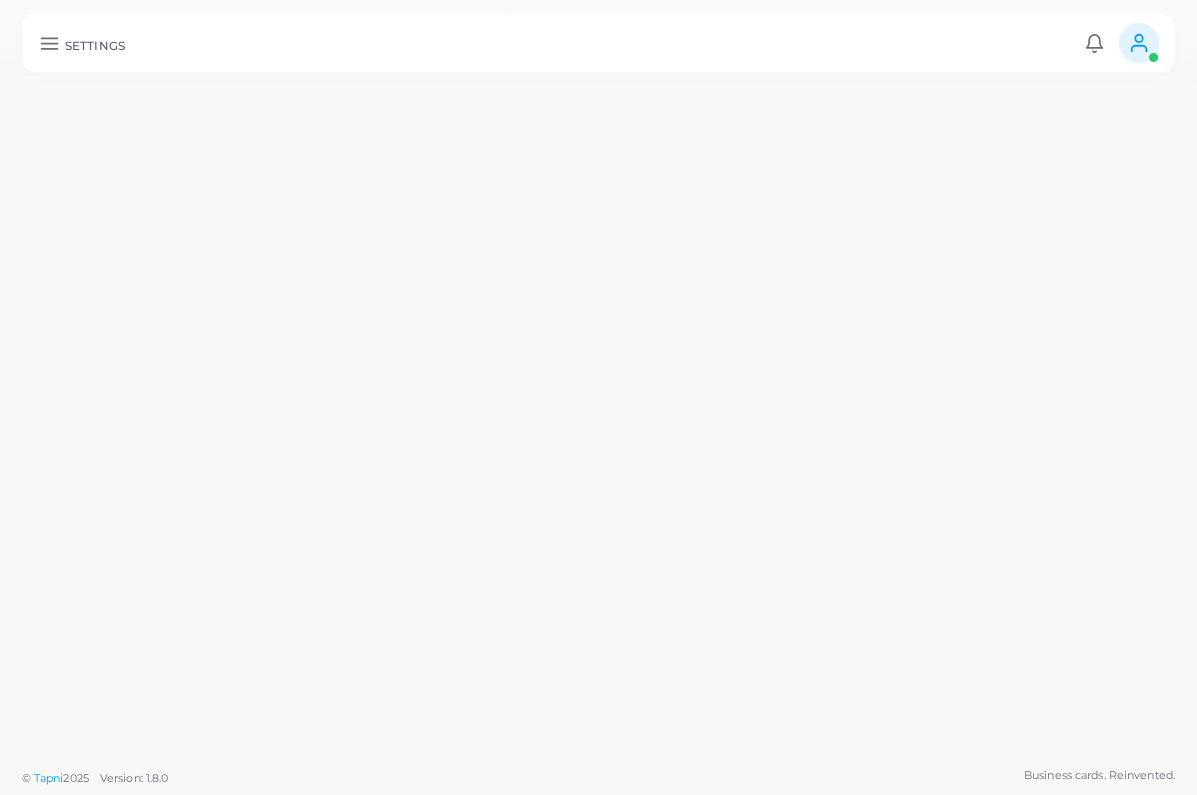 scroll, scrollTop: 0, scrollLeft: 0, axis: both 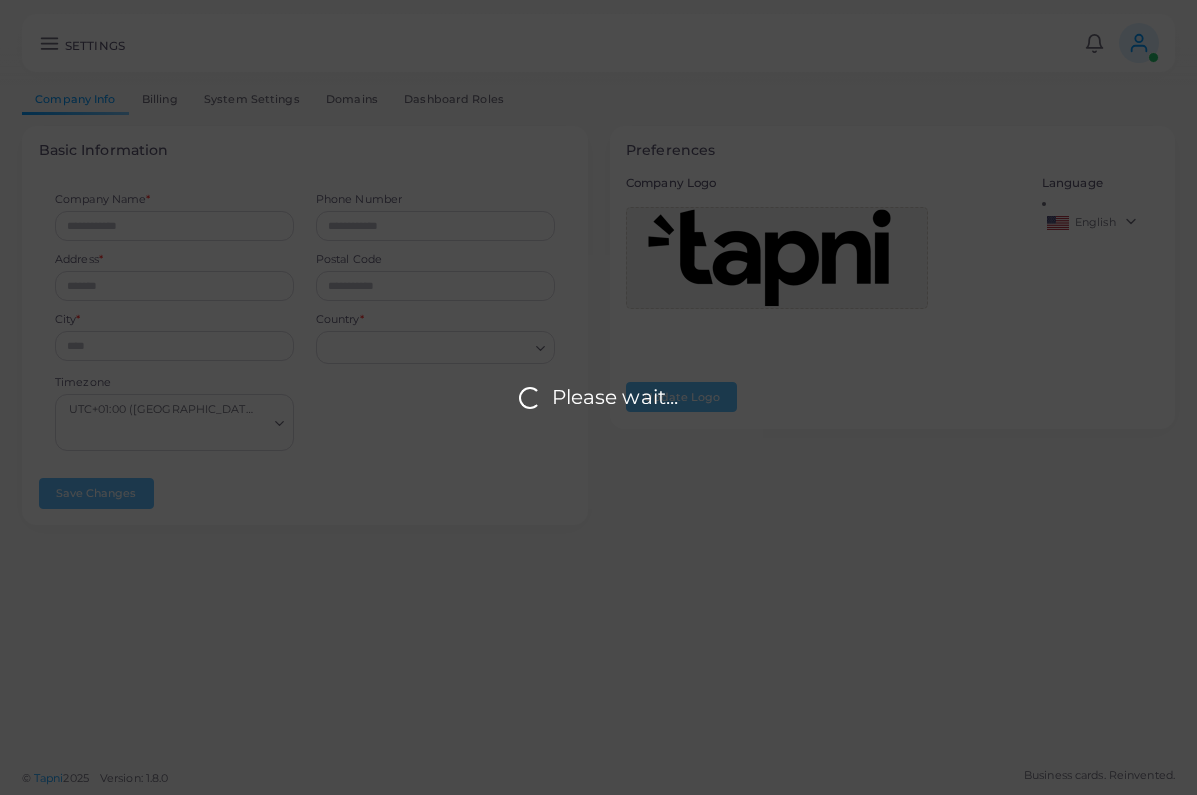type on "********" 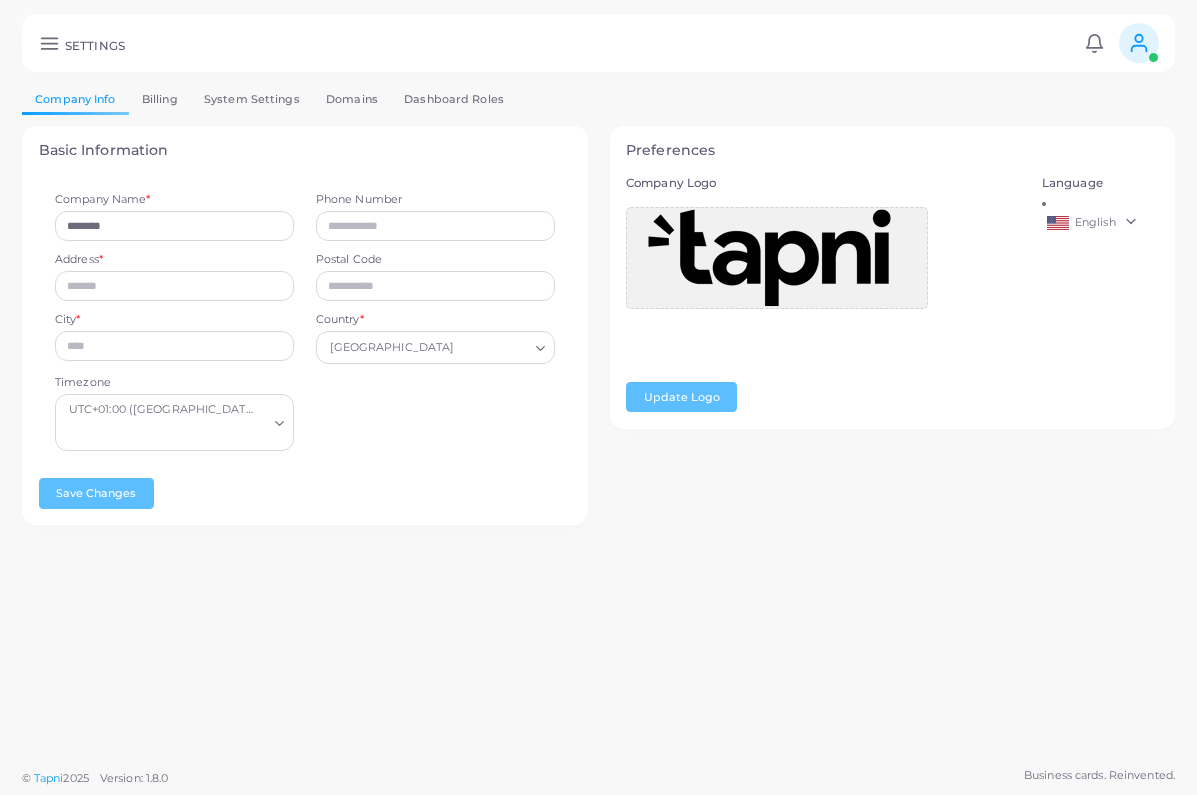 click 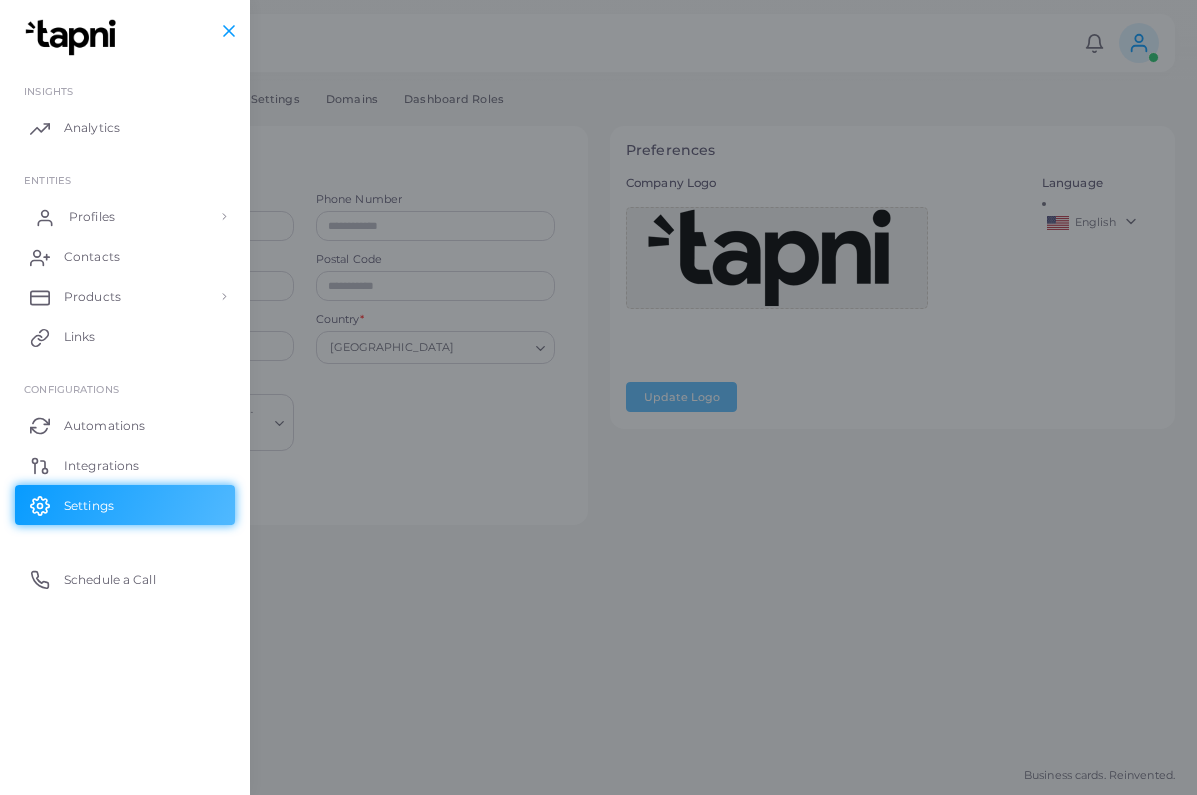 click on "Profiles" at bounding box center [125, 217] 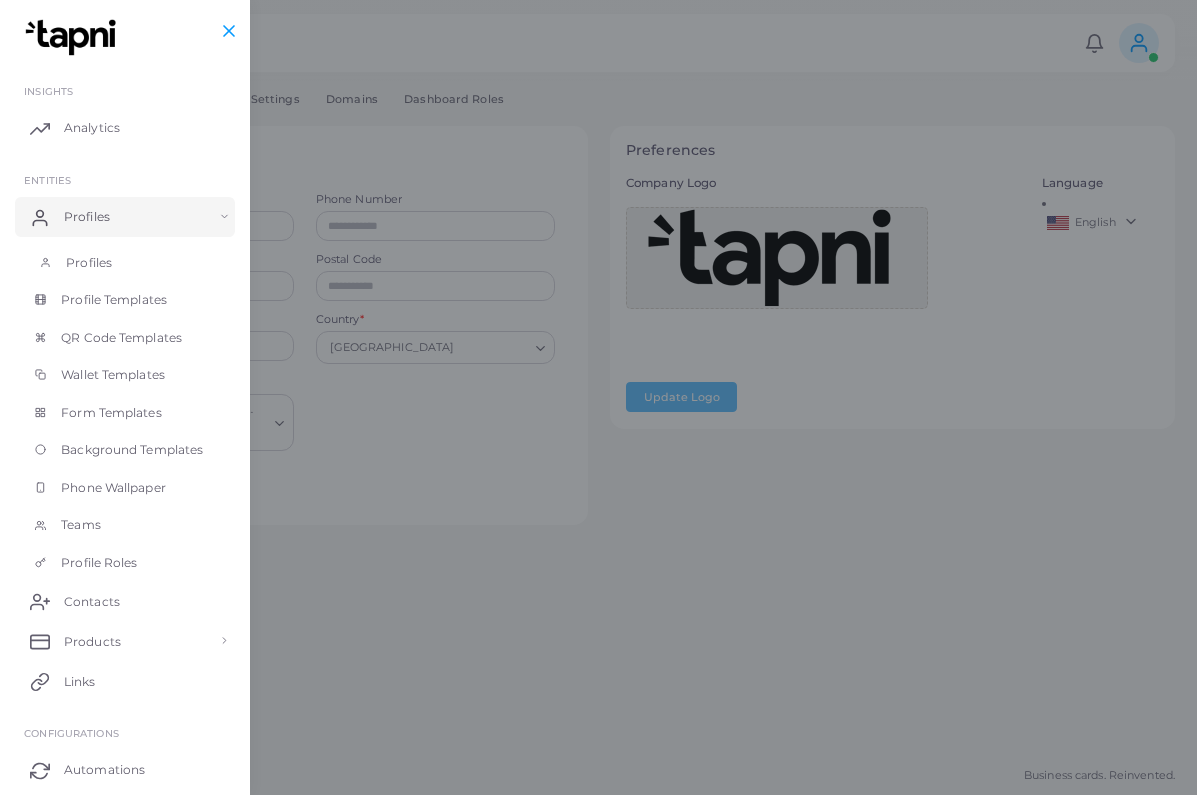 click on "Profiles" at bounding box center [125, 263] 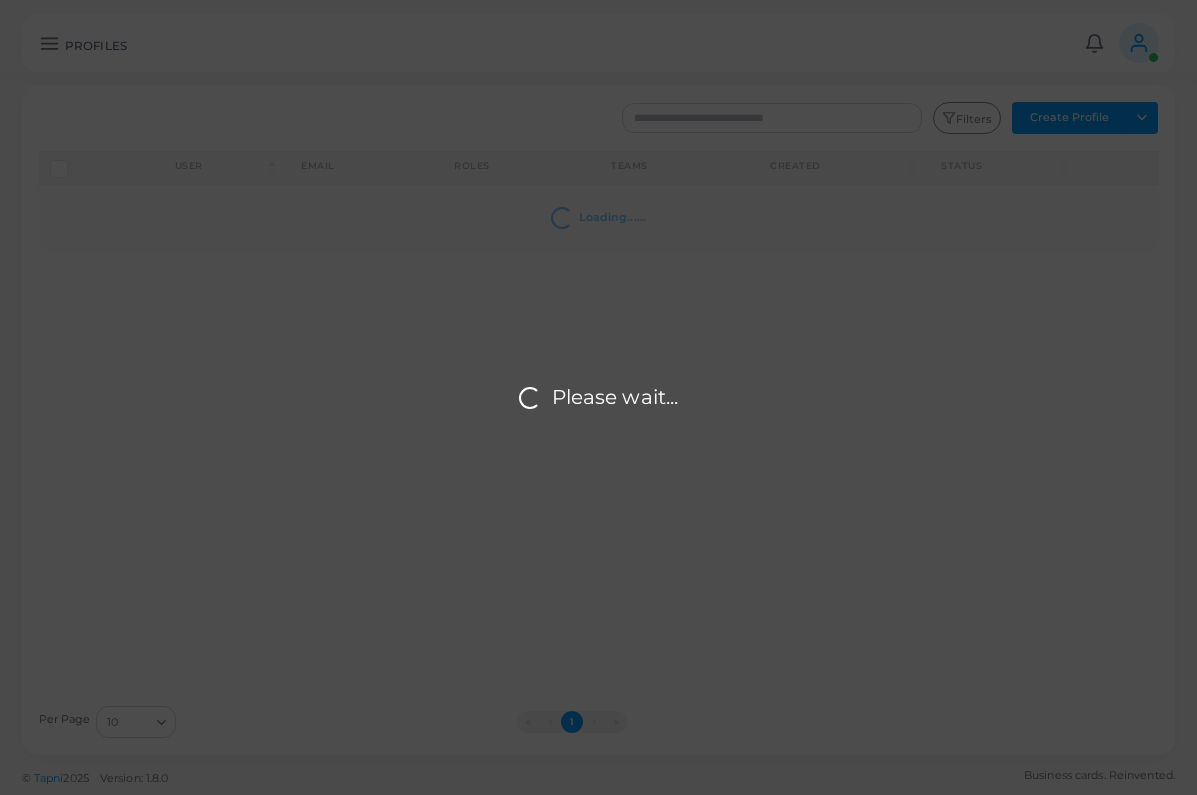 click on "Please wait..." at bounding box center (598, 397) 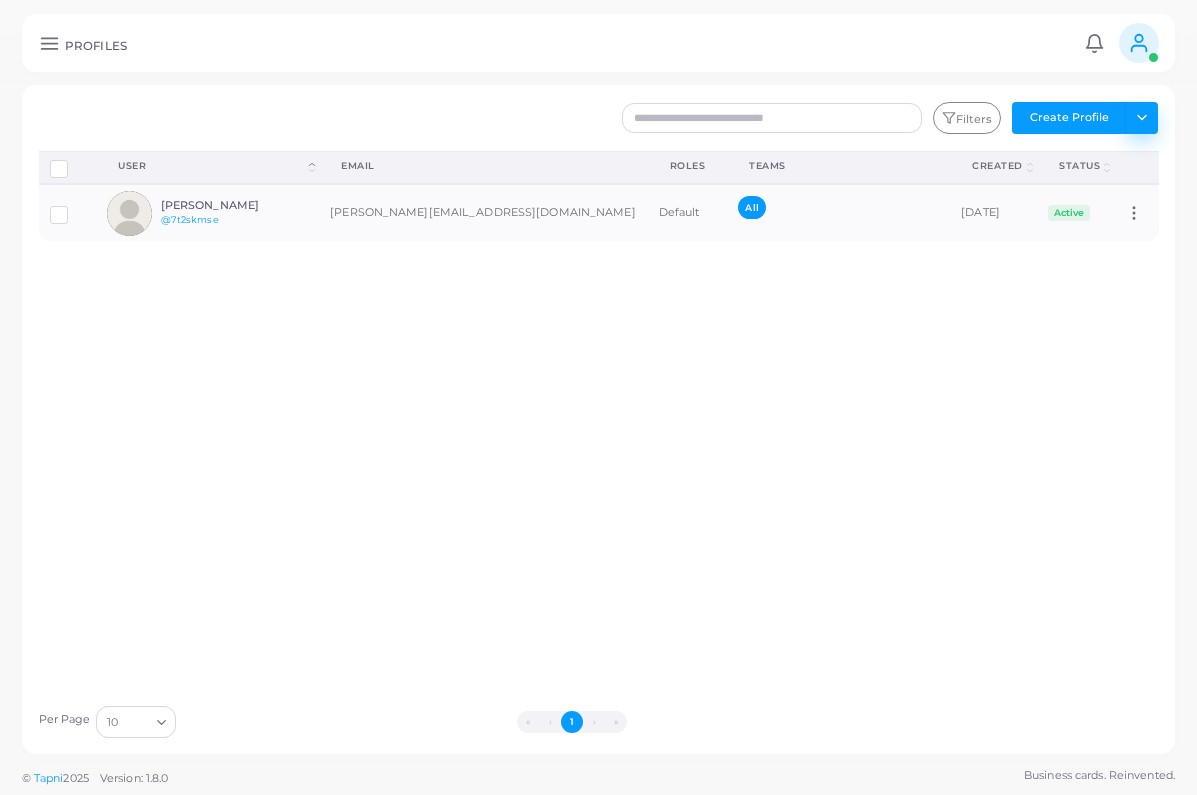 click on "Toggle dropdown" at bounding box center [1141, 118] 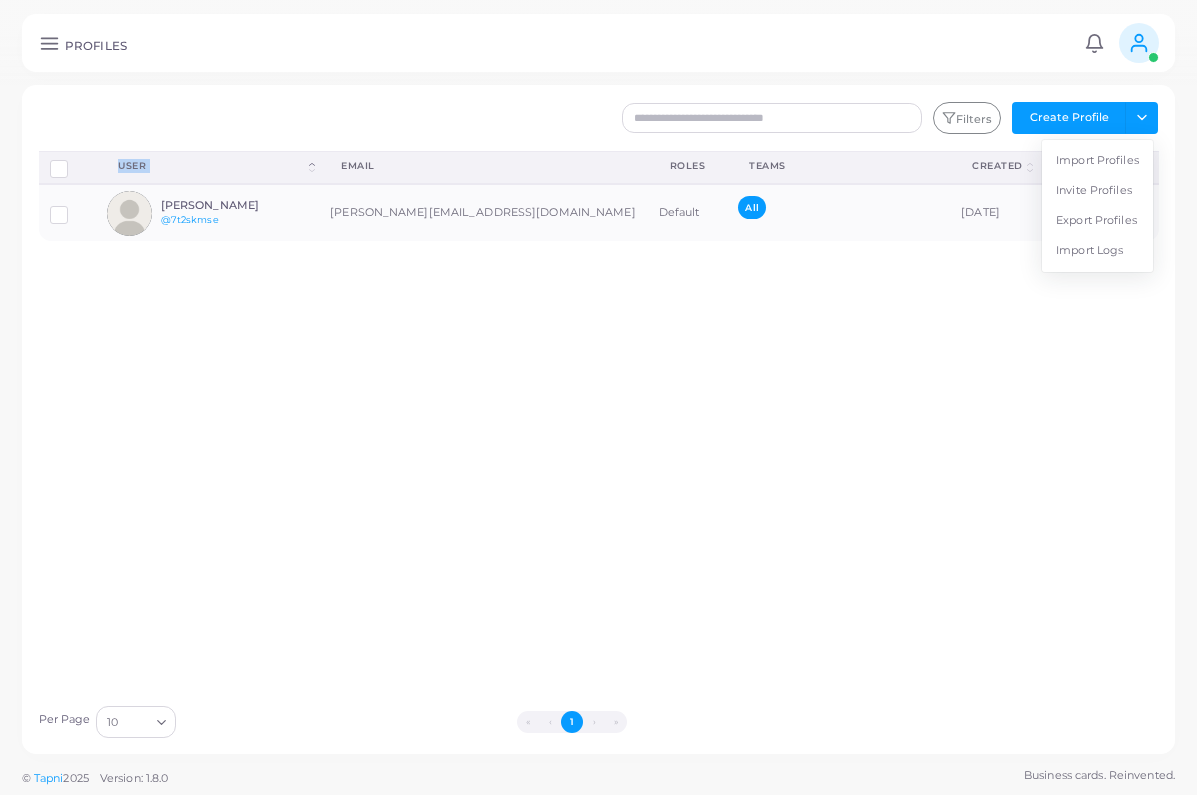 click on "Import Profiles" at bounding box center [1097, 161] 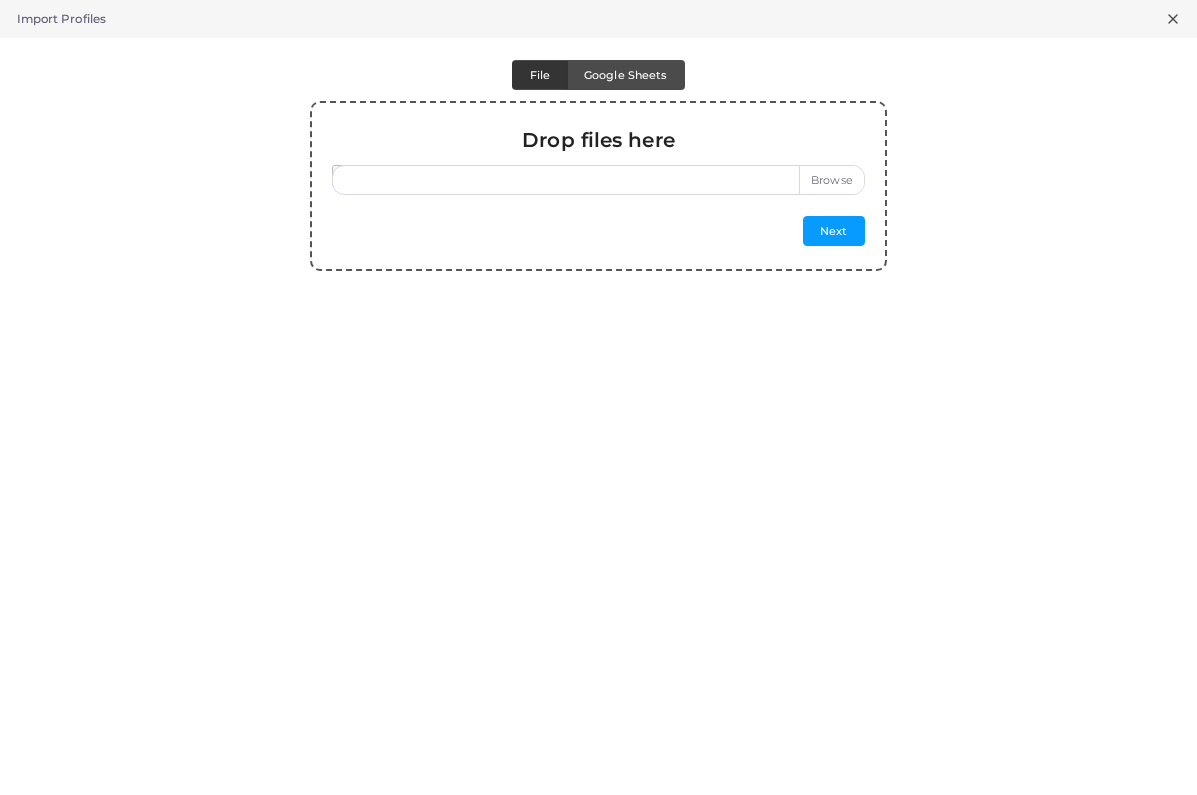 click at bounding box center (598, 180) 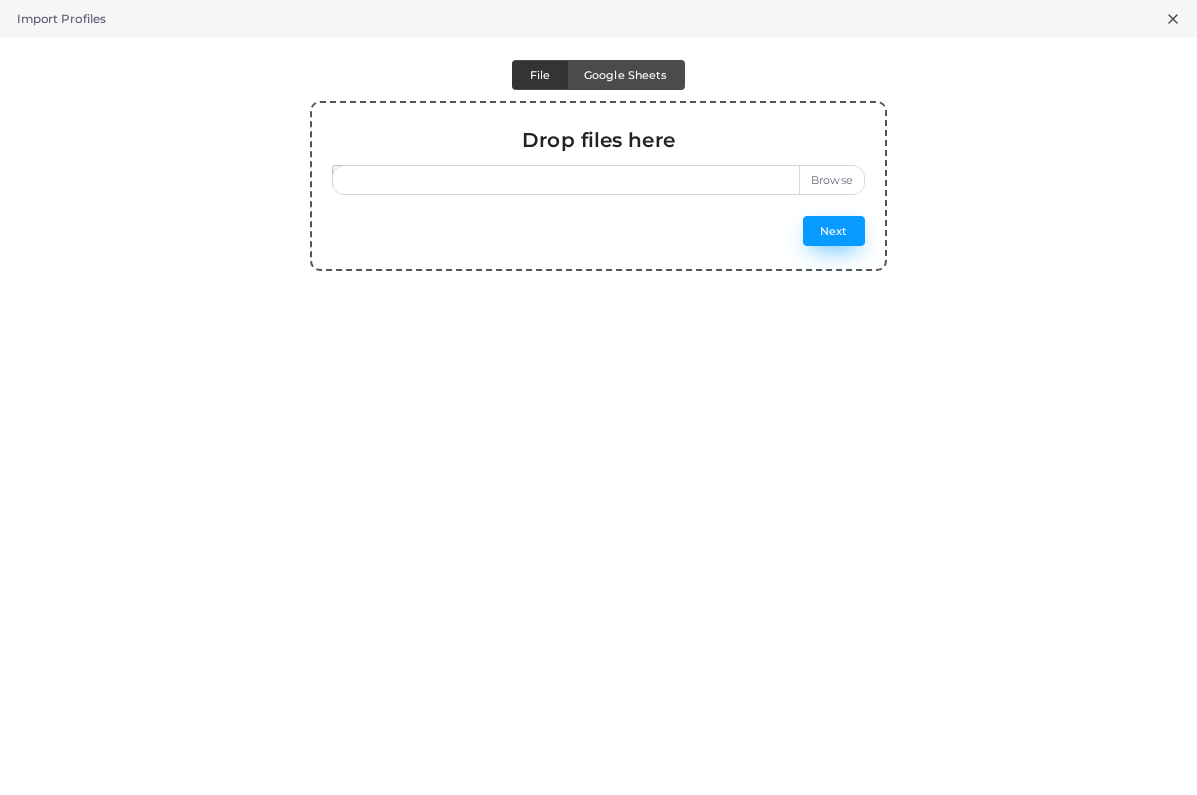 type on "**********" 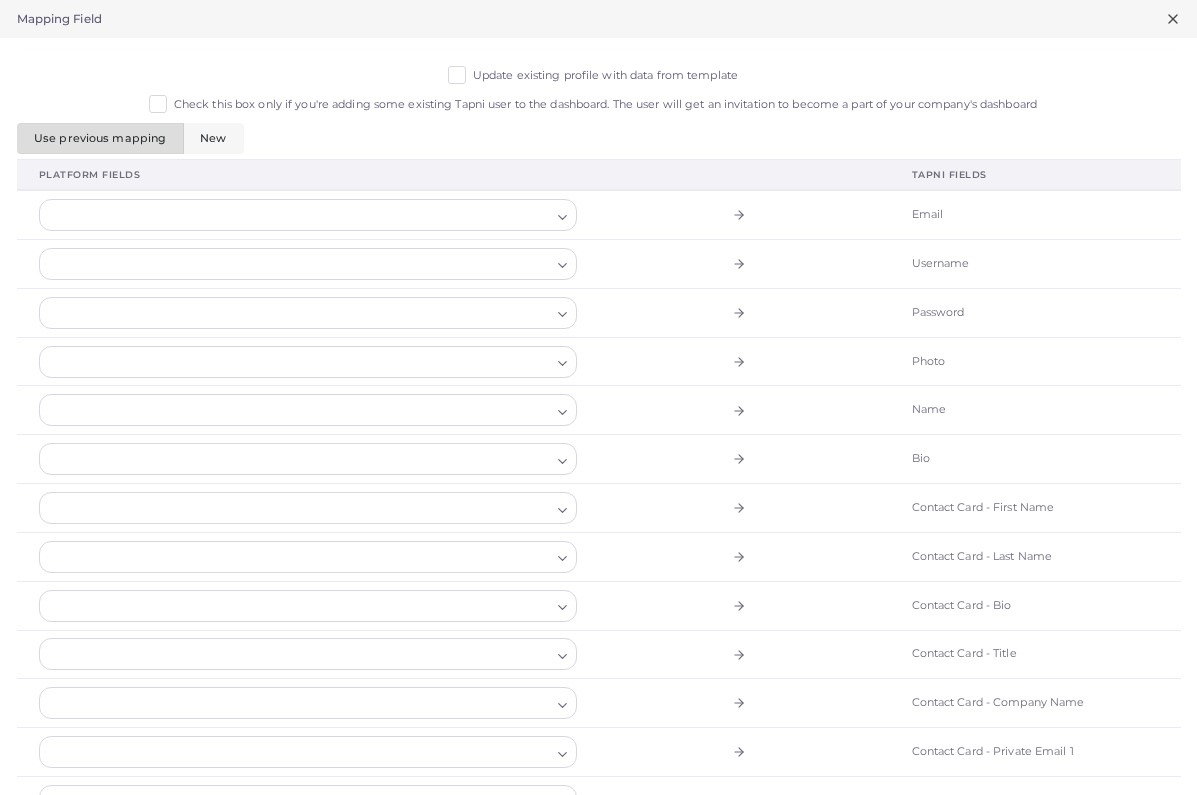 click at bounding box center (296, 215) 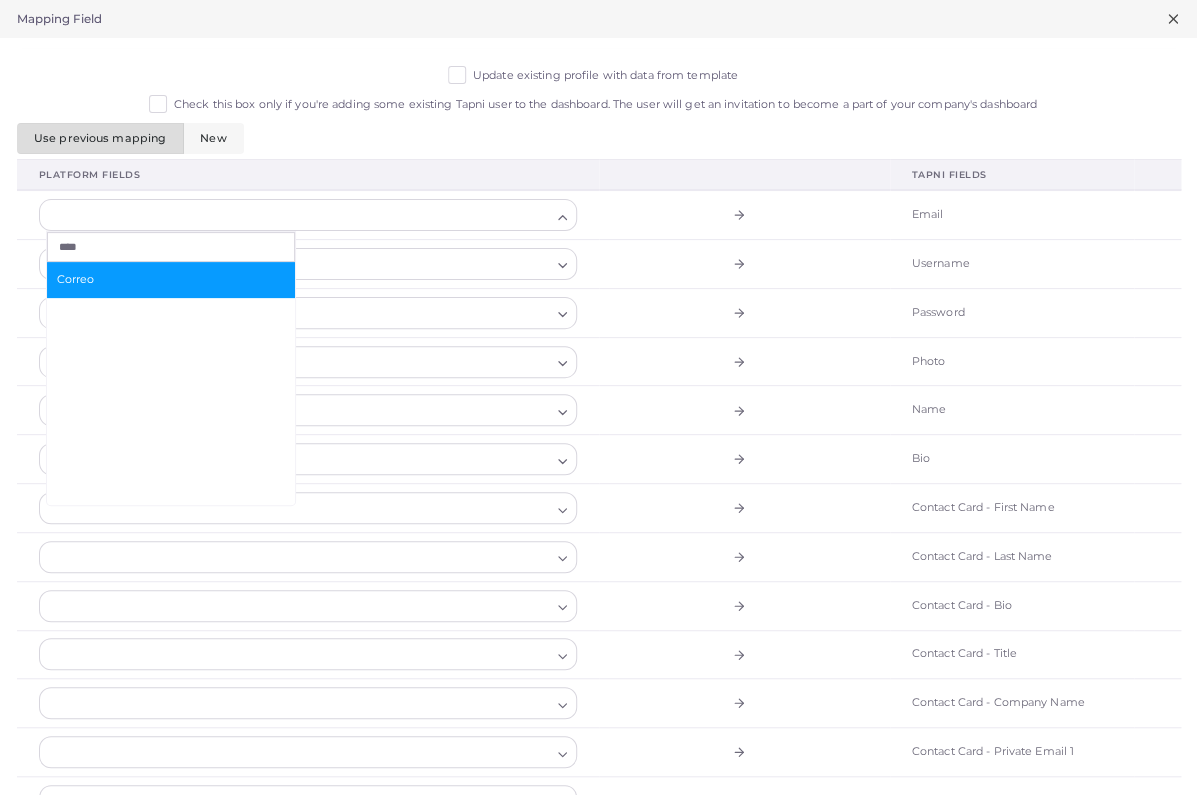 type on "****" 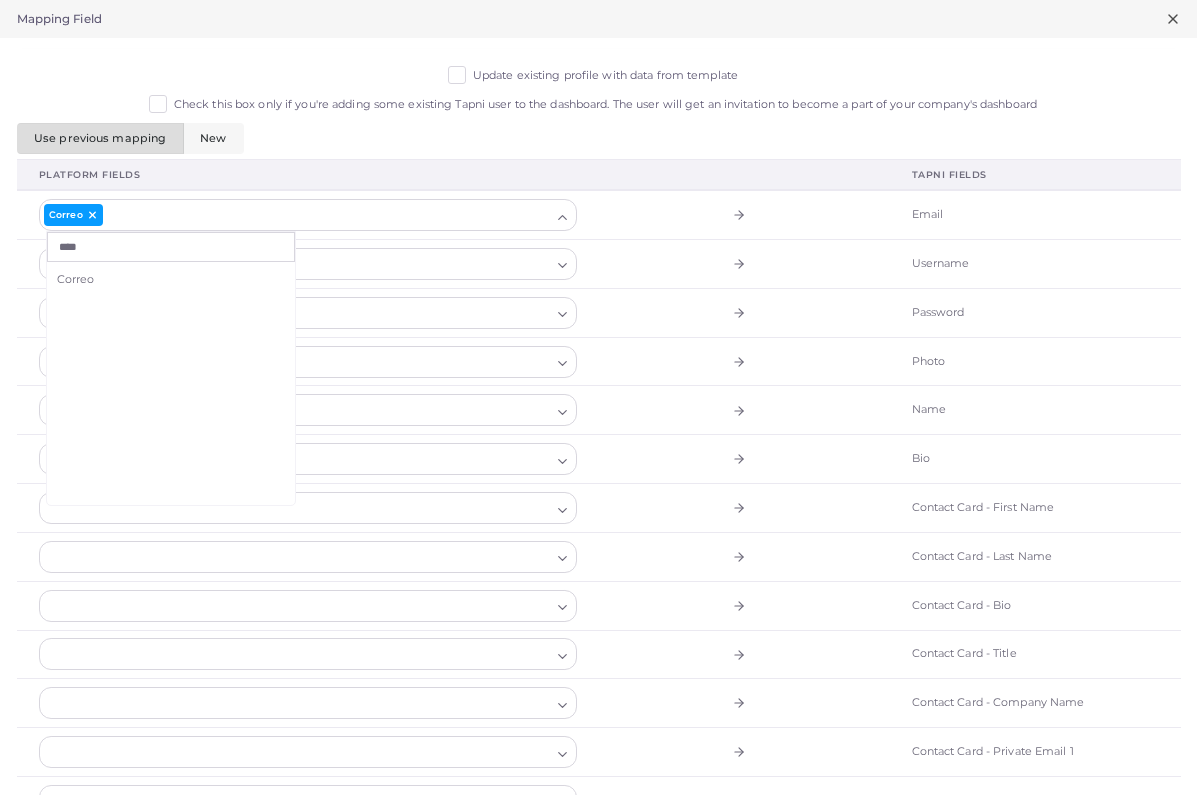 click on "Update existing profile with data from template" at bounding box center (605, 76) 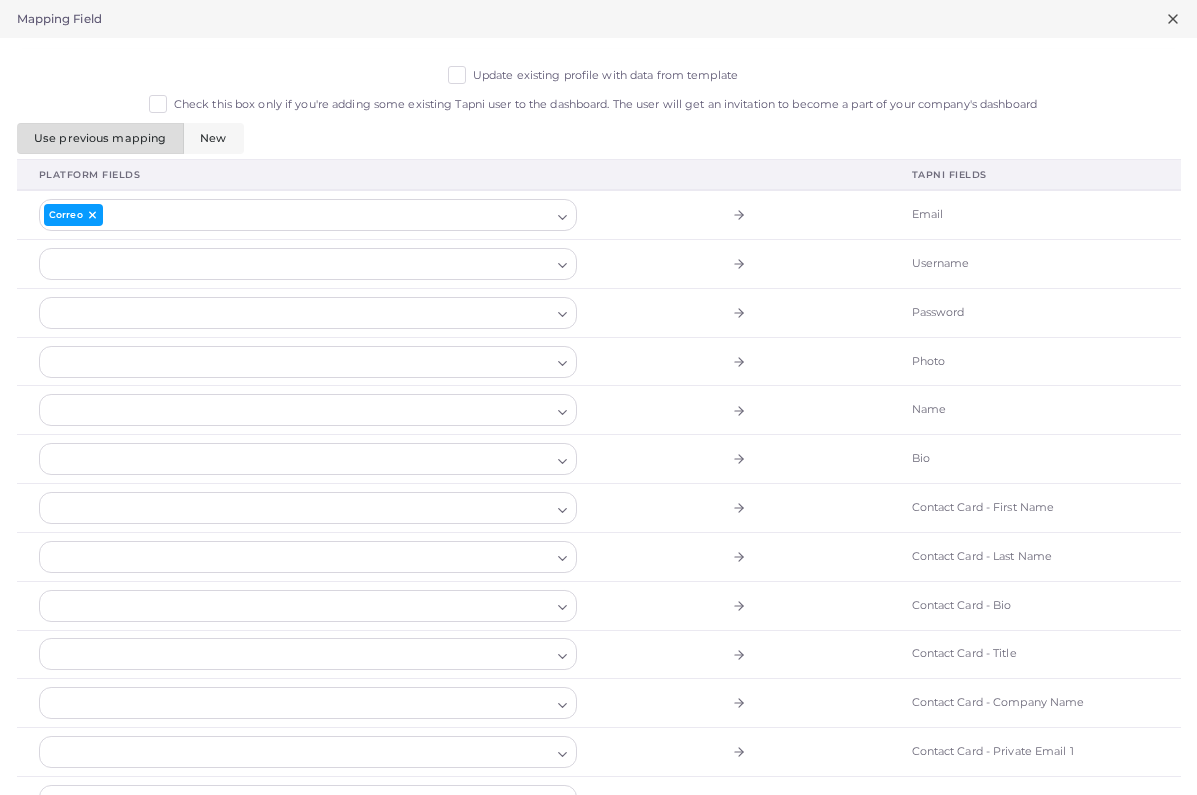click at bounding box center [296, 410] 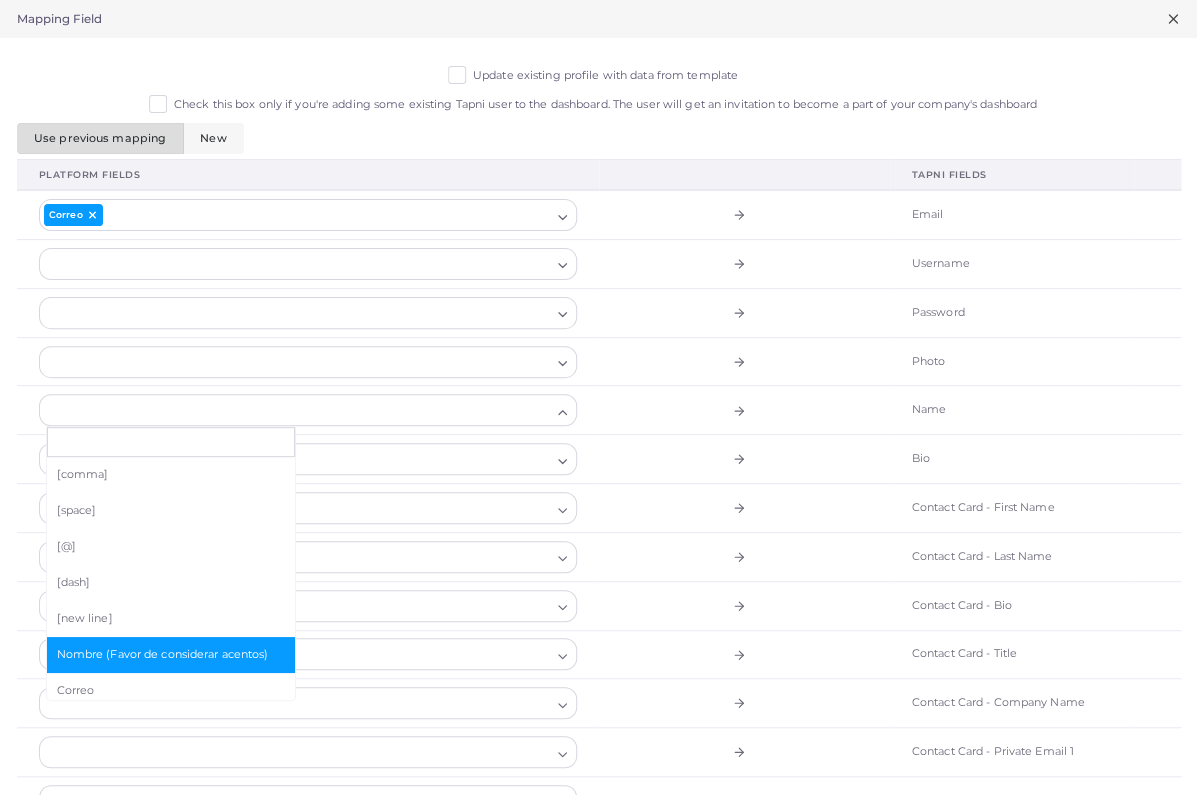 scroll, scrollTop: 16, scrollLeft: 0, axis: vertical 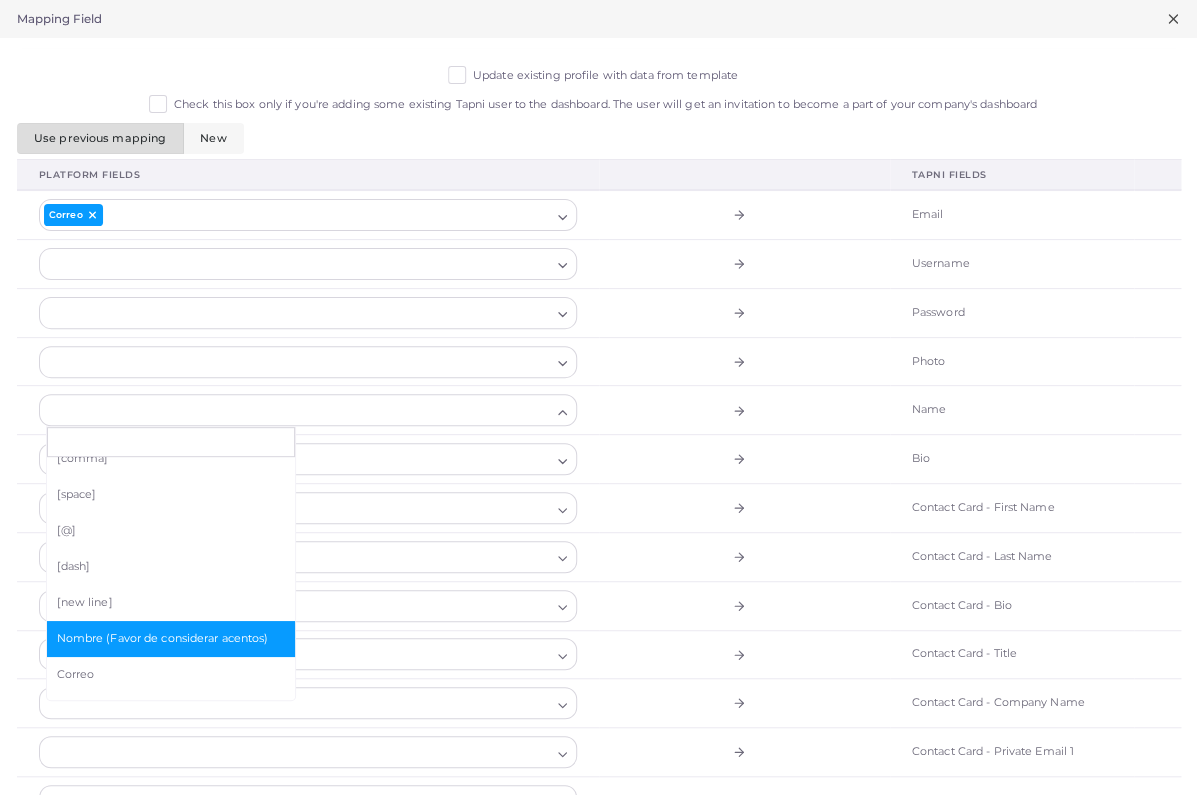click on "Nombre
(Favor de considerar acentos)" at bounding box center [171, 639] 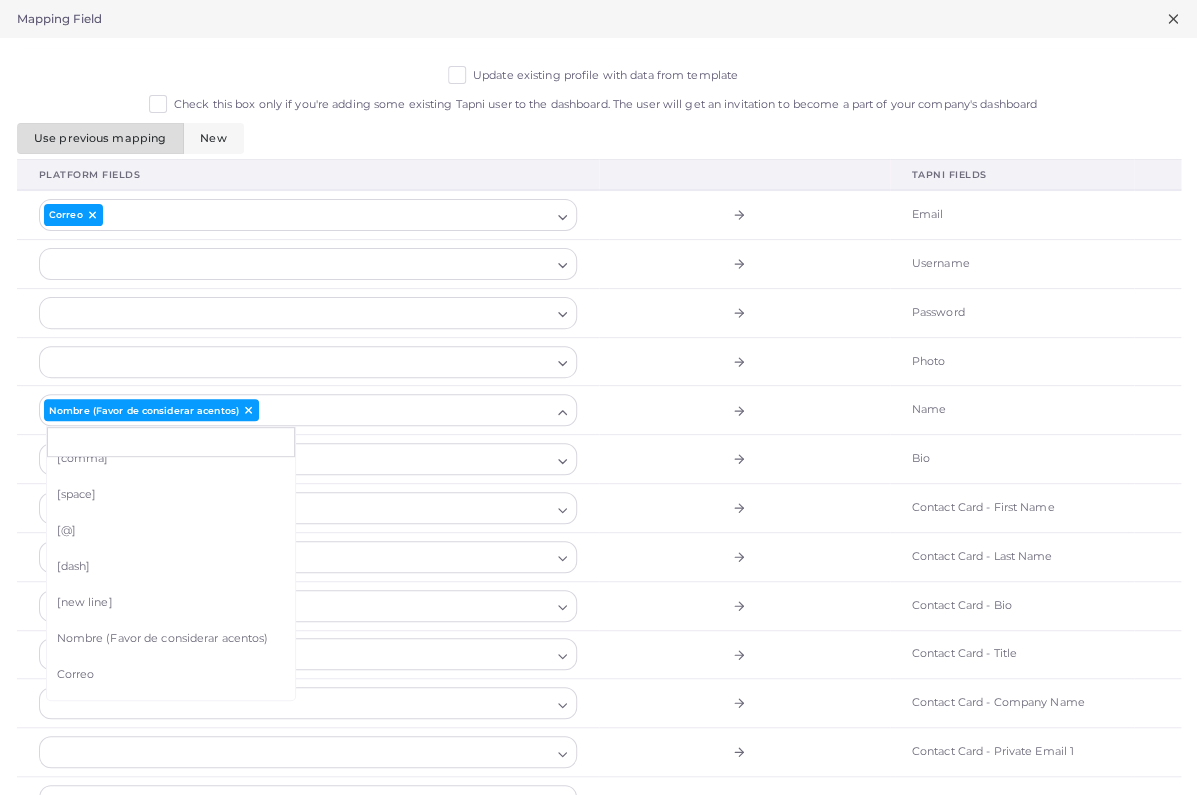 click at bounding box center (308, 508) 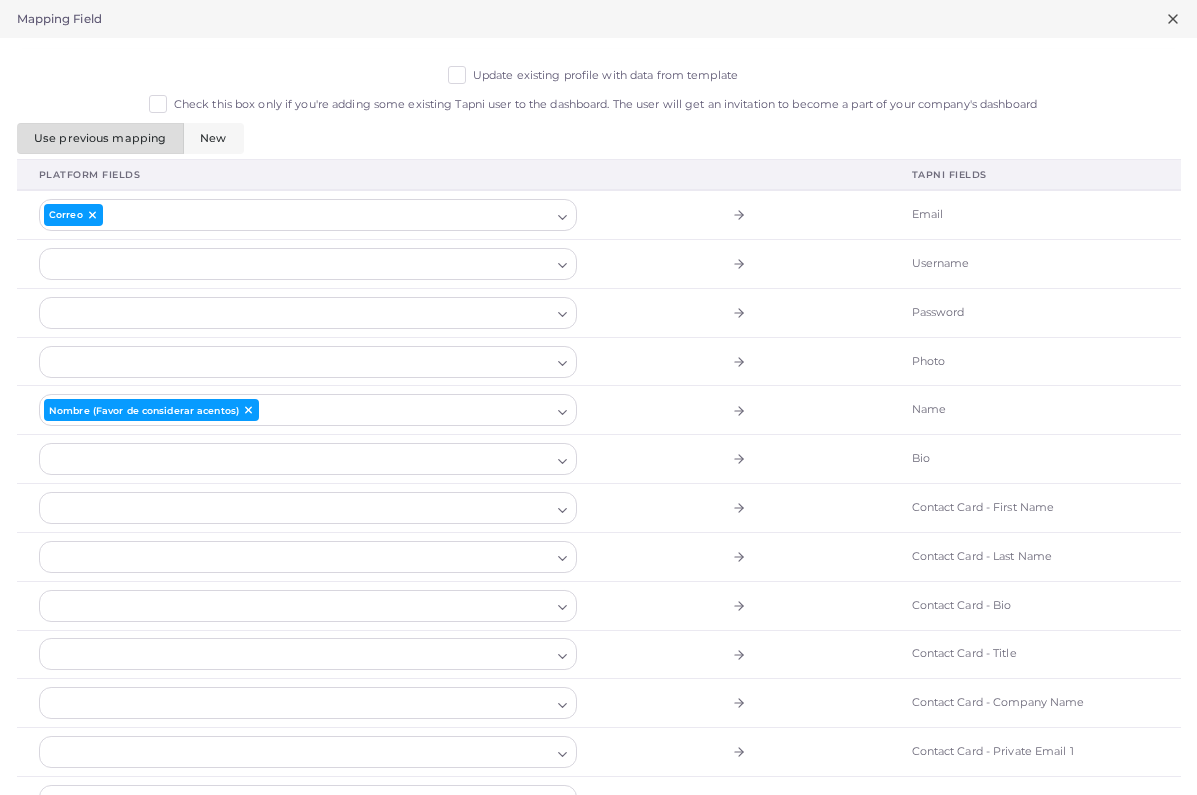 scroll, scrollTop: 269, scrollLeft: 0, axis: vertical 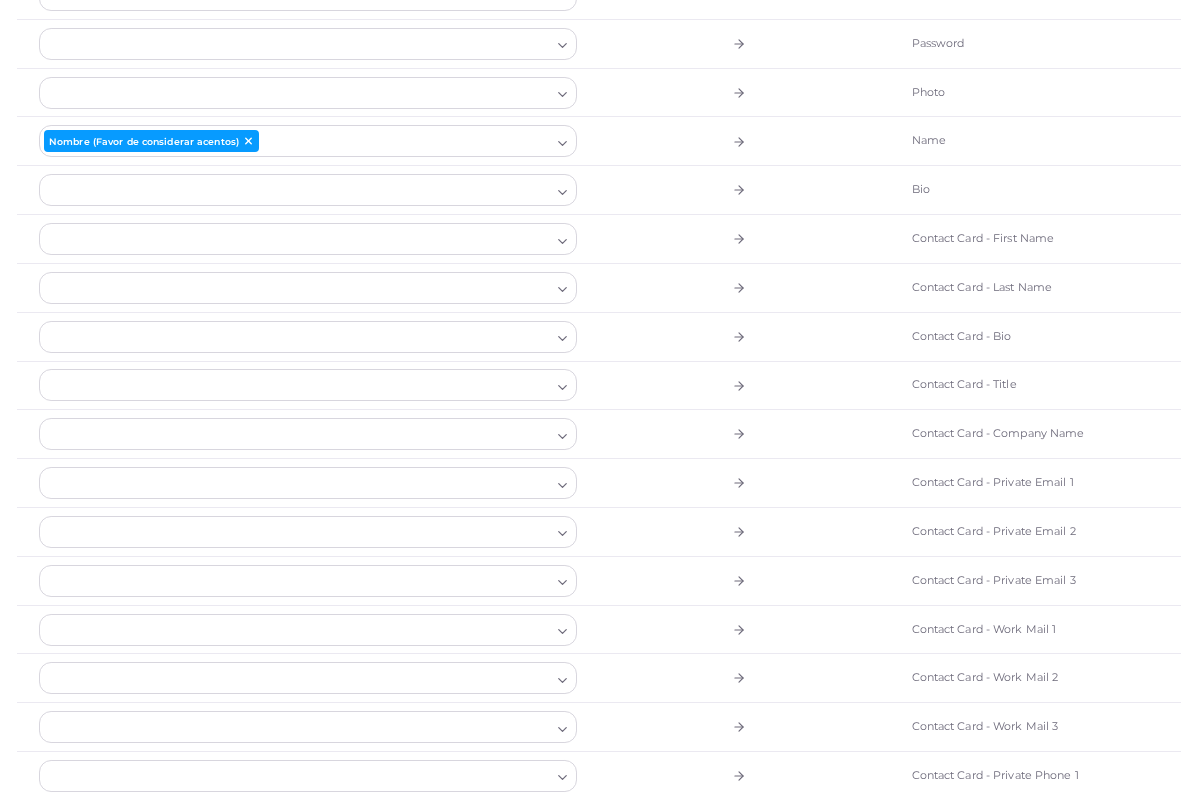 click at bounding box center (296, 190) 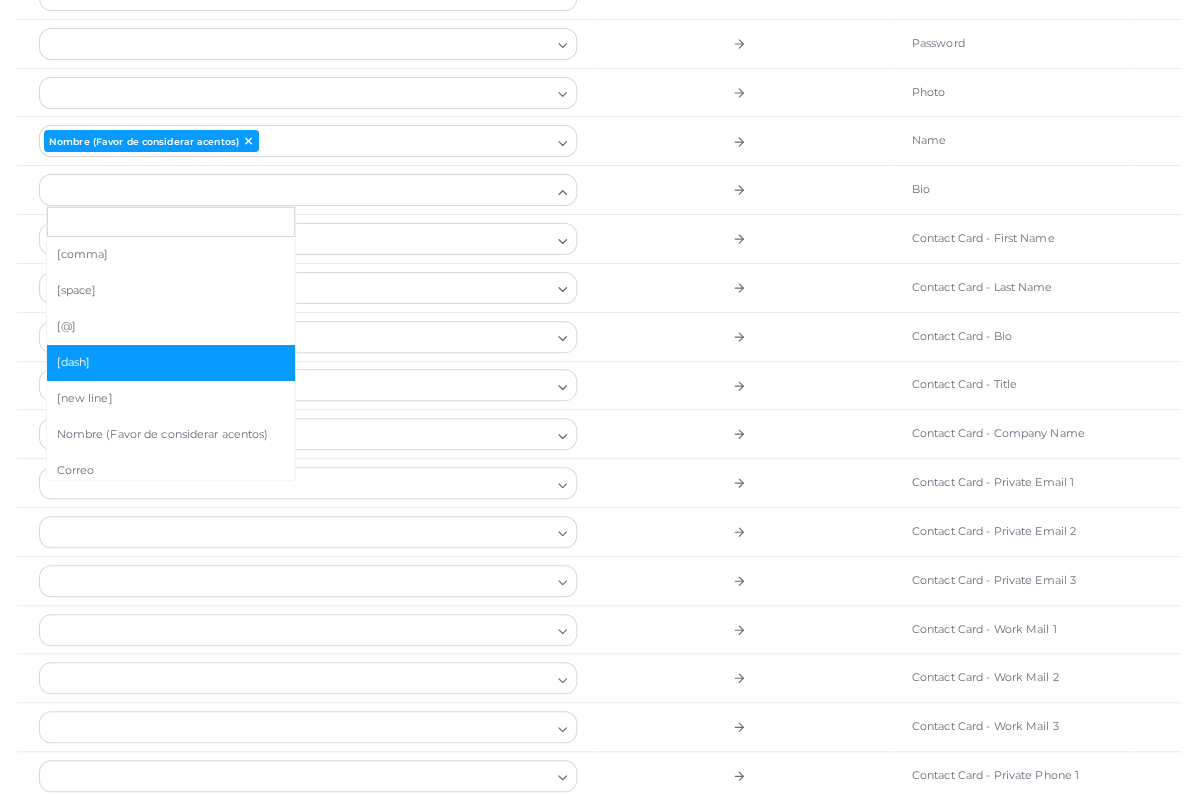 scroll, scrollTop: 108, scrollLeft: 0, axis: vertical 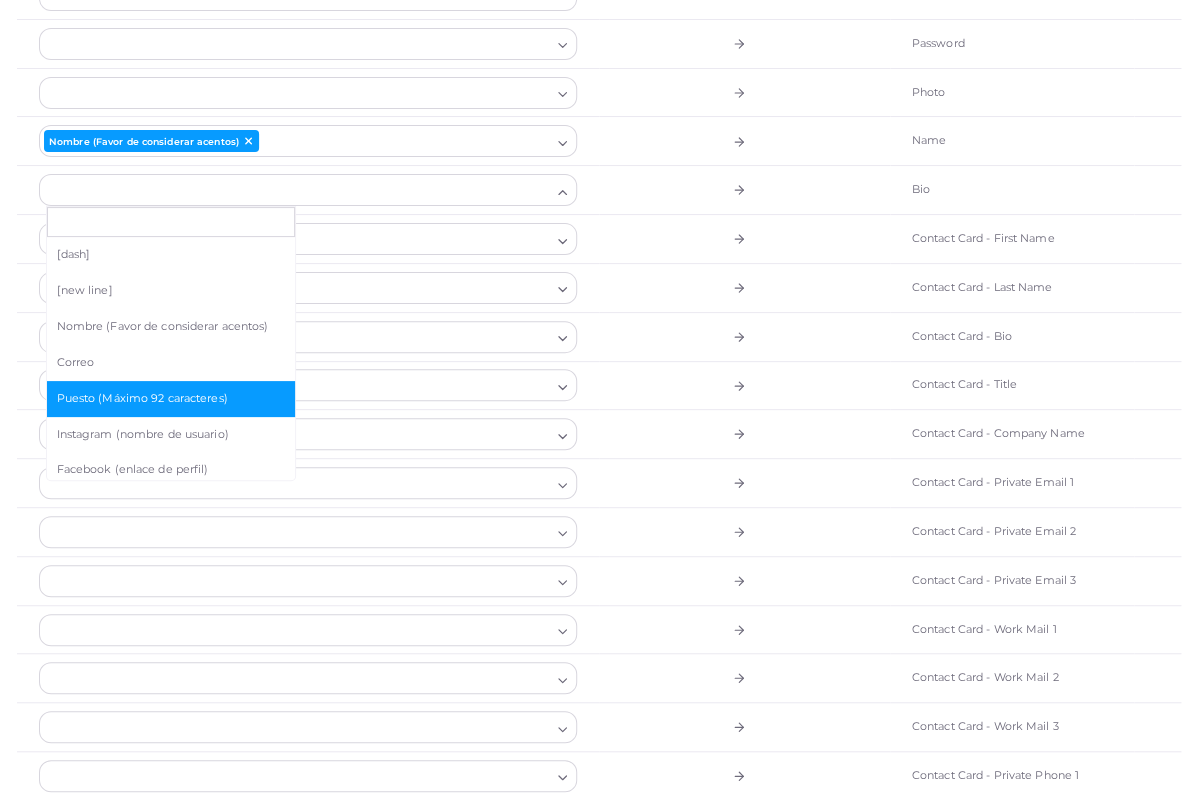 click on "Puesto
(Máximo 92 caracteres)" at bounding box center [171, 399] 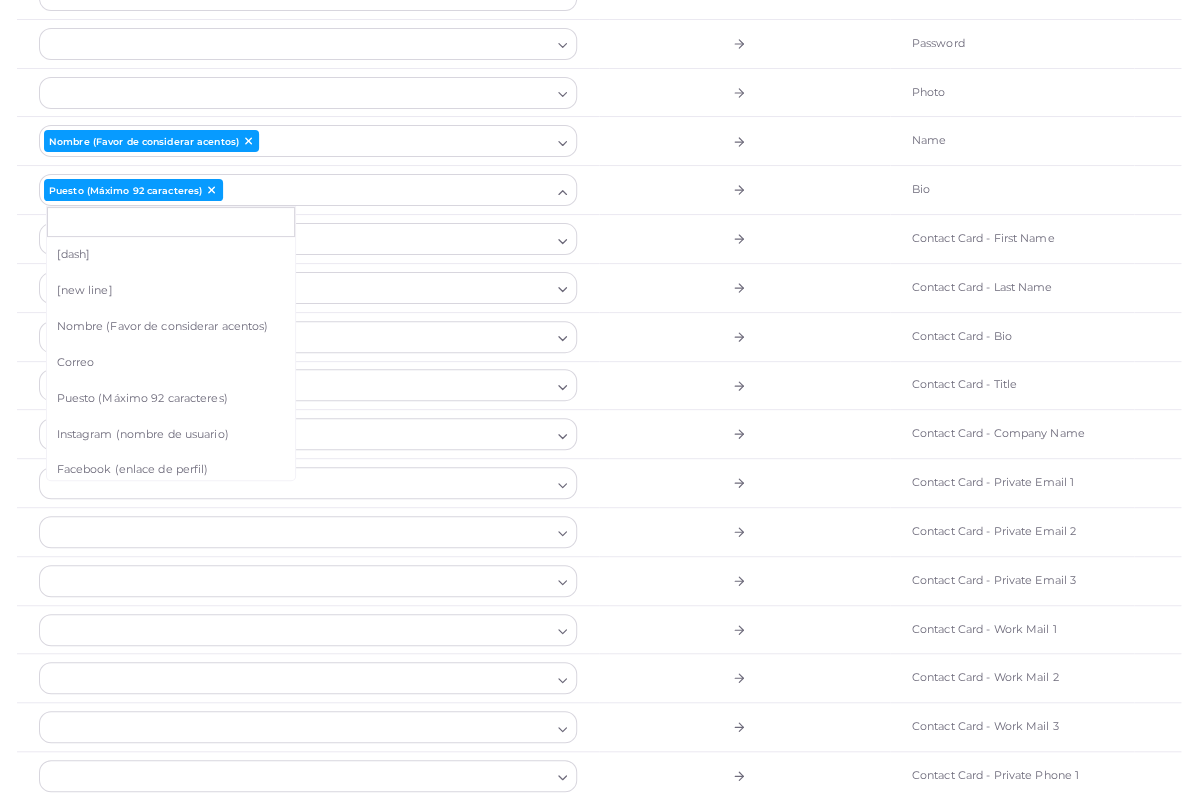 click at bounding box center [744, 385] 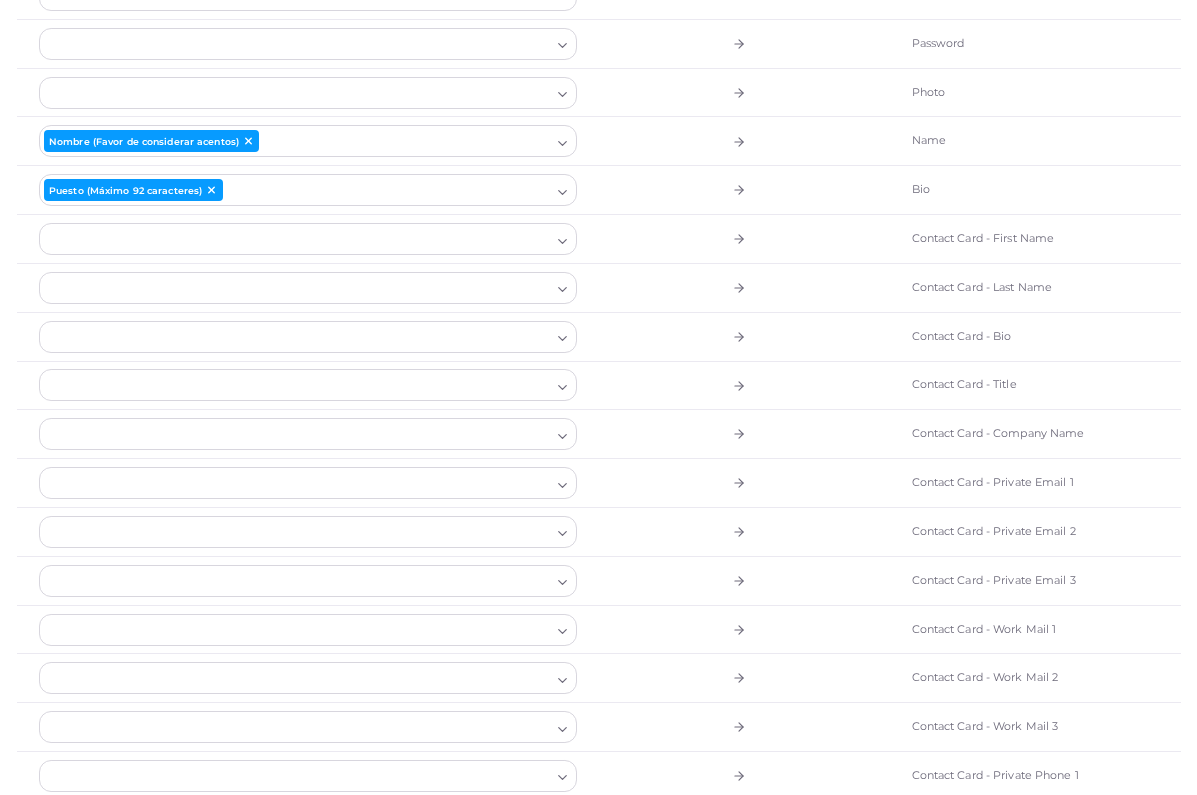 click at bounding box center (296, 337) 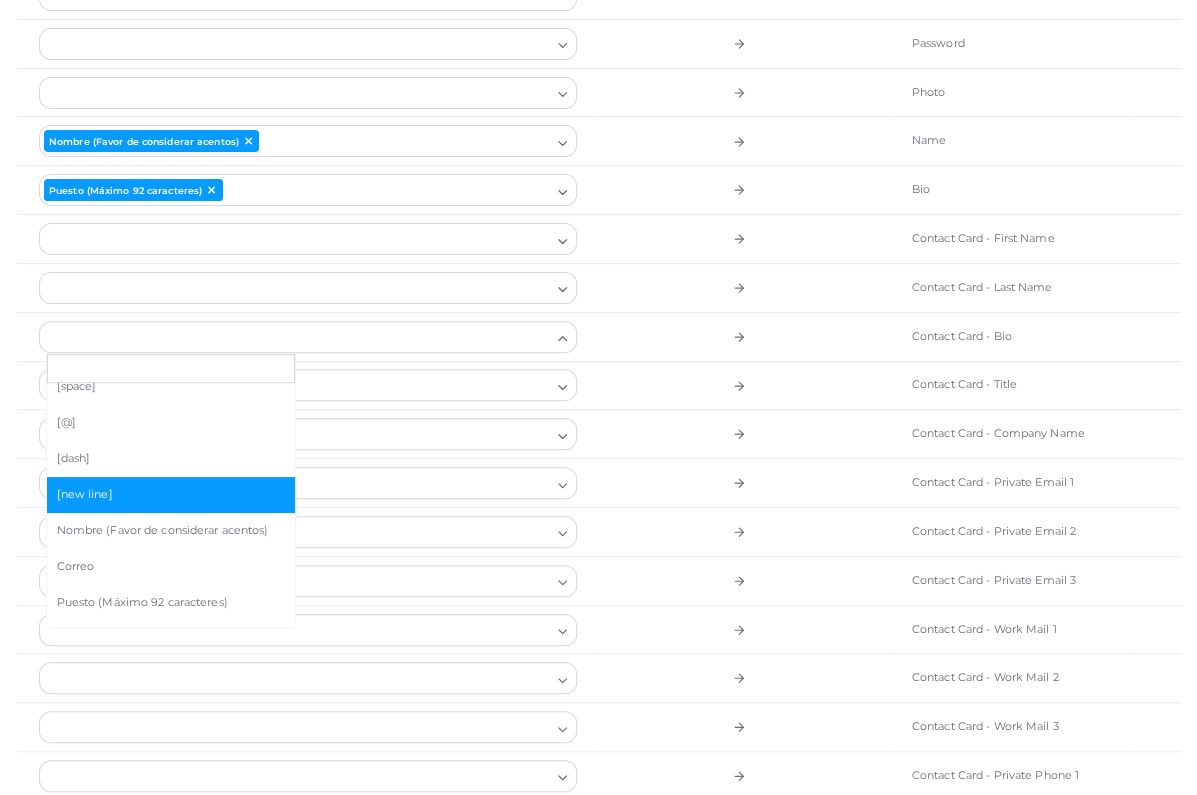 scroll, scrollTop: 51, scrollLeft: 0, axis: vertical 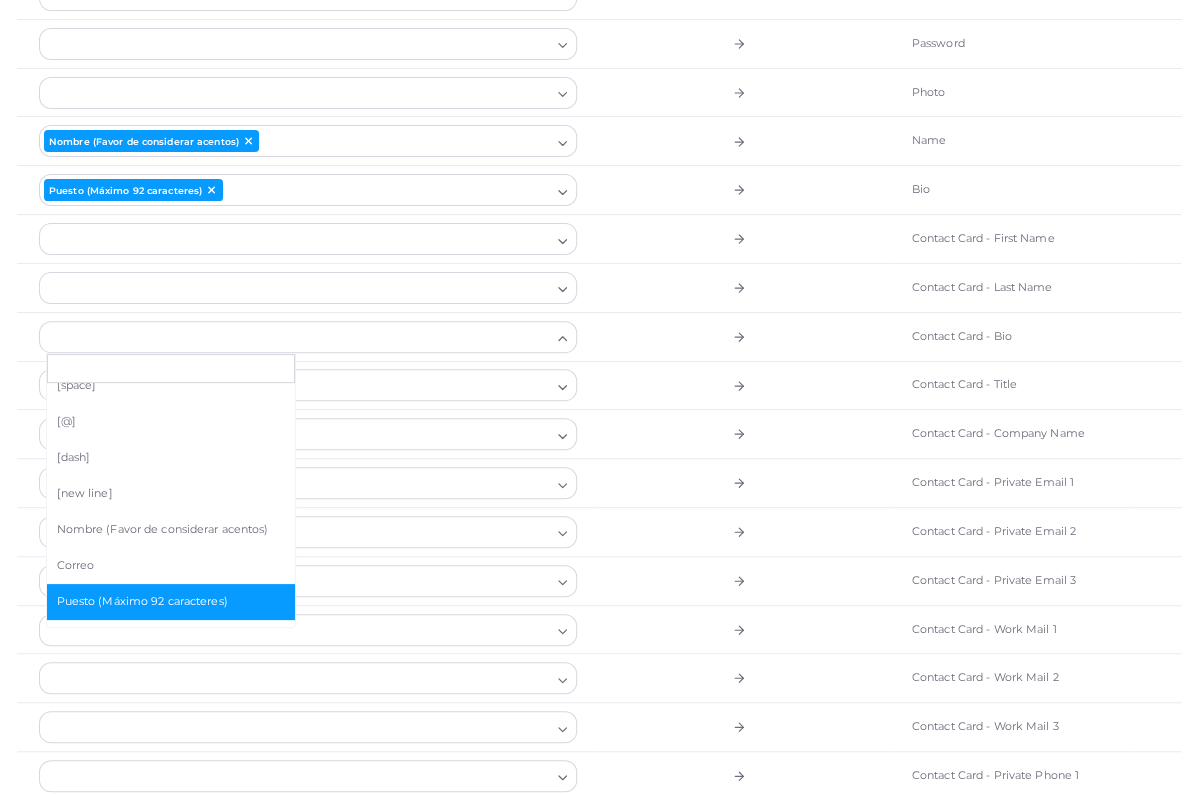 click on "Puesto
(Máximo 92 caracteres)" at bounding box center (171, 602) 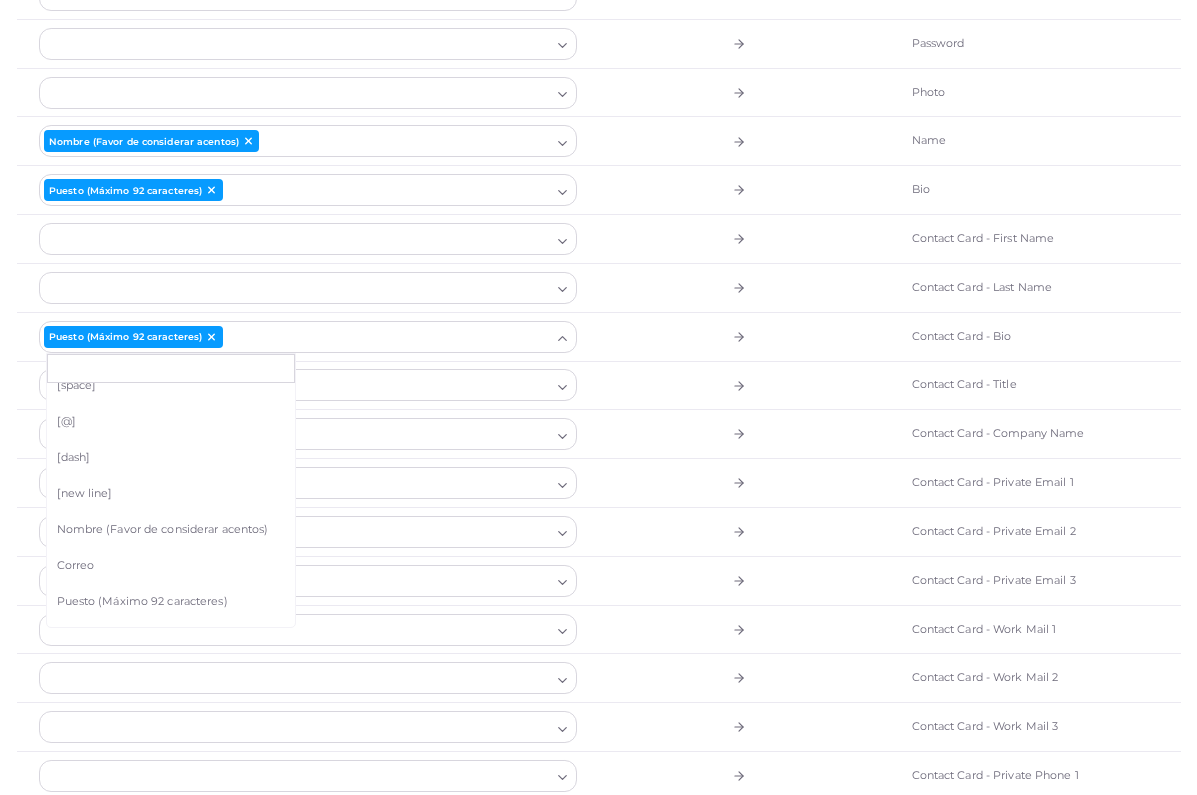 click at bounding box center (296, 239) 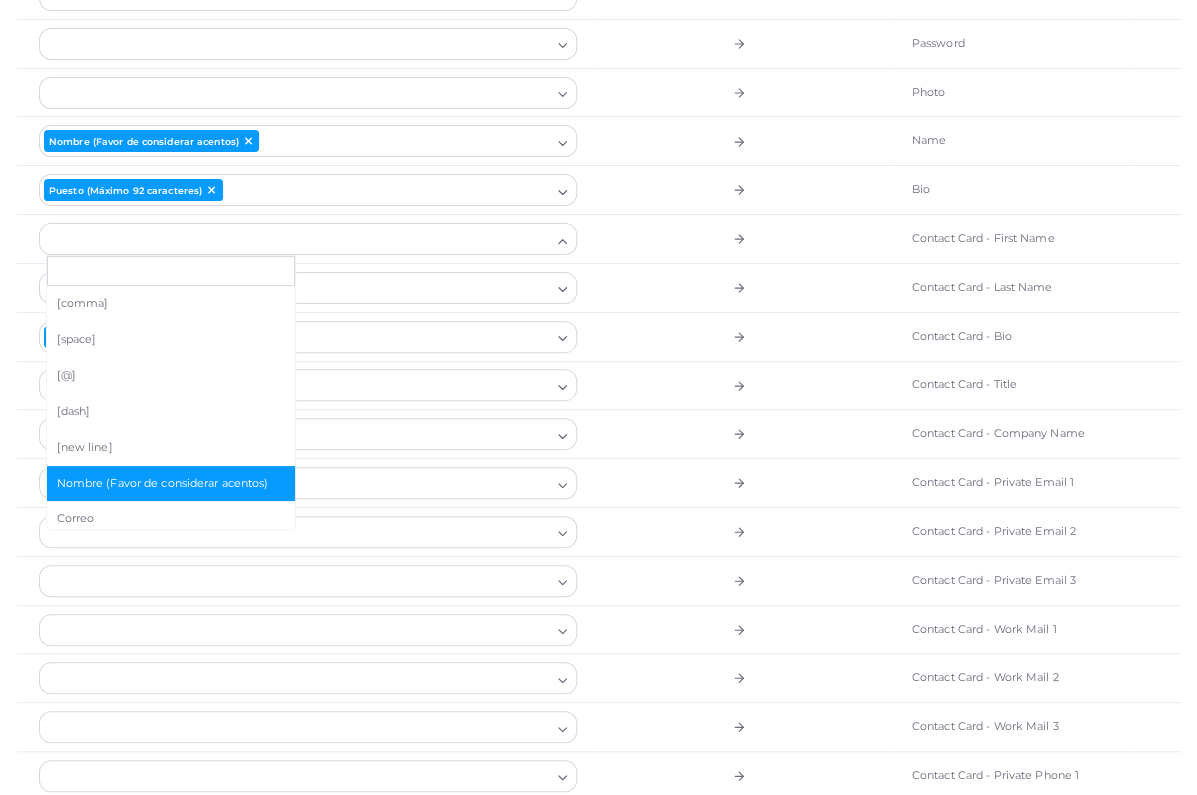 click on "Nombre
(Favor de considerar acentos)" at bounding box center (171, 484) 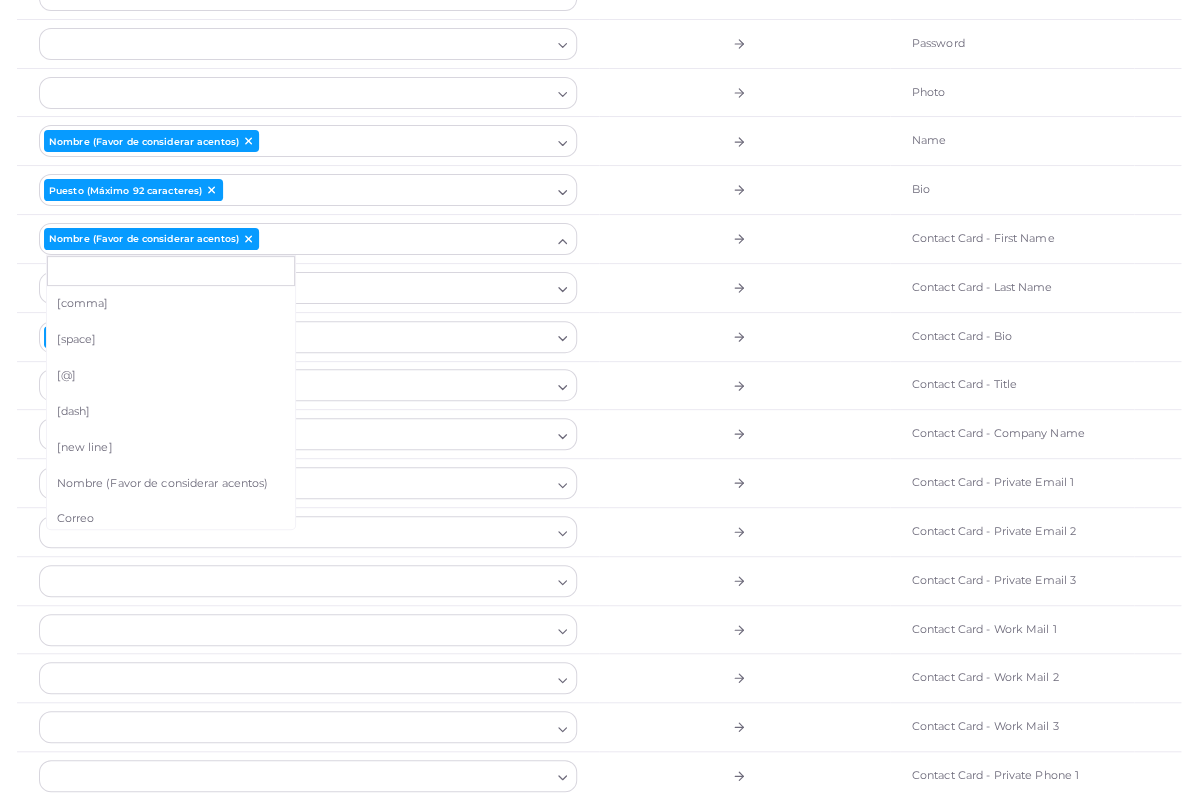 click at bounding box center [744, 434] 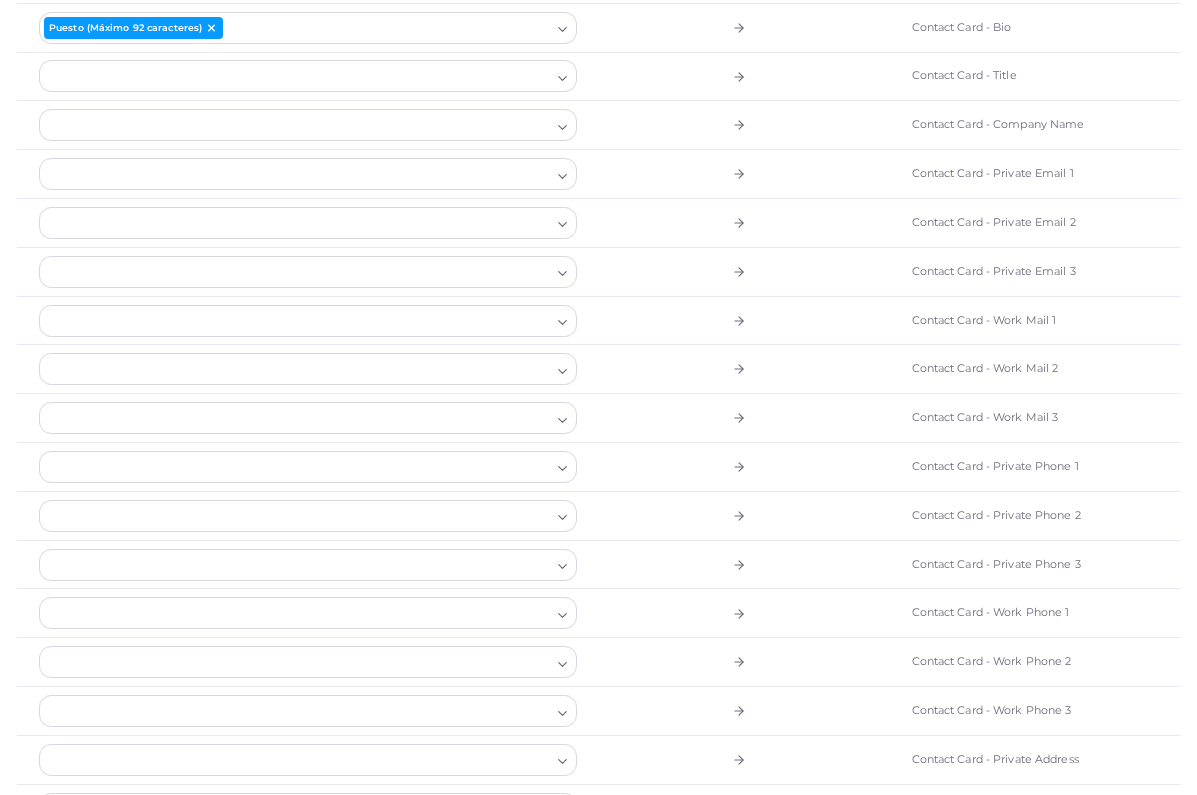 scroll, scrollTop: 615, scrollLeft: 0, axis: vertical 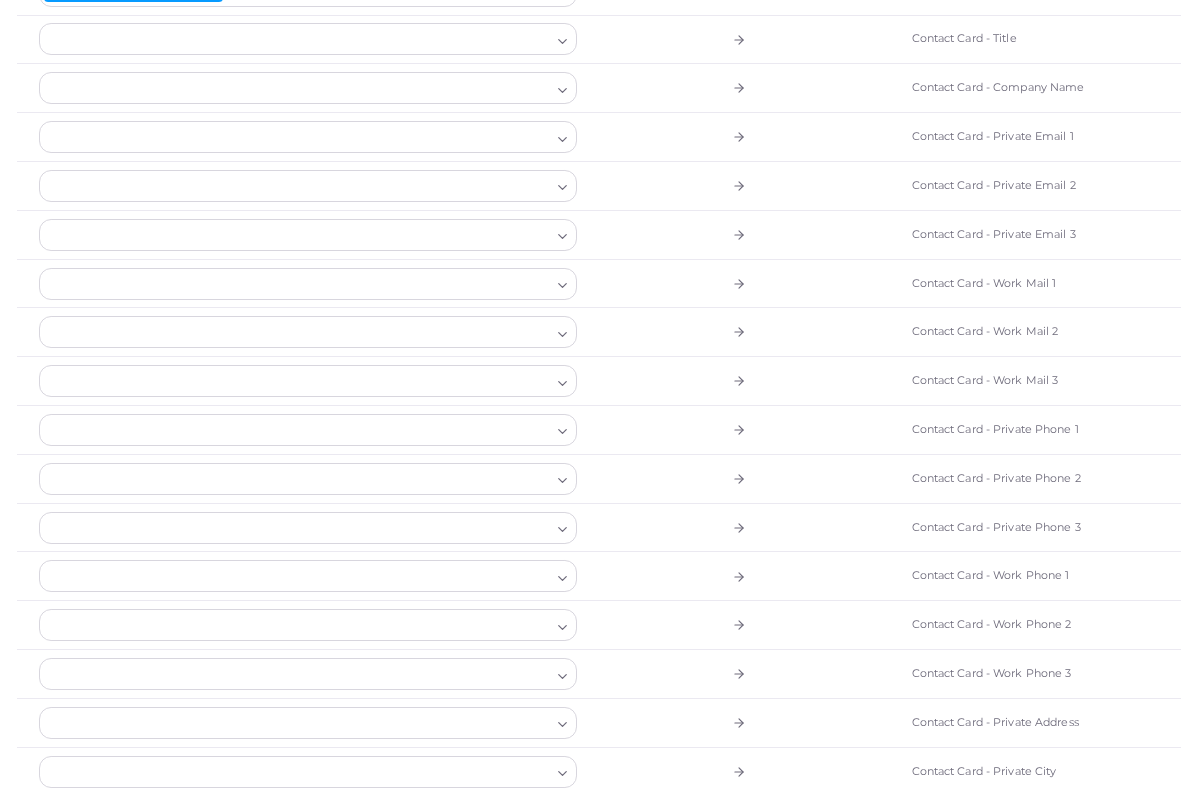 click at bounding box center (296, 332) 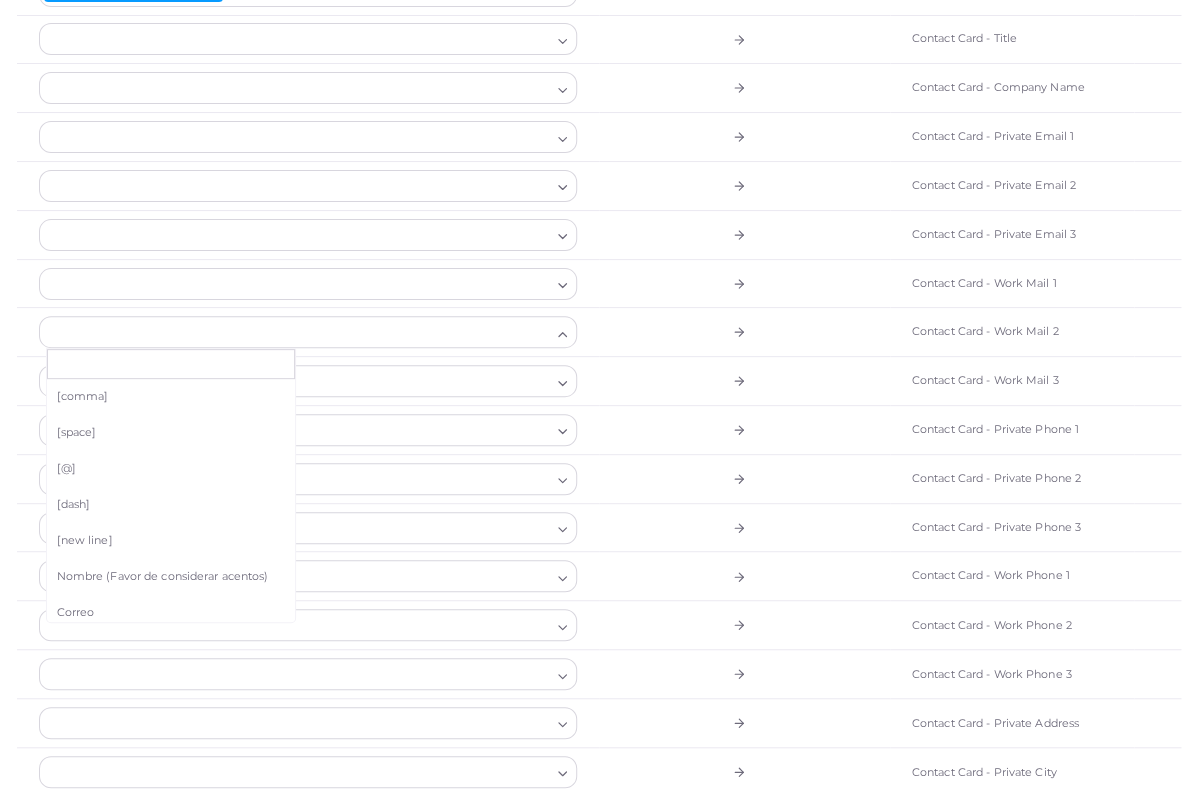 click at bounding box center (296, 284) 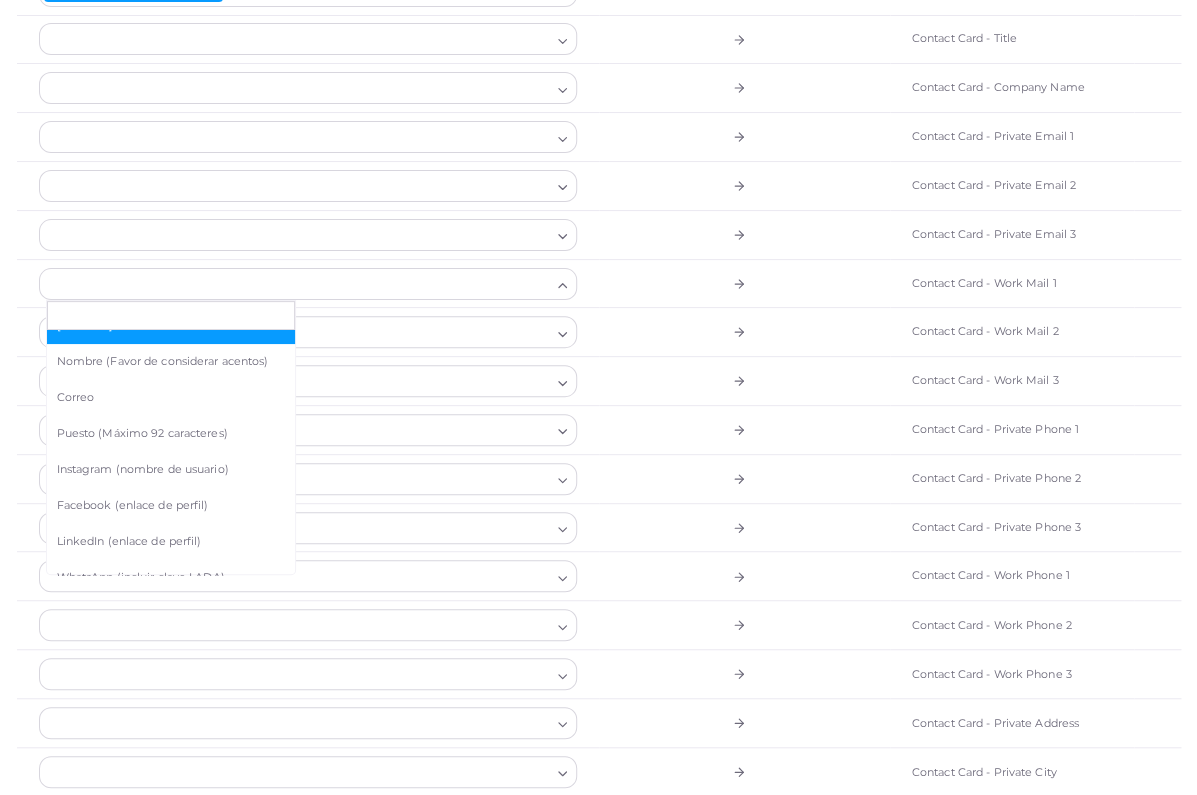 scroll, scrollTop: 194, scrollLeft: 0, axis: vertical 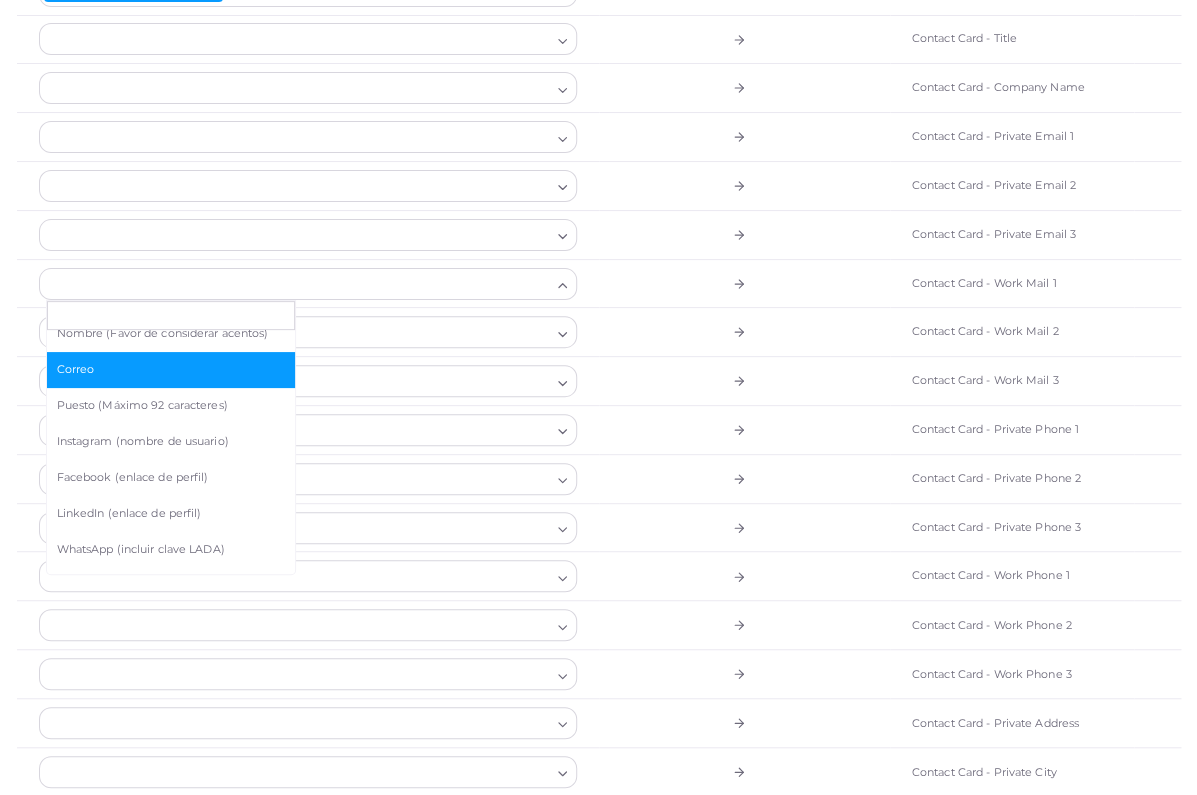 click on "Correo" at bounding box center [171, 370] 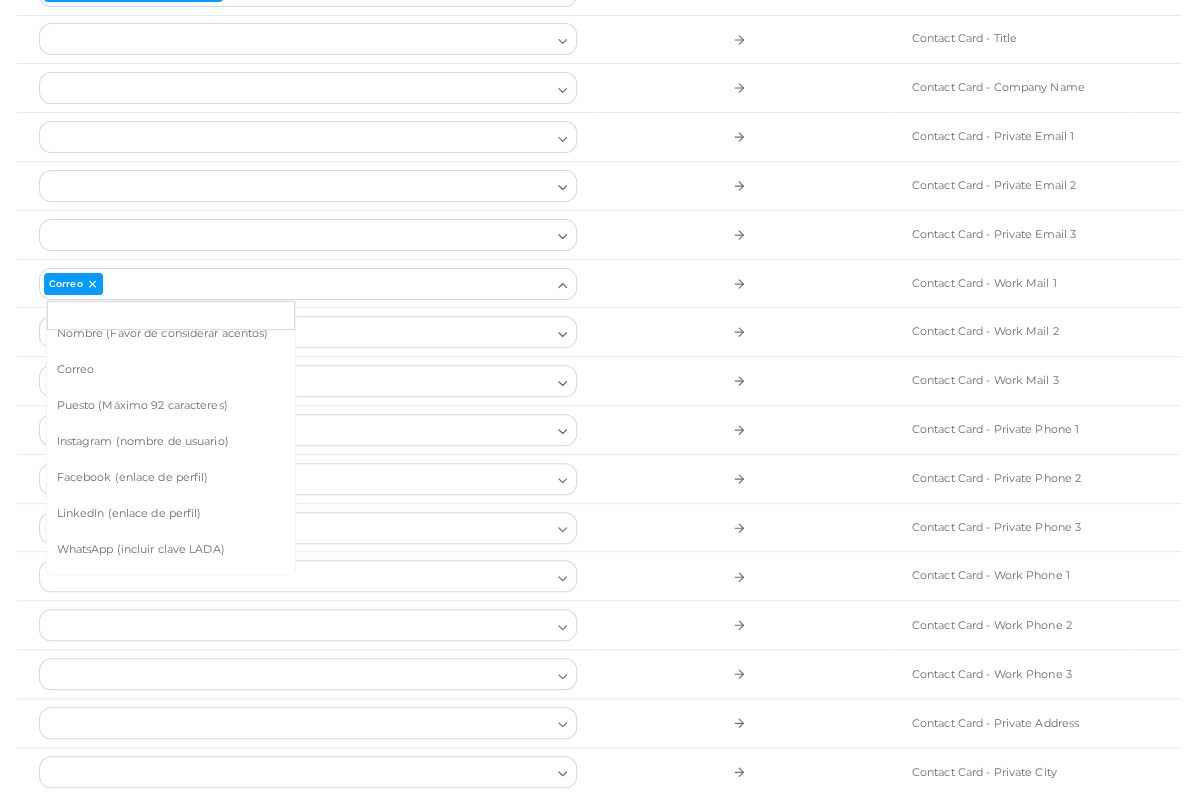 click at bounding box center [744, 430] 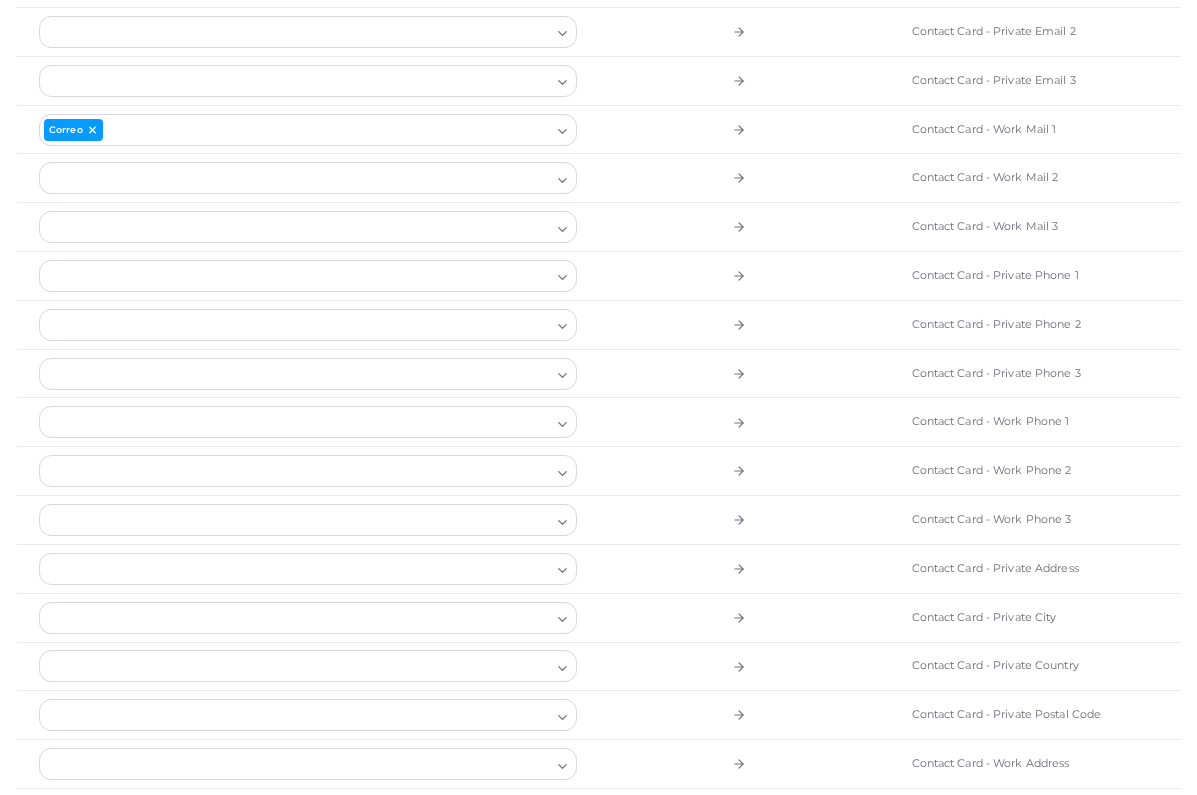 scroll, scrollTop: 774, scrollLeft: 0, axis: vertical 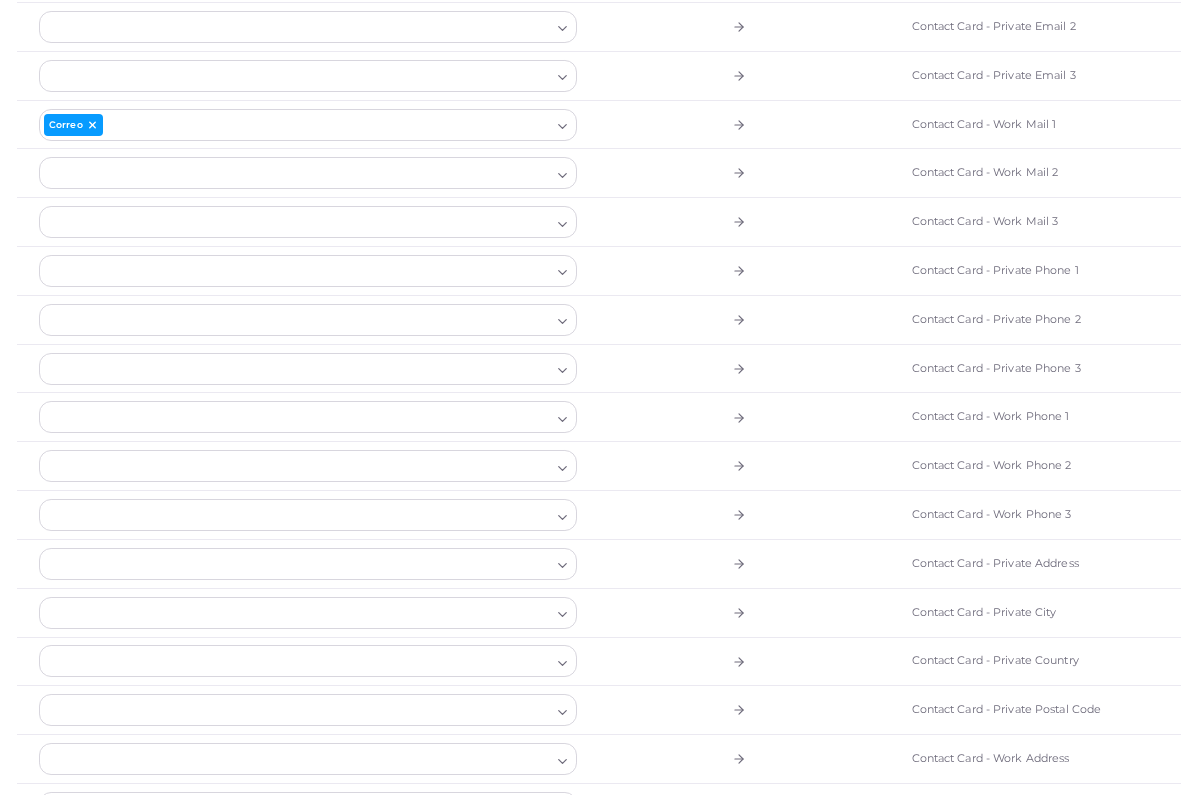 click at bounding box center [296, 417] 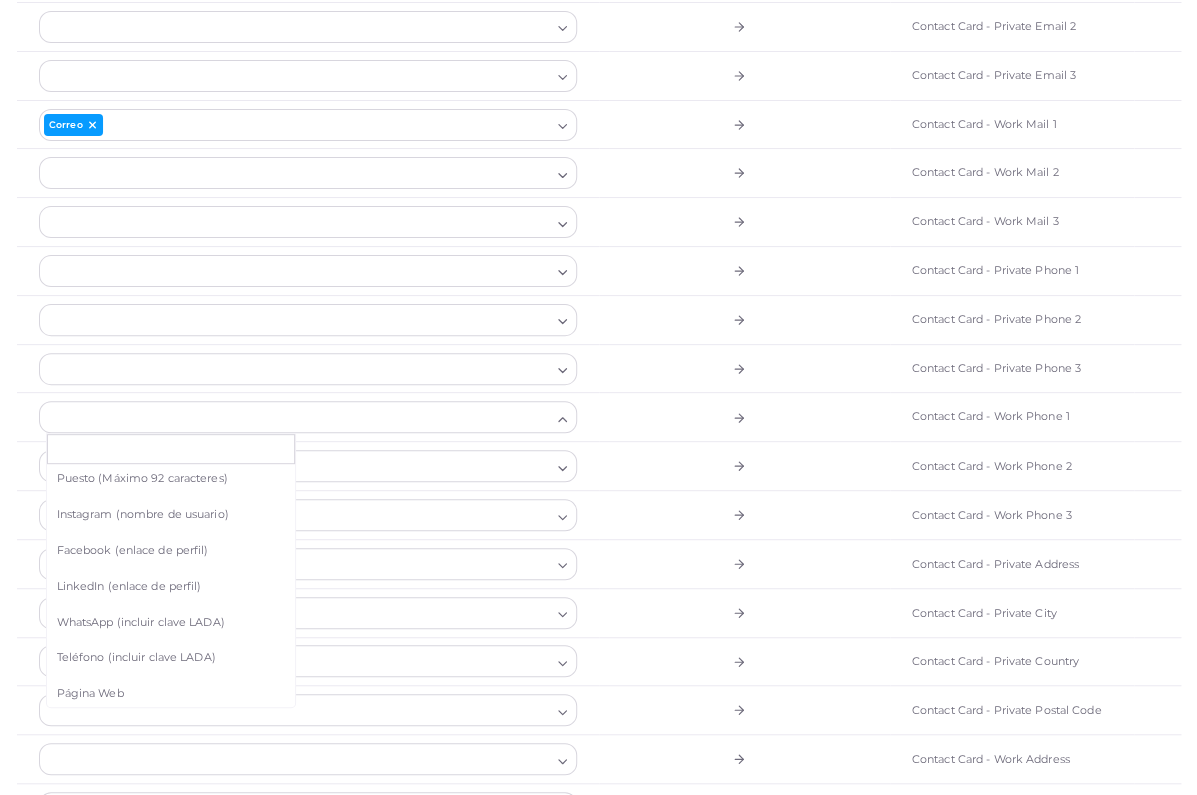scroll, scrollTop: 273, scrollLeft: 0, axis: vertical 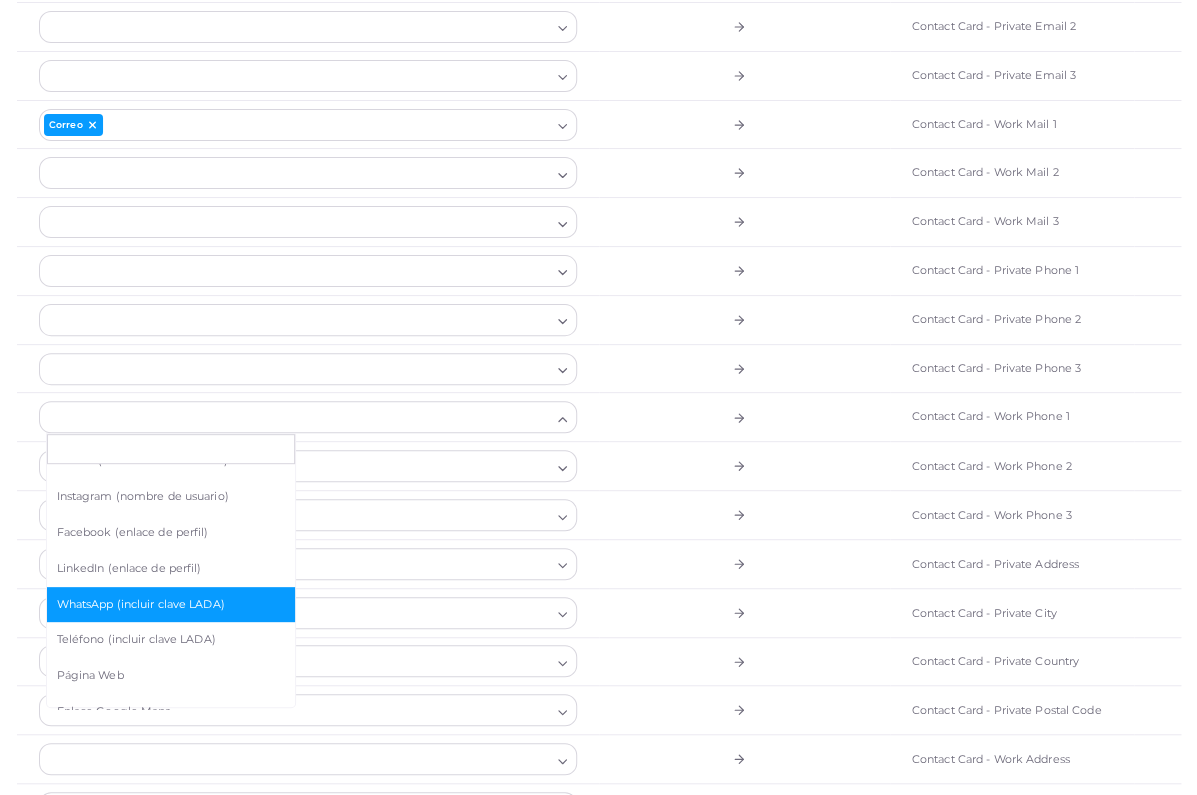 click on "WhatsApp
(incluir clave LADA)" at bounding box center (171, 605) 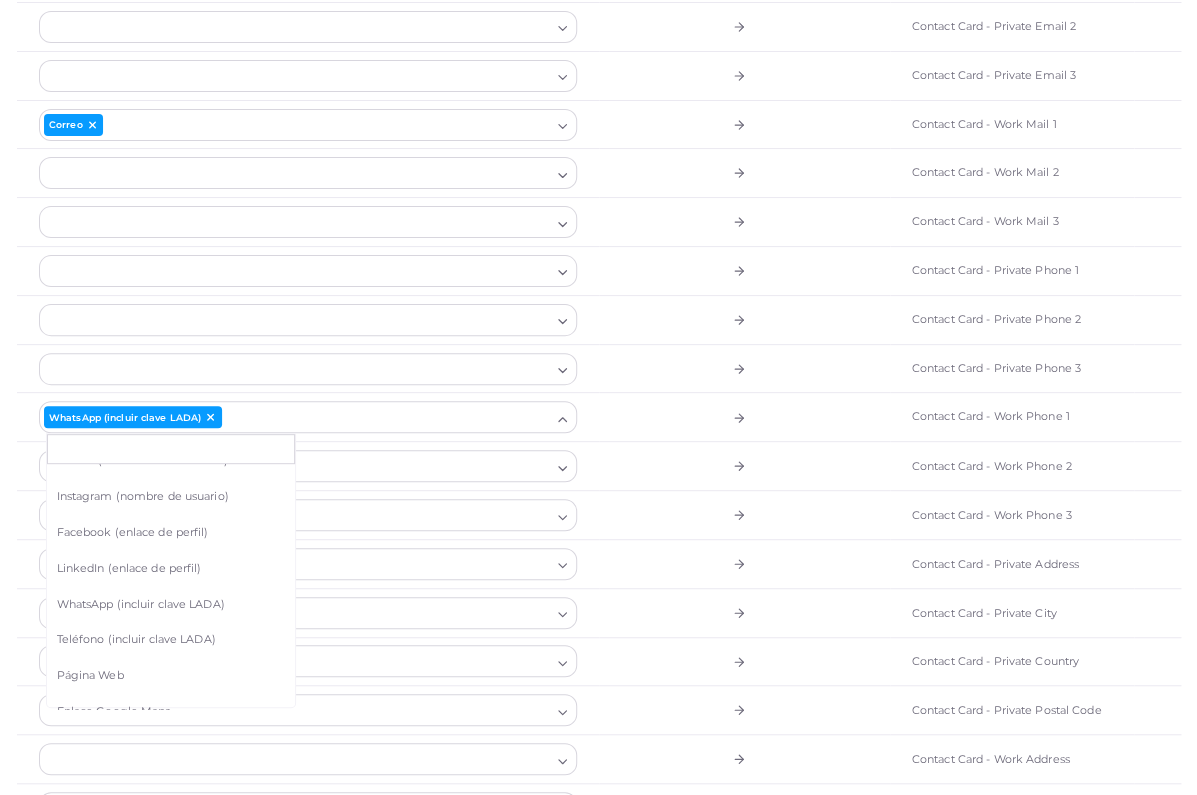 click at bounding box center [744, 563] 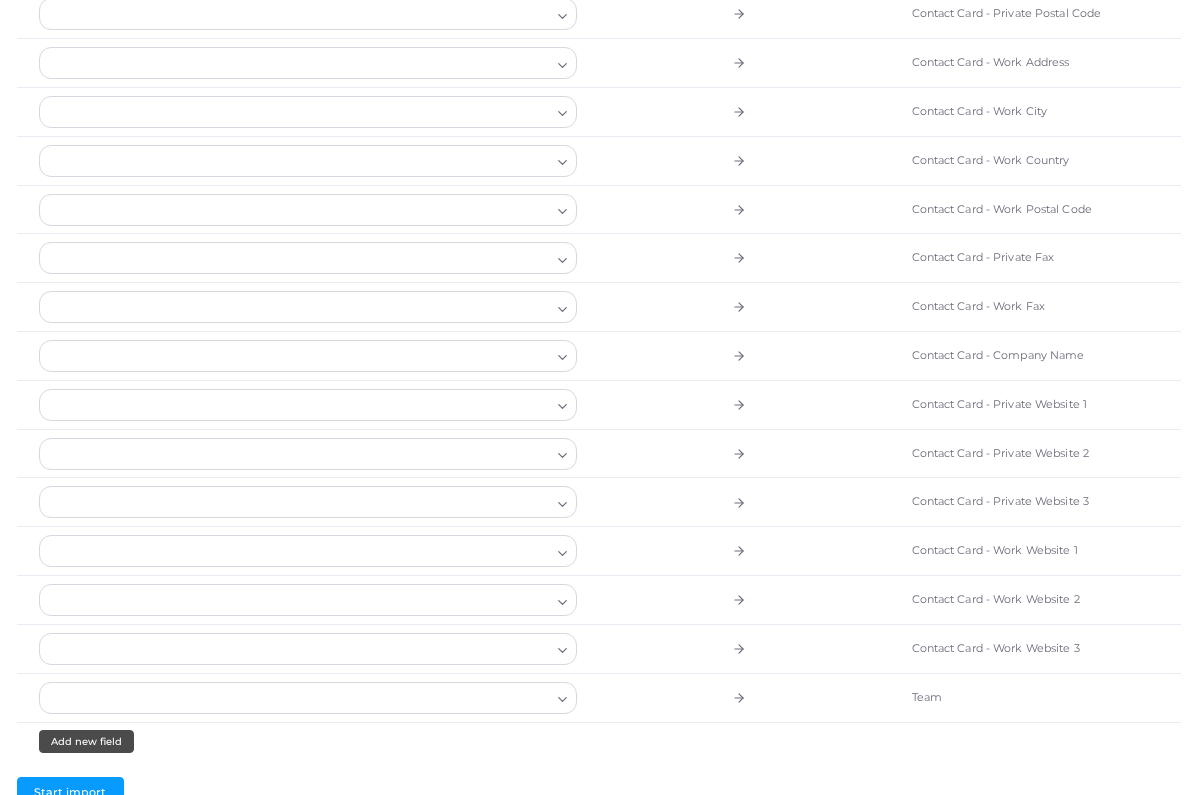 scroll, scrollTop: 1469, scrollLeft: 0, axis: vertical 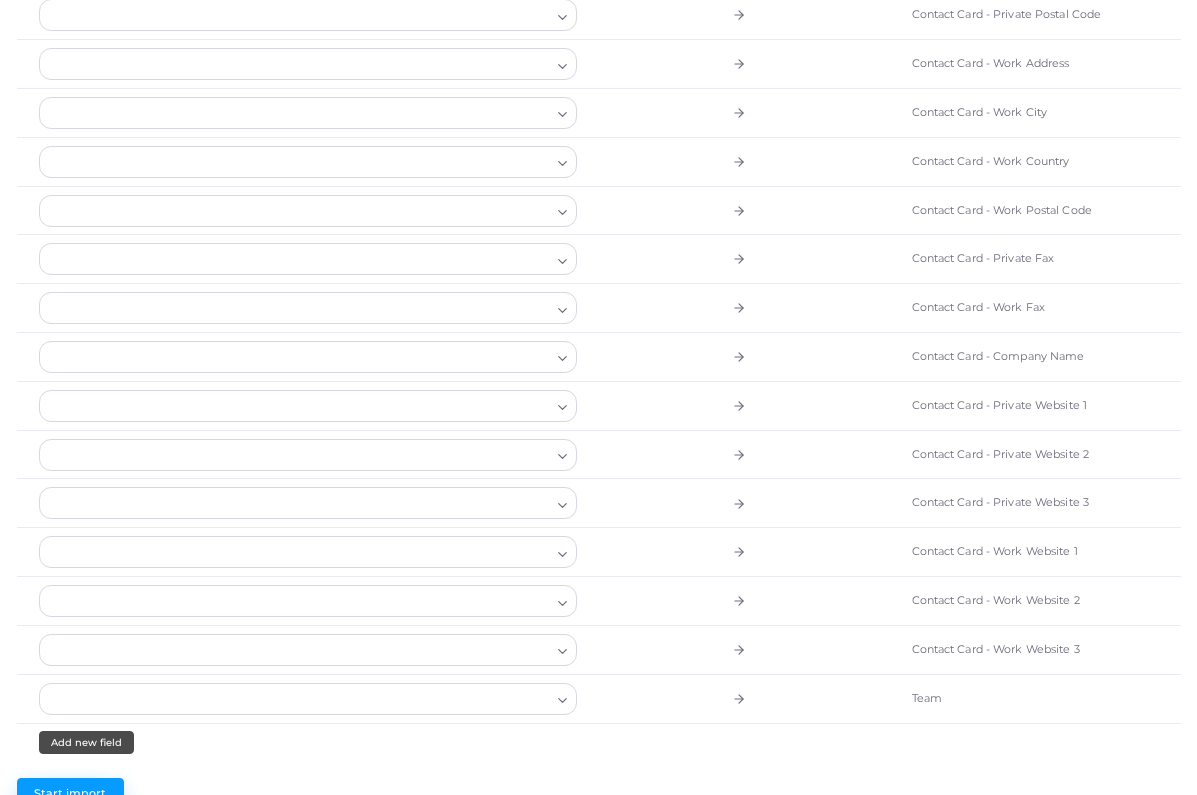 click on "Start import" at bounding box center [70, 793] 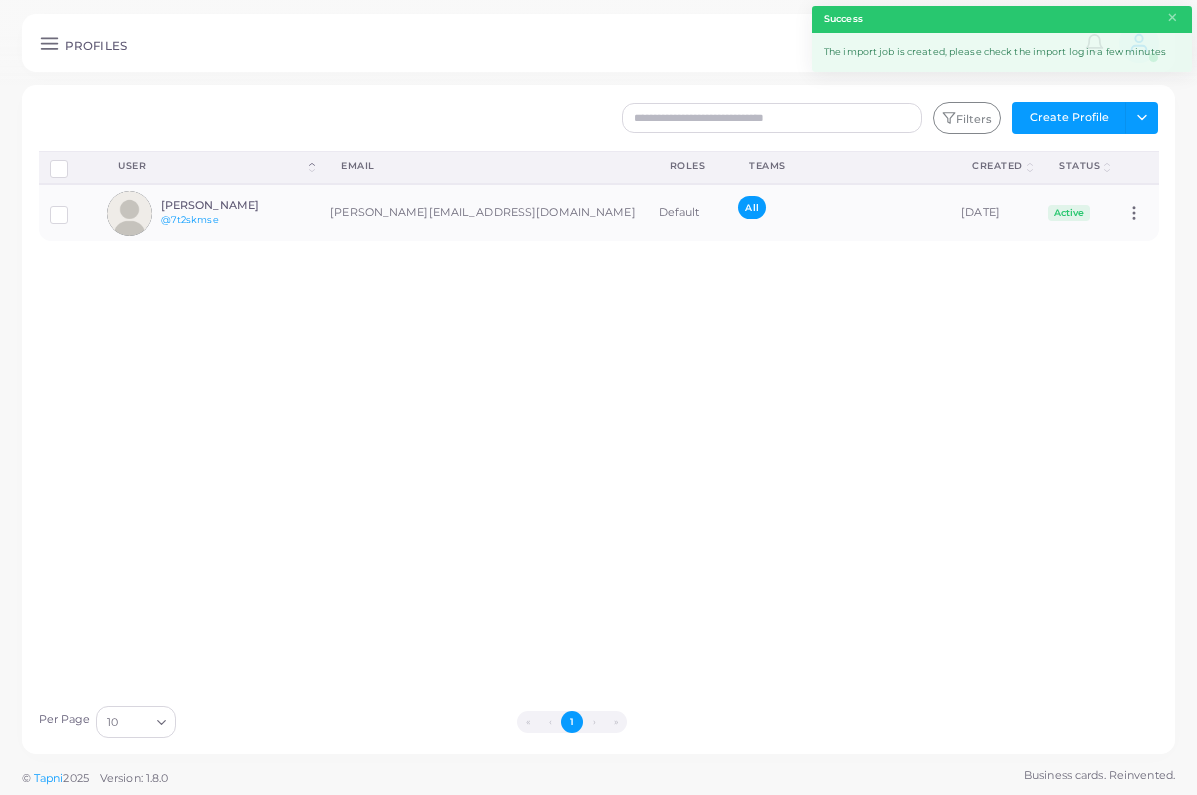 click 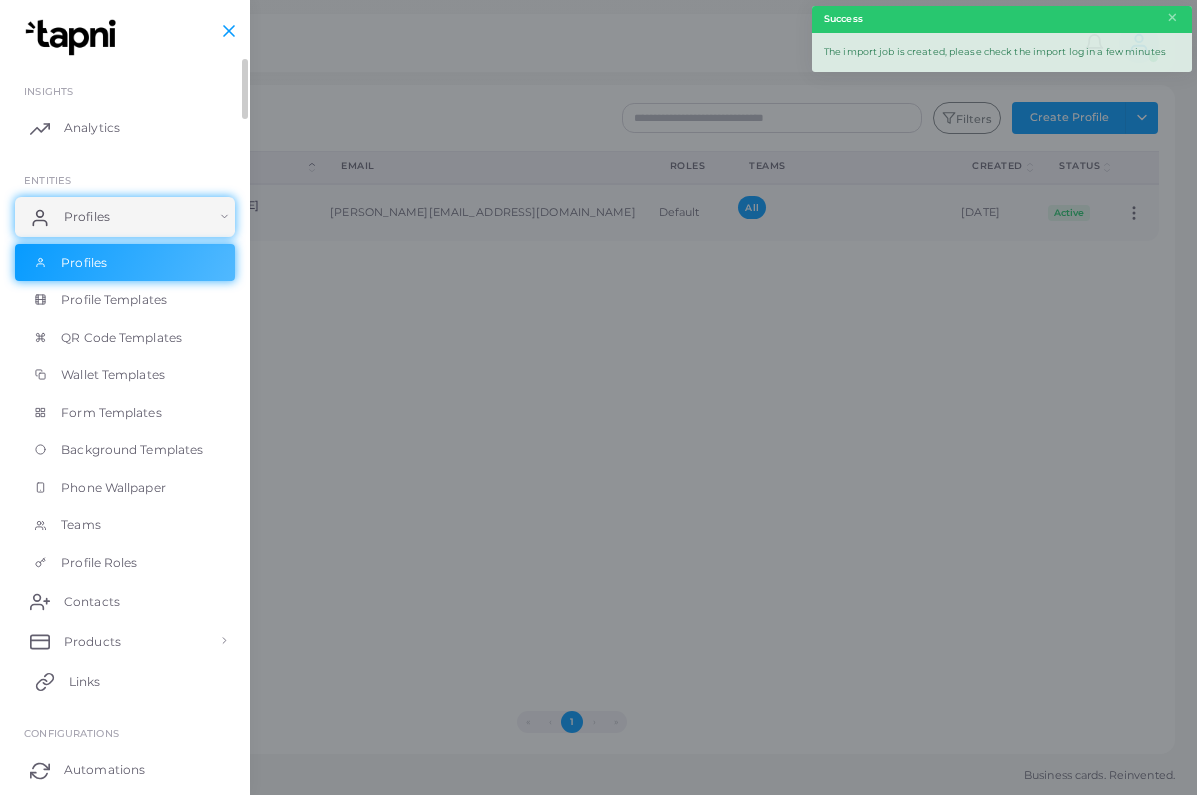 click on "Links" at bounding box center (125, 681) 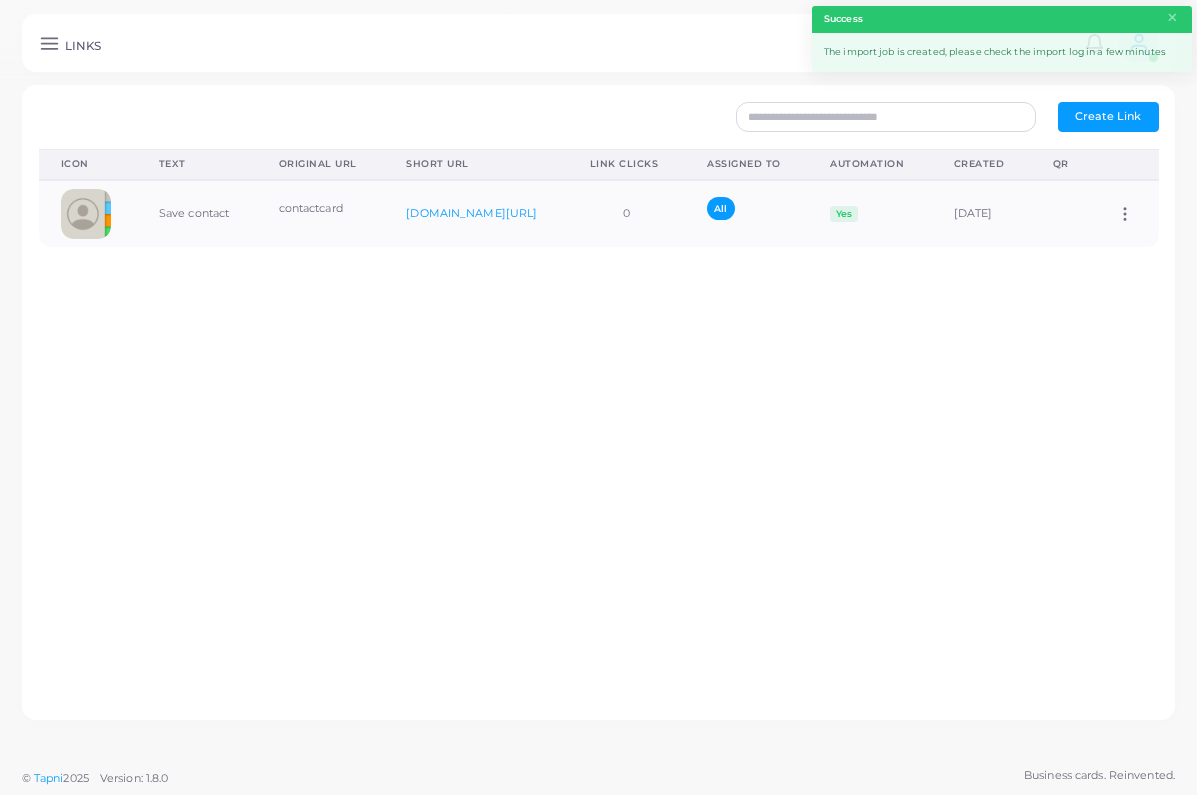 click on "Create Link" at bounding box center [1108, 116] 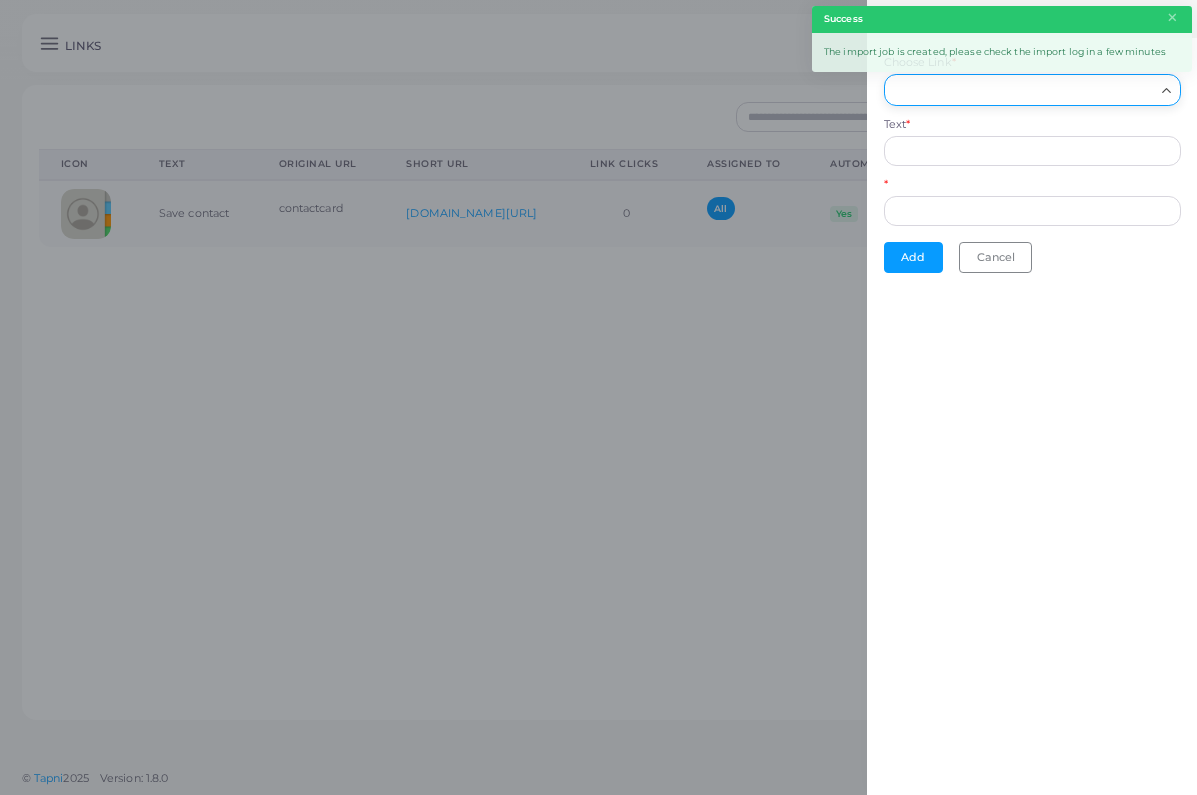 click on "Choose Link  *" at bounding box center [1023, 90] 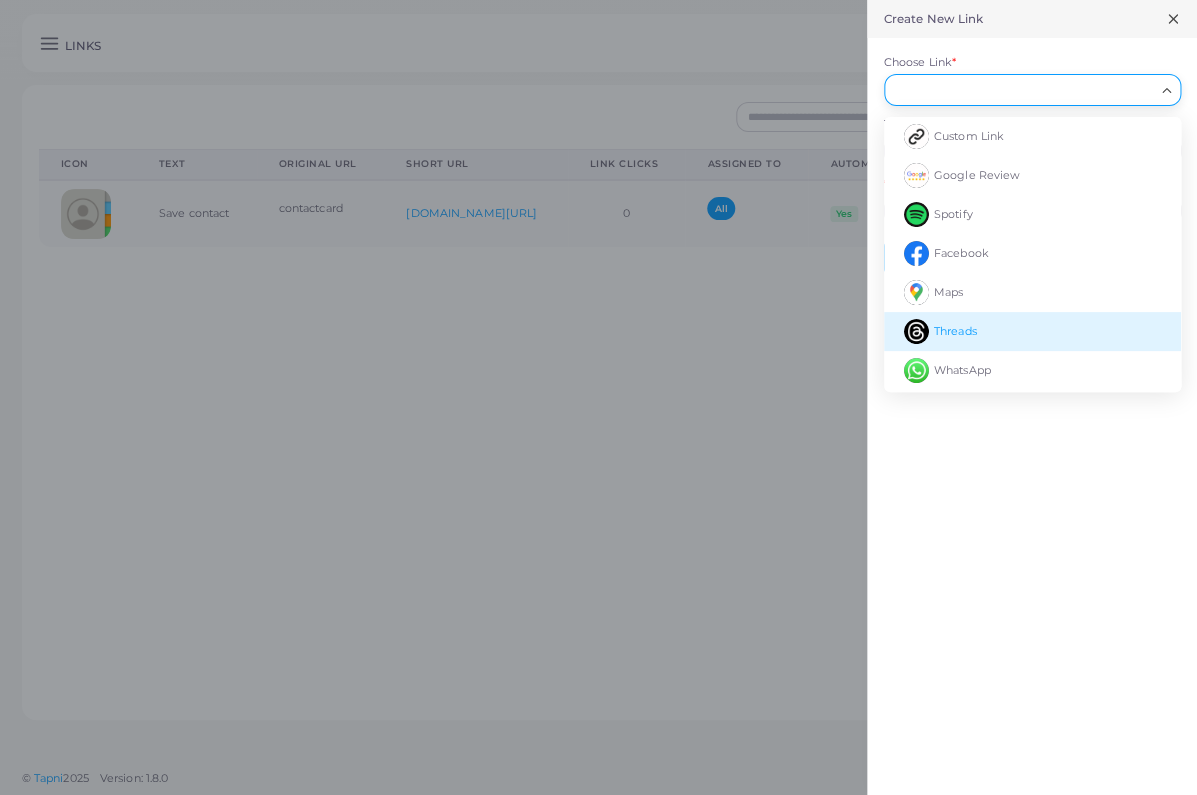 scroll, scrollTop: 82, scrollLeft: 0, axis: vertical 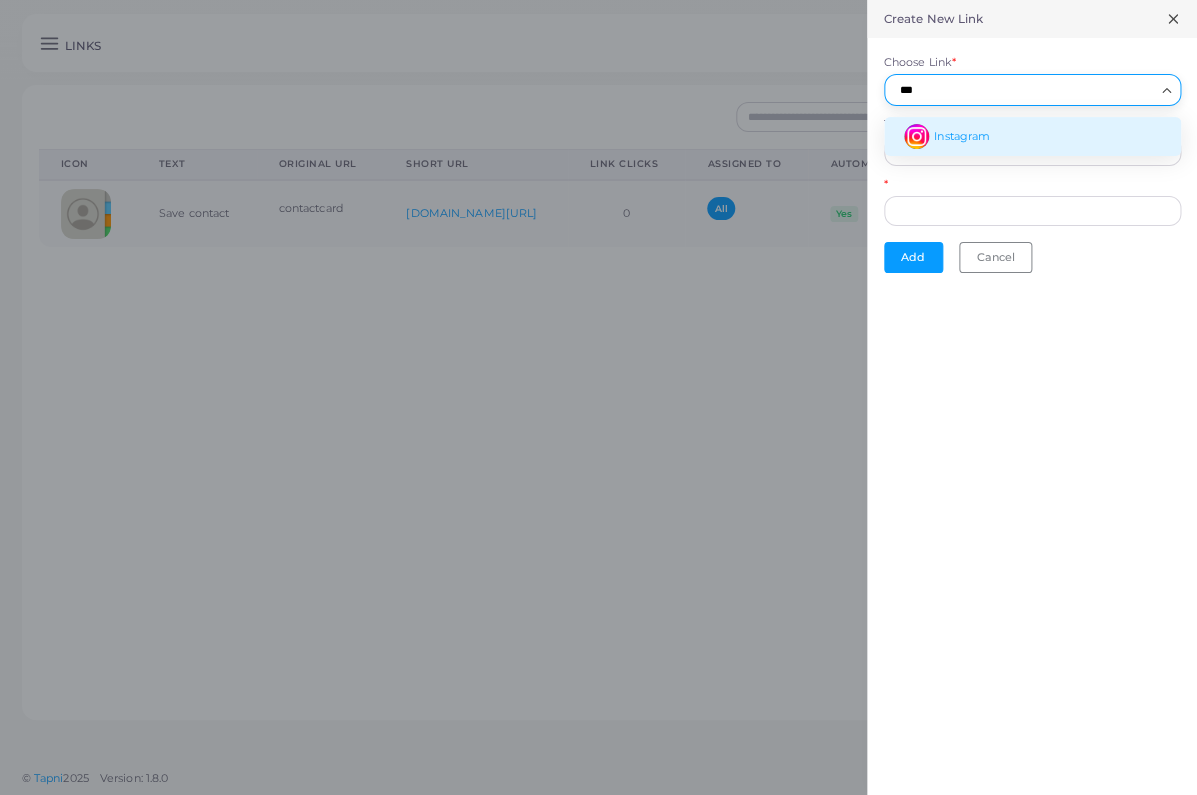type on "***" 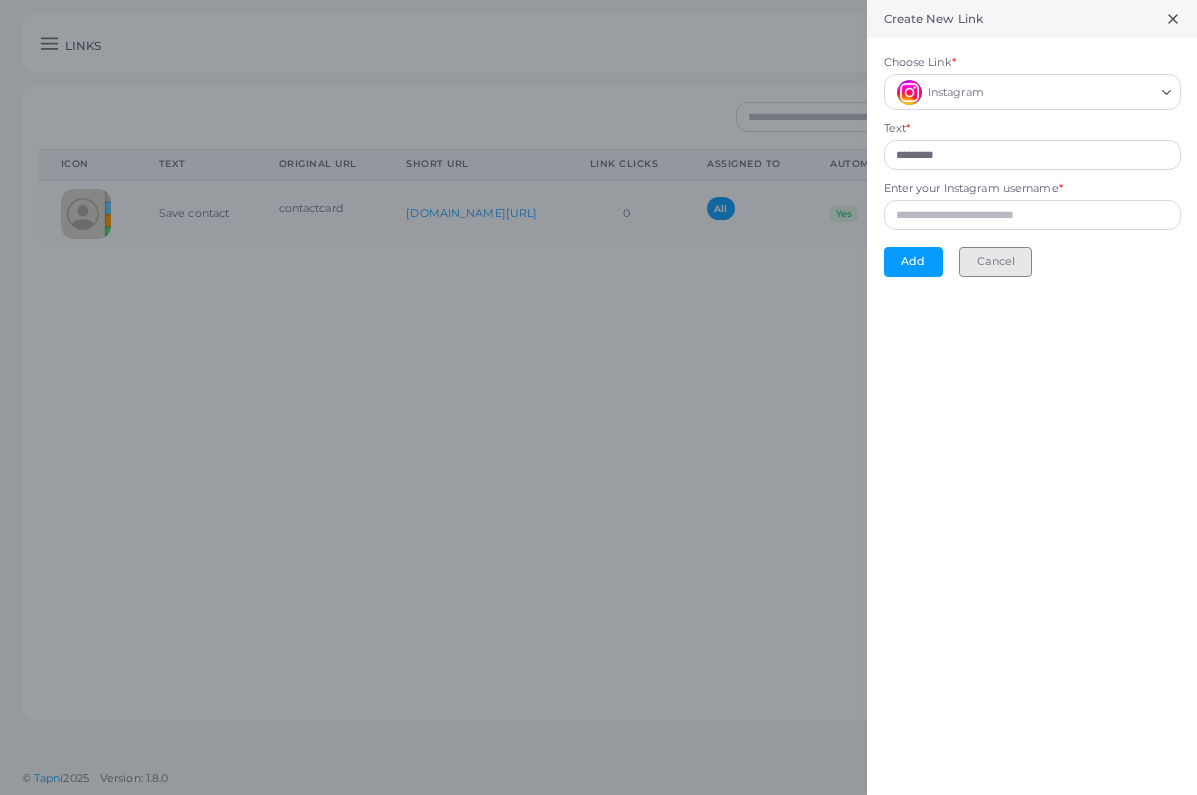 type 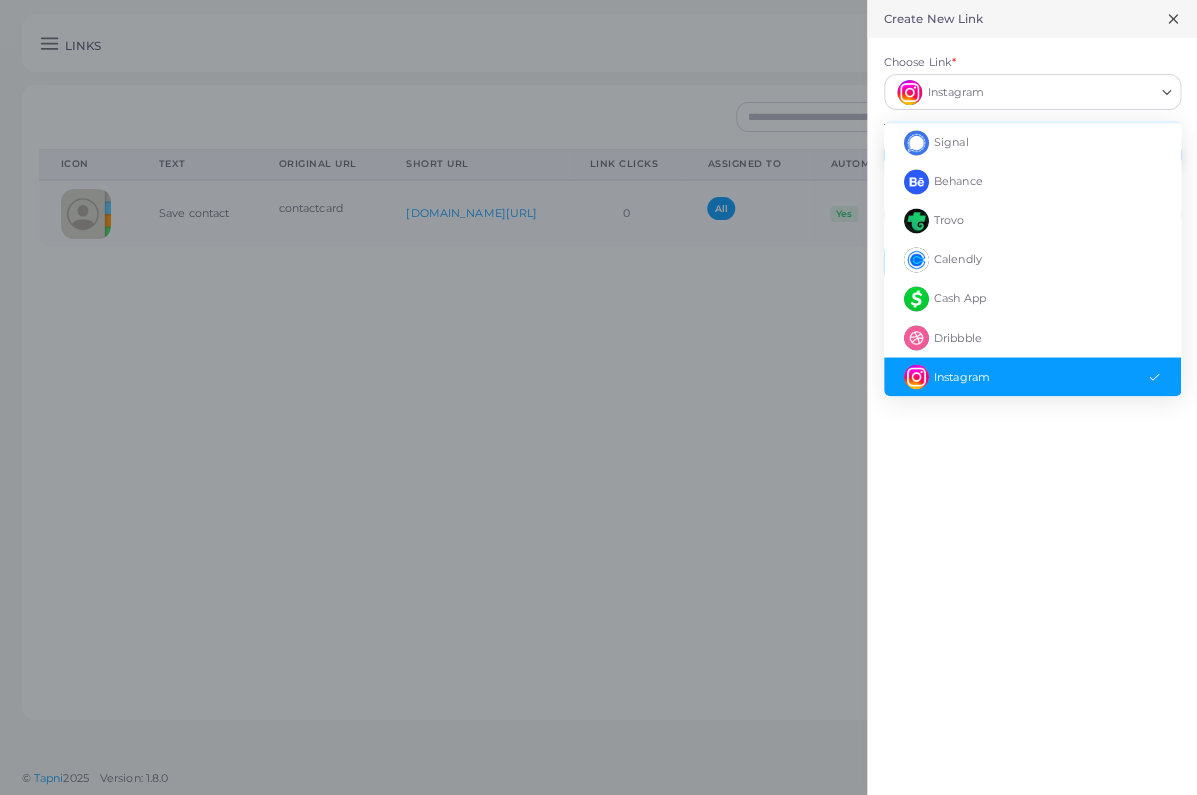 scroll, scrollTop: 1014, scrollLeft: 0, axis: vertical 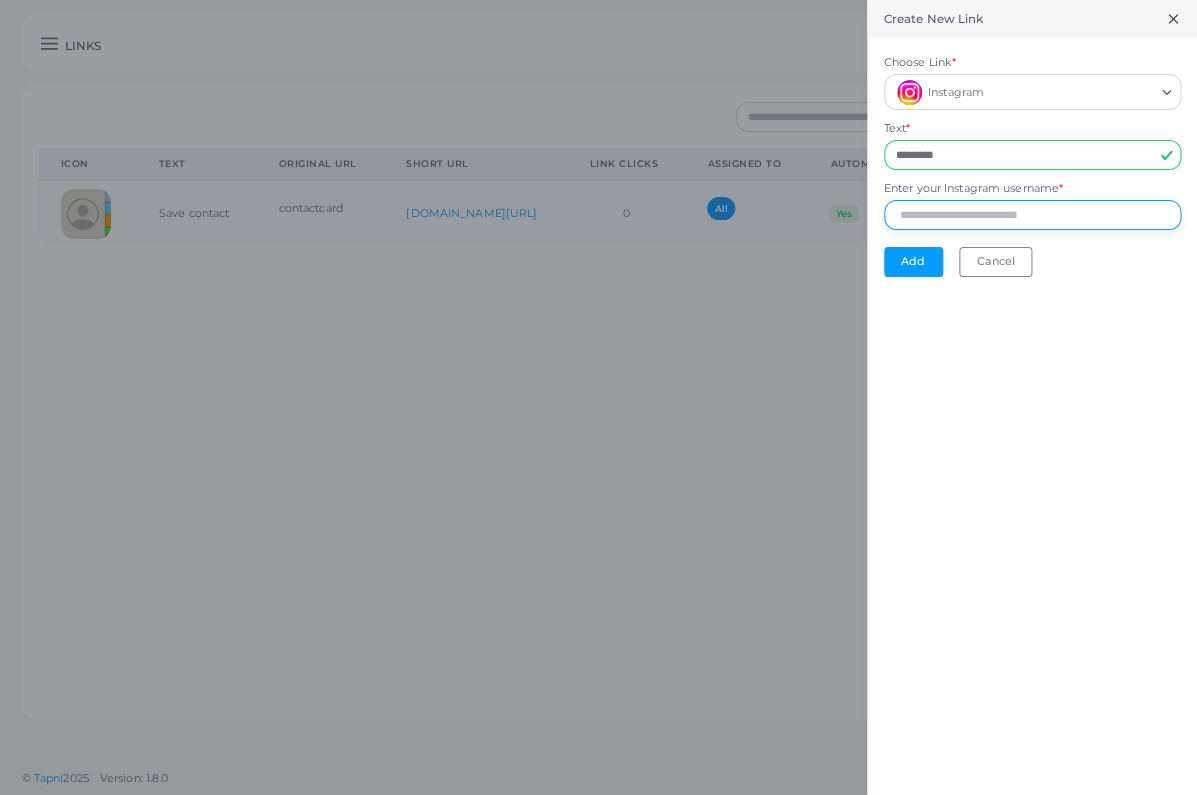 paste on "**********" 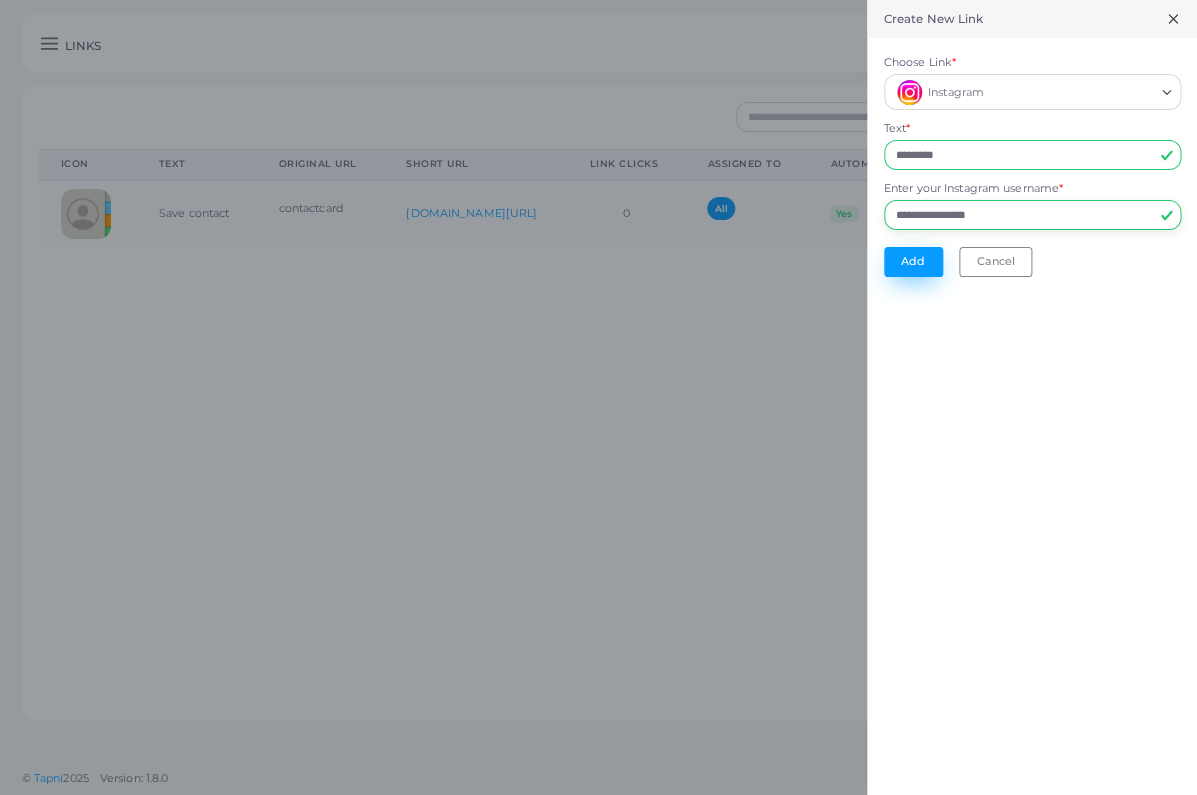 type on "**********" 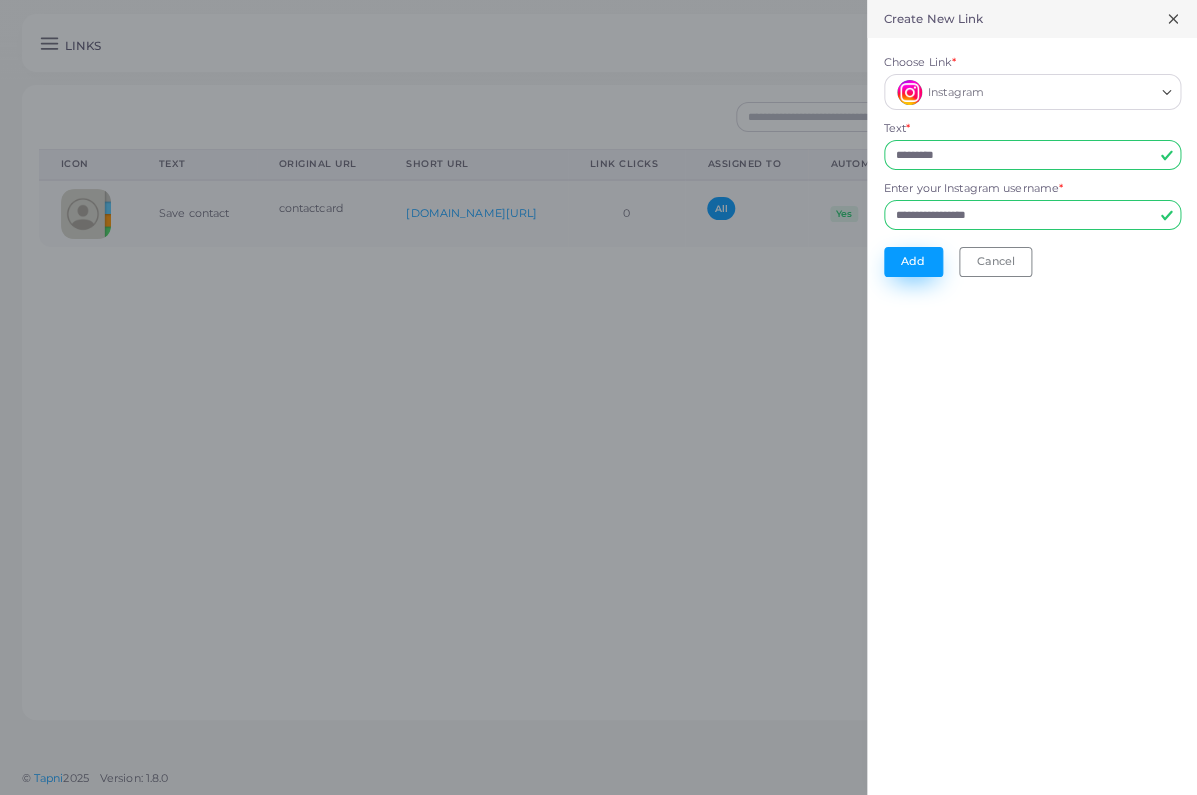 click on "Add" at bounding box center [913, 262] 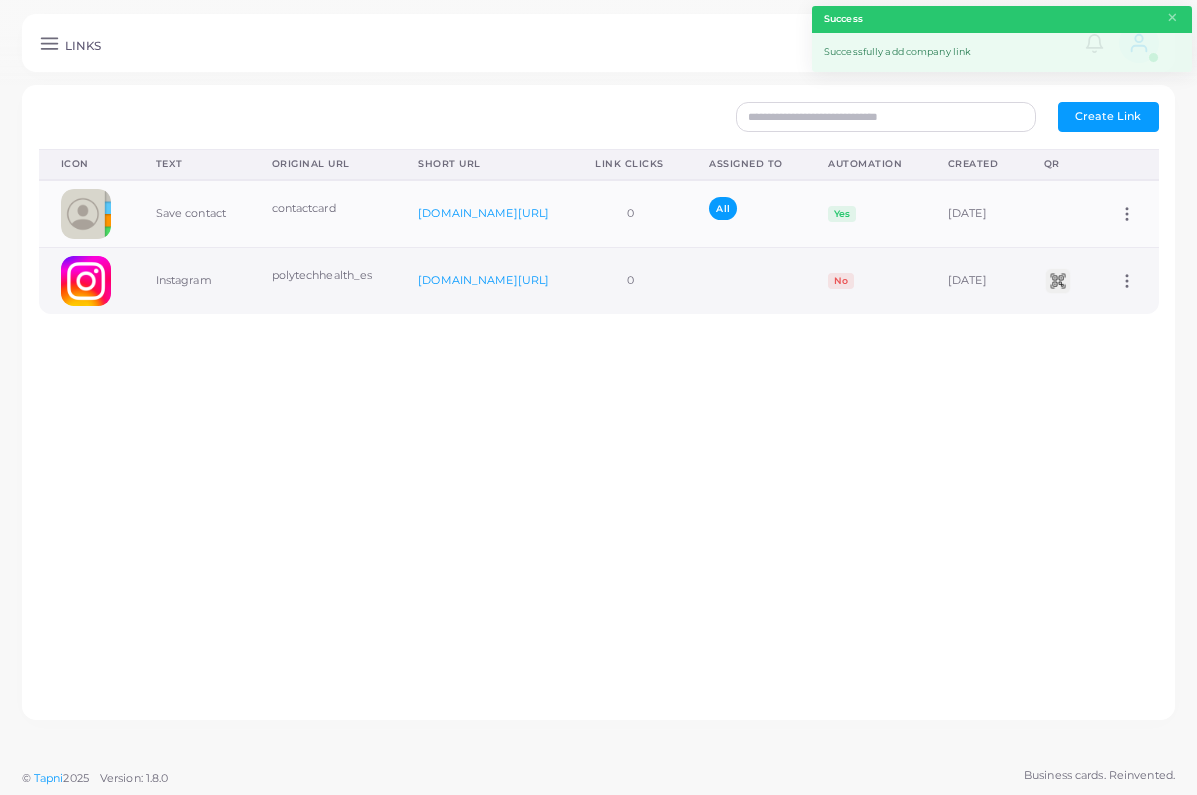 click 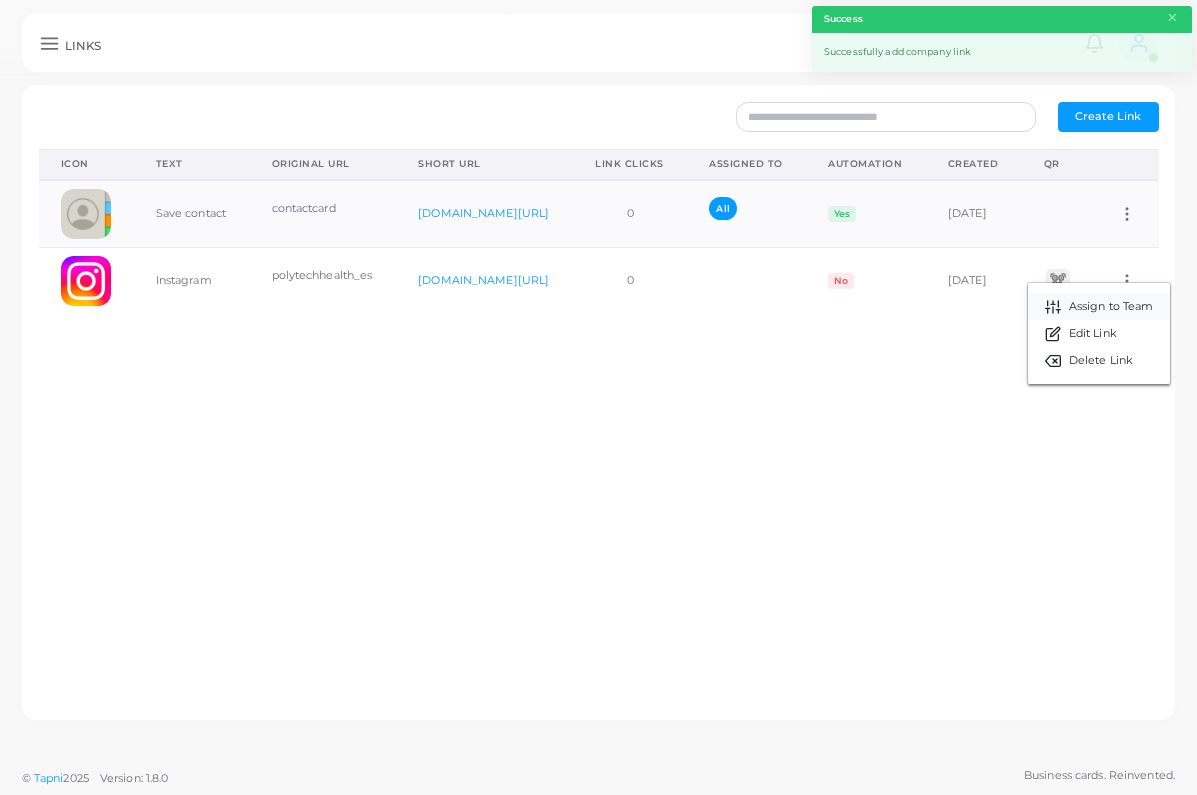 click on "Assign to Team" at bounding box center (1111, 307) 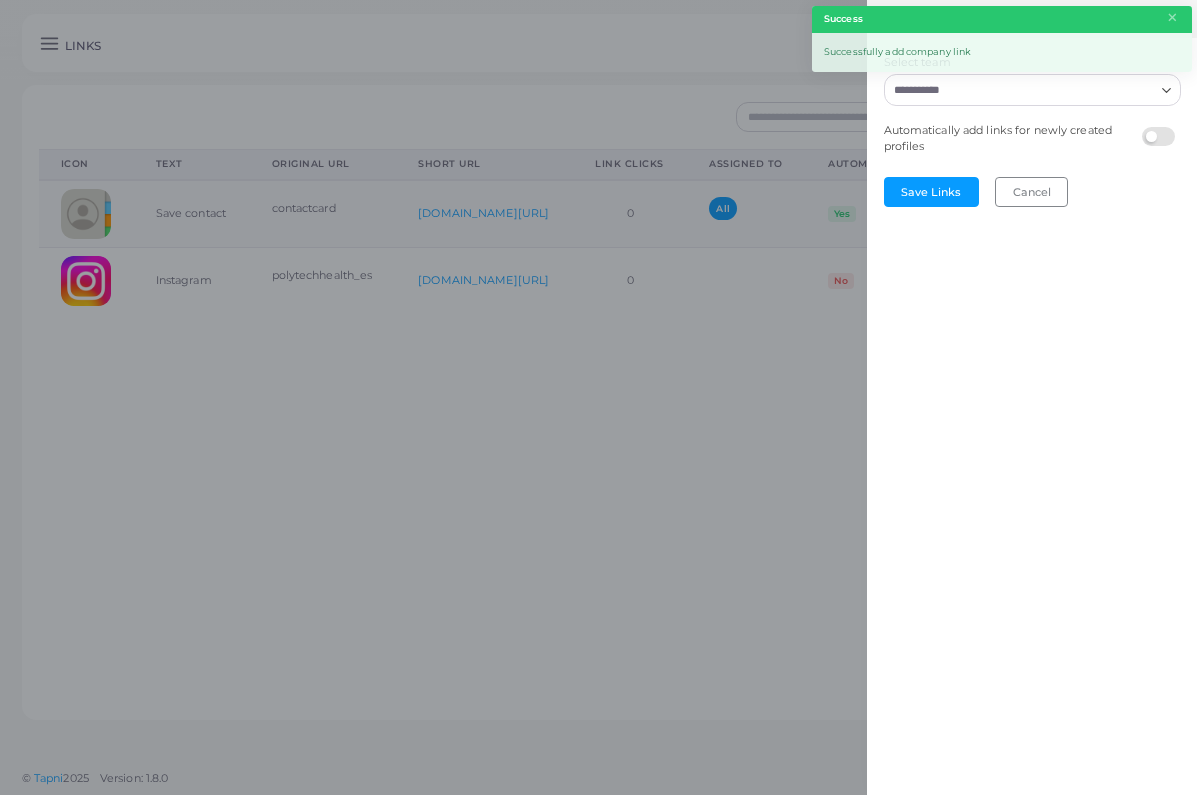 click on "Select team" at bounding box center (1020, 90) 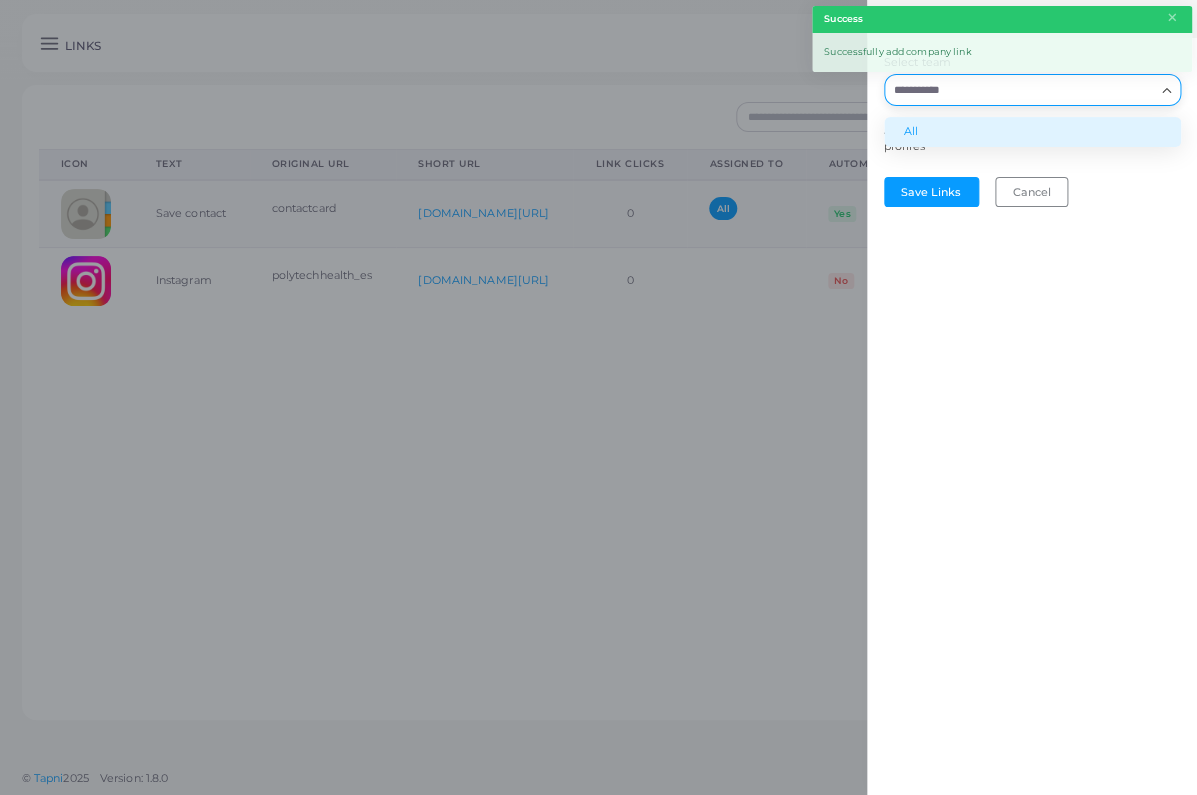 click on "All" at bounding box center (1032, 132) 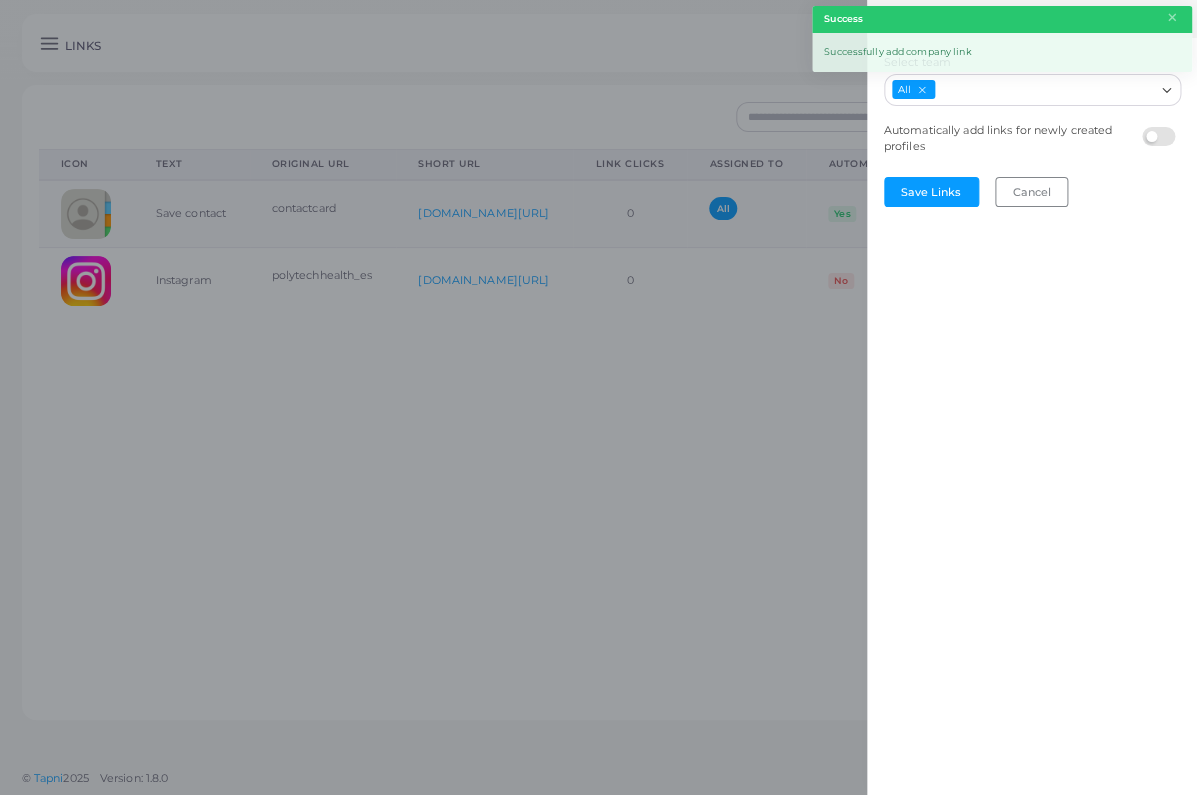 click at bounding box center (1161, 127) 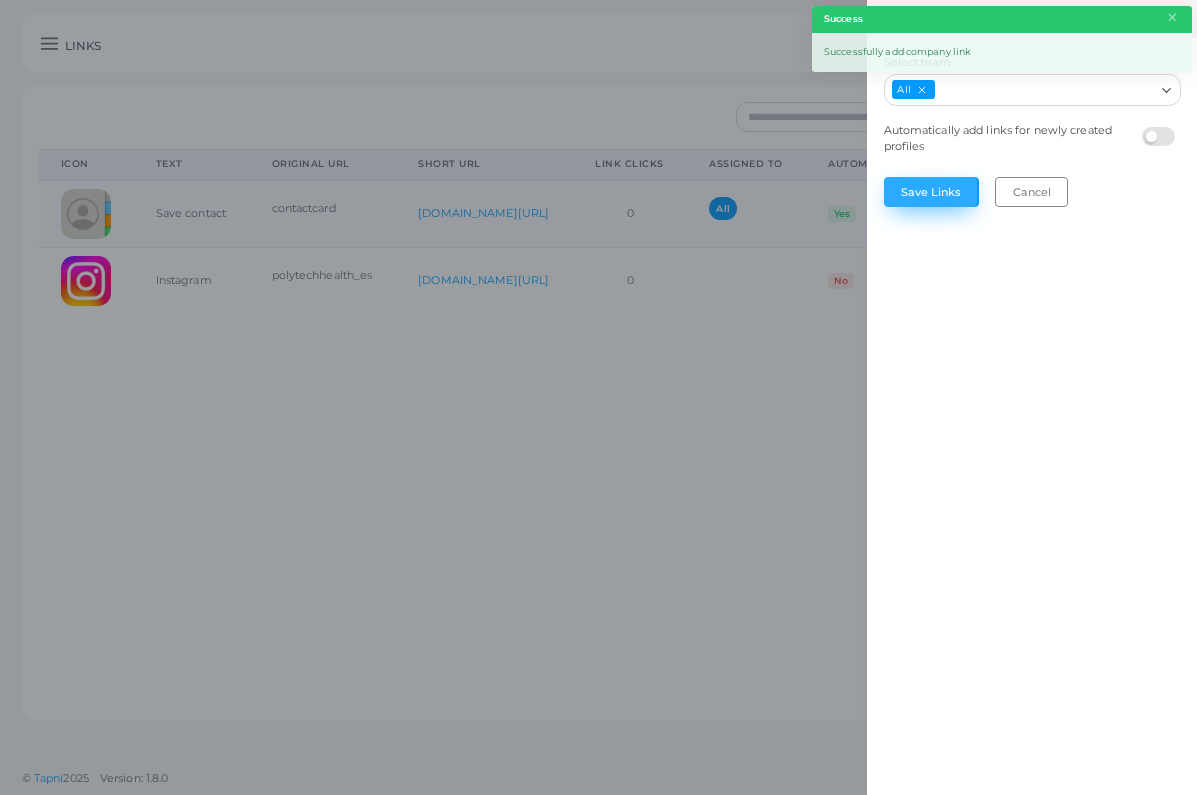 click on "Save Links" at bounding box center (931, 192) 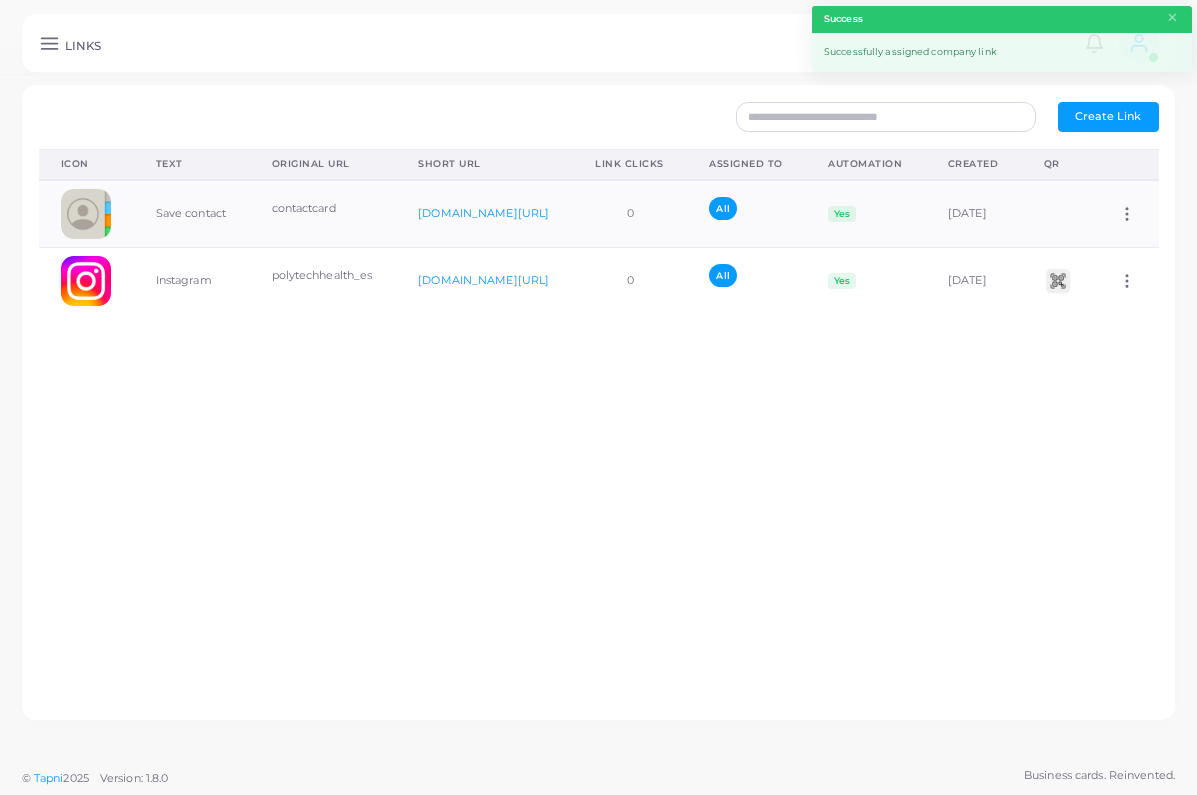 click on "Create Link" at bounding box center (1108, 117) 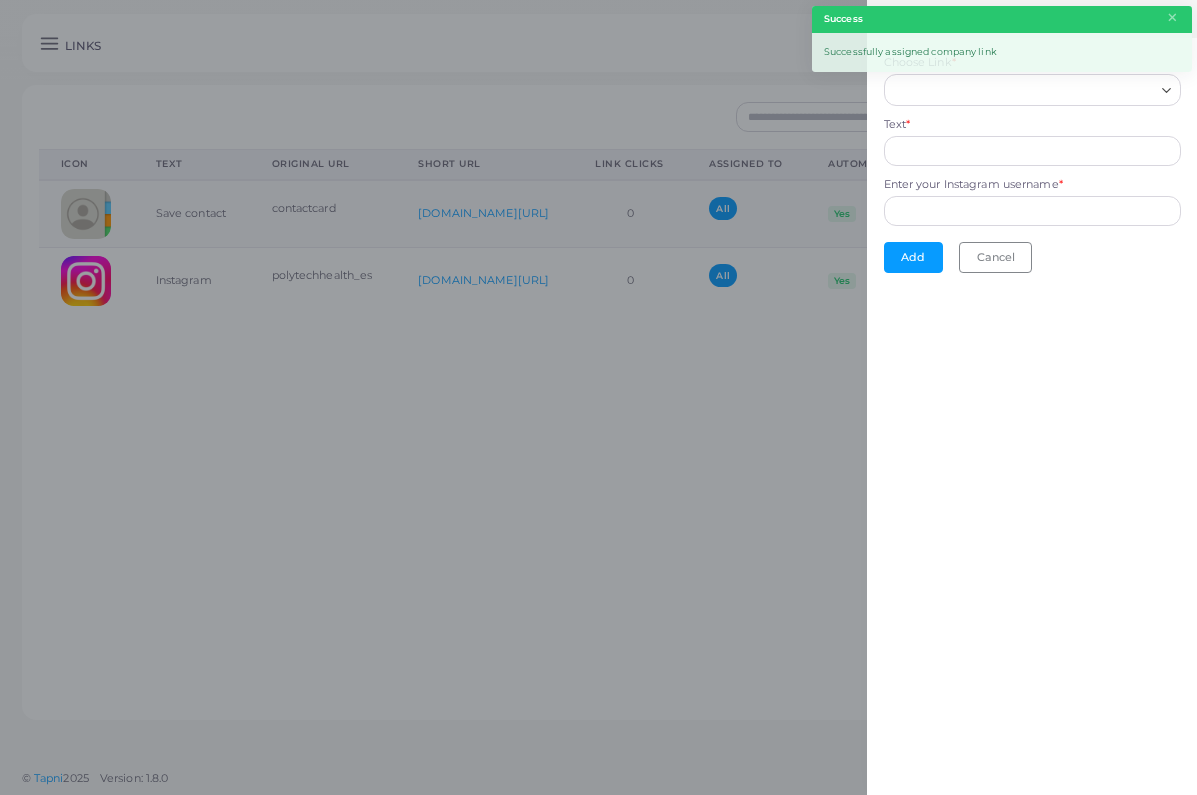 click at bounding box center [1023, 88] 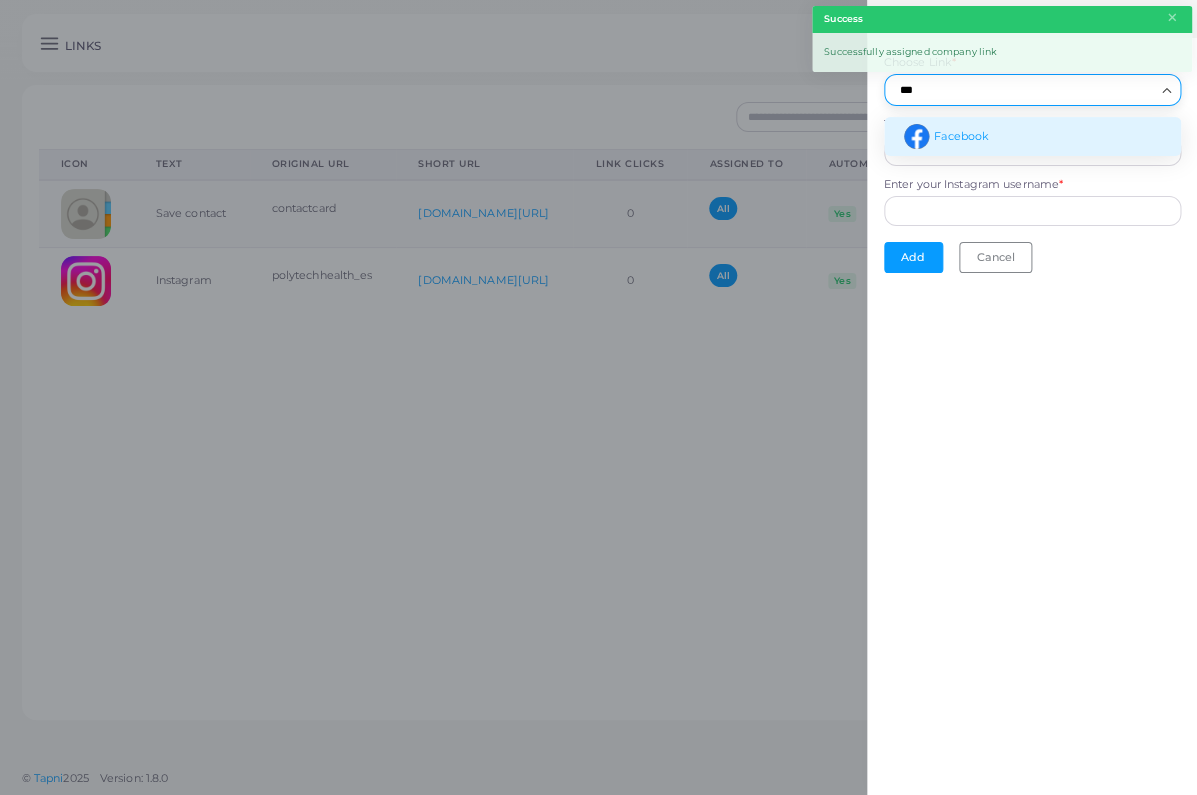 click on "Facebook" at bounding box center (1032, 136) 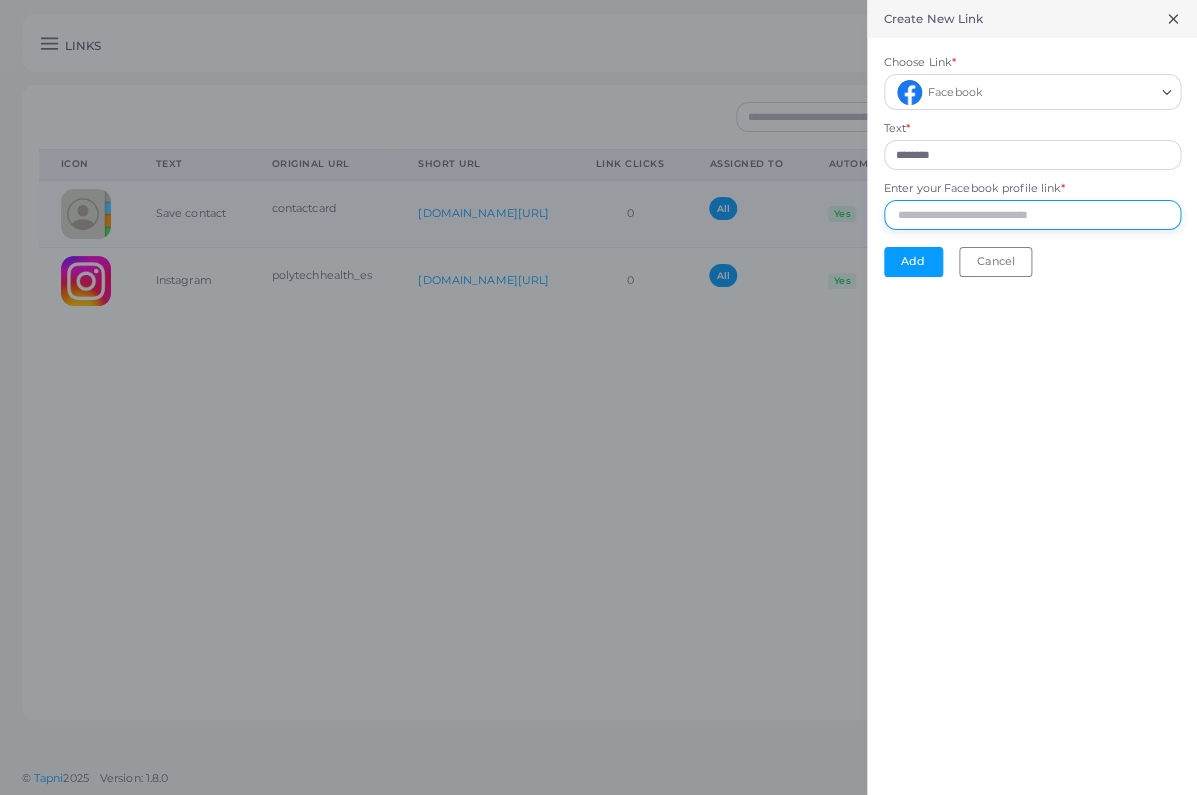 click on "Enter your Facebook profile link  *" at bounding box center [1032, 215] 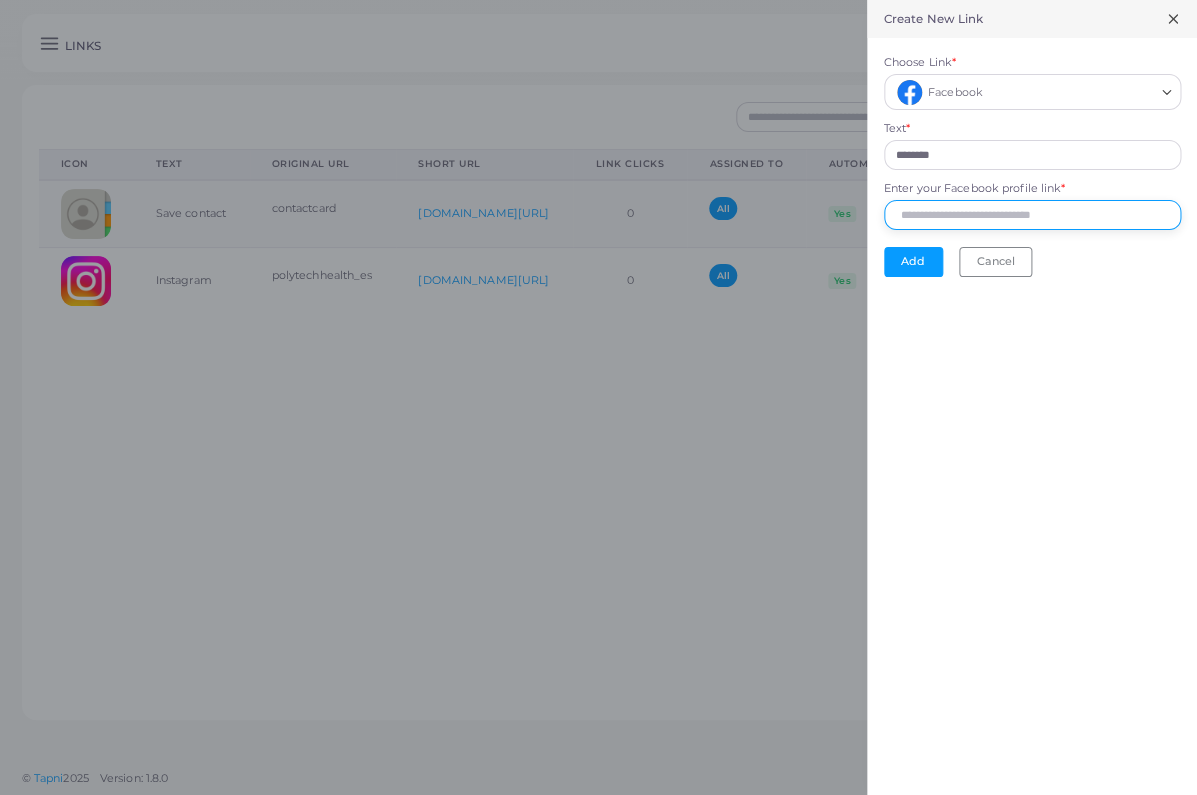 paste on "**********" 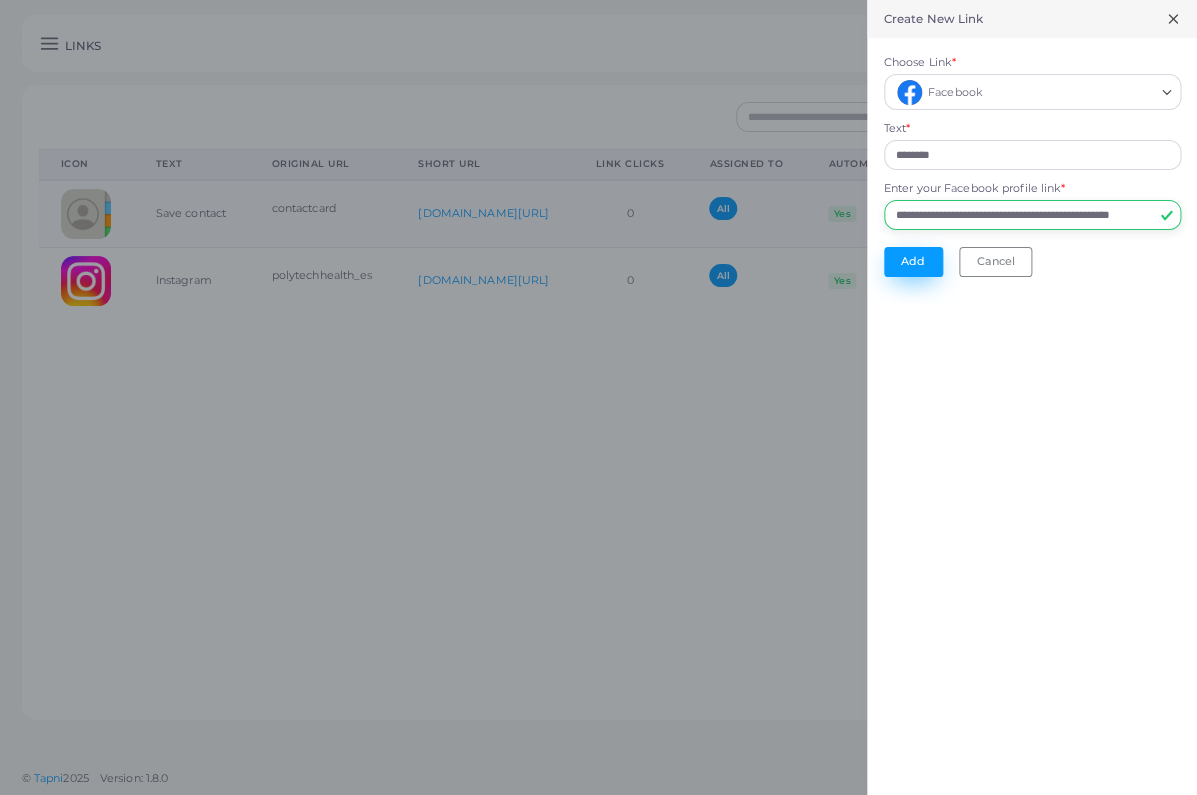 type on "**********" 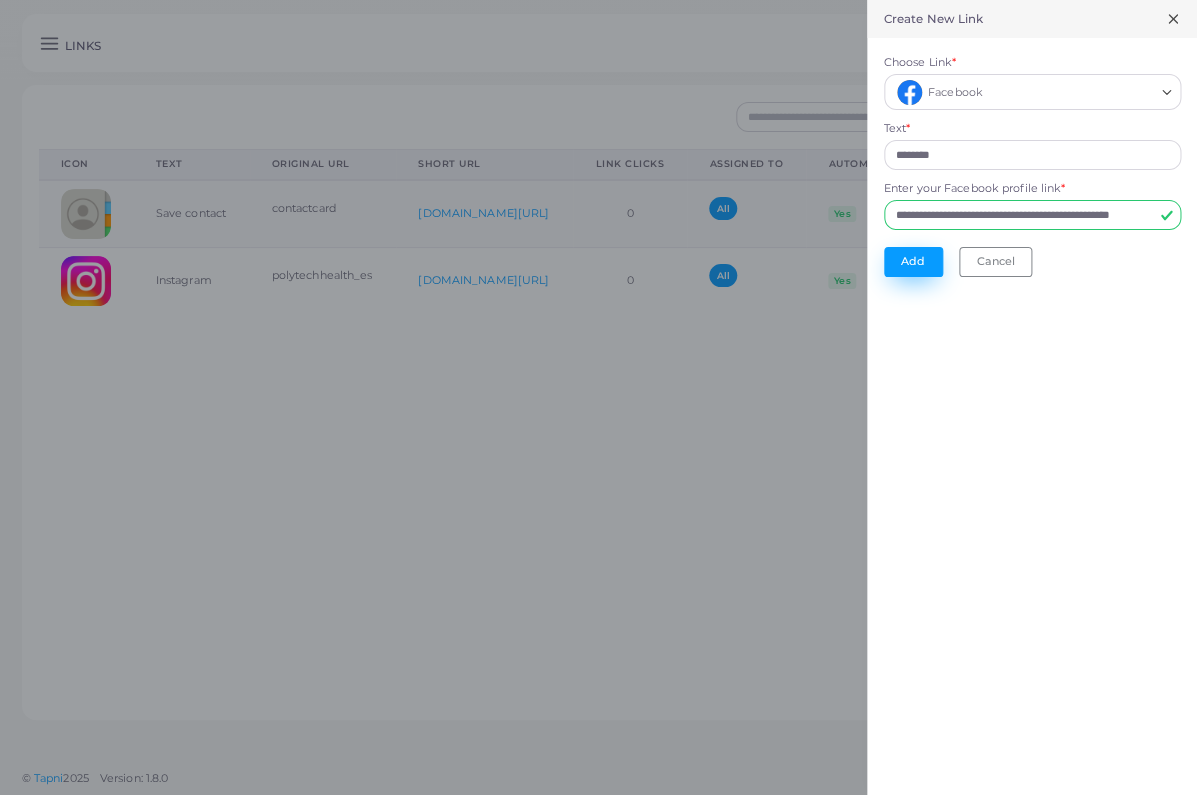 click on "Add" at bounding box center (913, 262) 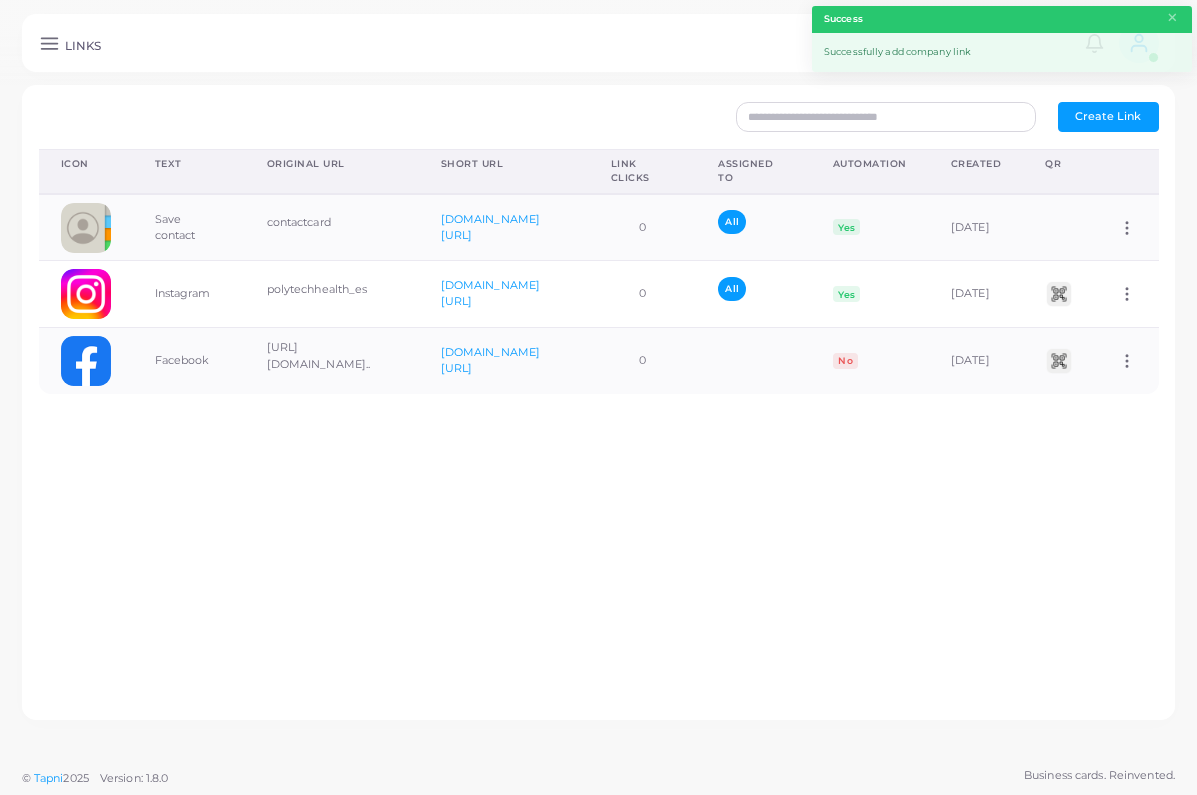 click on "Create Link" at bounding box center [1108, 117] 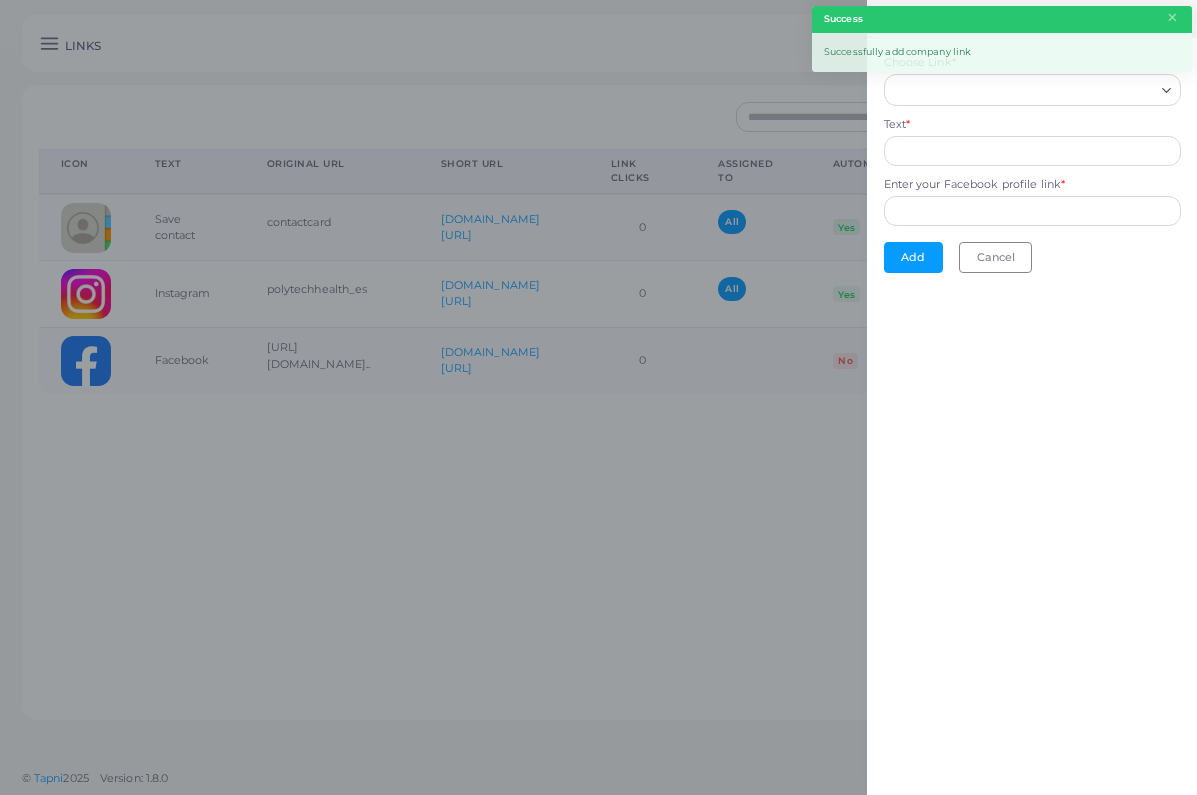 click on "Choose Link  *" at bounding box center (1023, 90) 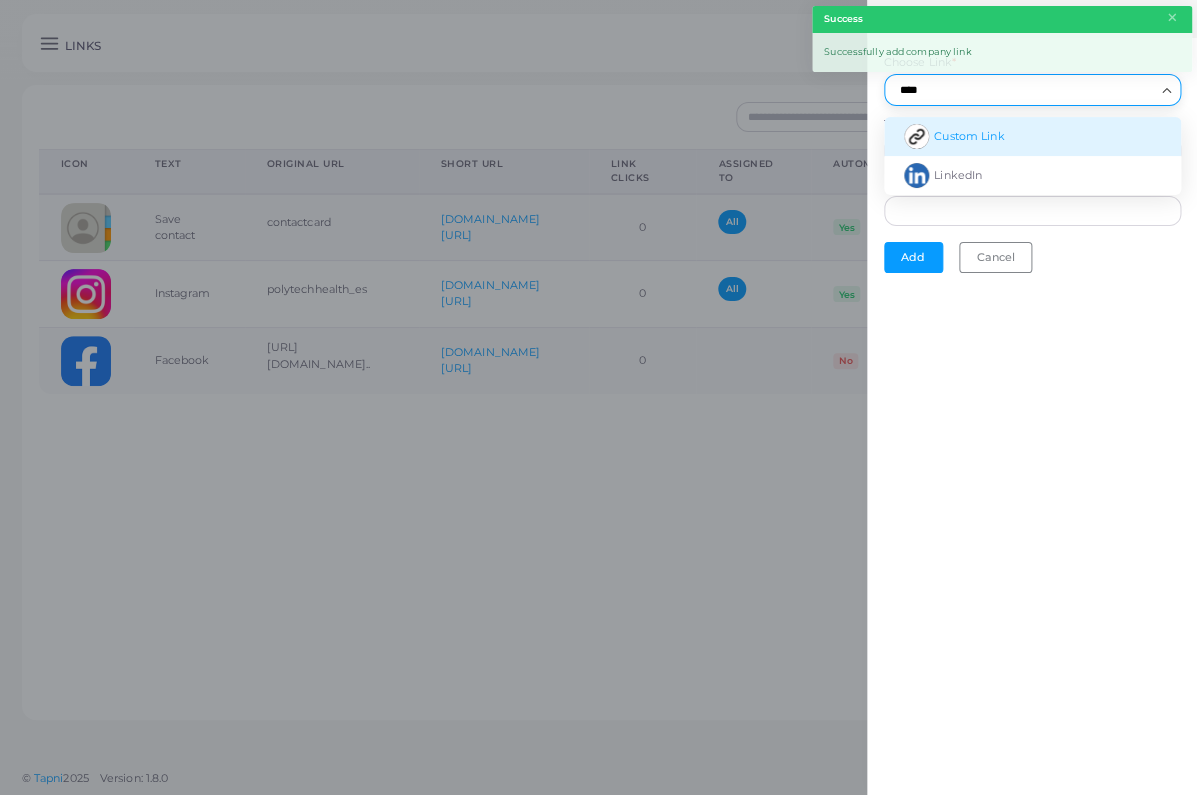 type on "****" 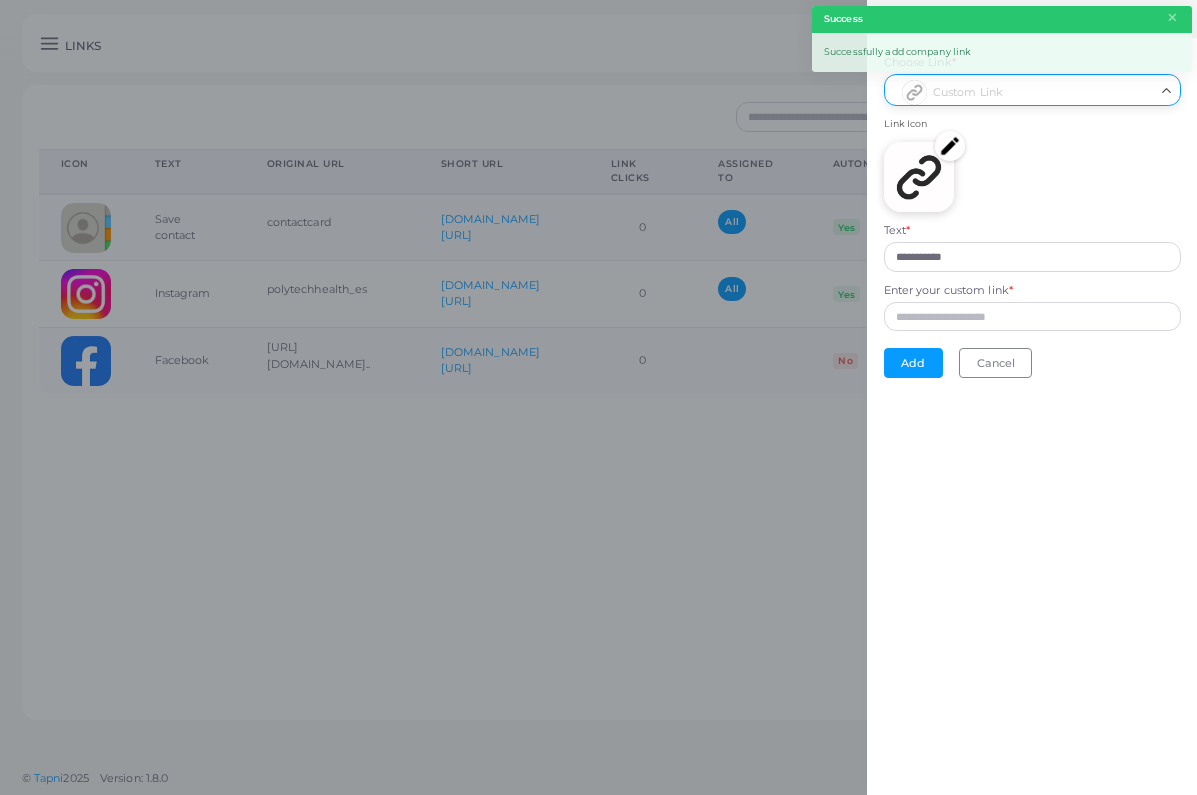 click on "Choose Link  *" at bounding box center (1023, 90) 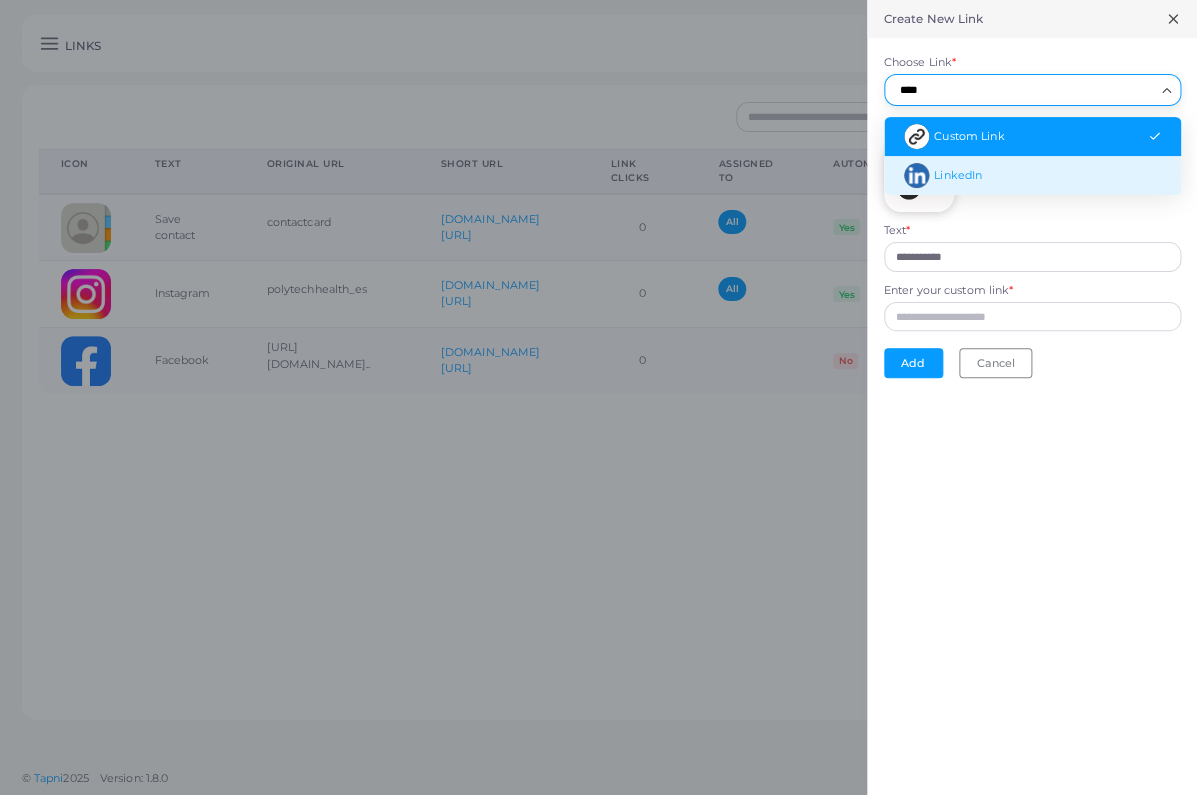 click on "LinkedIn" at bounding box center (1032, 175) 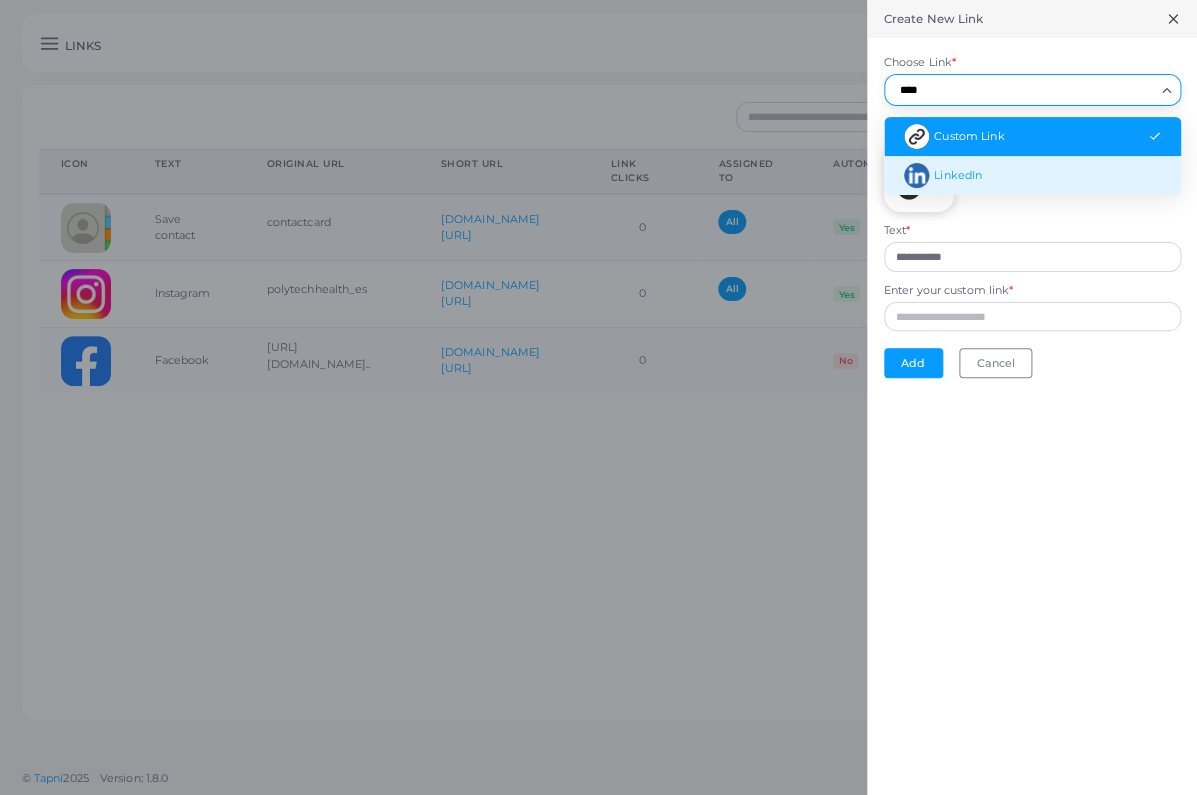 type on "****" 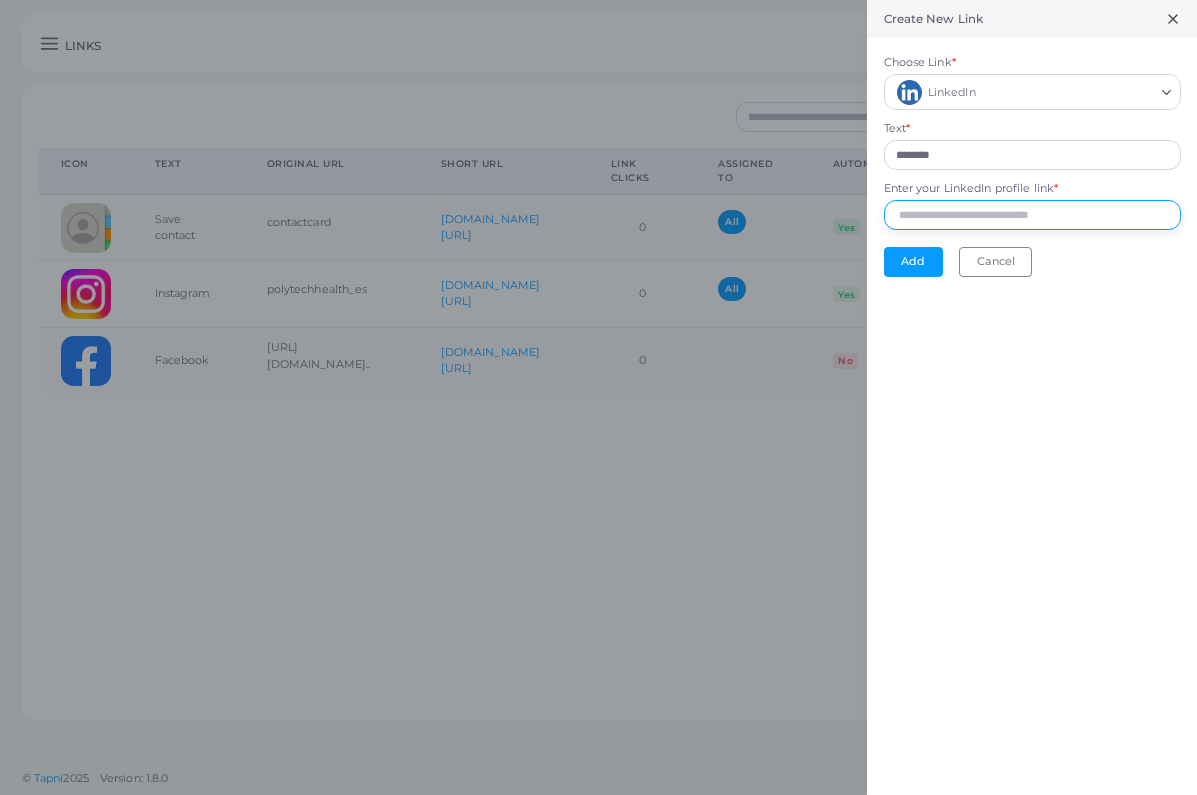 click on "Enter your LinkedIn profile link  *" at bounding box center (1032, 215) 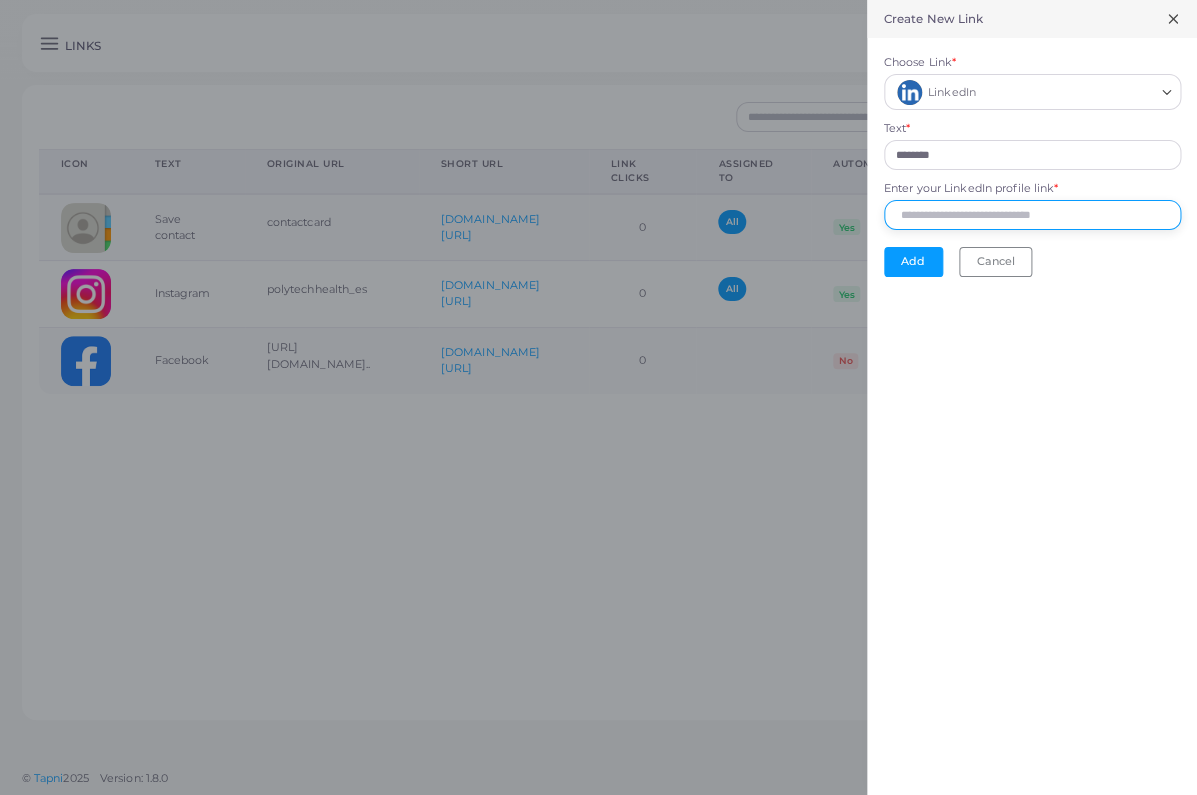 paste on "**********" 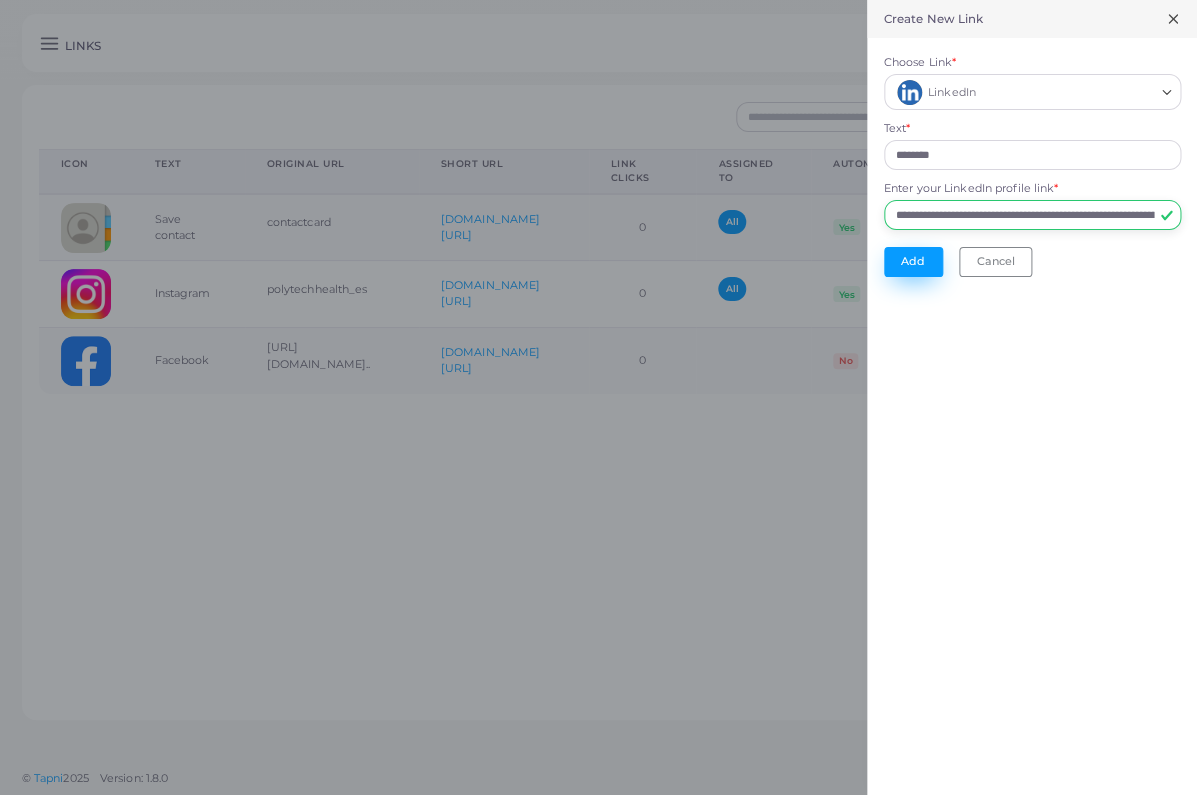 type on "**********" 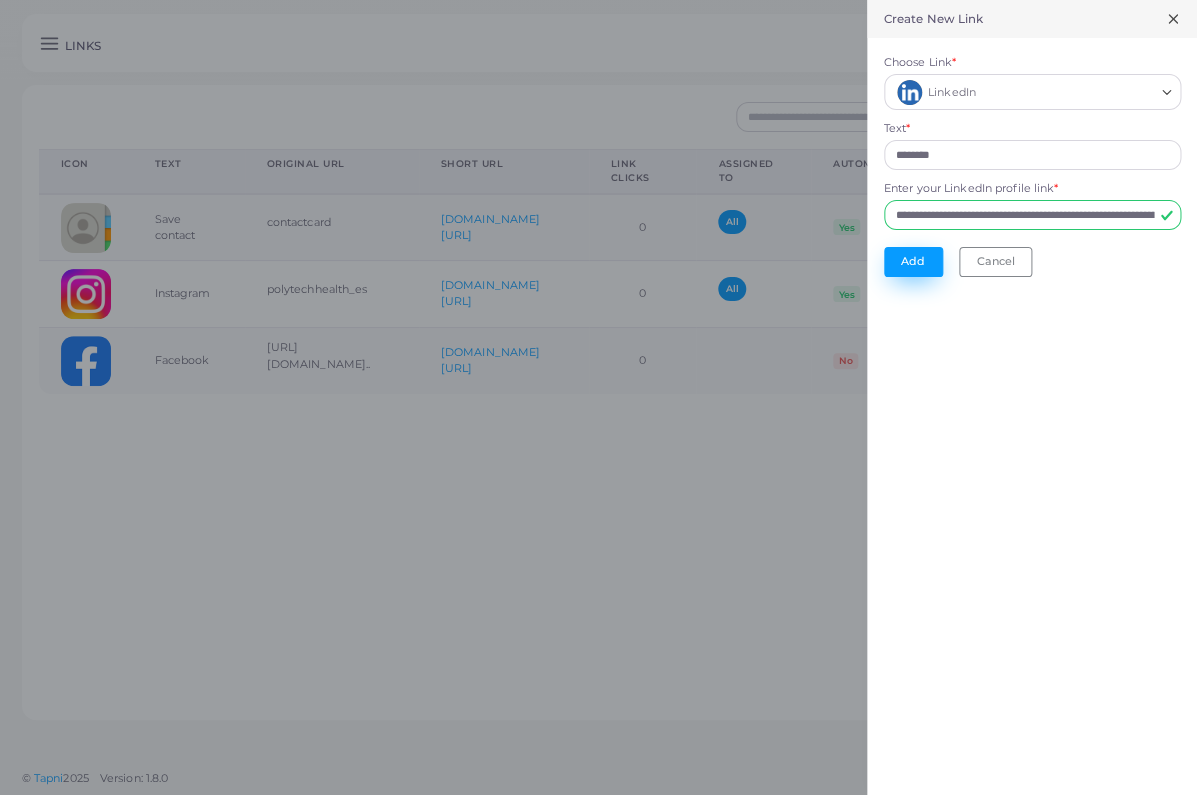click on "Add" at bounding box center [913, 262] 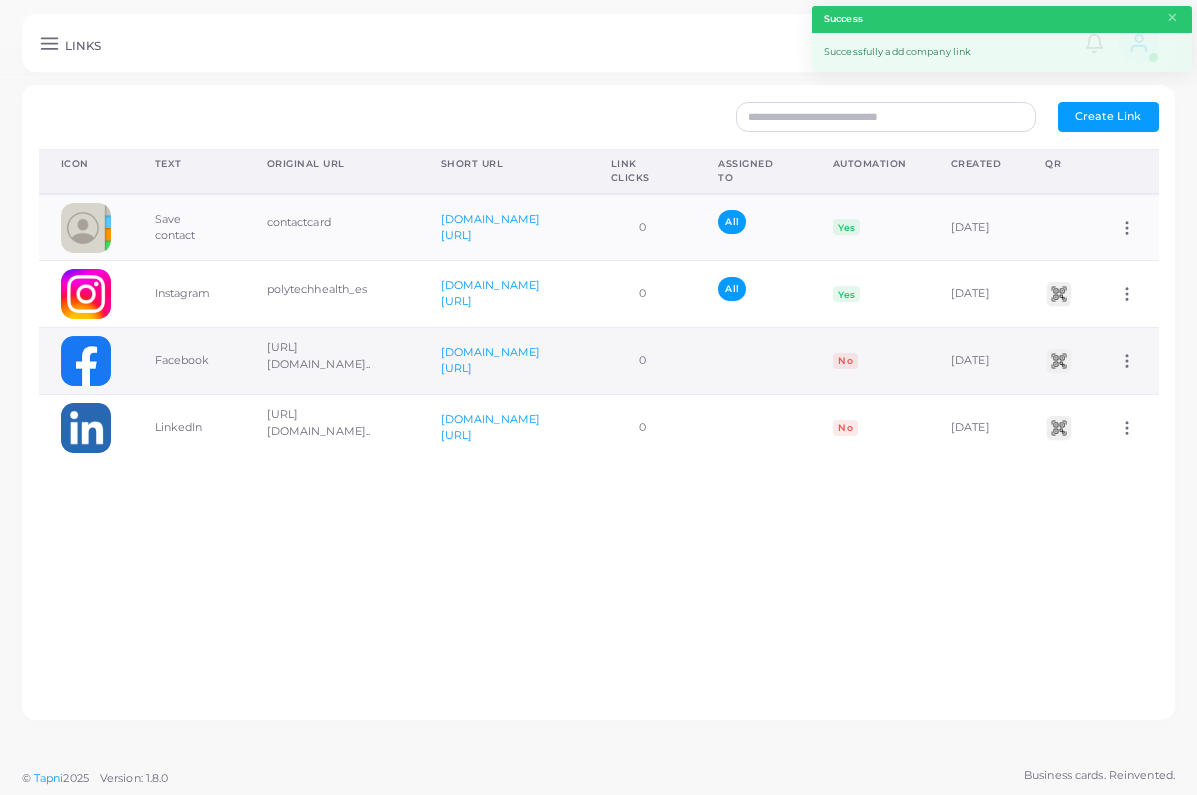 click 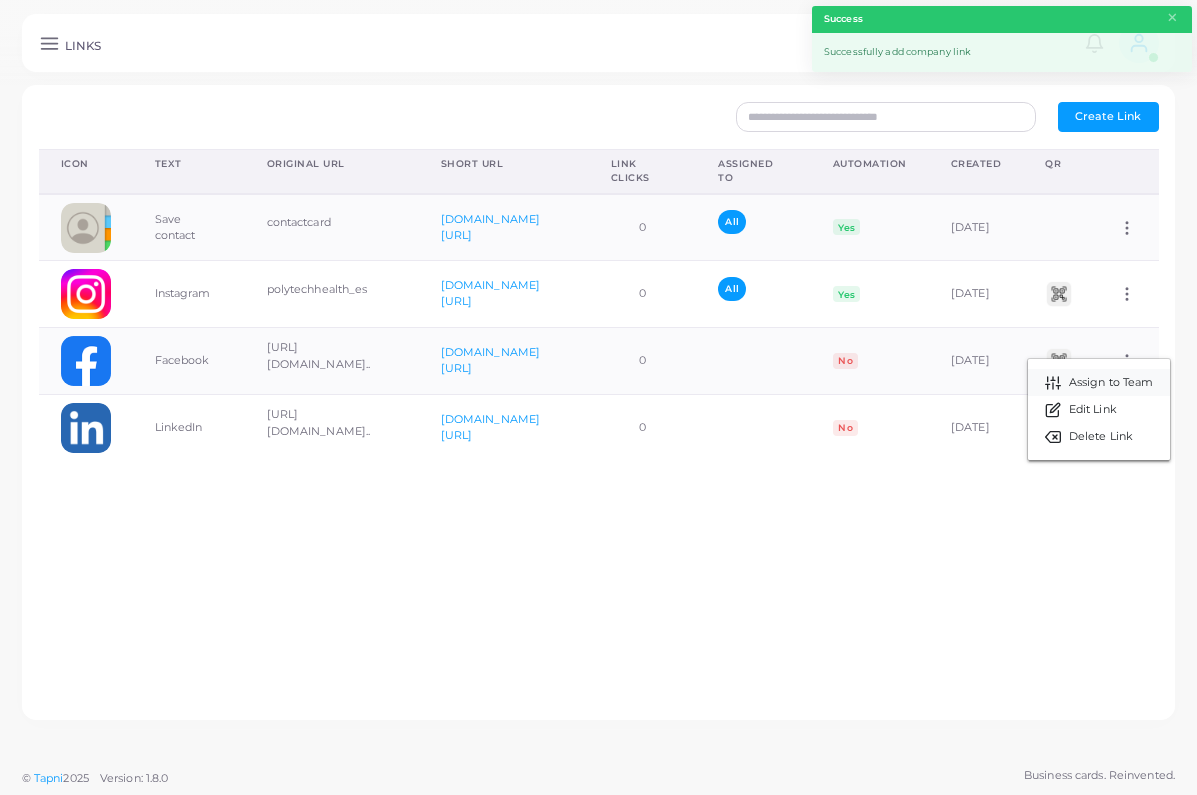 click on "Assign to Team" at bounding box center [1111, 383] 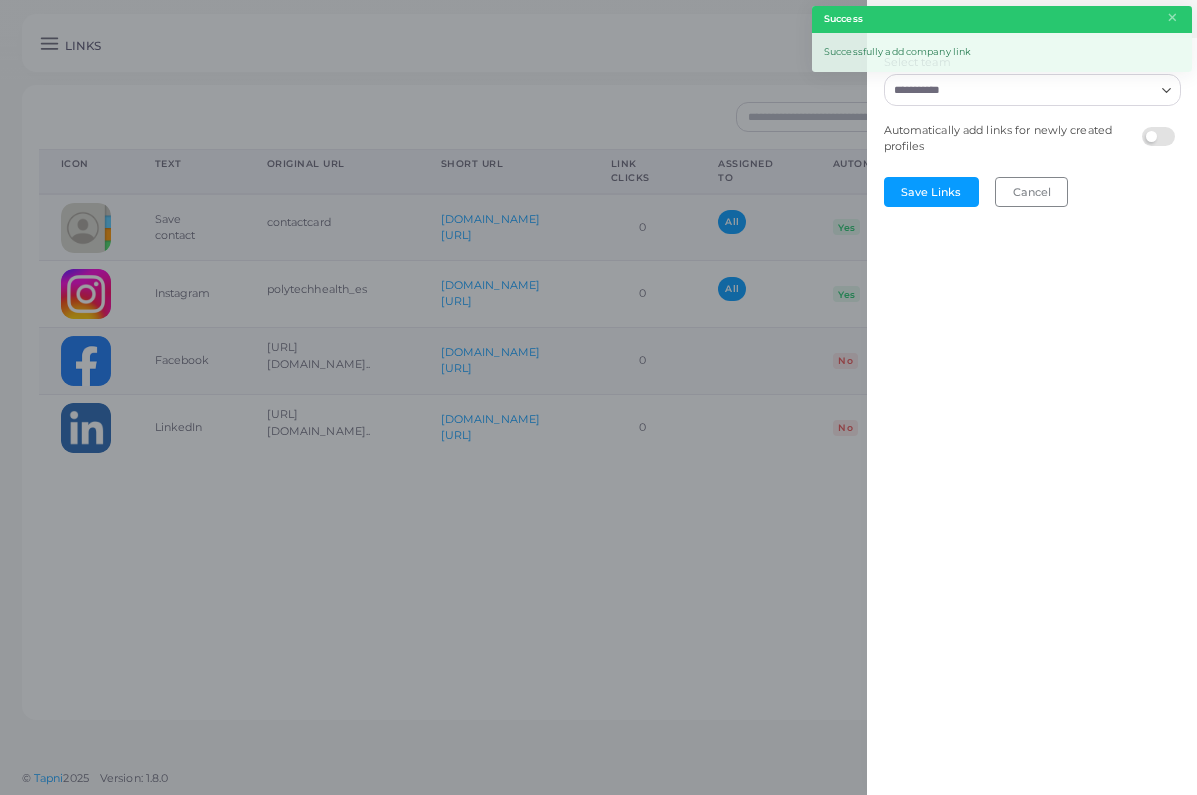click on "Select team" at bounding box center [1020, 90] 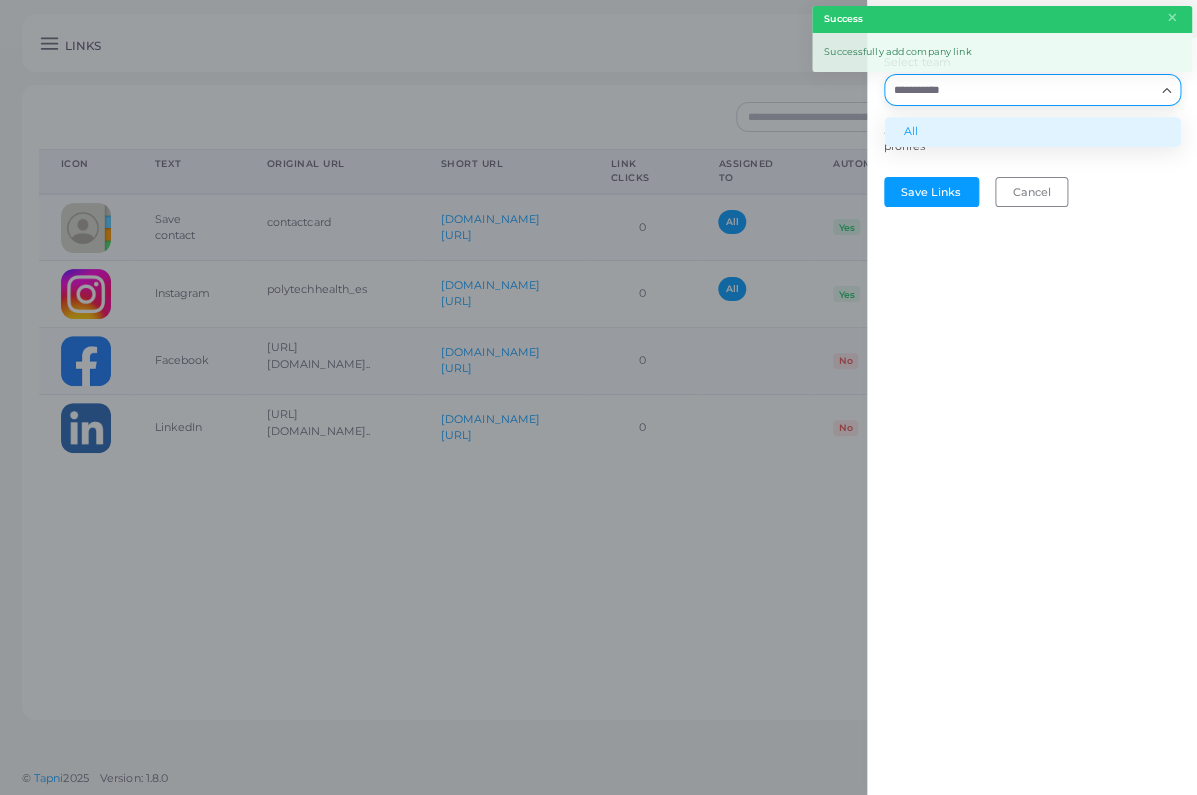 click on "All" at bounding box center (1032, 132) 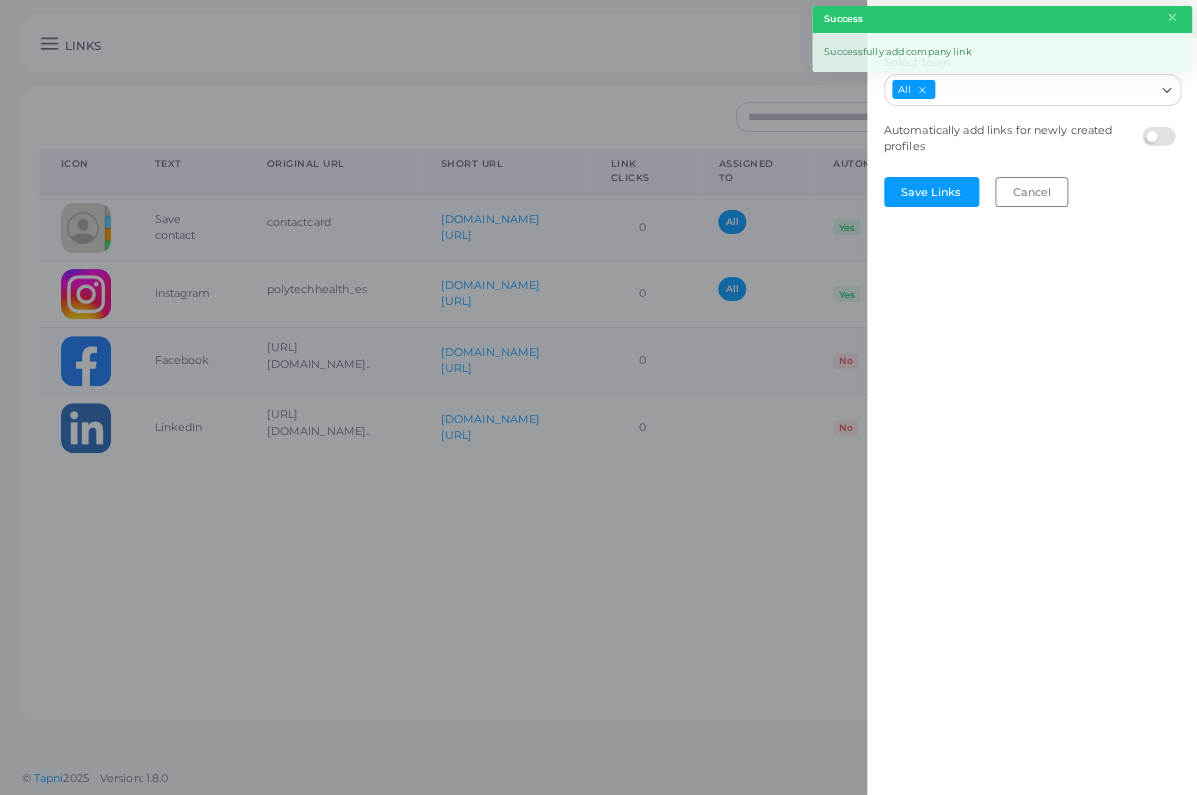 click at bounding box center [1161, 127] 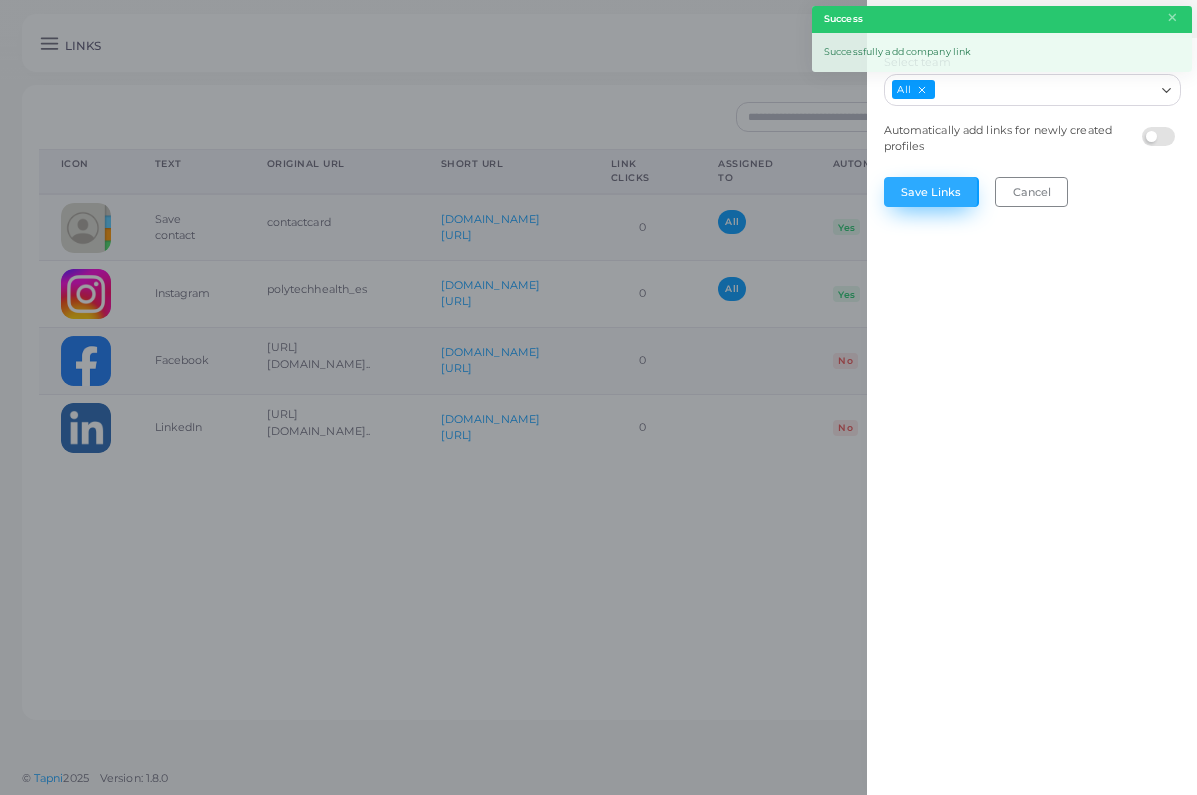 click on "Save Links" at bounding box center (931, 192) 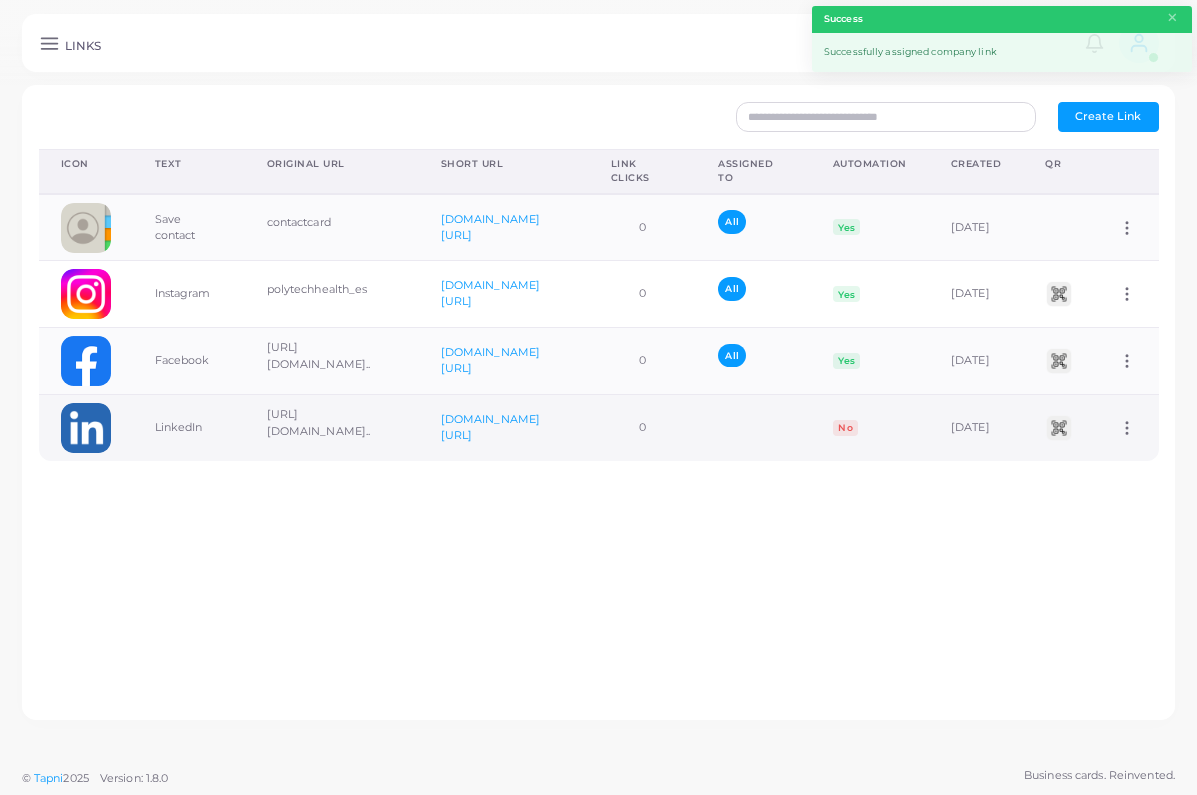 click 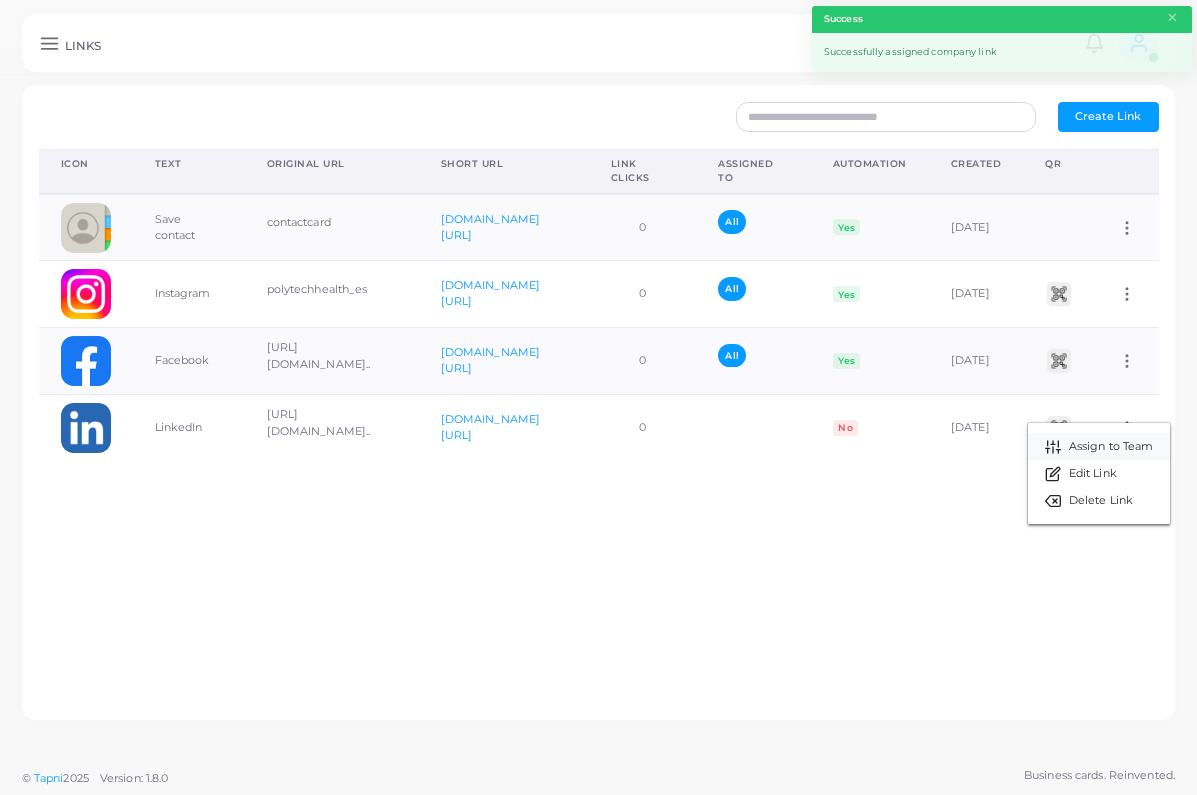 click on "Assign to Team" at bounding box center [1111, 447] 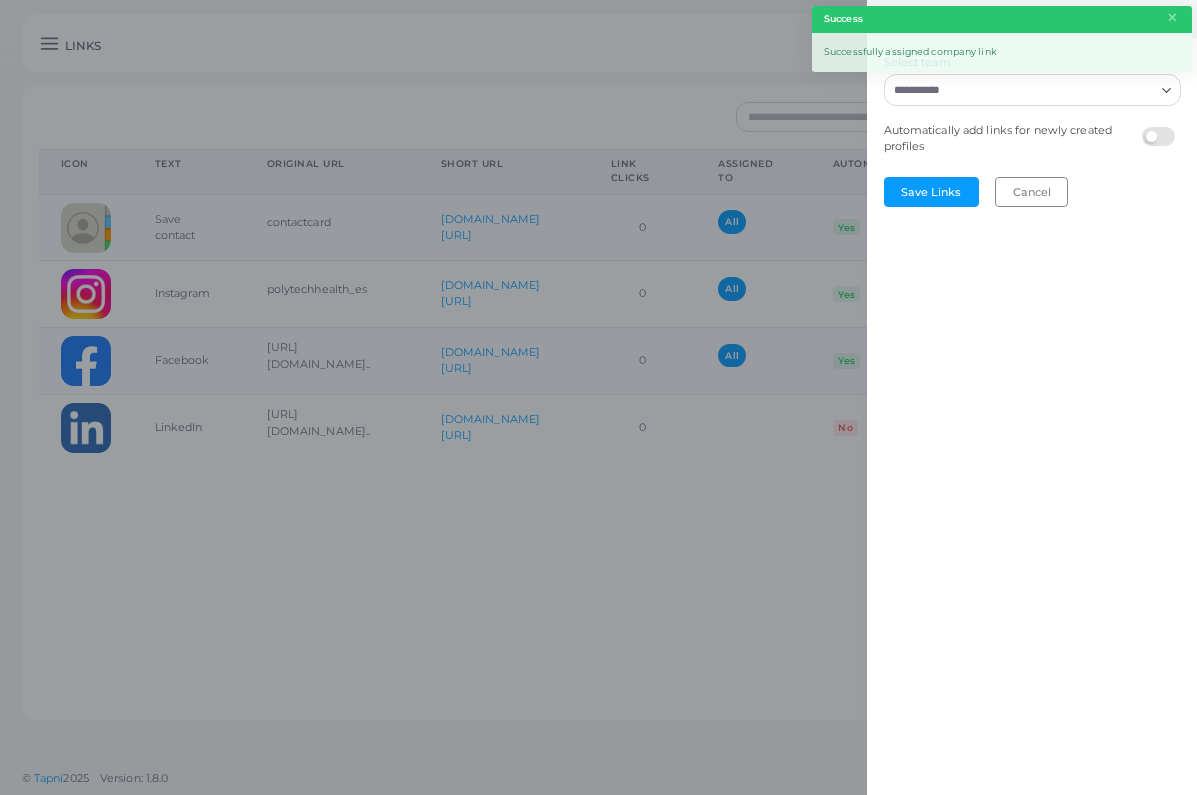 click on "Select team           Loading...        Automatically add links for newly created profiles  Save Links   Cancel" at bounding box center (0, 0) 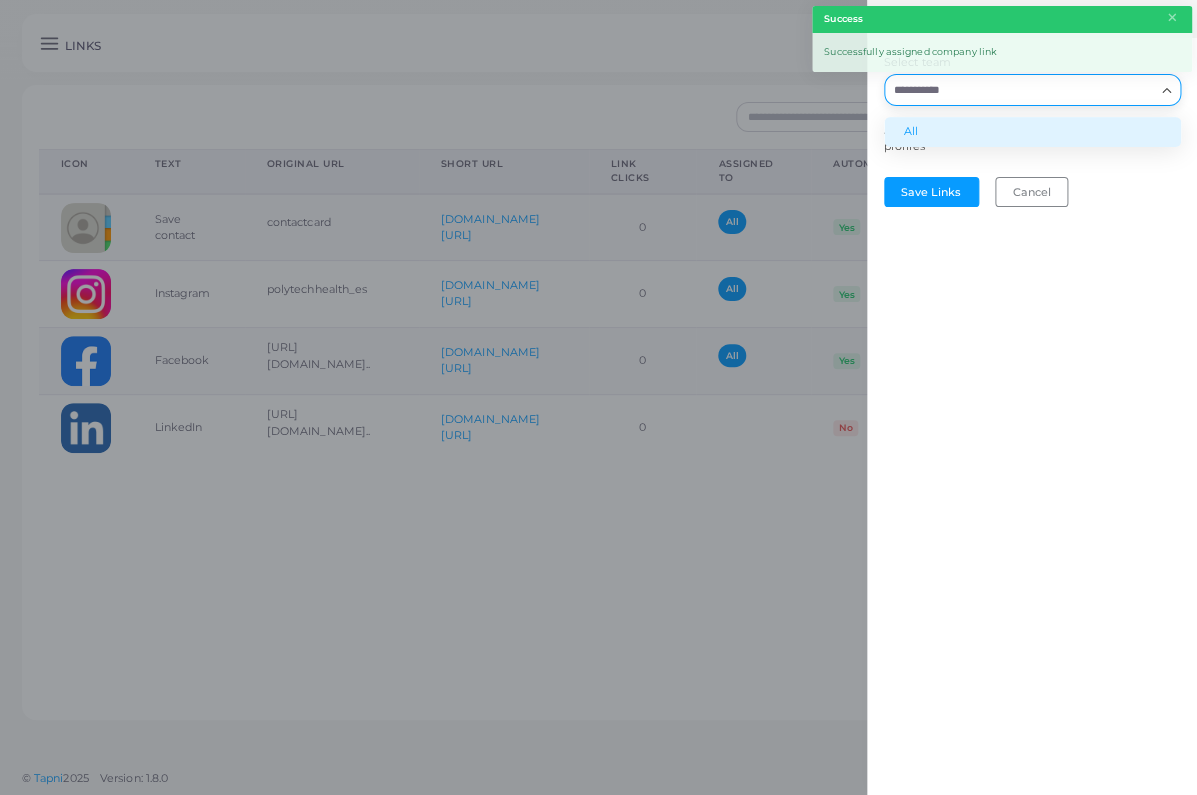 click on "All" at bounding box center [1032, 132] 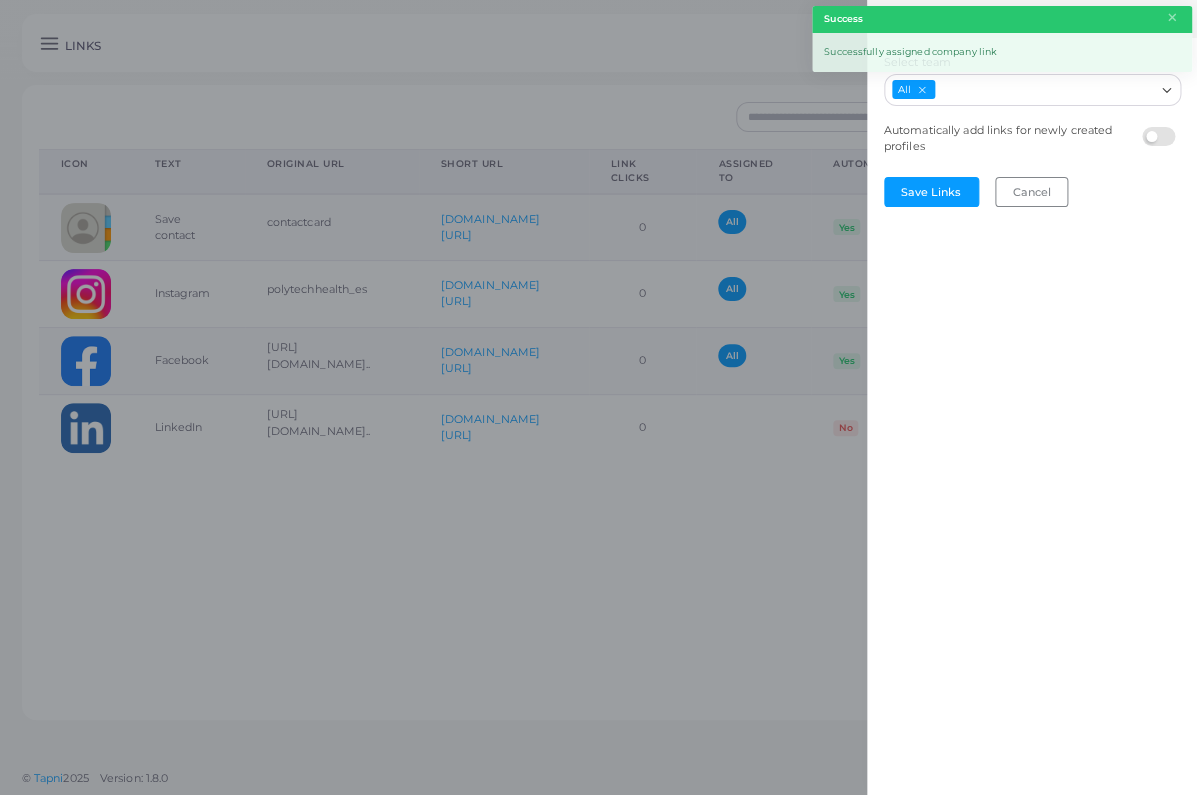 click at bounding box center (1161, 127) 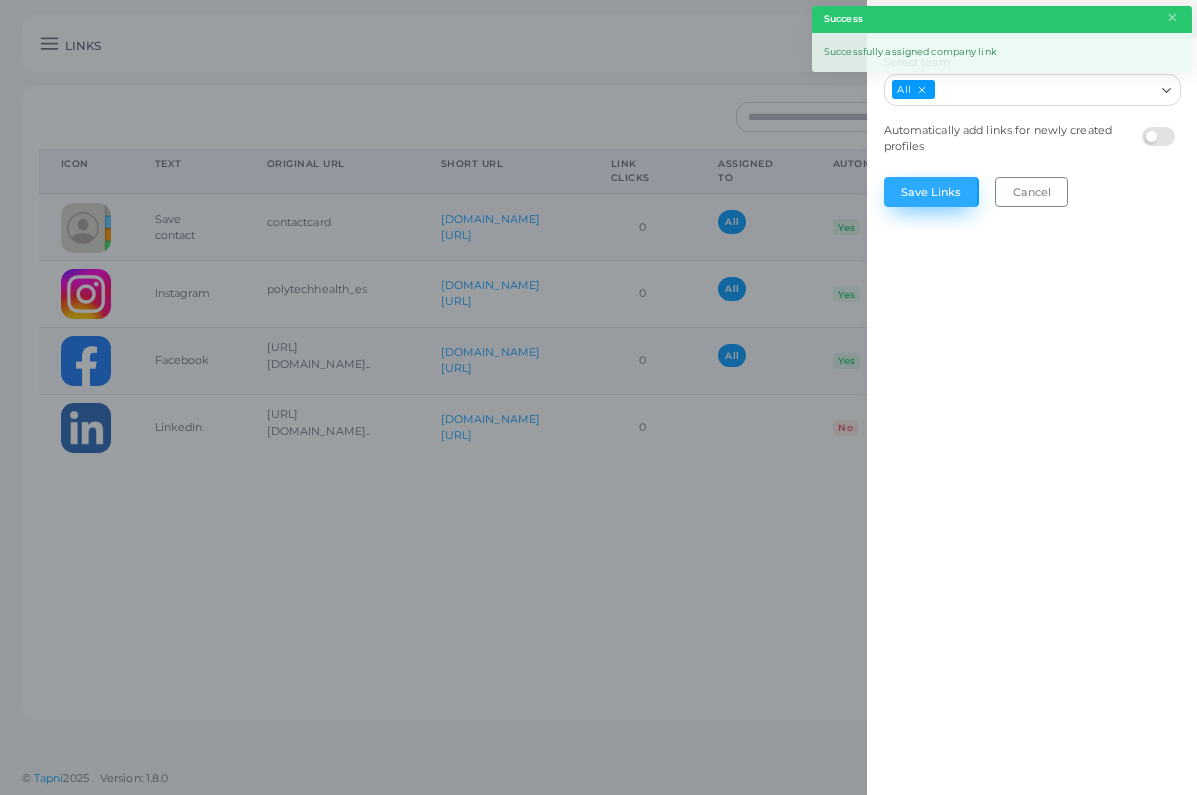 click on "Save Links" at bounding box center [931, 192] 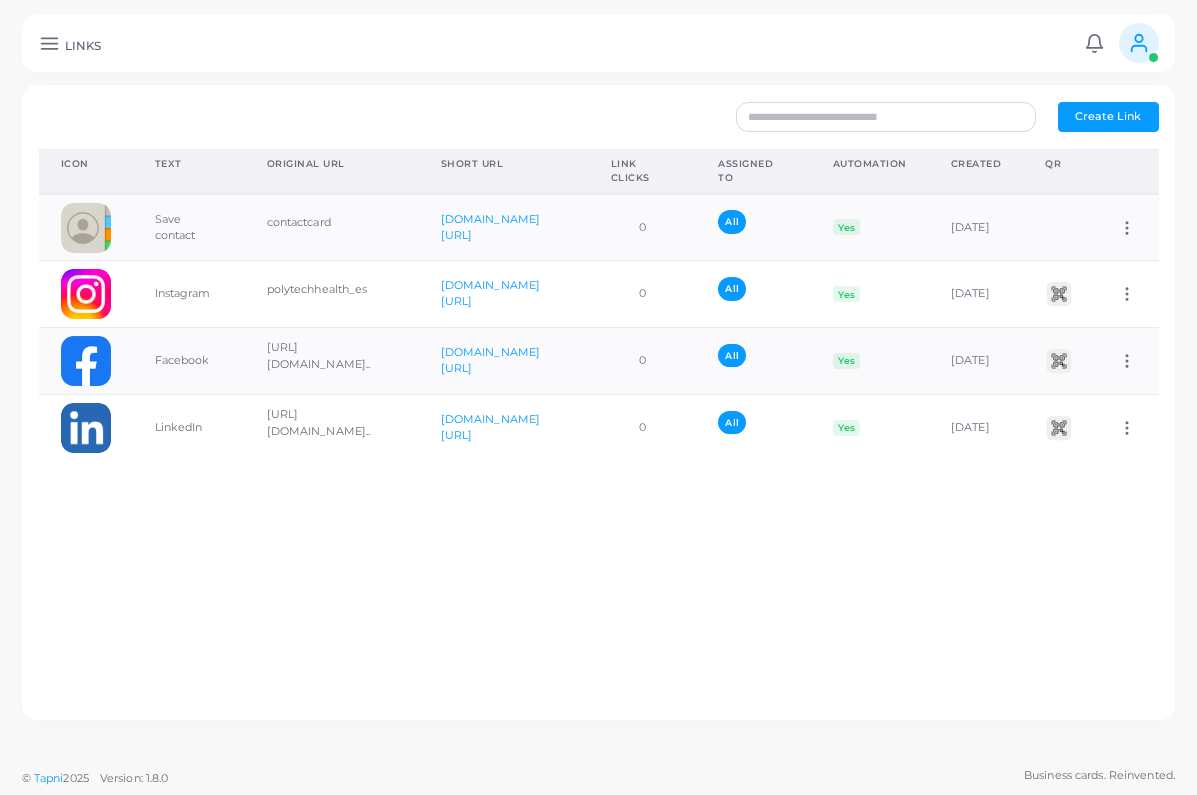 click on "Create Link" at bounding box center [1108, 116] 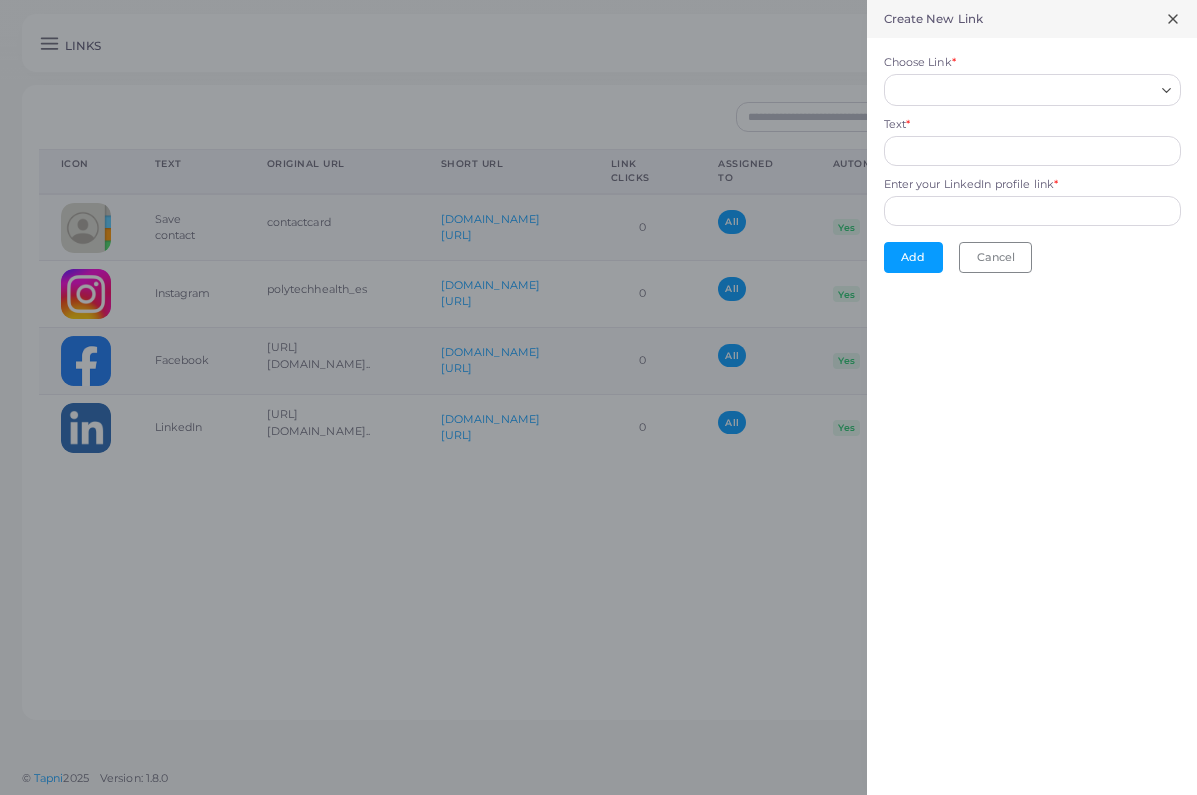click on "Choose Link  *" at bounding box center [1023, 90] 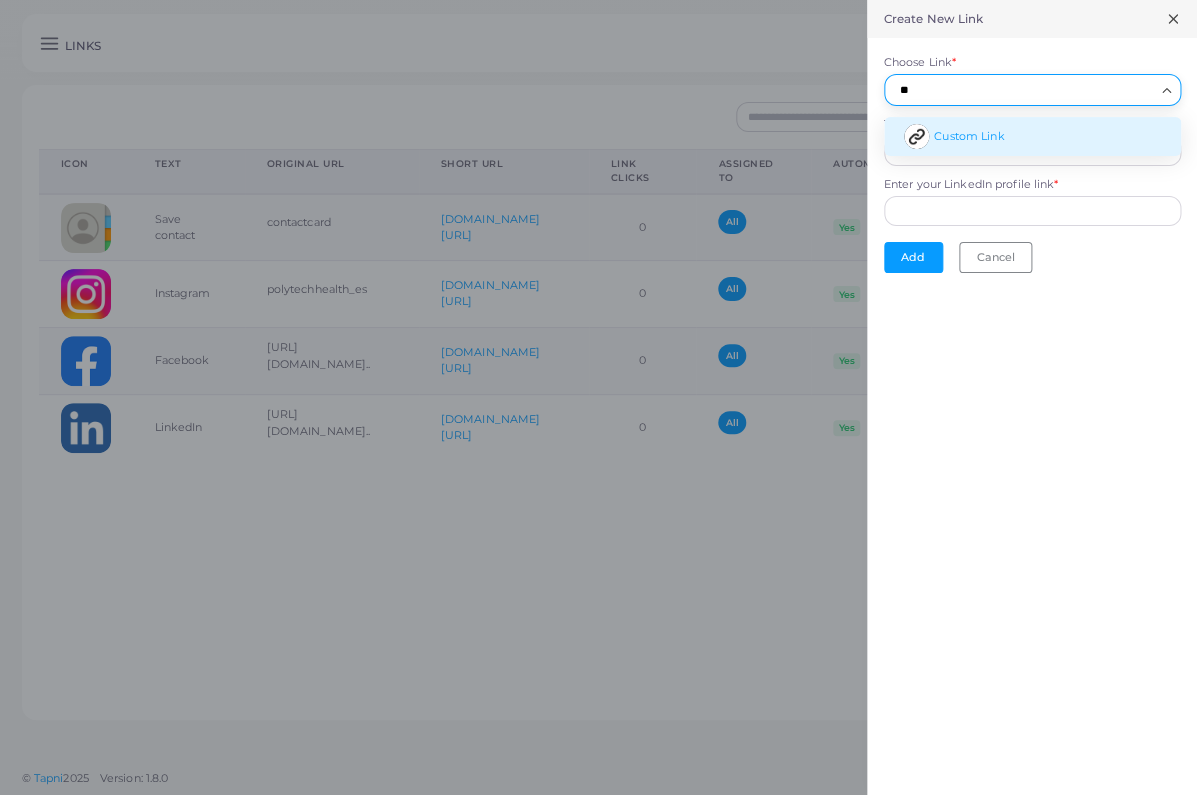 click on "Custom Link" at bounding box center [1032, 136] 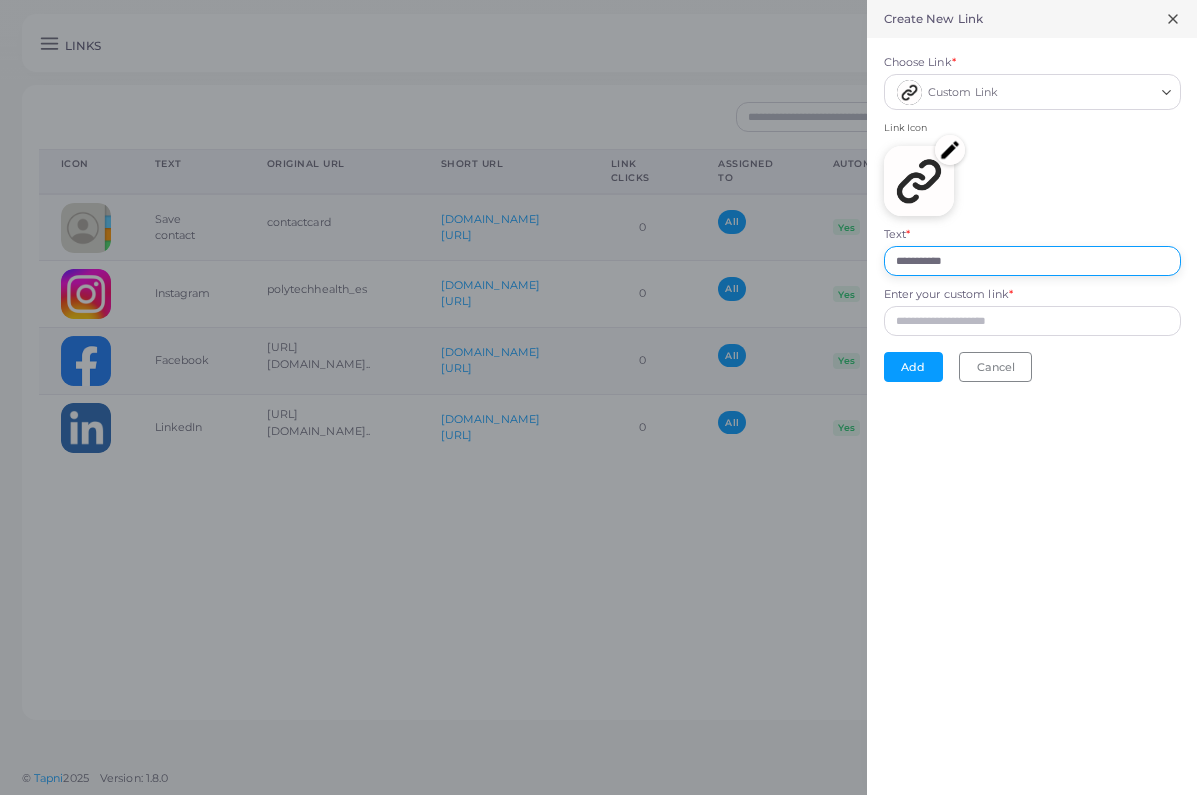click on "**********" at bounding box center (1032, 261) 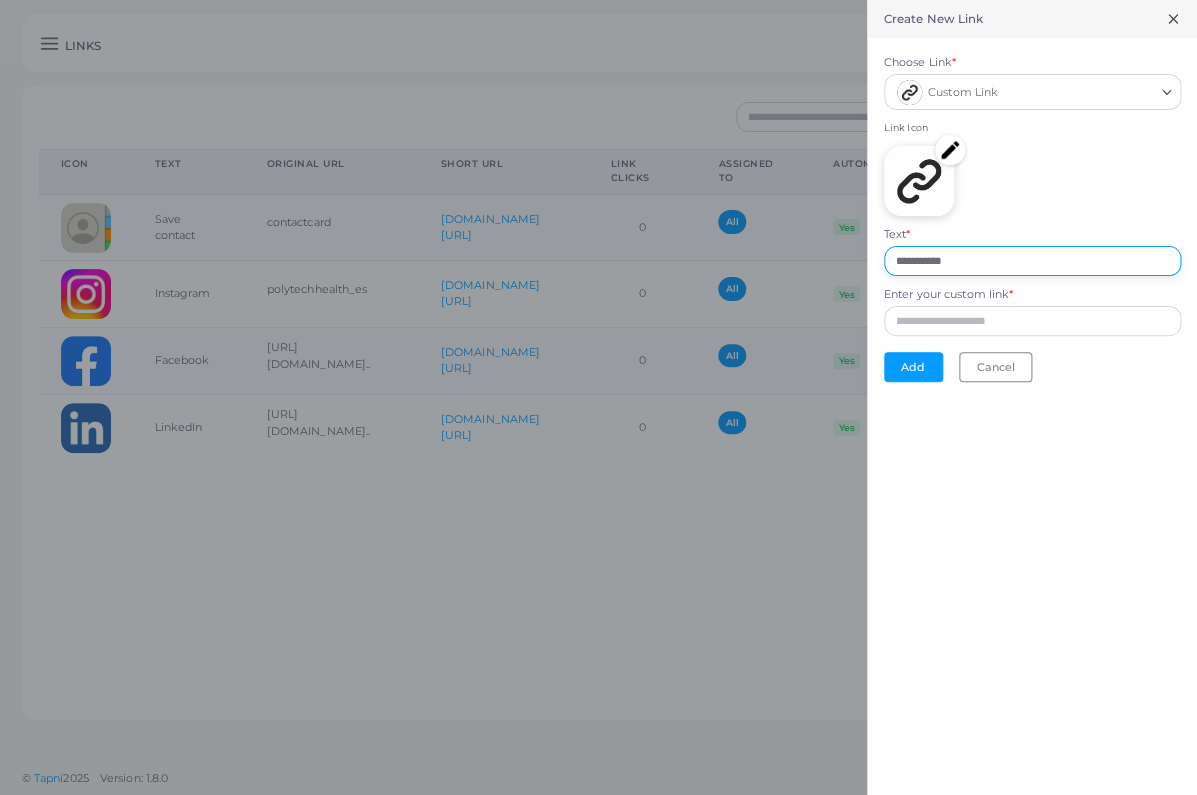 drag, startPoint x: 996, startPoint y: 260, endPoint x: 792, endPoint y: 238, distance: 205.18285 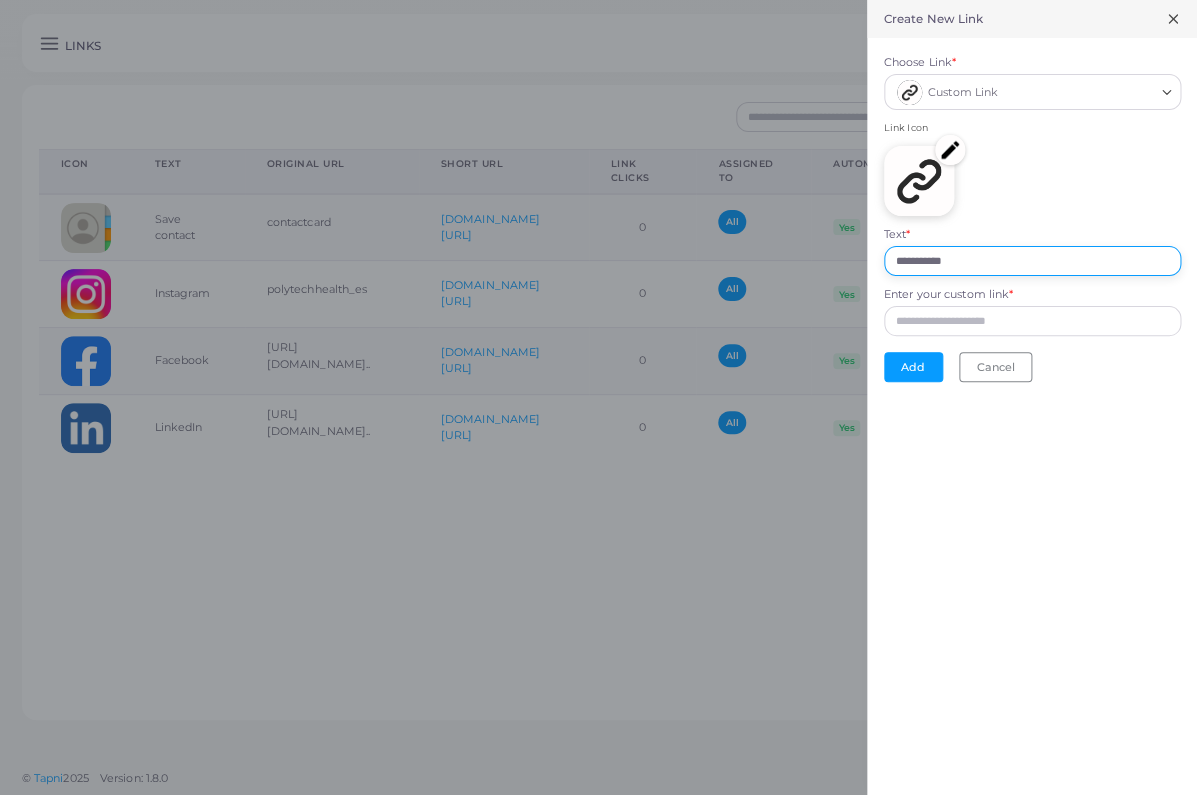 click on "**********" at bounding box center (598, 0) 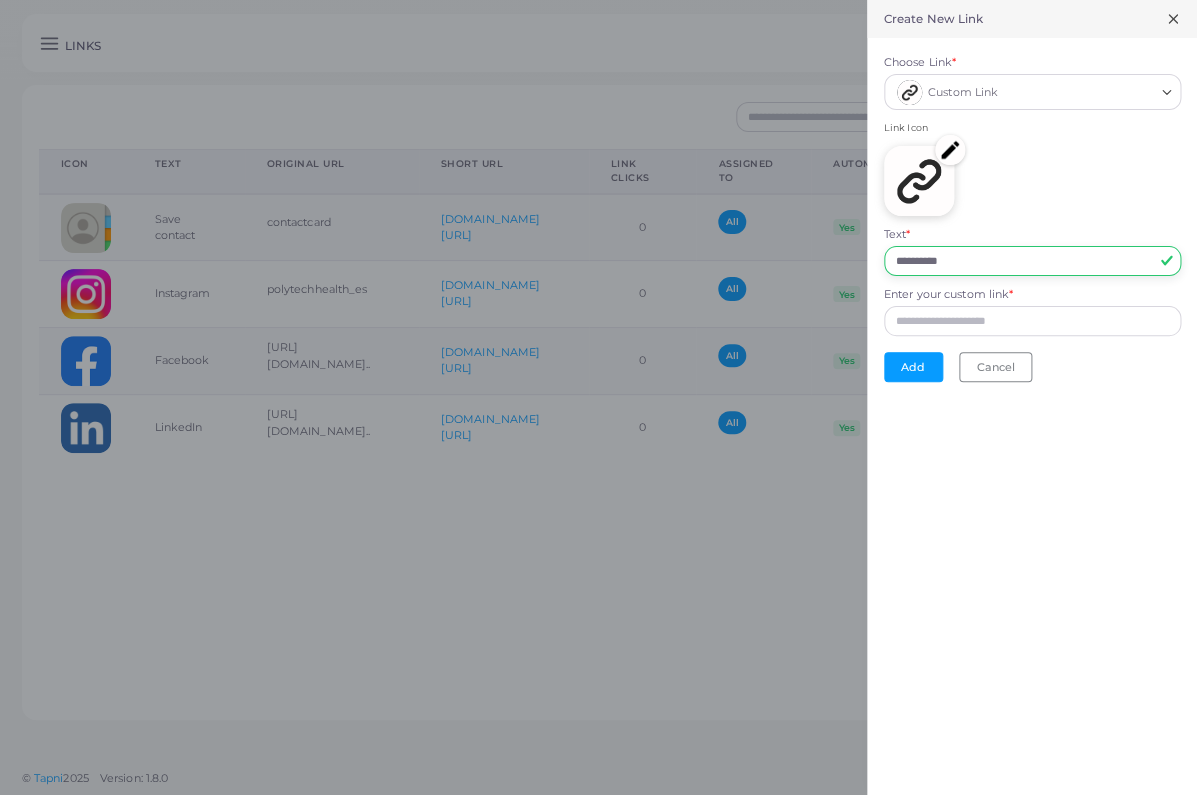 click on "**********" at bounding box center (1032, 261) 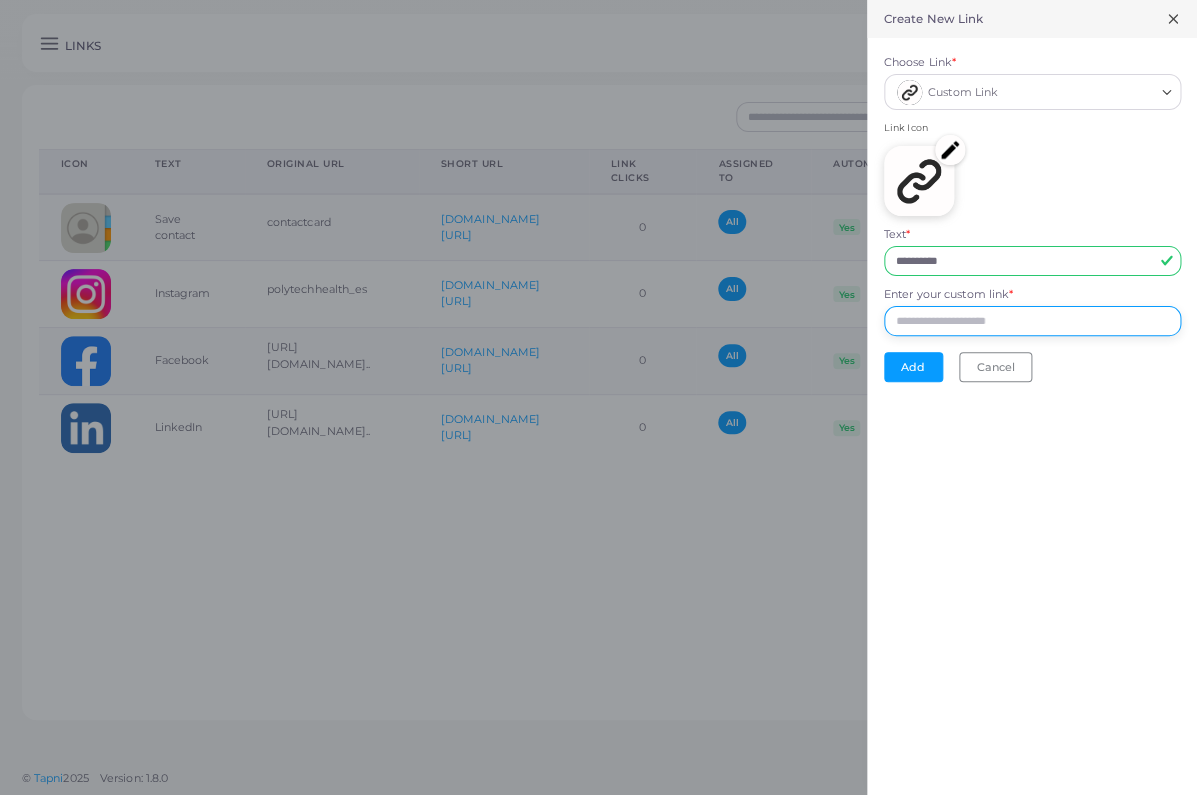 paste on "**********" 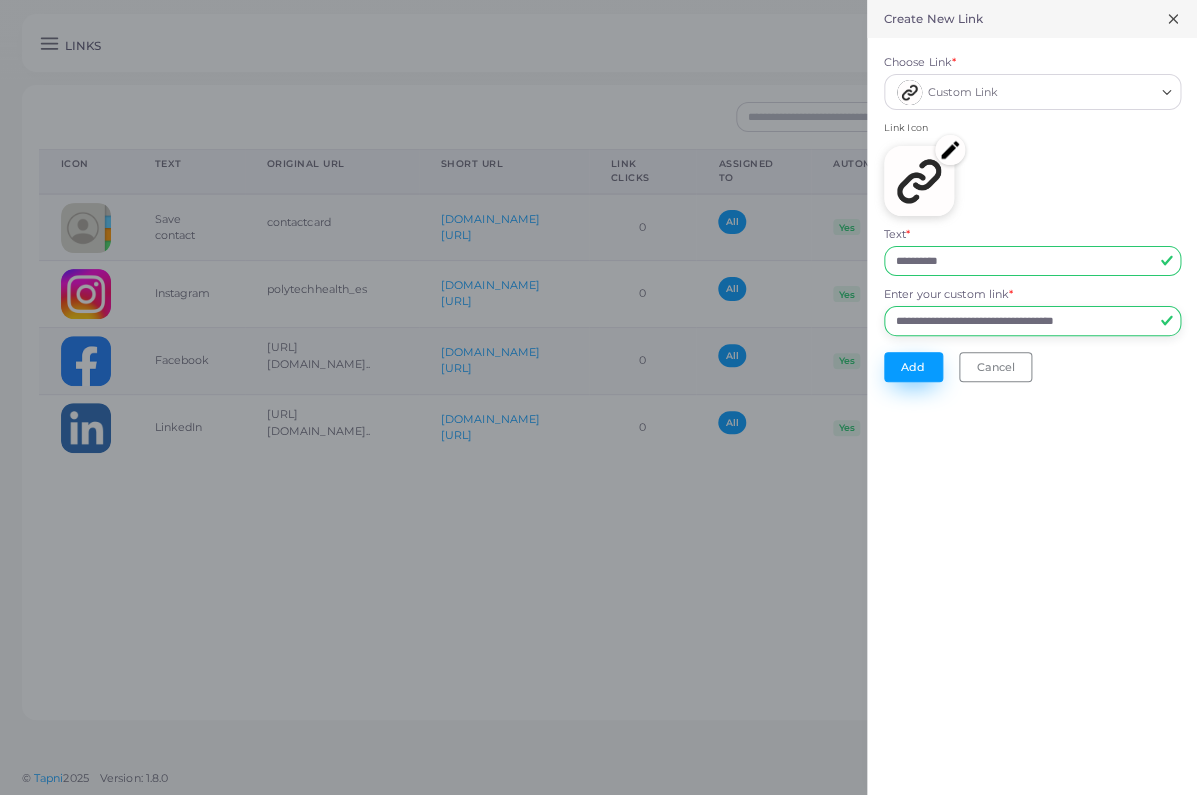 type on "**********" 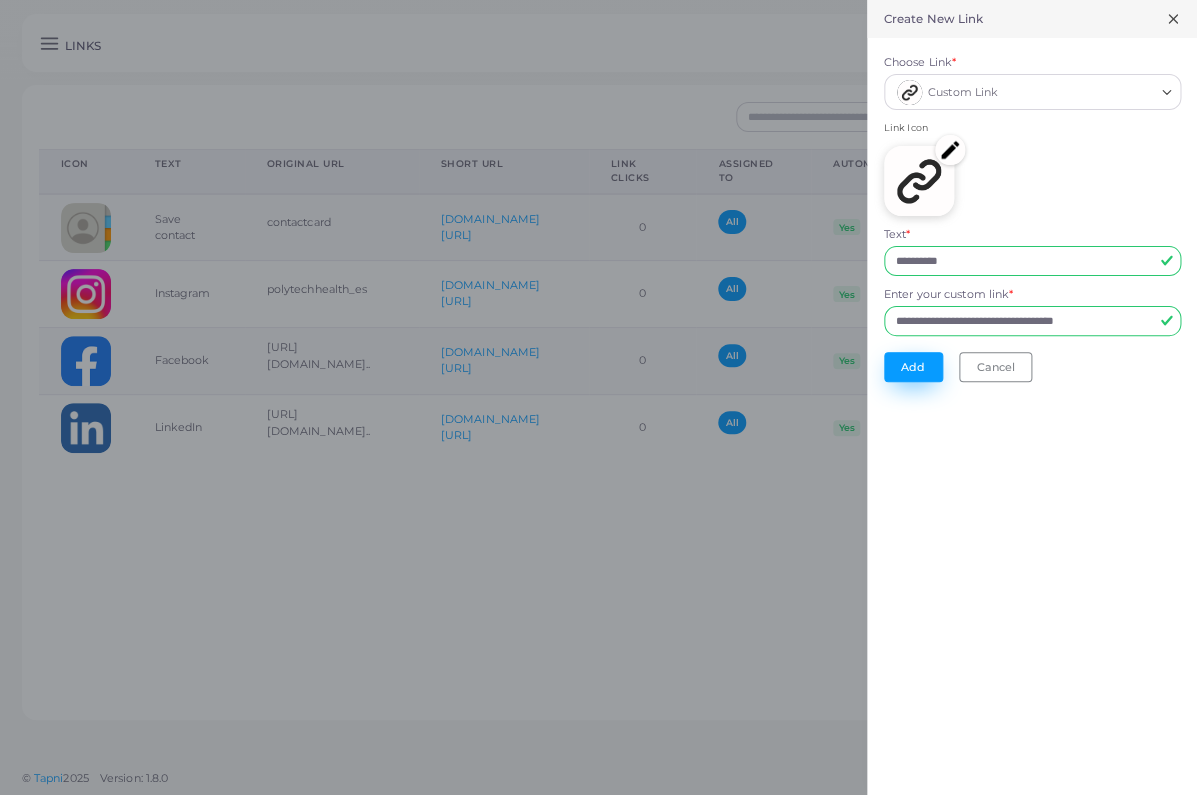 click on "Add" at bounding box center [913, 367] 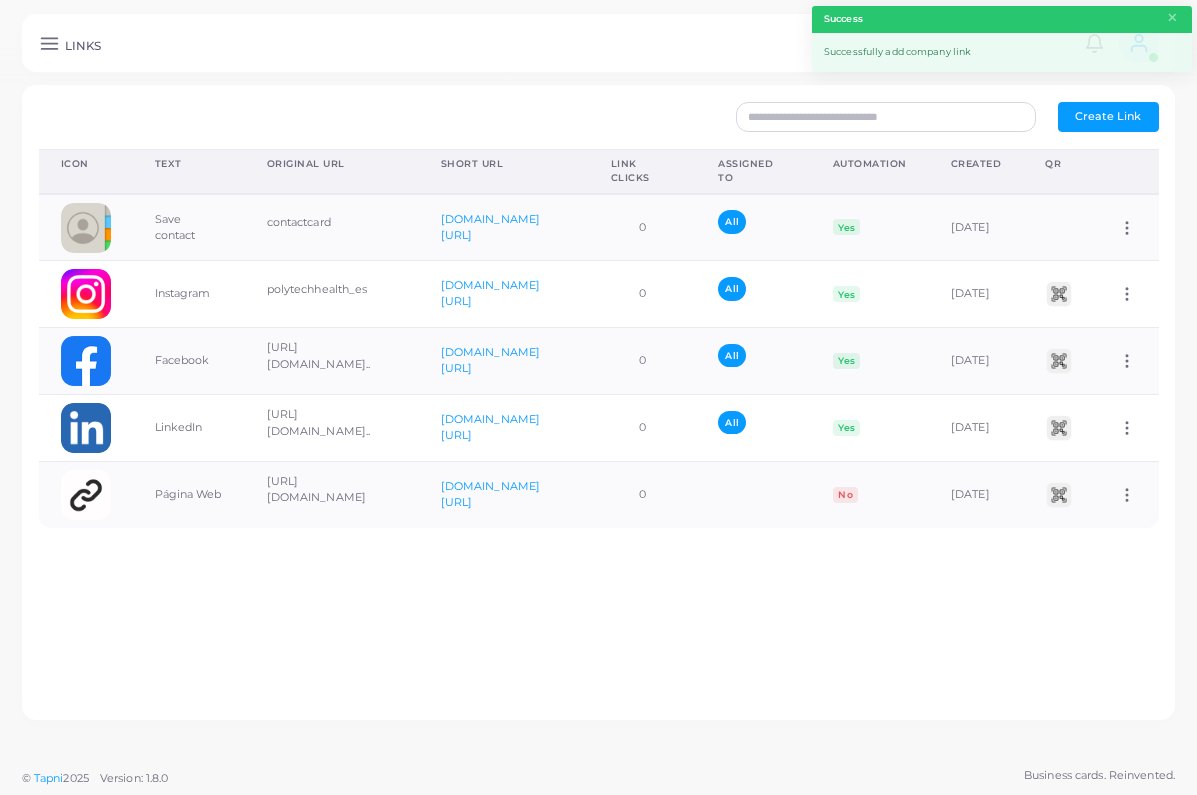 click on "Create Link" at bounding box center [1108, 116] 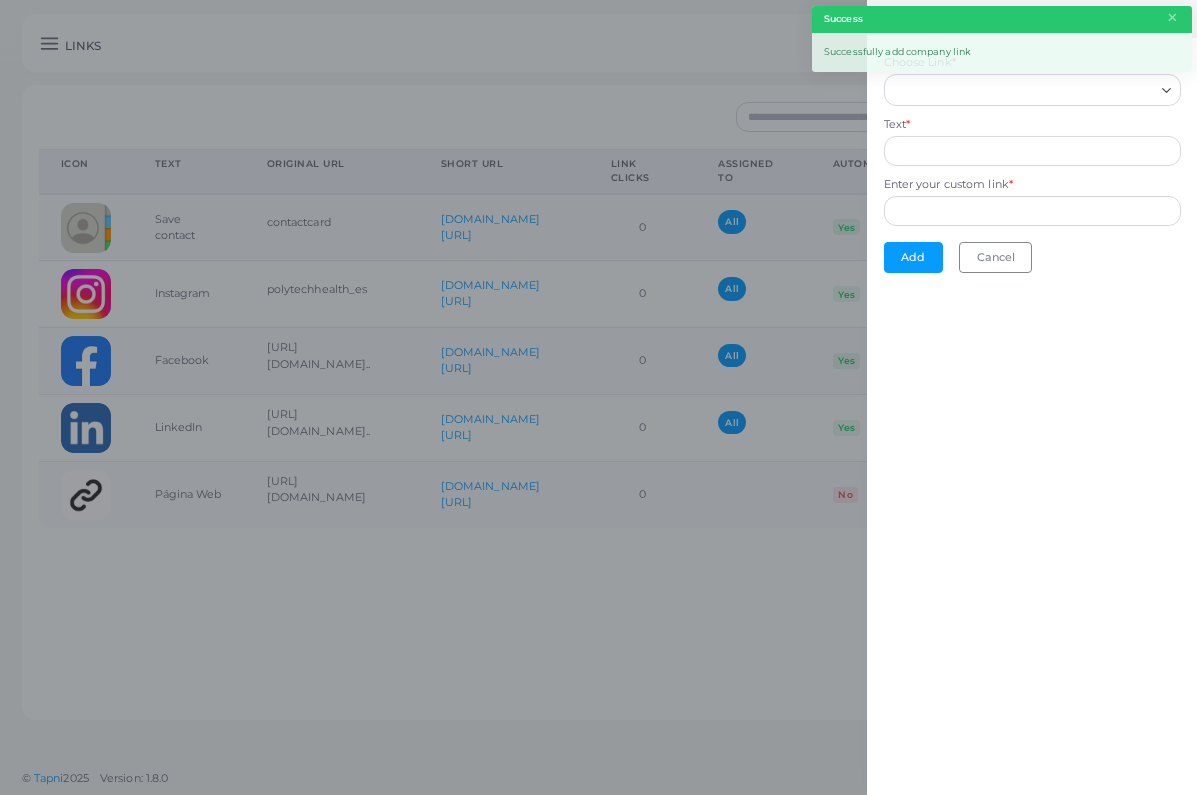click on "Choose Link  *" at bounding box center (1023, 90) 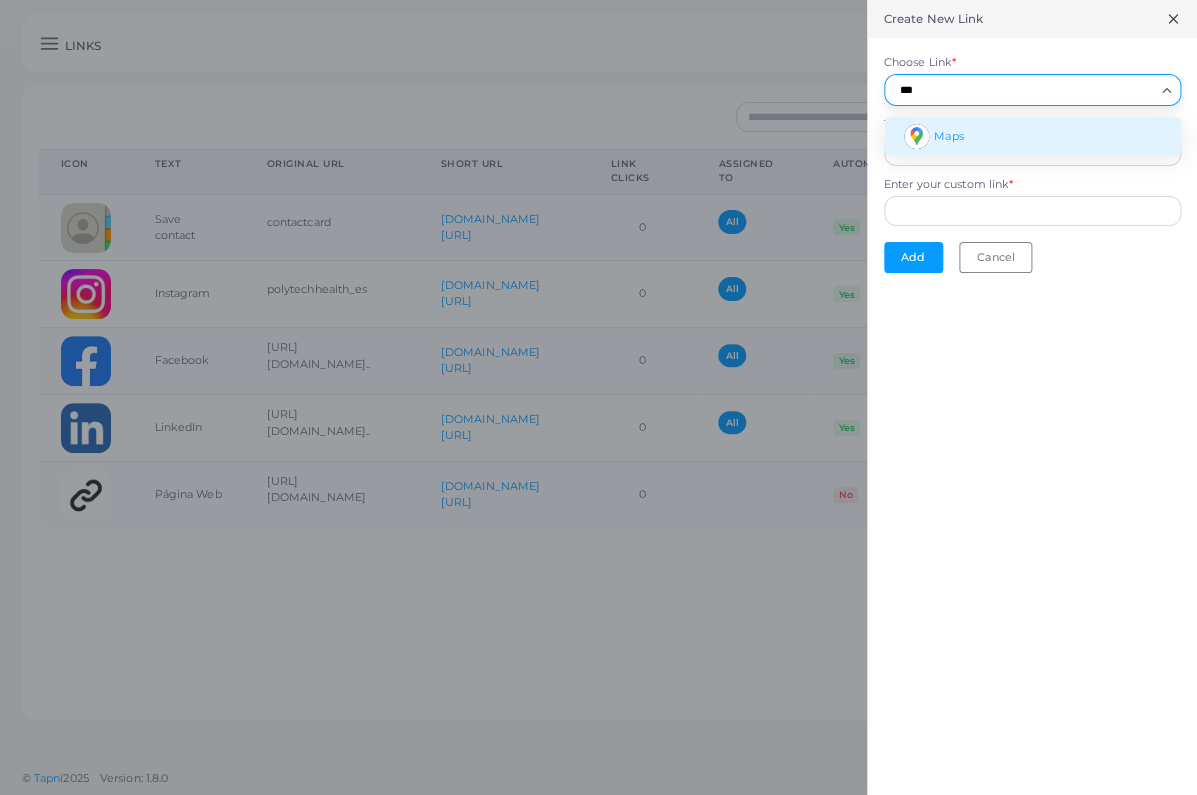 click on "Maps" at bounding box center (948, 136) 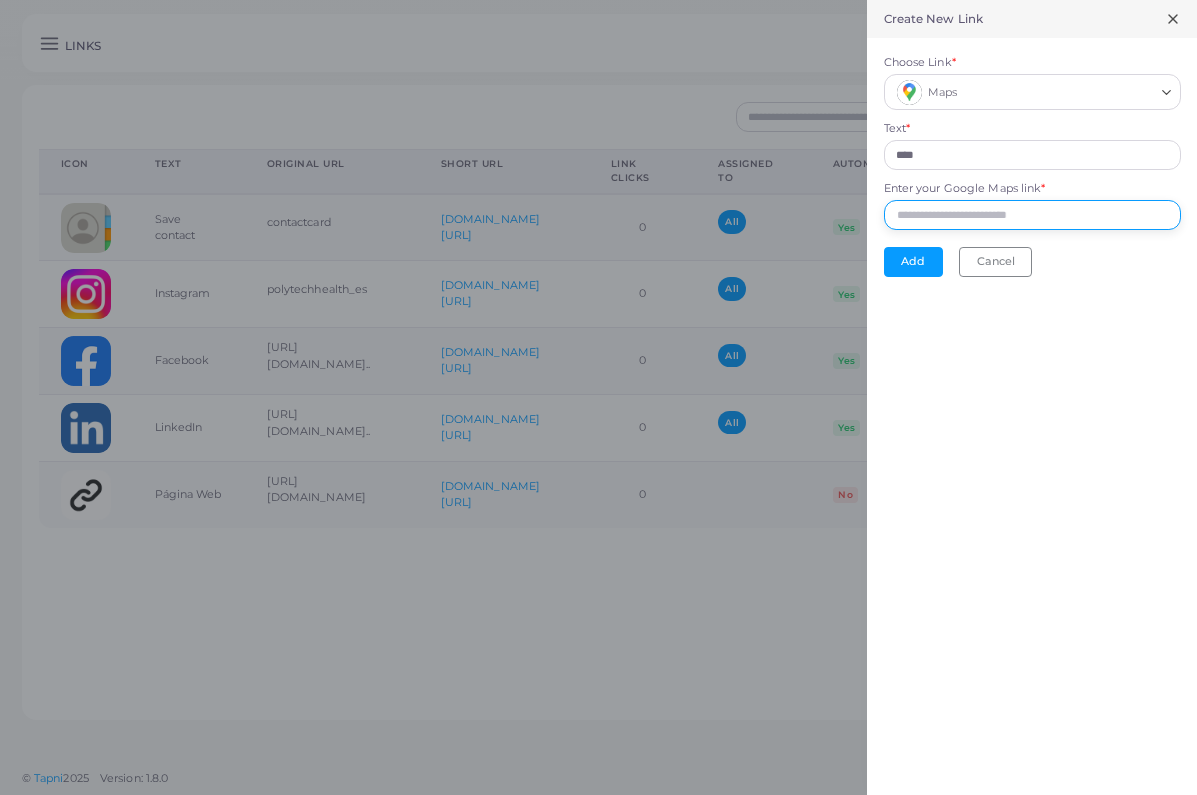 click on "Enter your Google Maps link  *" at bounding box center [1032, 215] 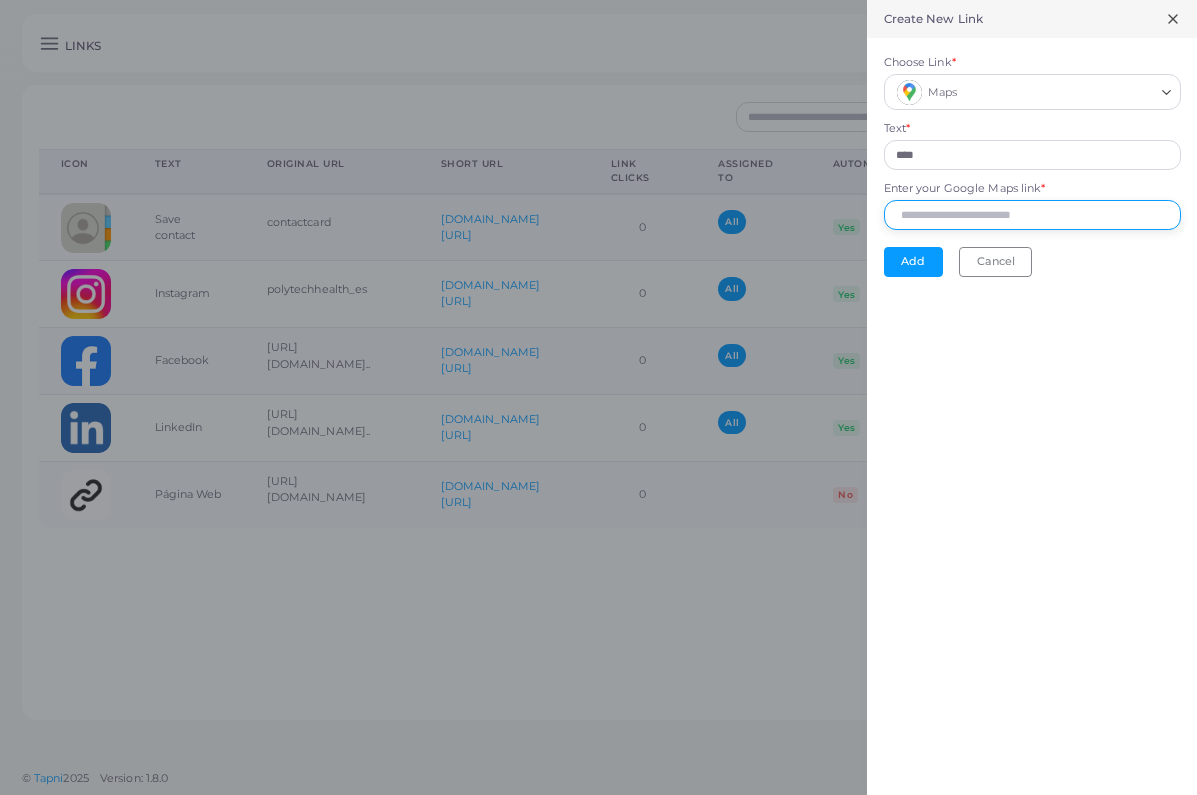 paste on "**********" 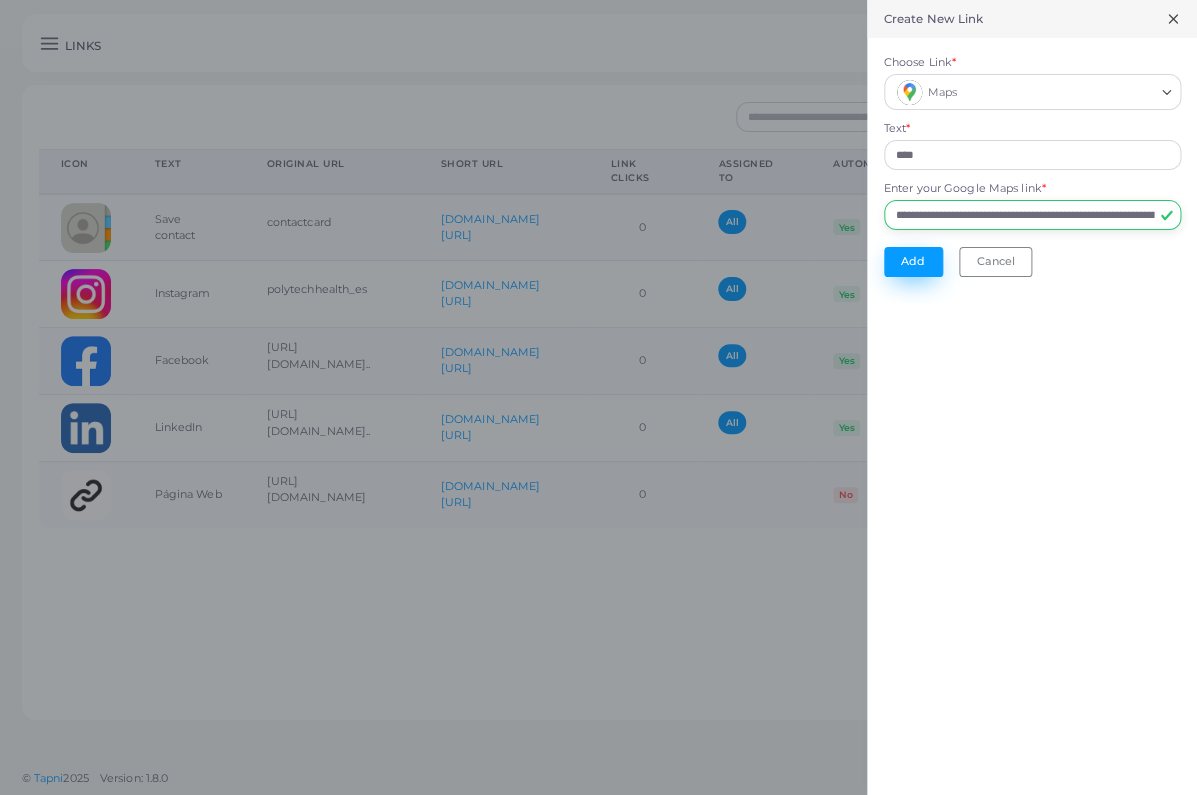type on "**********" 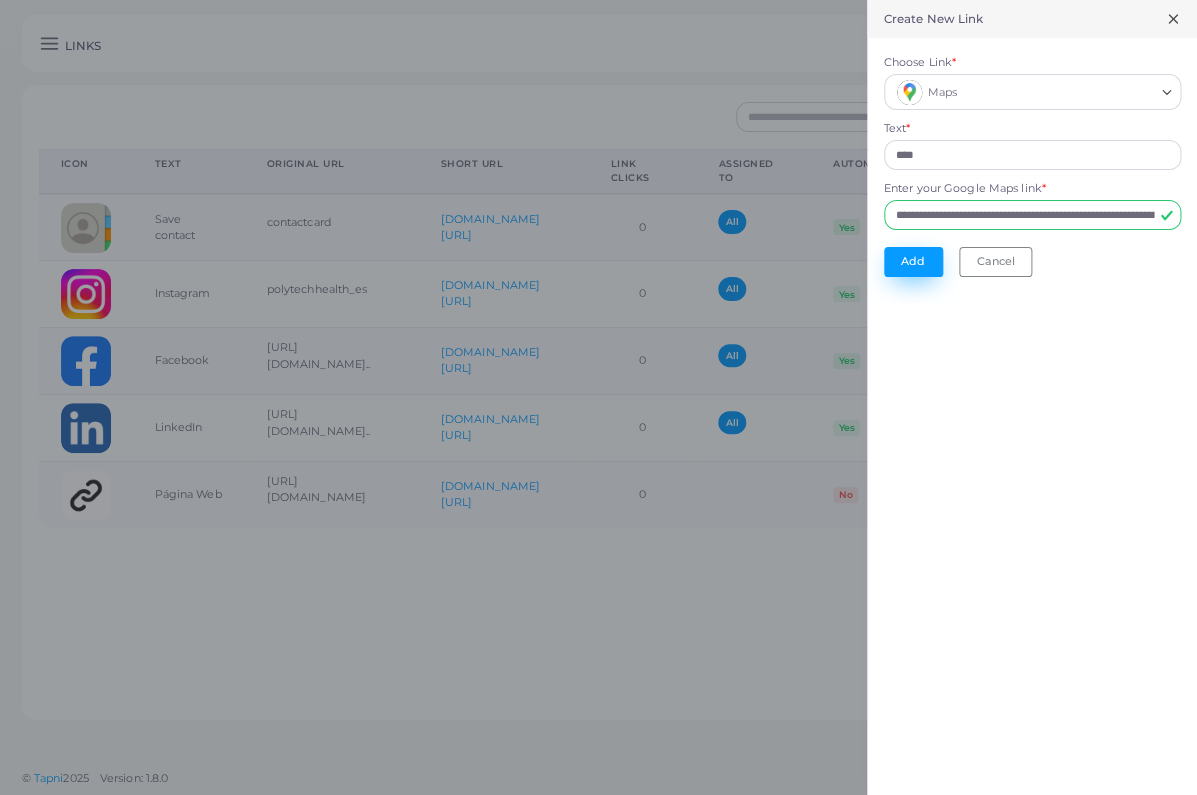 click on "Add" at bounding box center [913, 262] 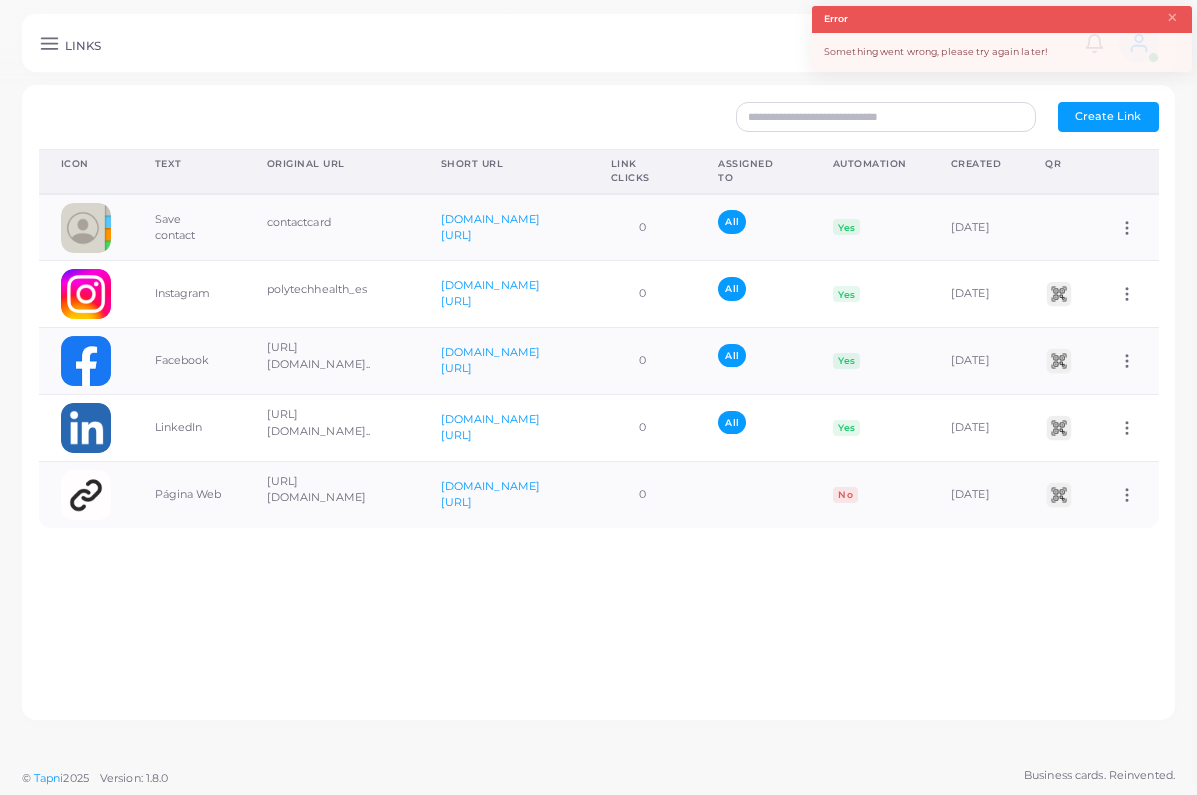 type 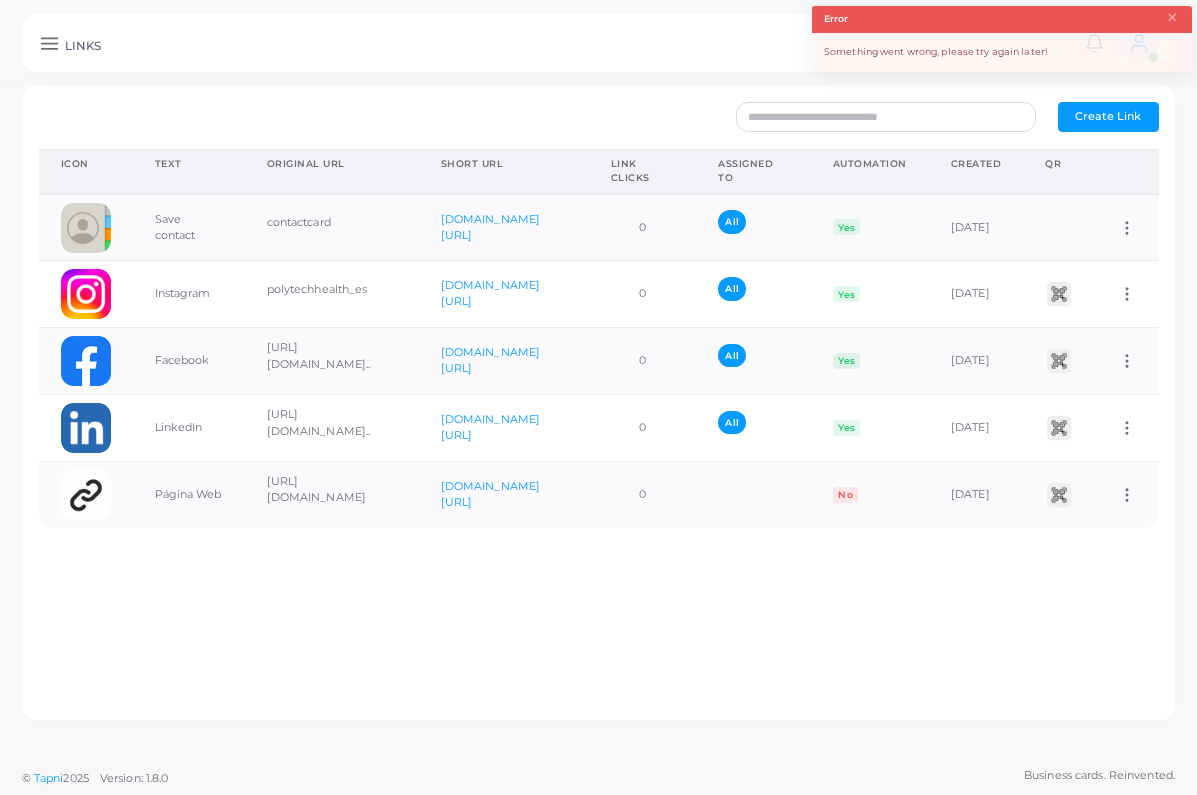 click on "Create Link" at bounding box center (1108, 116) 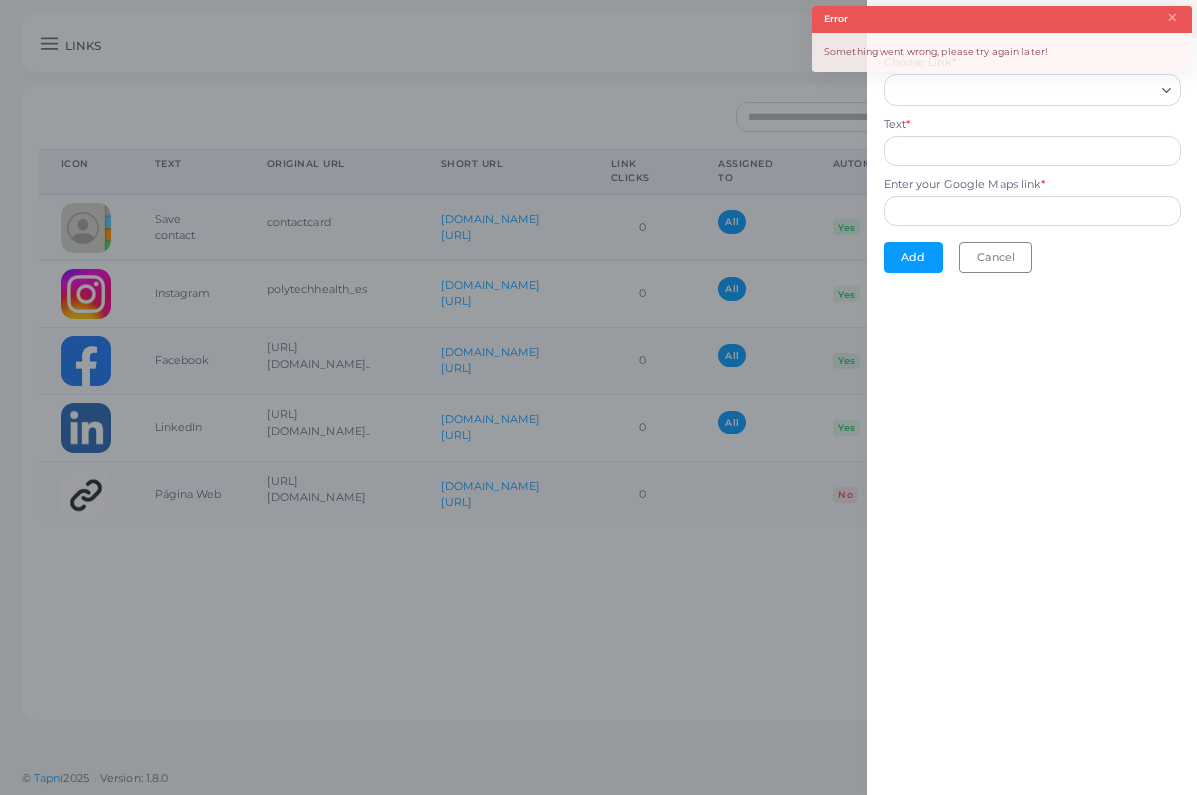 click on "Loading..." at bounding box center [1032, 90] 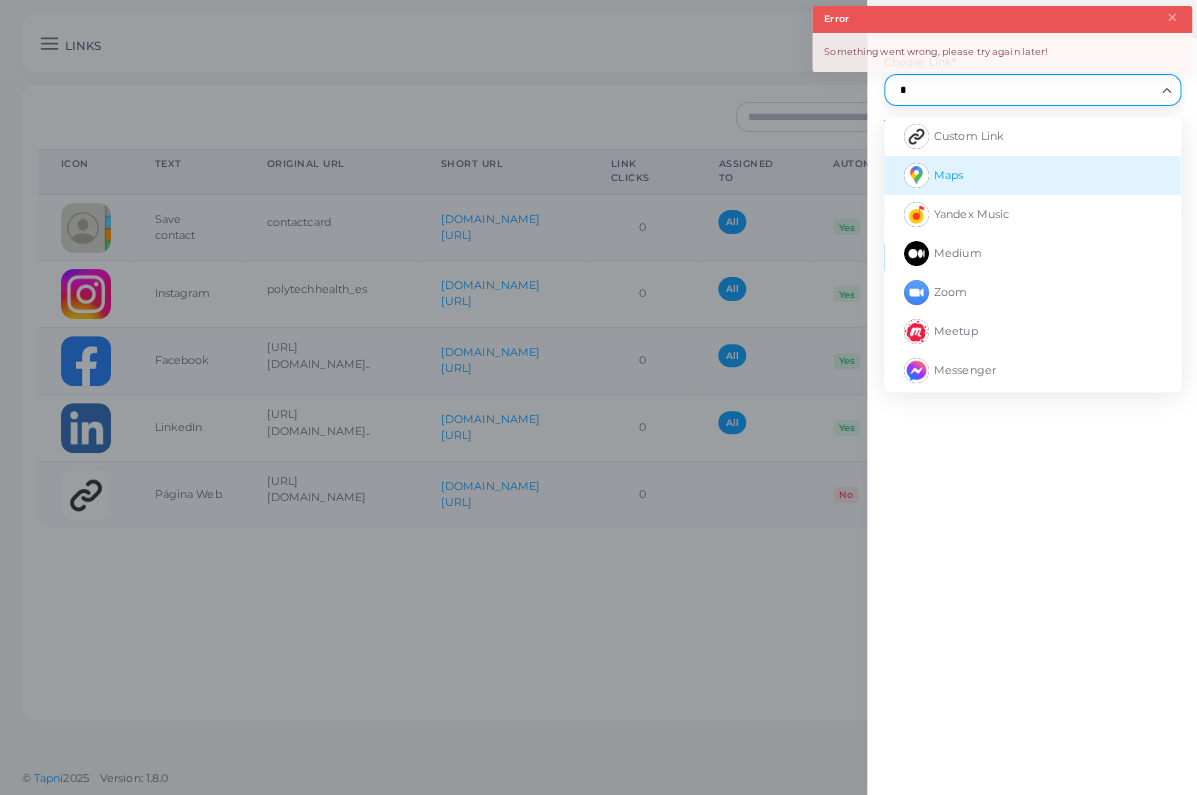 click on "Maps" at bounding box center [1032, 175] 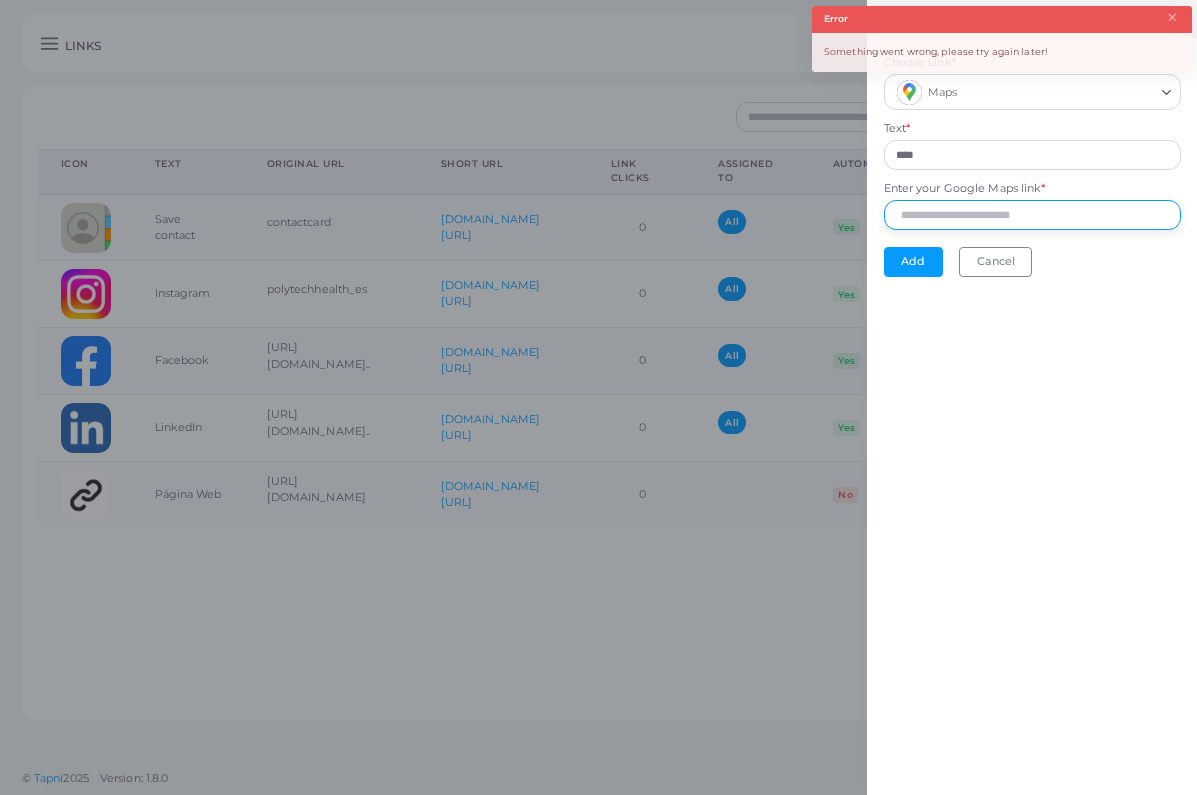 click on "Enter your Google Maps link  *" at bounding box center (1032, 215) 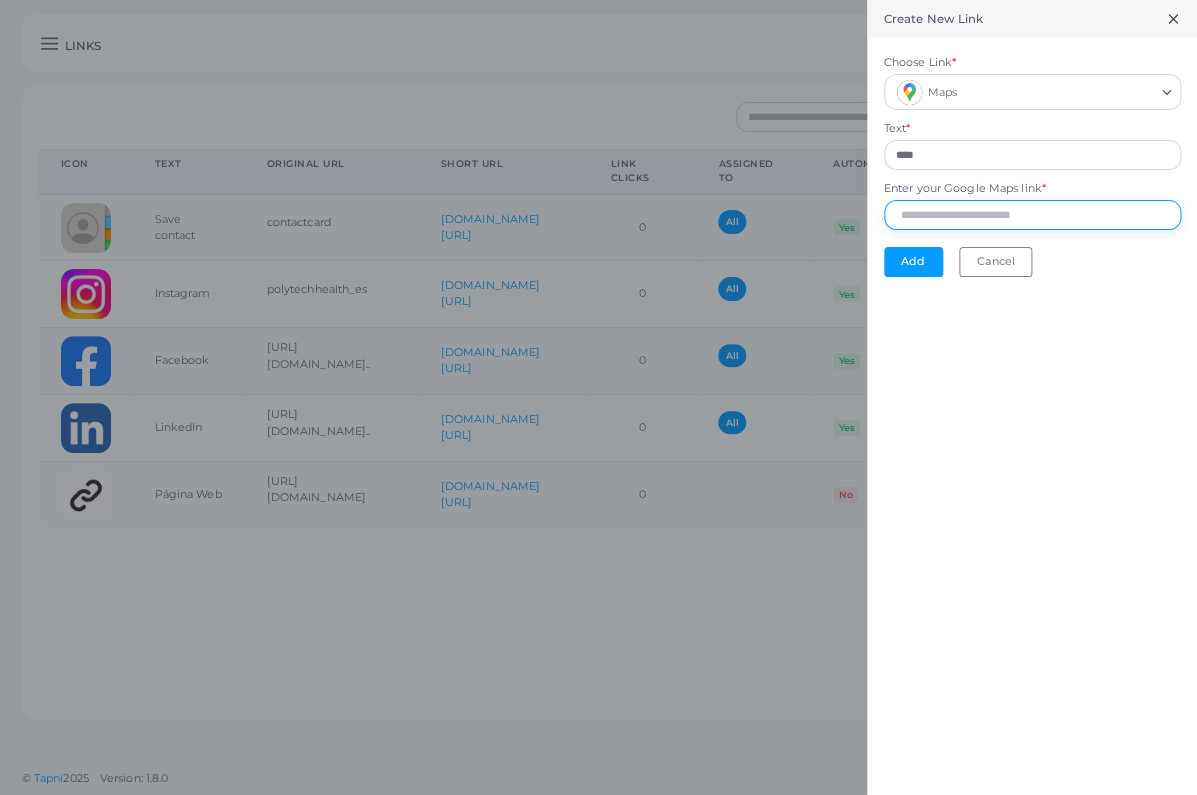 paste on "**********" 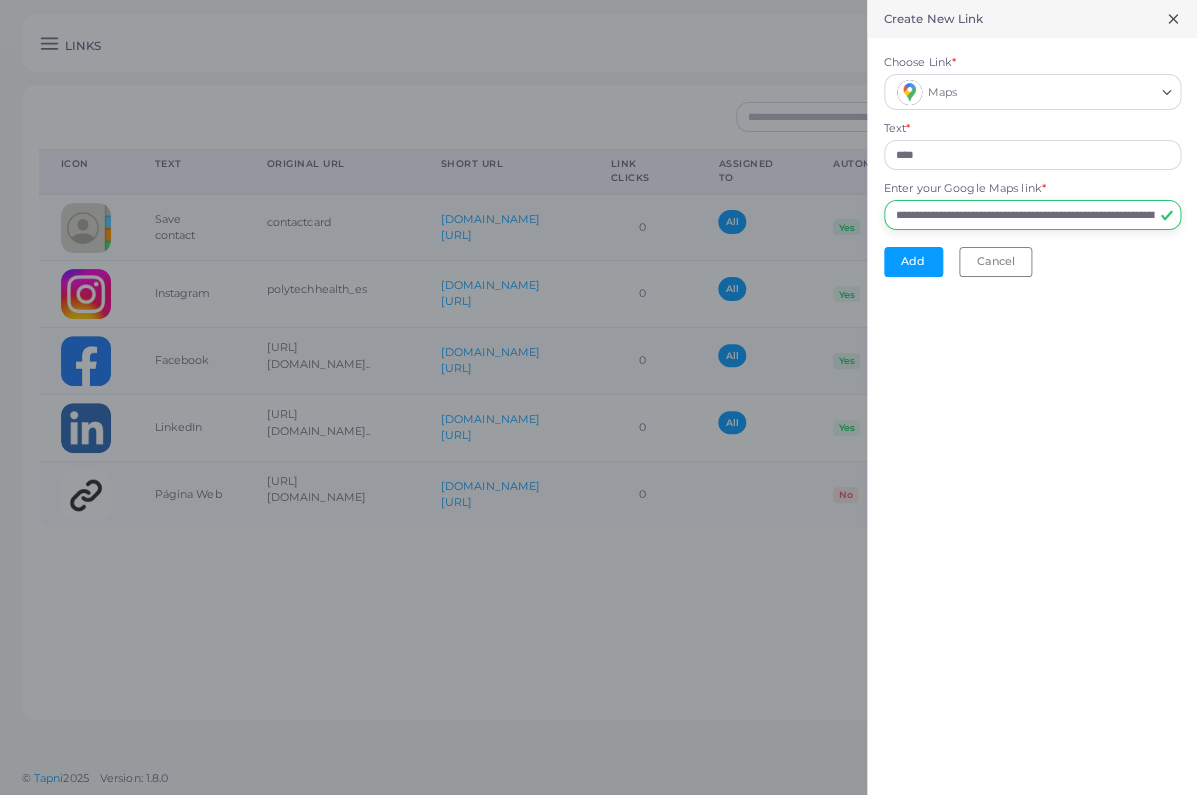 click on "**********" at bounding box center [1032, 215] 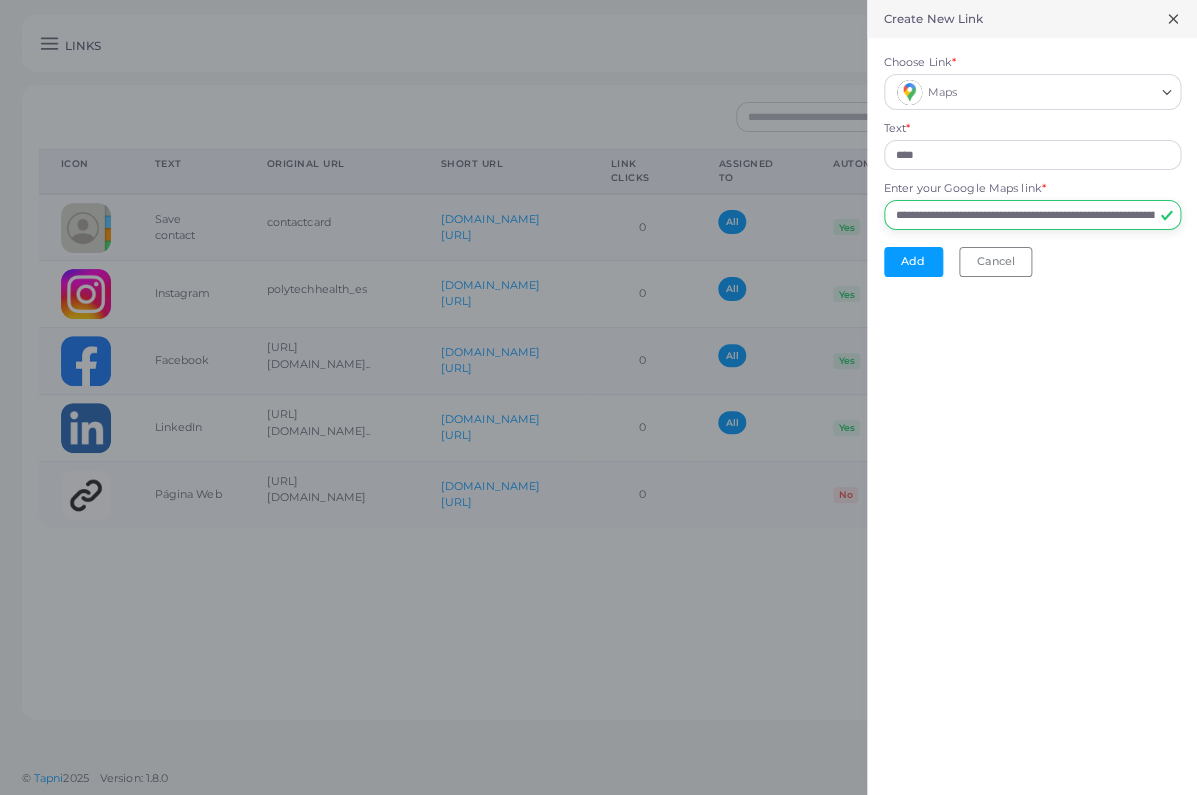 click on "**********" at bounding box center [1032, 215] 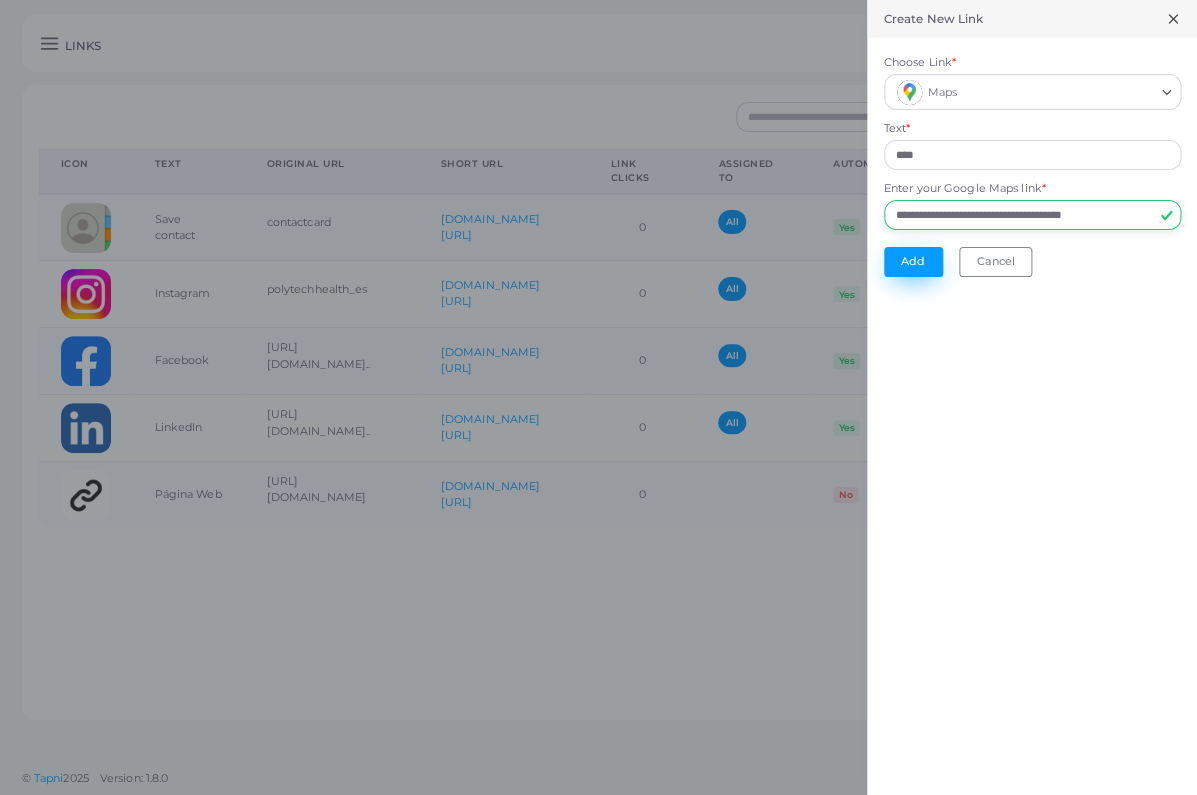 type on "**********" 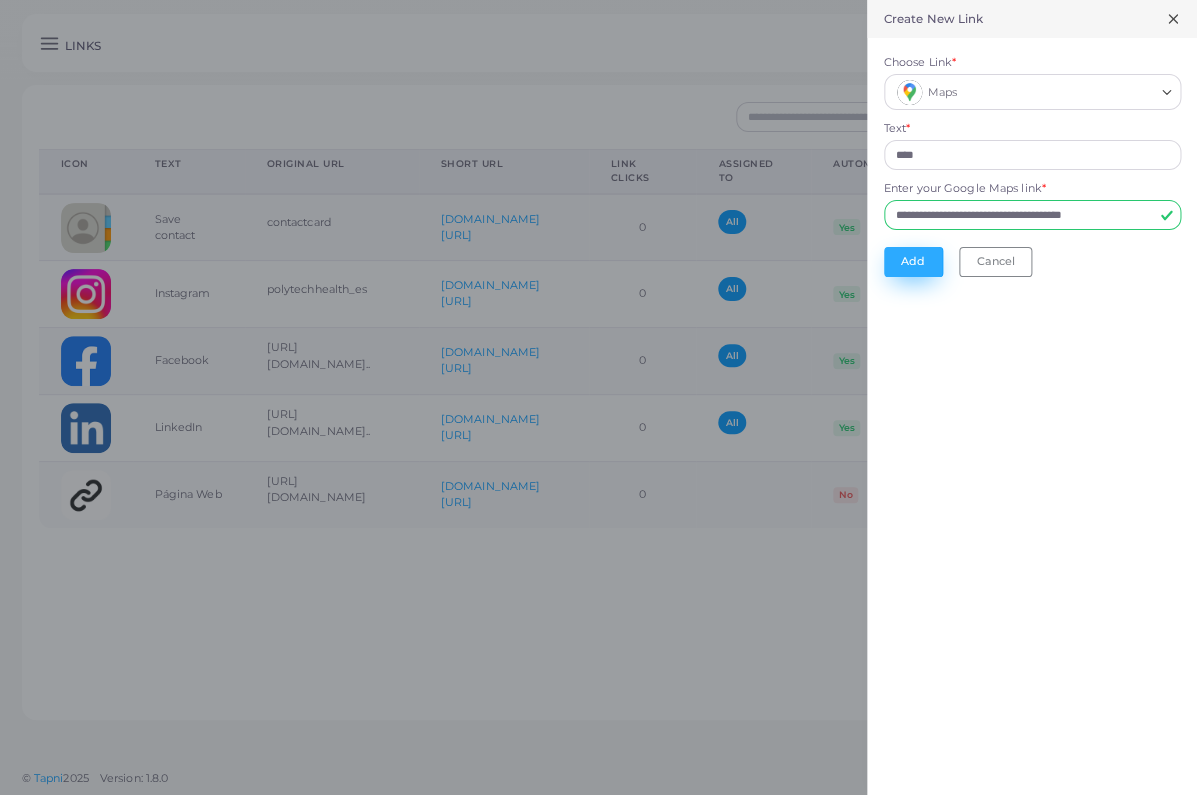 click on "Add" at bounding box center (913, 262) 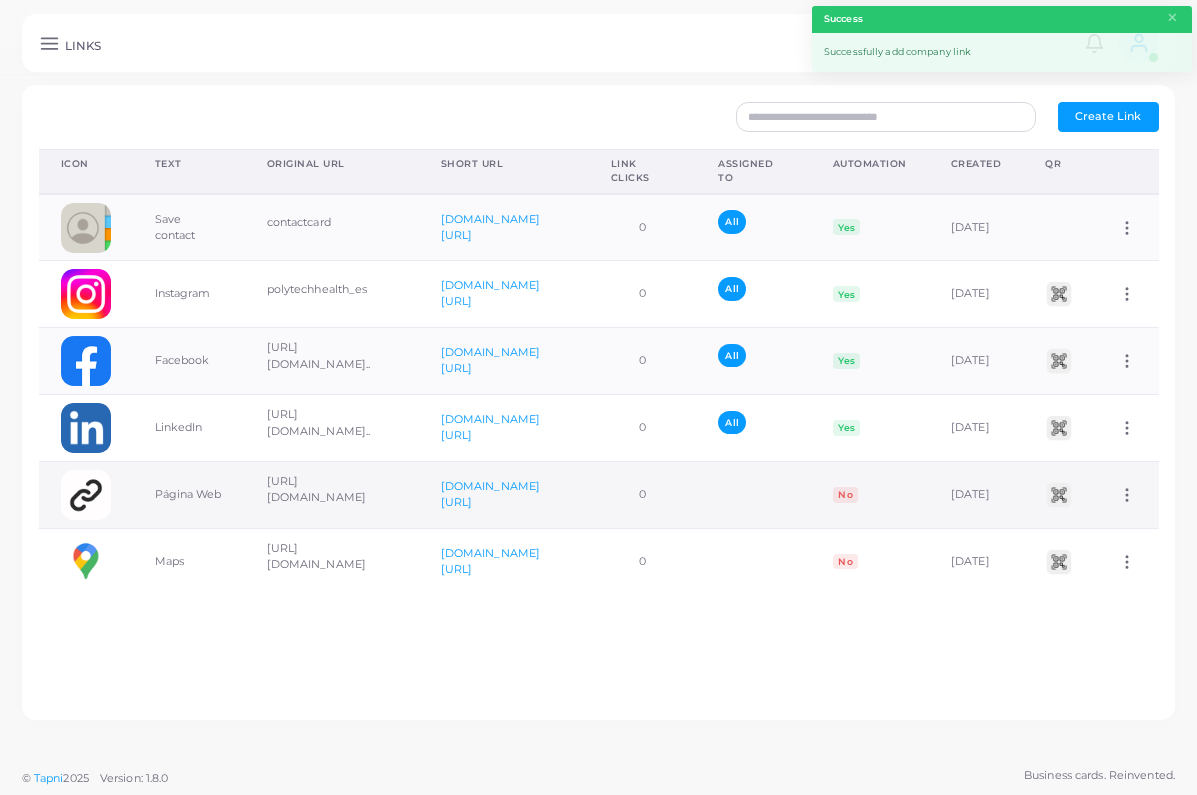 click on "Assign to Team Edit Link Delete Link" at bounding box center (1127, 494) 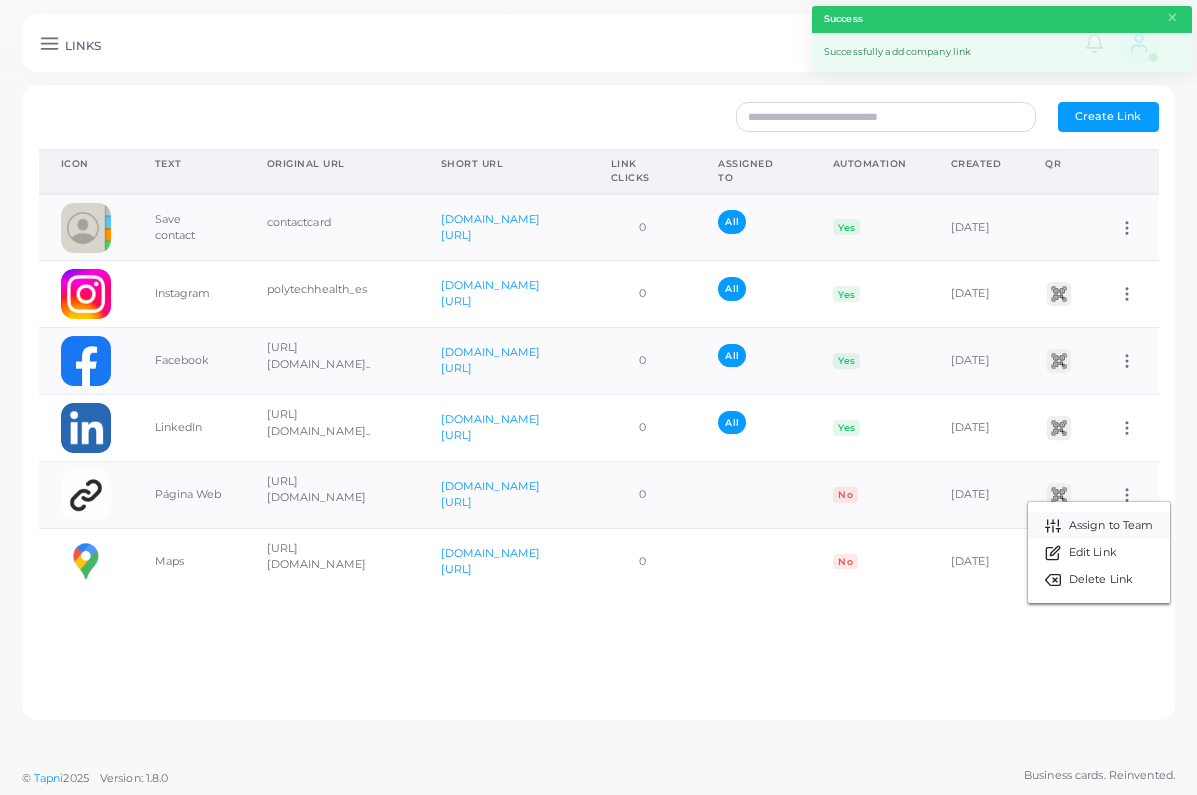 click on "Assign to Team" at bounding box center (1111, 526) 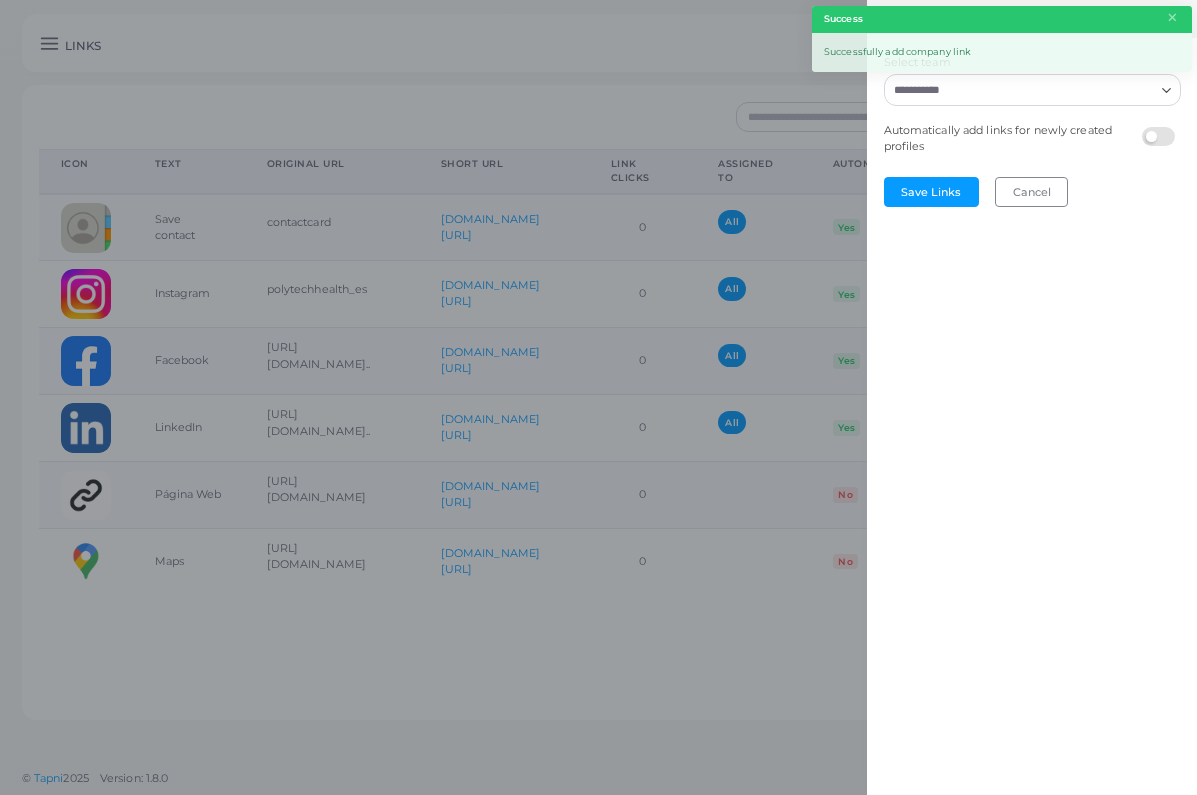 click on "Select team" at bounding box center (1020, 90) 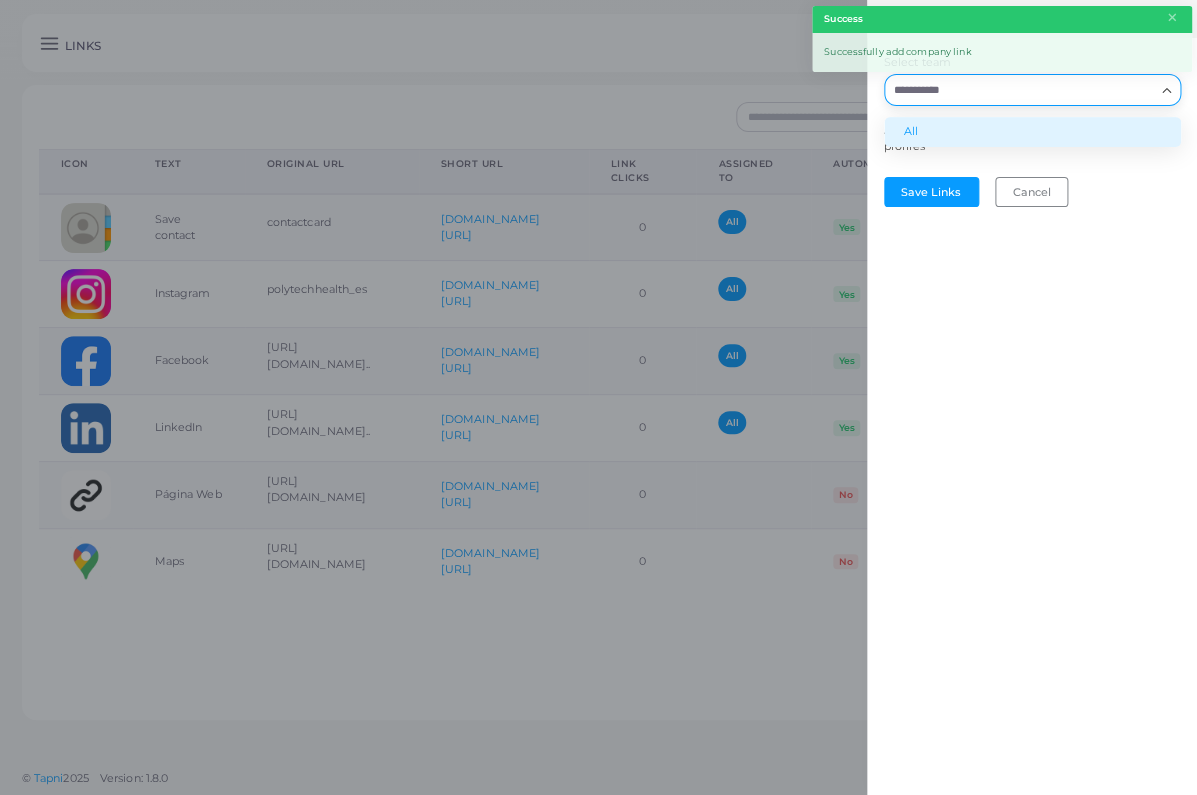 click on "All" at bounding box center [1032, 132] 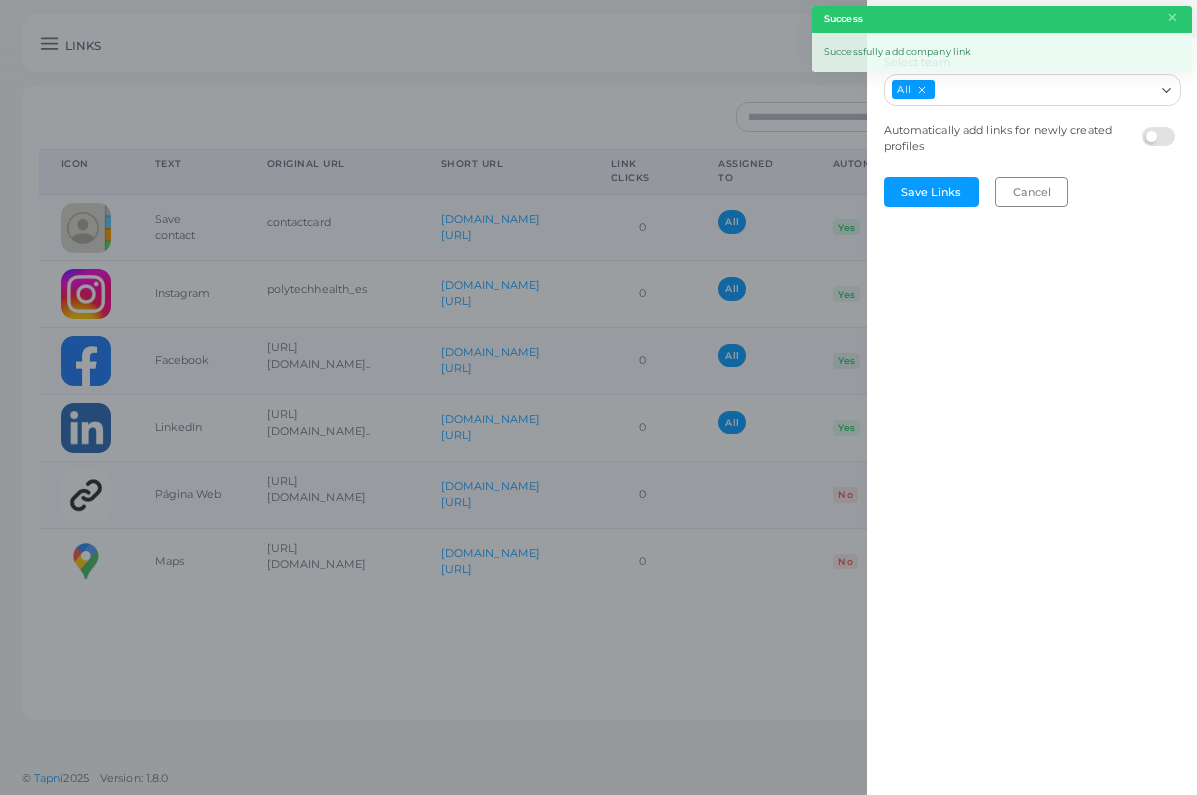 click at bounding box center [1161, 127] 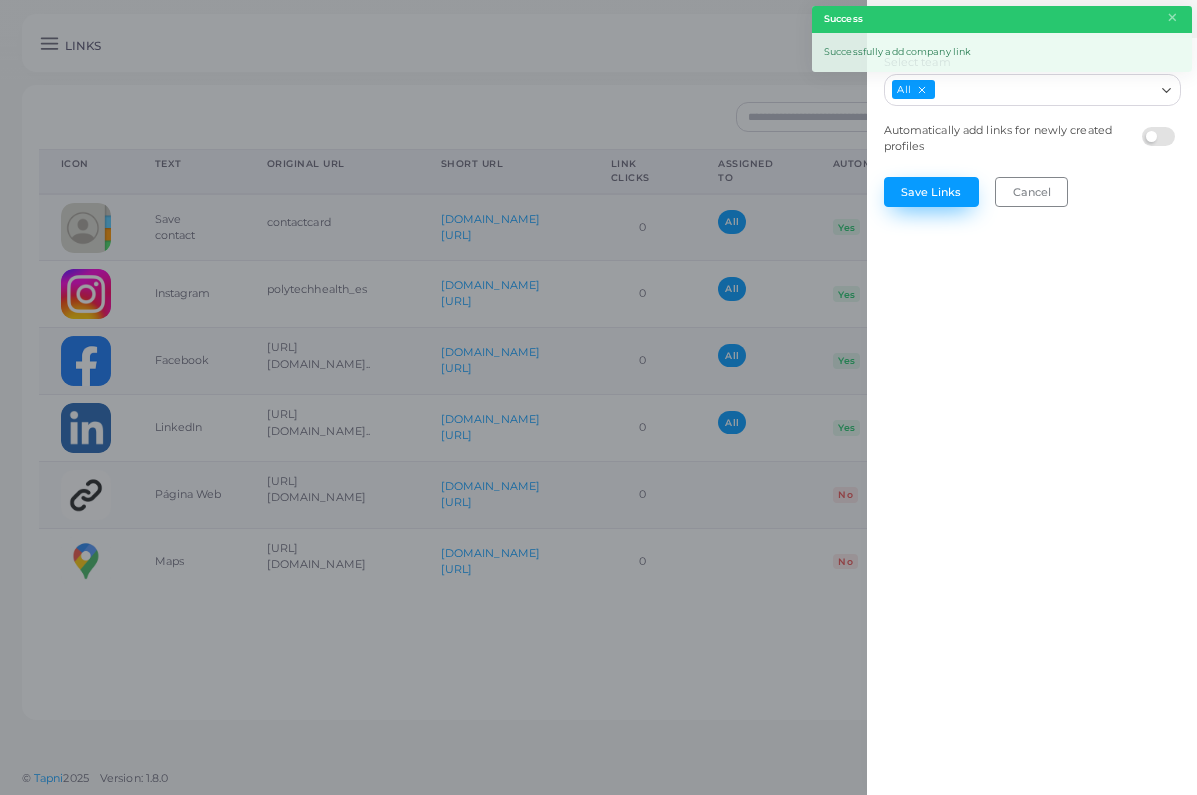 click on "Save Links" at bounding box center (931, 192) 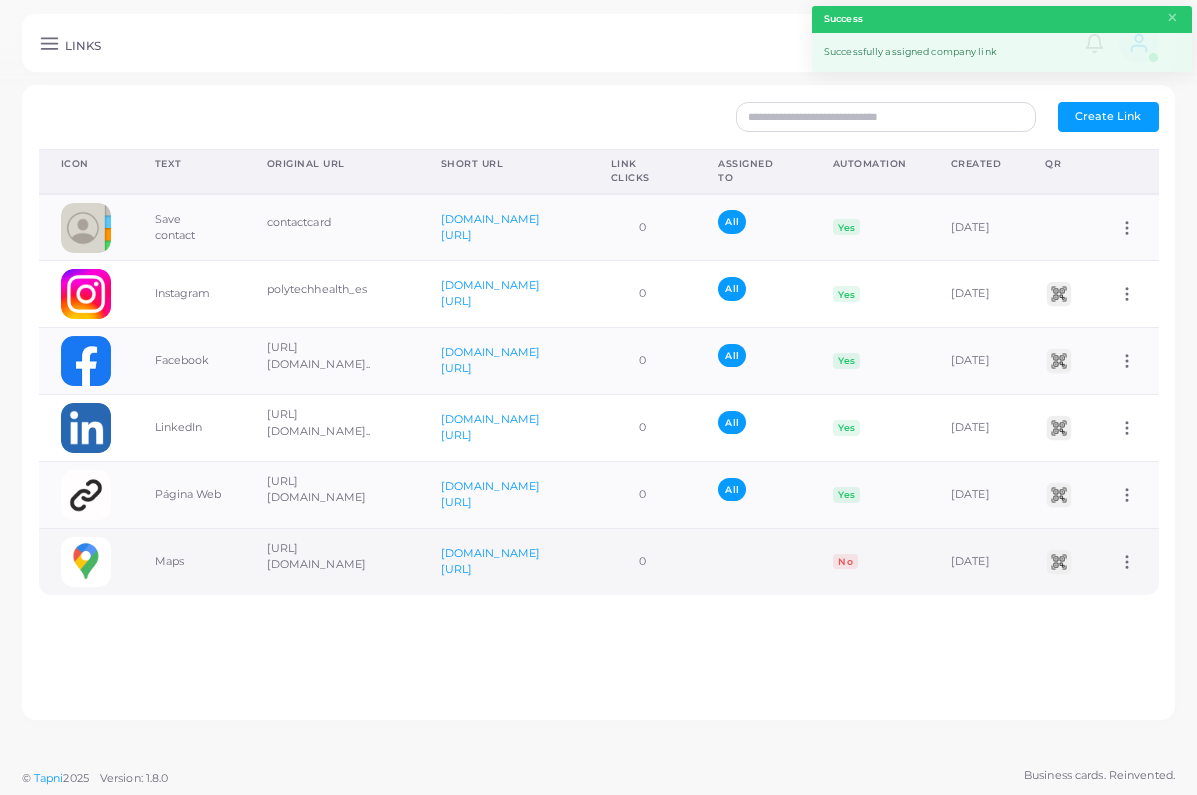 click 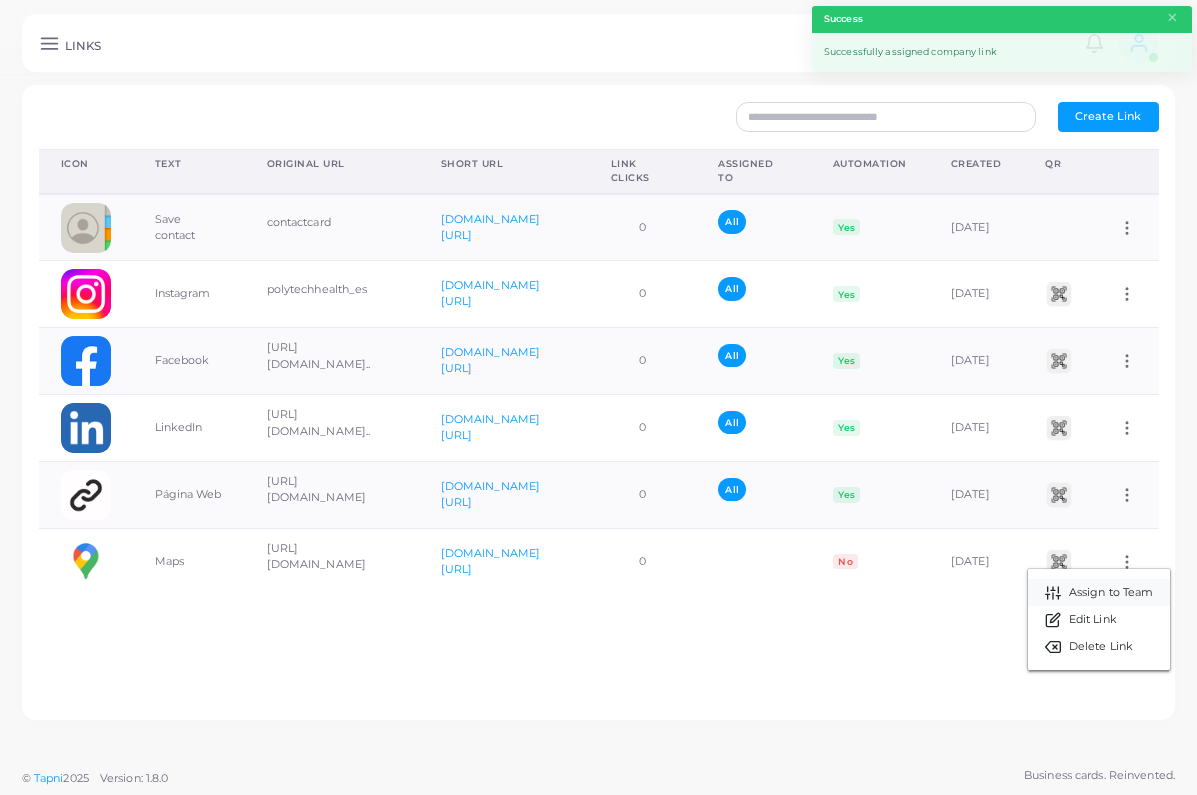 click on "Assign to Team" at bounding box center (1099, 592) 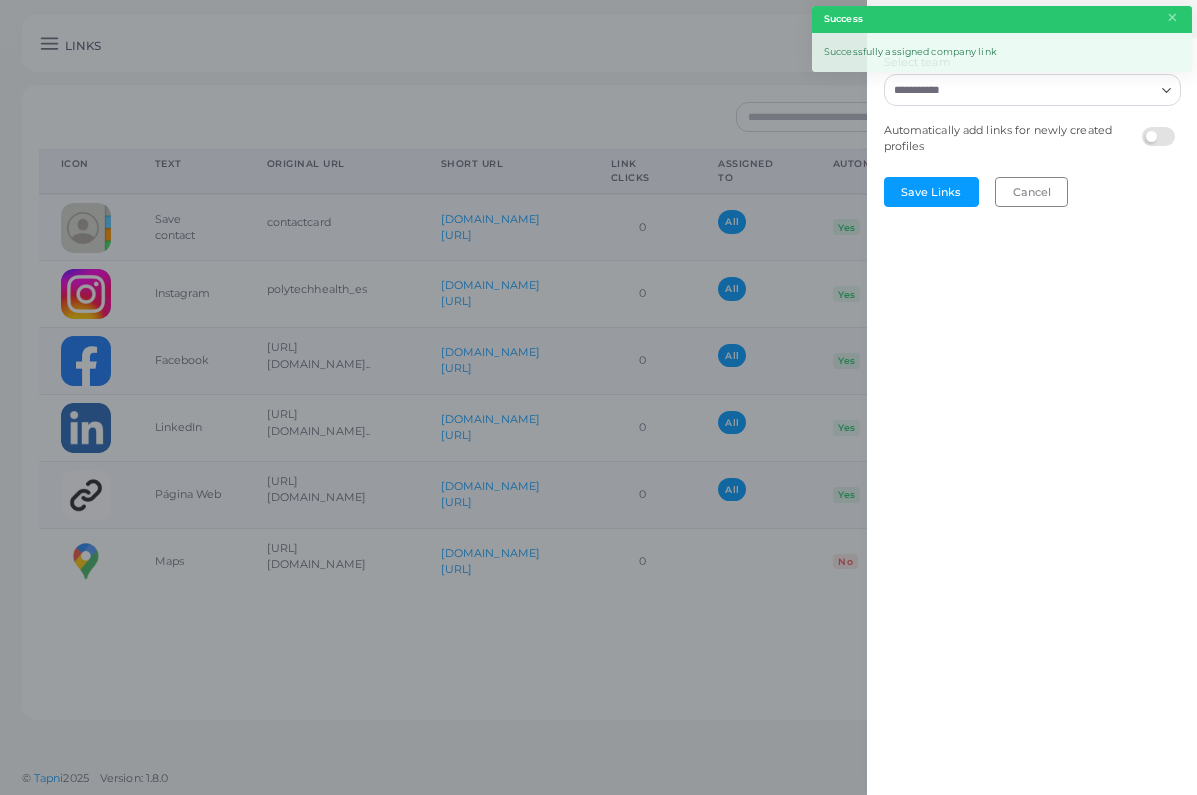 click on "Select team" at bounding box center [1020, 90] 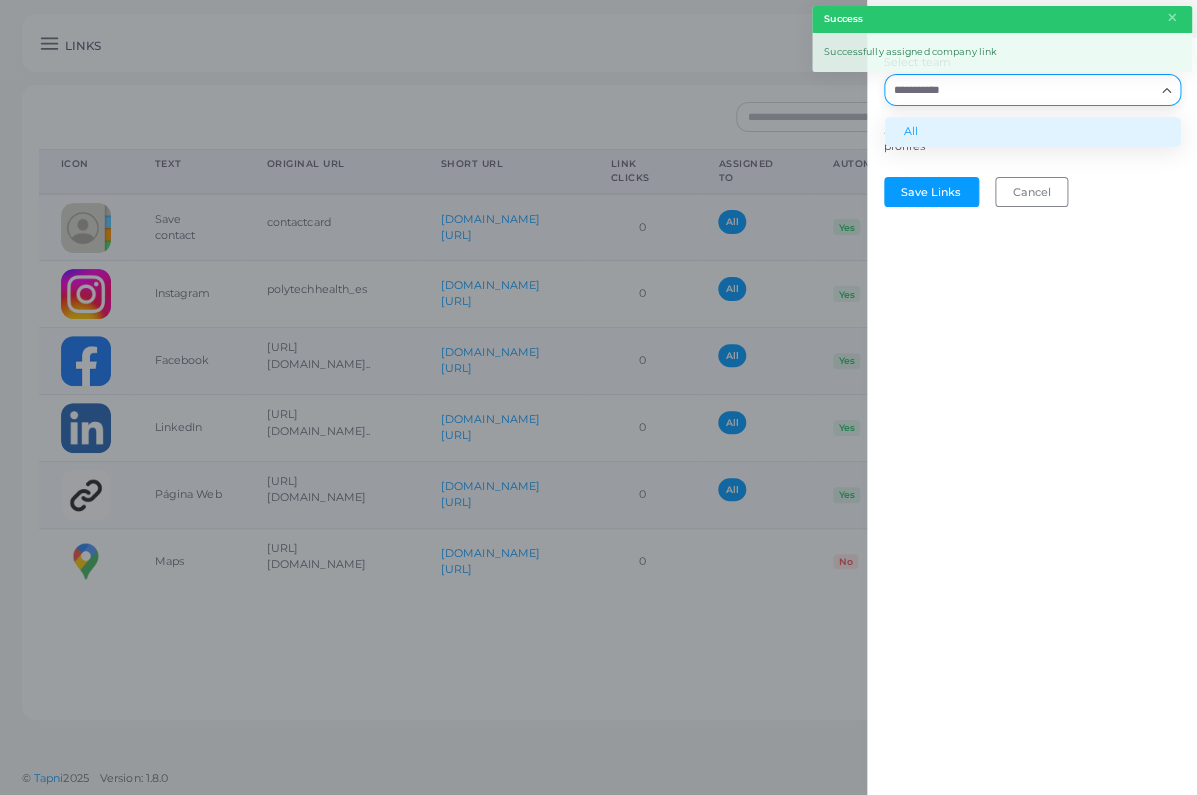 click on "All" at bounding box center [1032, 132] 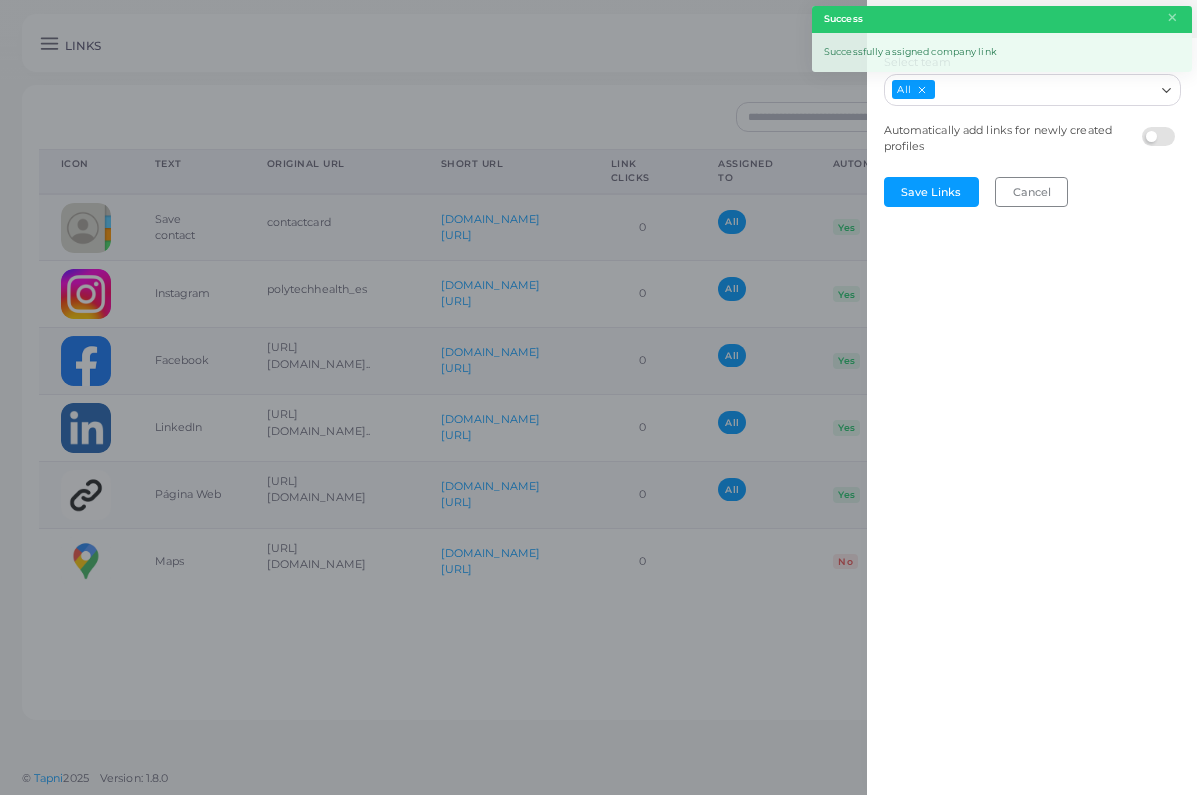 click at bounding box center (1161, 127) 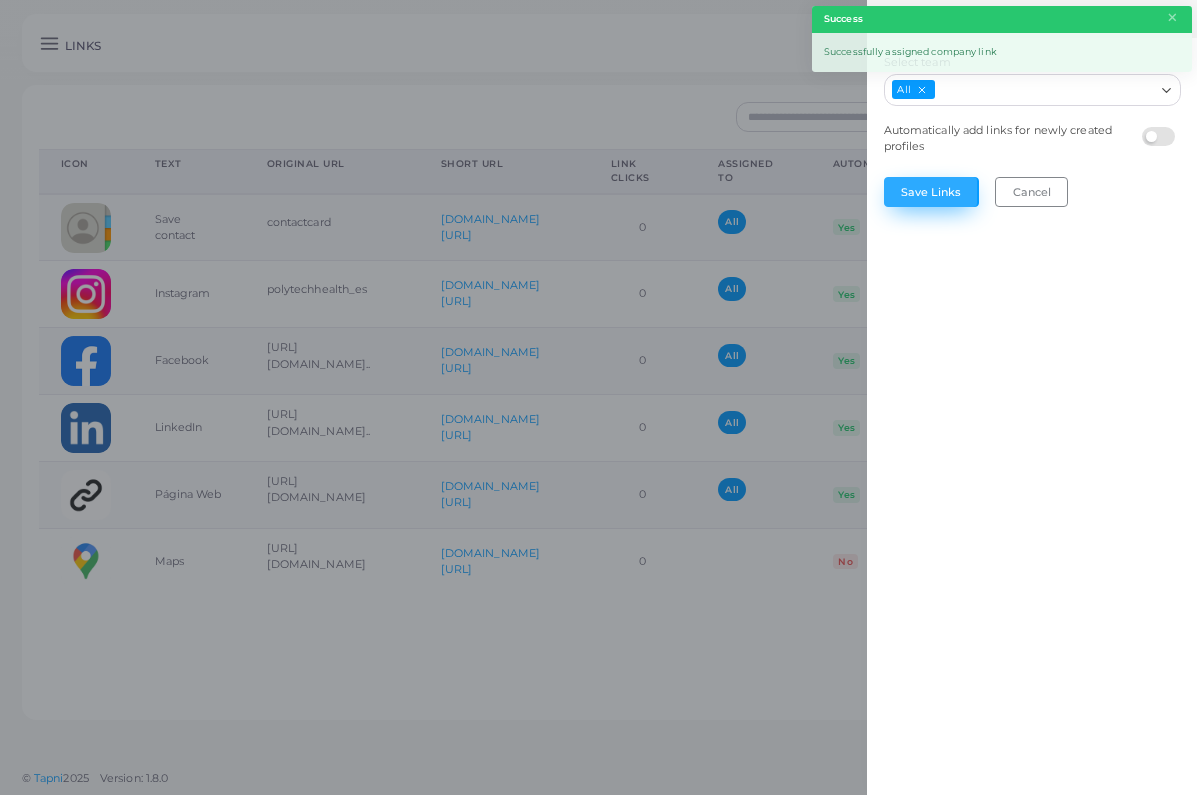 click on "Save Links" at bounding box center [931, 192] 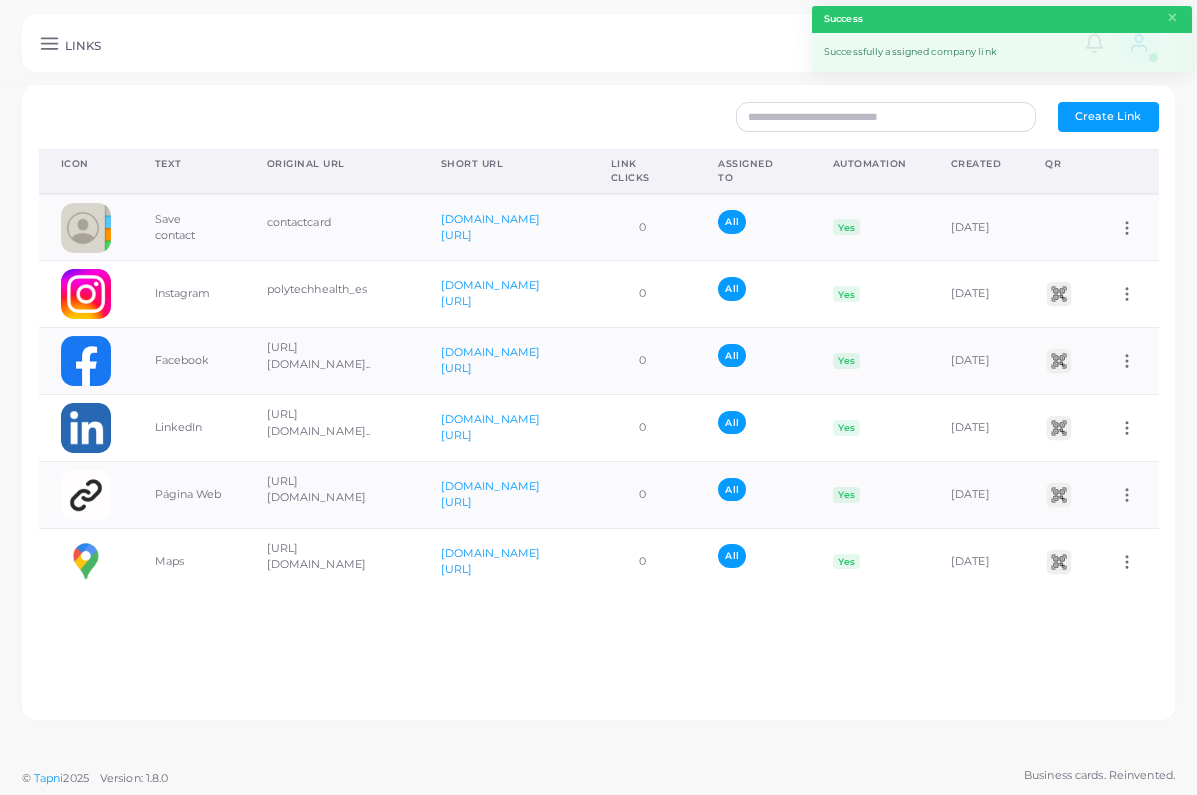 click 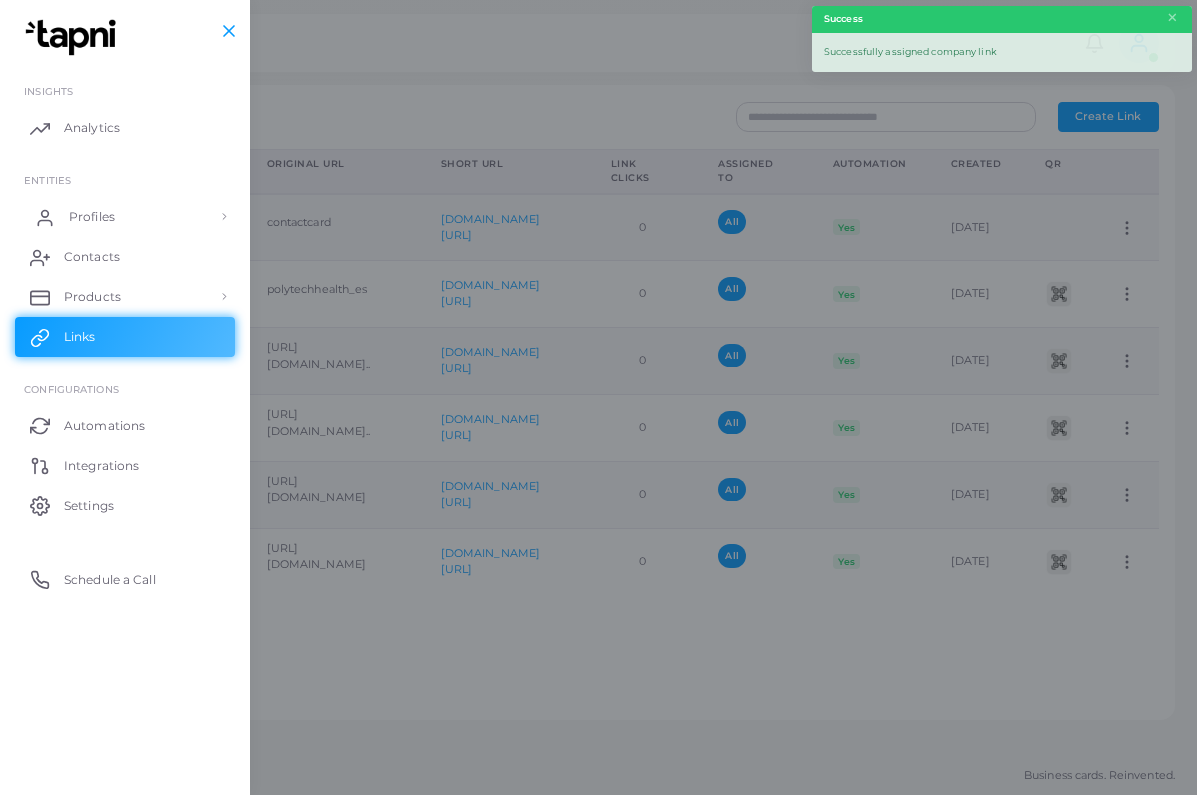 click on "Profiles" at bounding box center [125, 217] 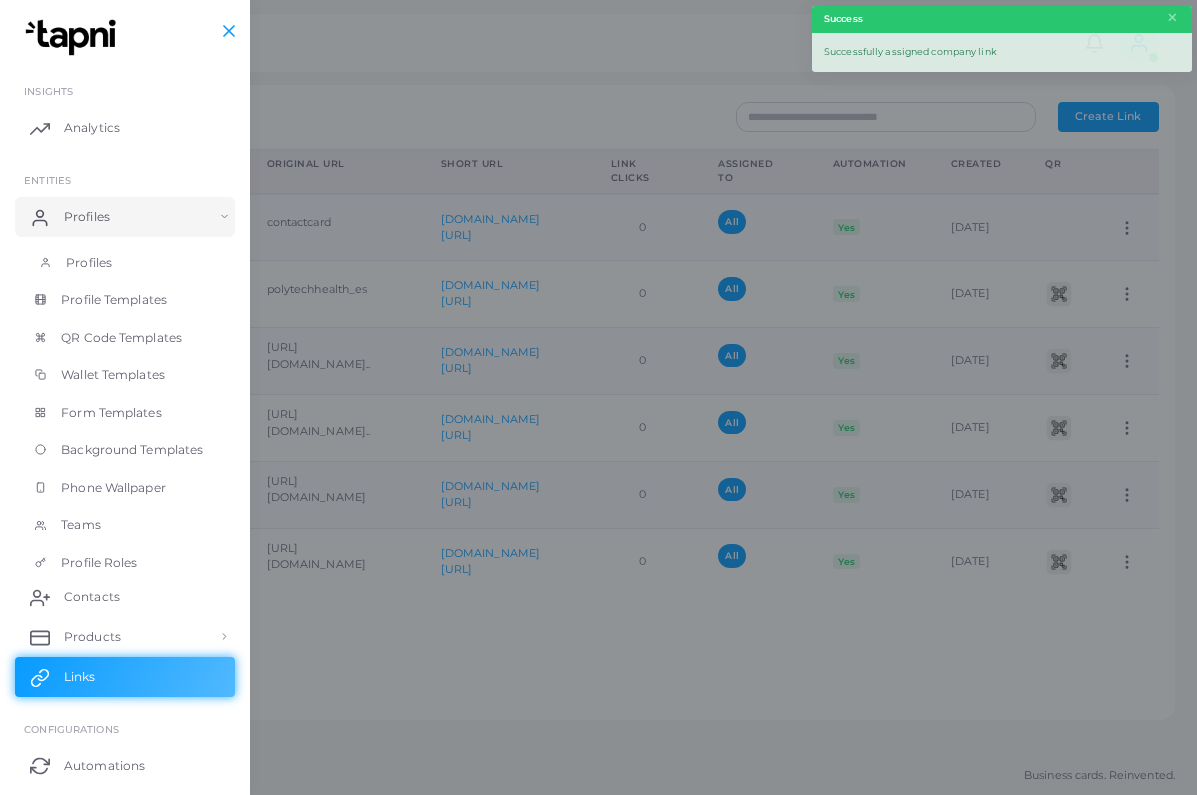 click on "Profiles" at bounding box center (125, 263) 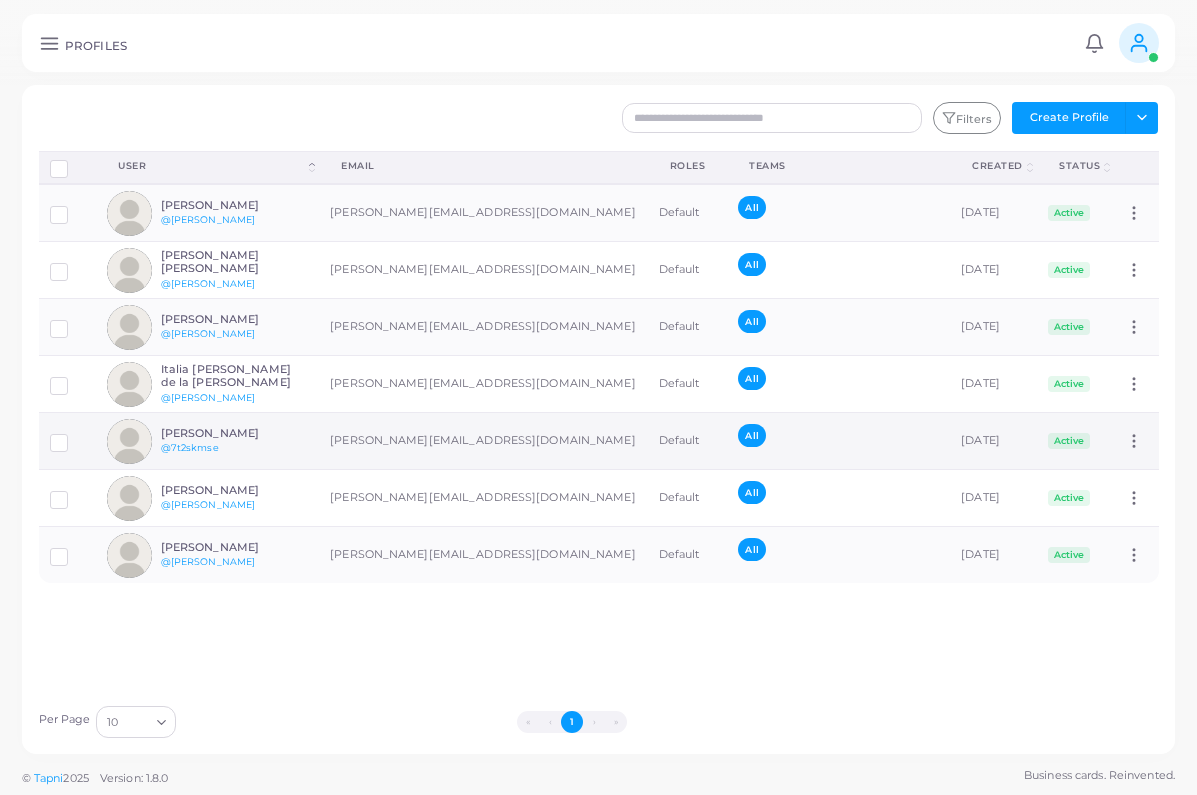 click 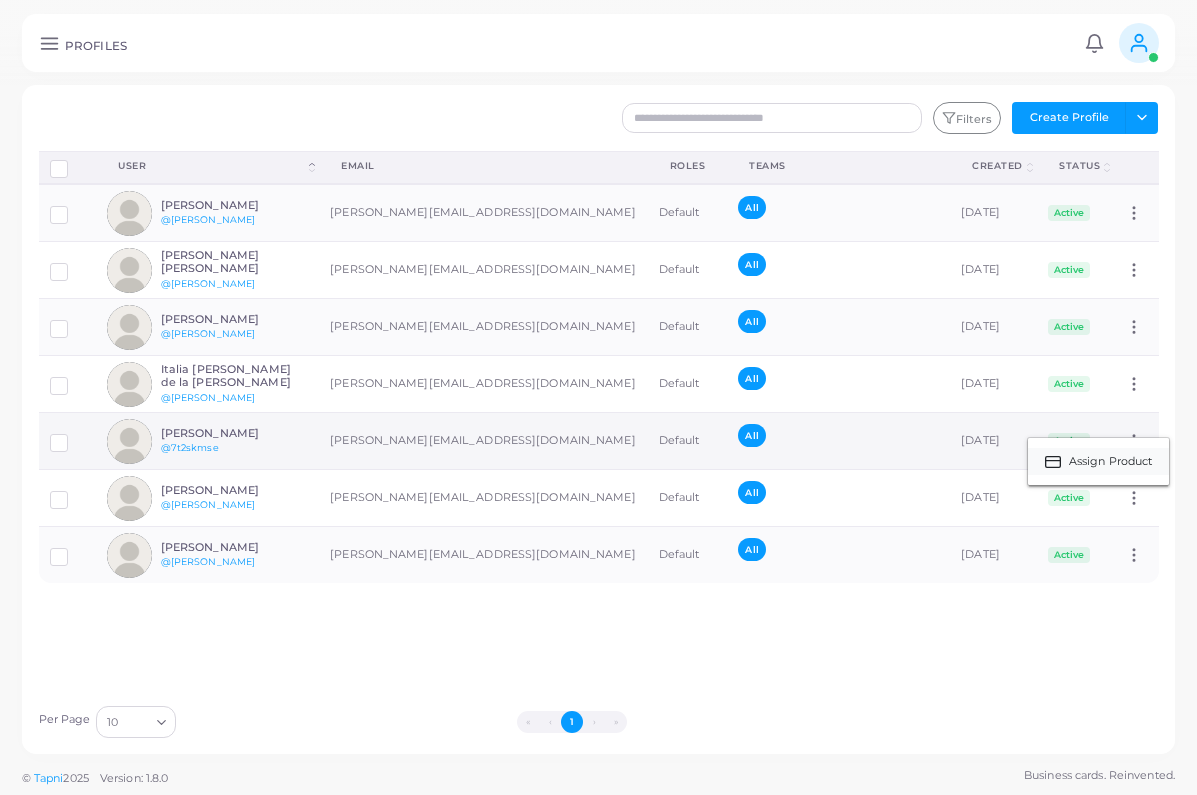 click on "Assign Product" at bounding box center (1111, 462) 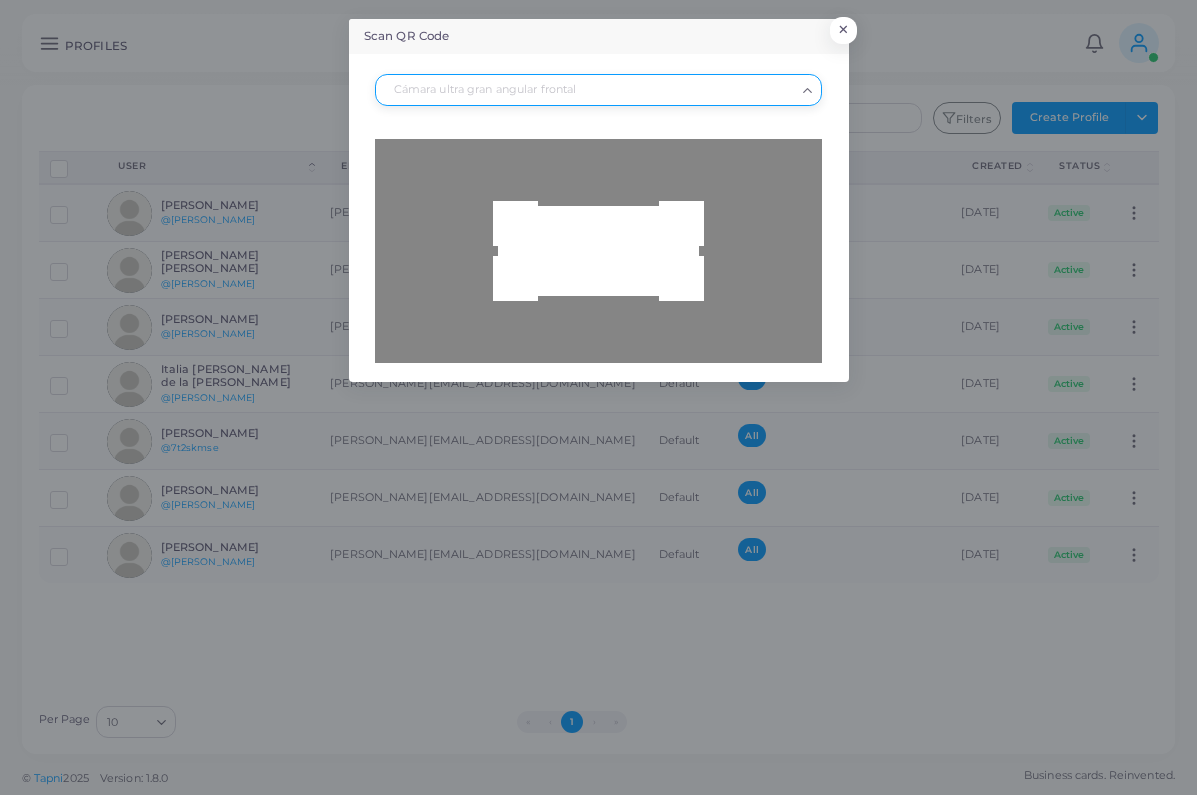 click at bounding box center [589, 90] 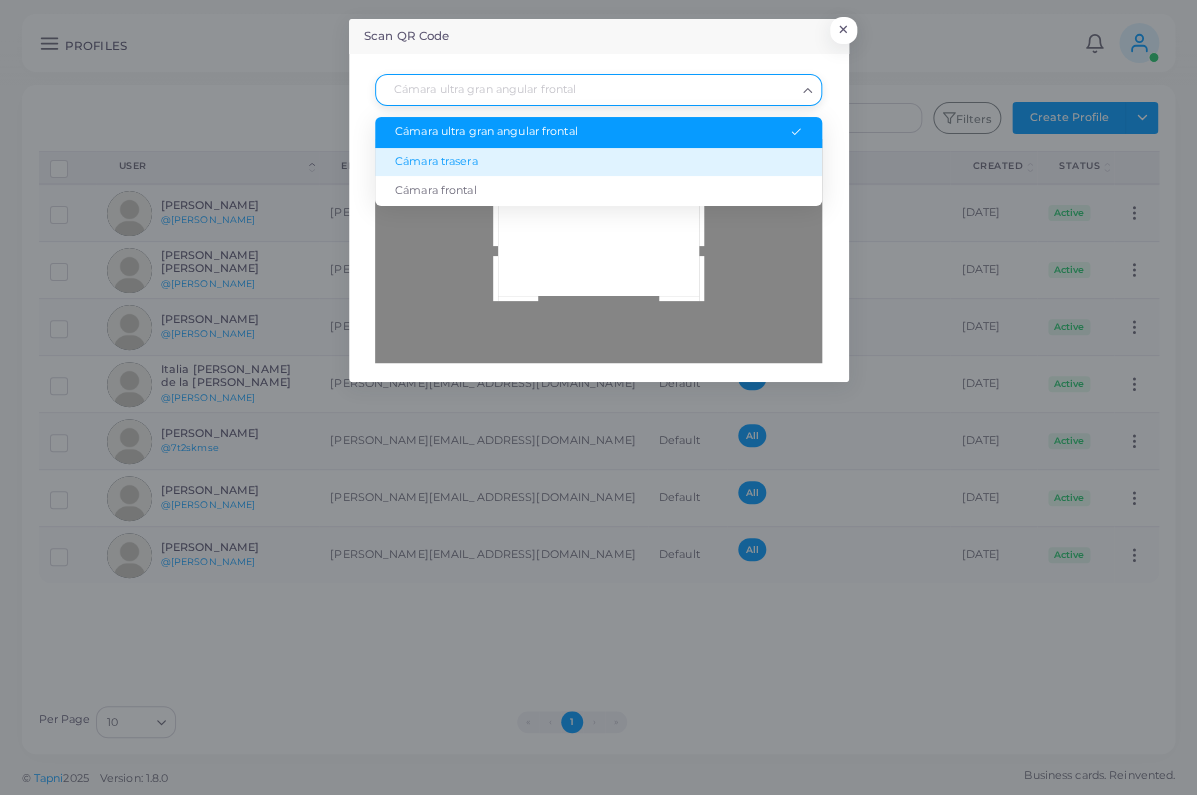 click on "Cámara trasera" at bounding box center [598, 162] 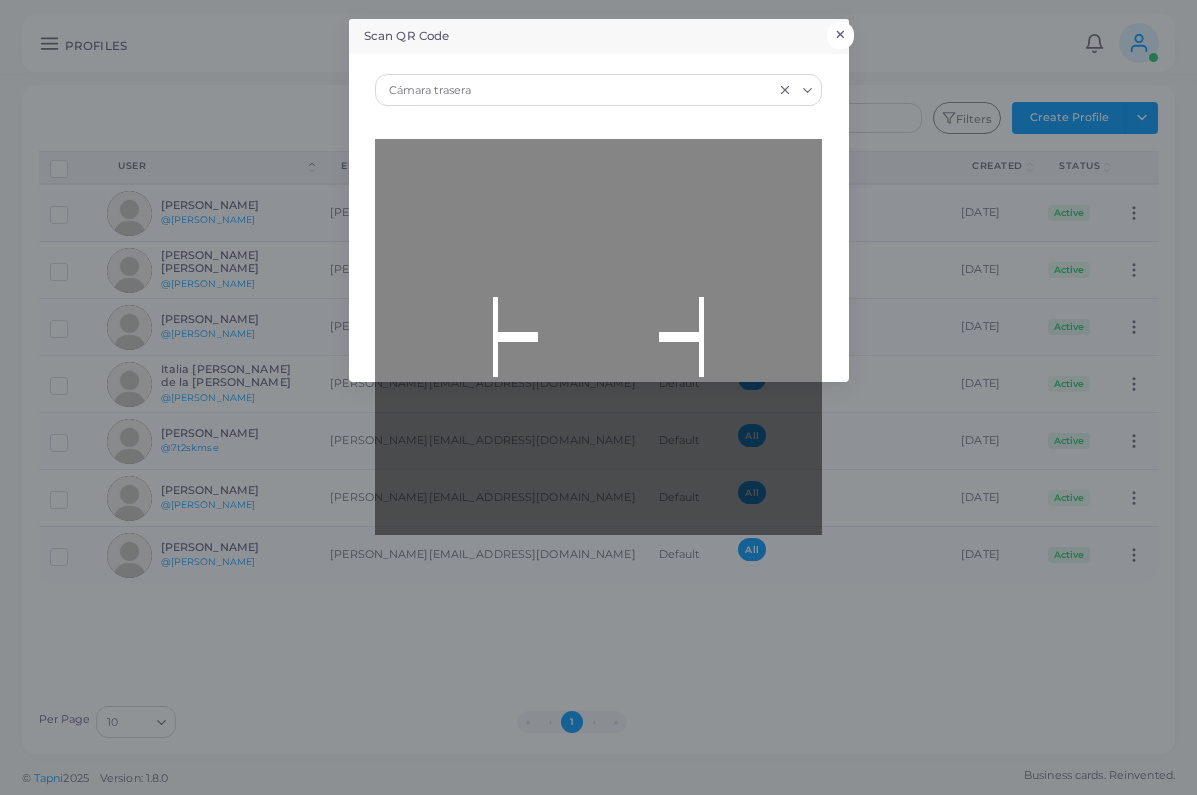 click on "×" at bounding box center [840, 35] 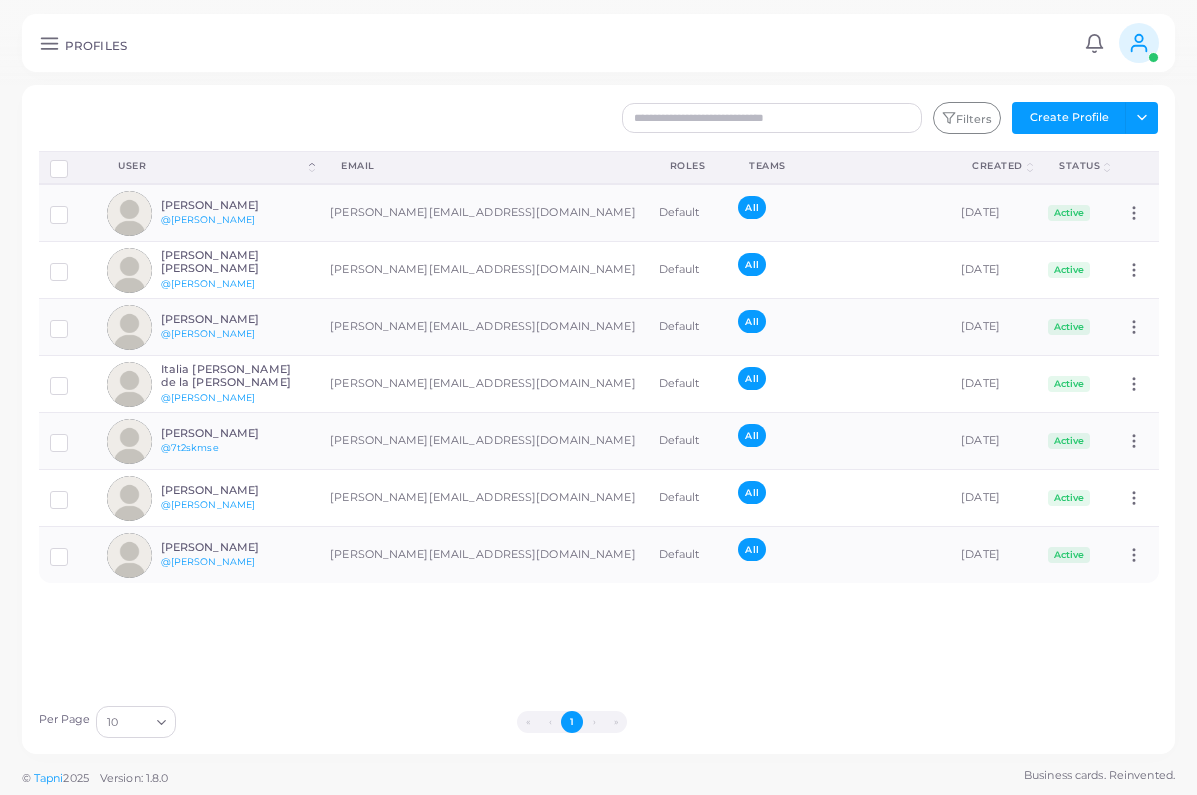 click at bounding box center [49, 43] 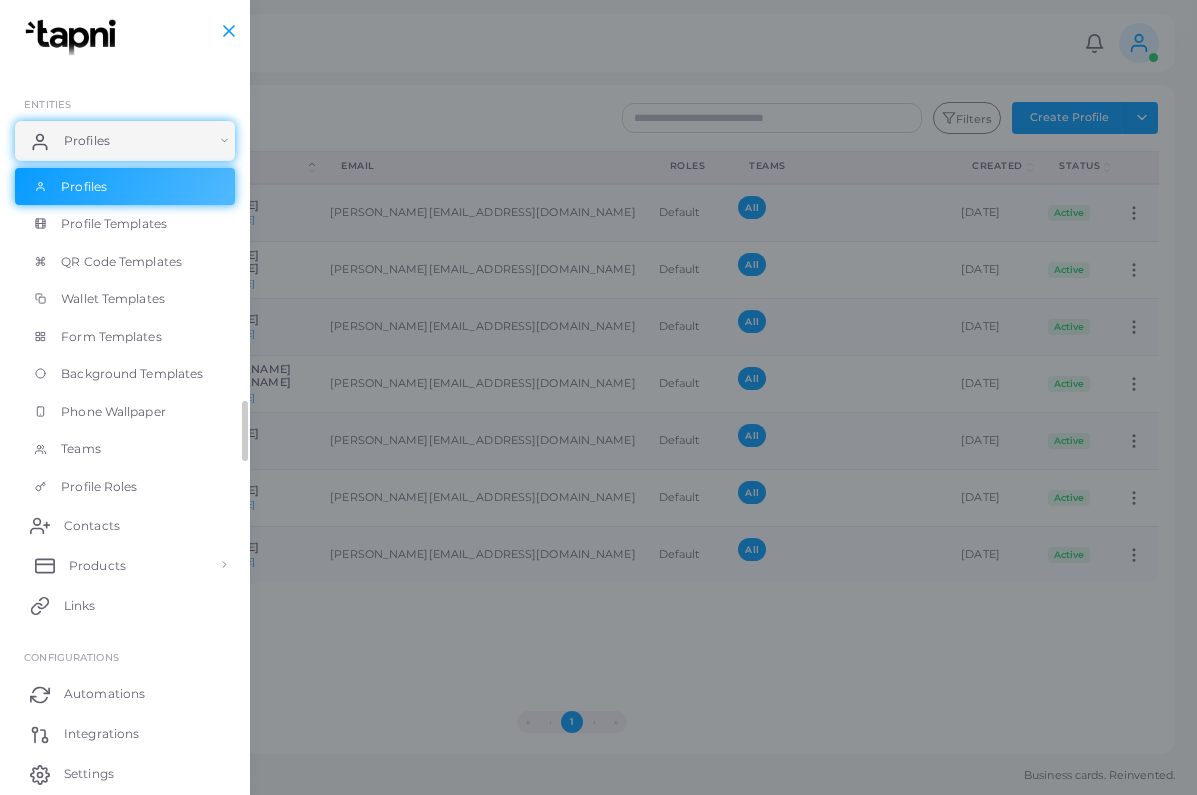 scroll, scrollTop: 79, scrollLeft: 0, axis: vertical 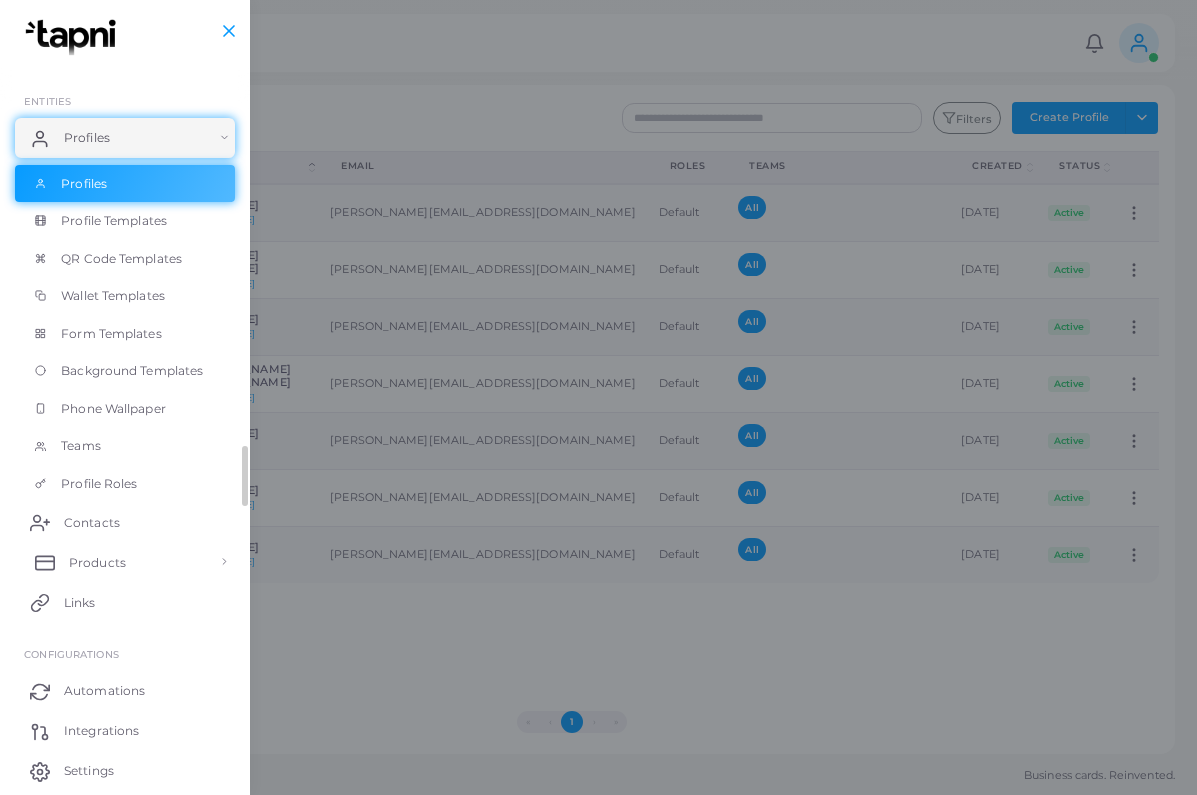 click on "Products" at bounding box center (125, 562) 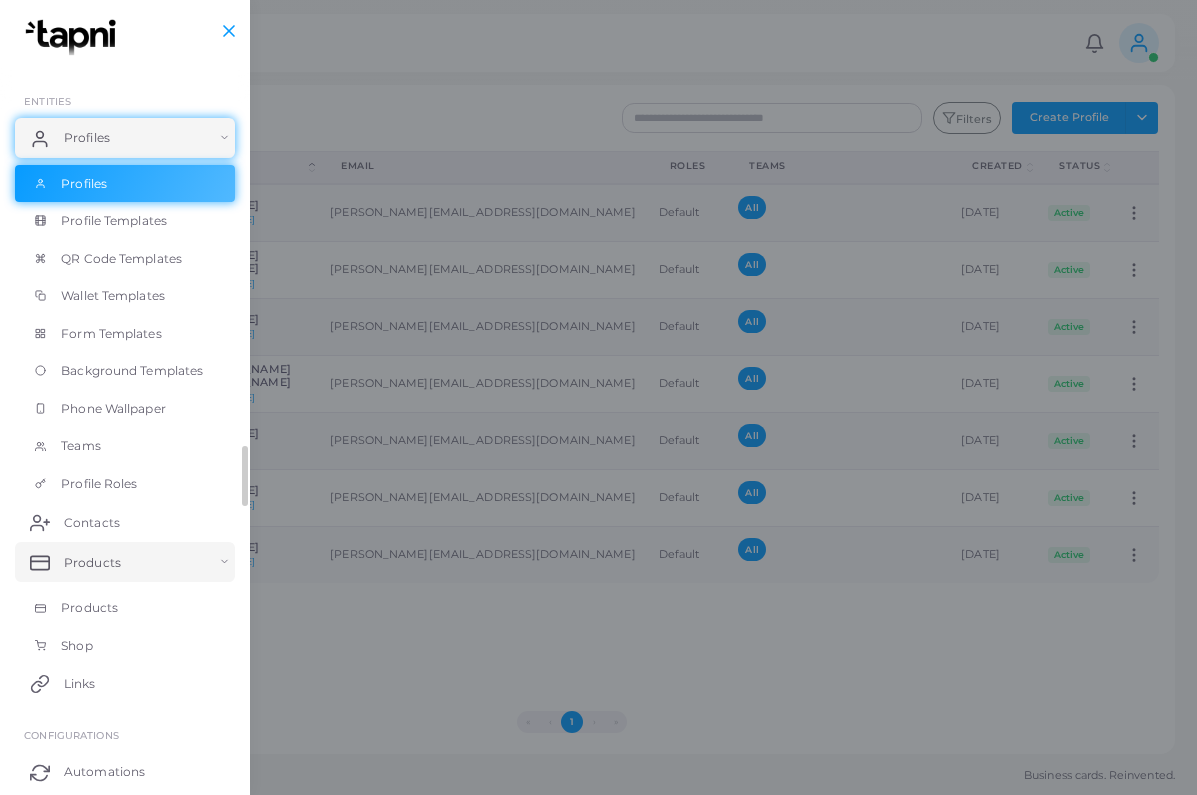 click on "Products  Products Shop" at bounding box center [125, 602] 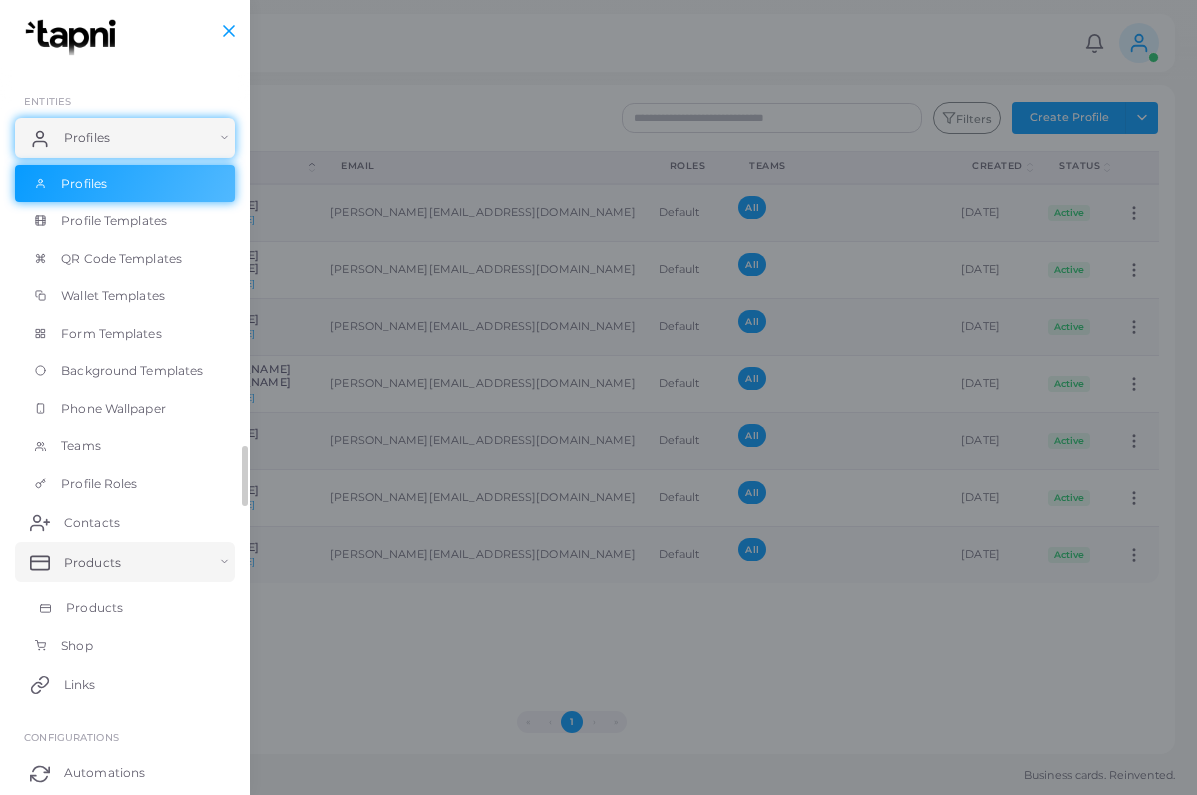 click on "Products" at bounding box center (125, 608) 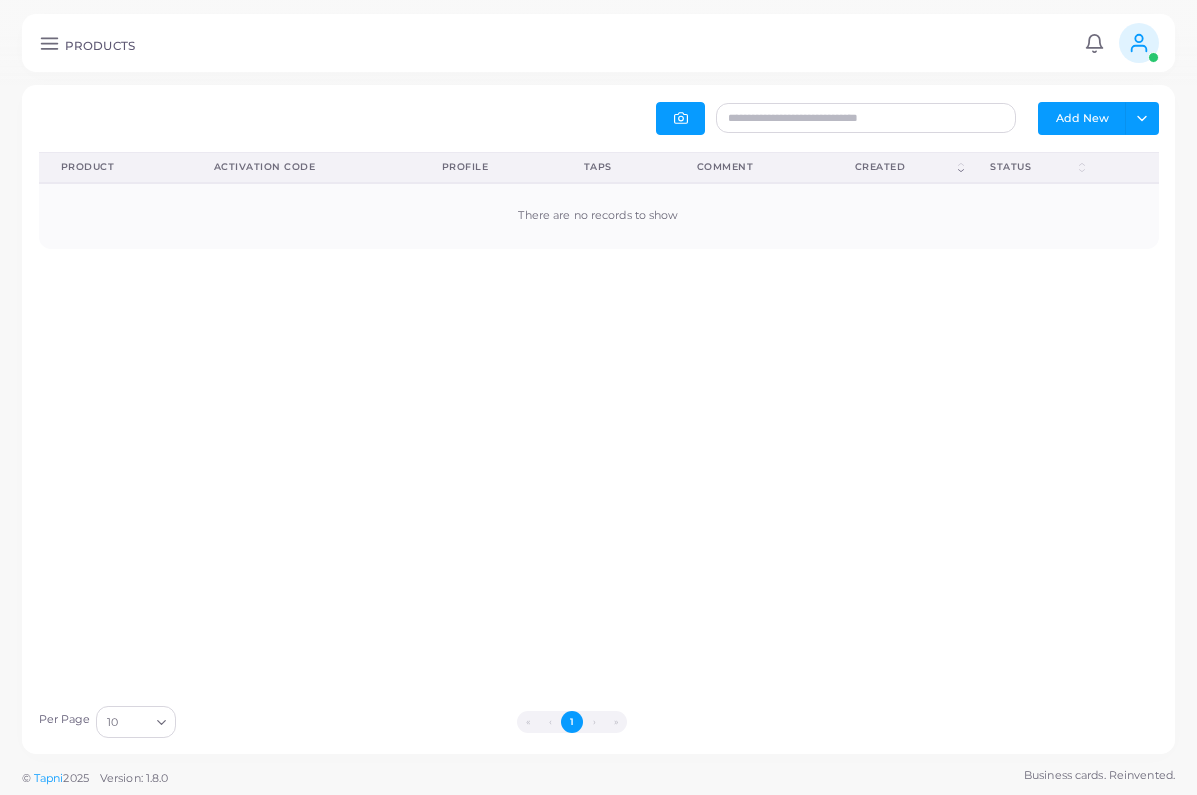click on "Add New" at bounding box center (1082, 118) 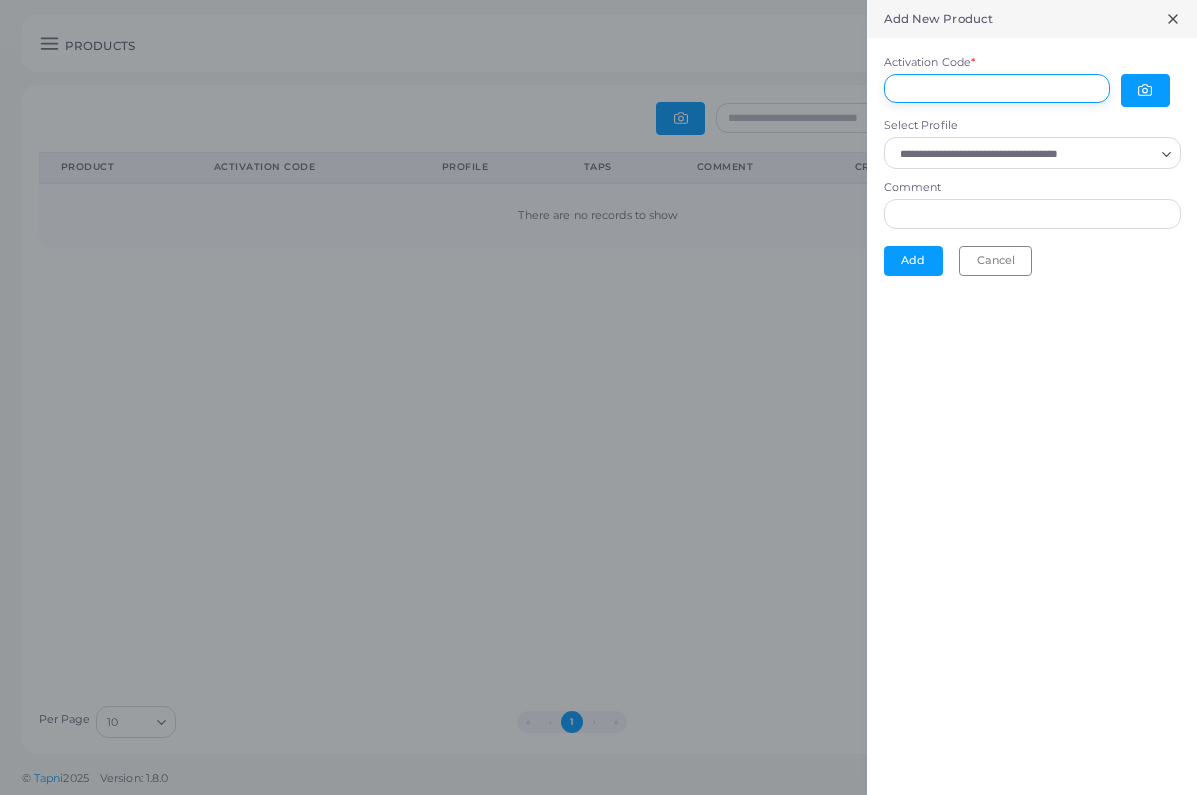 click on "Activation Code  *" at bounding box center [997, 89] 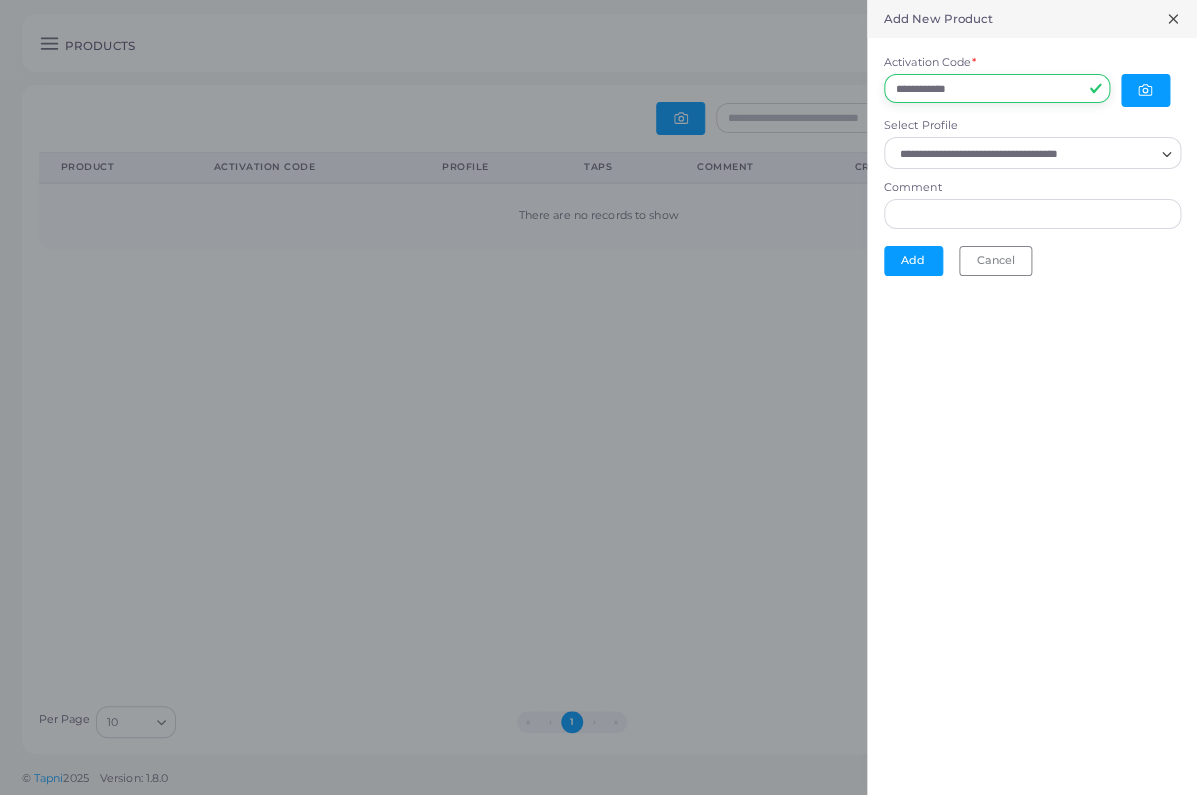 type on "**********" 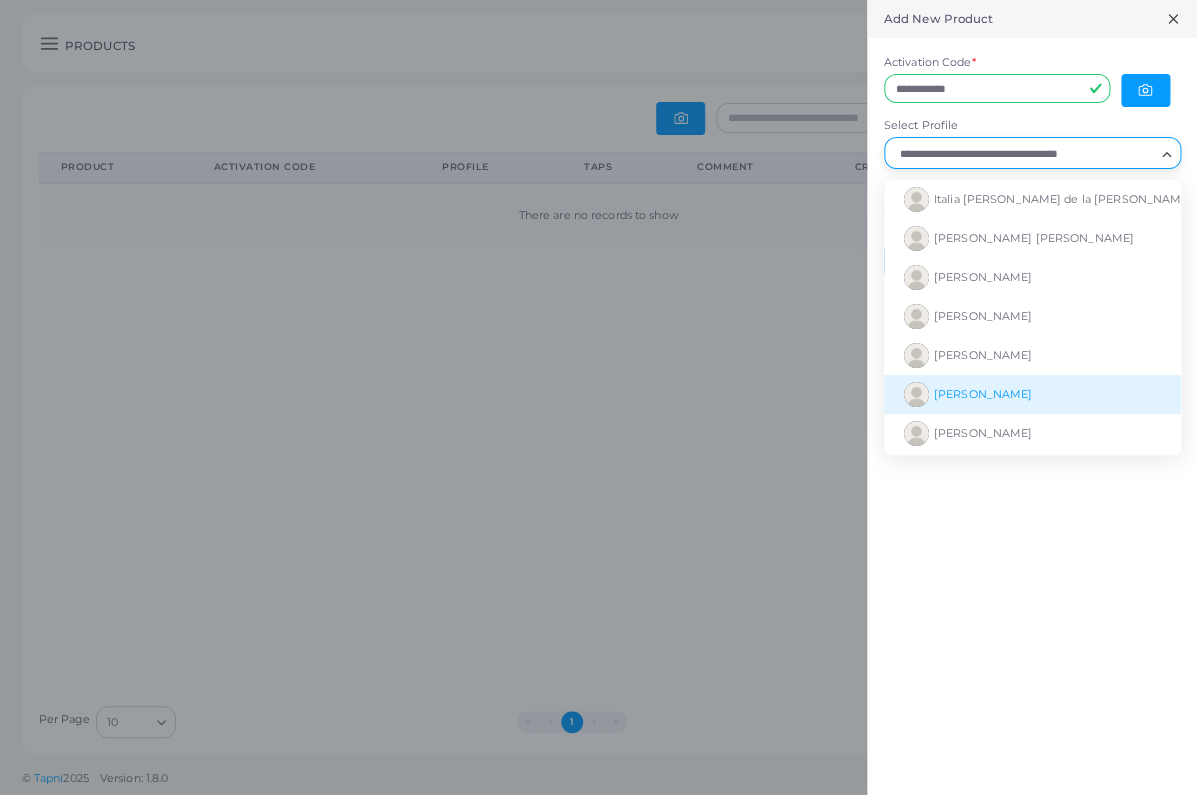click on "[PERSON_NAME]" at bounding box center (983, 394) 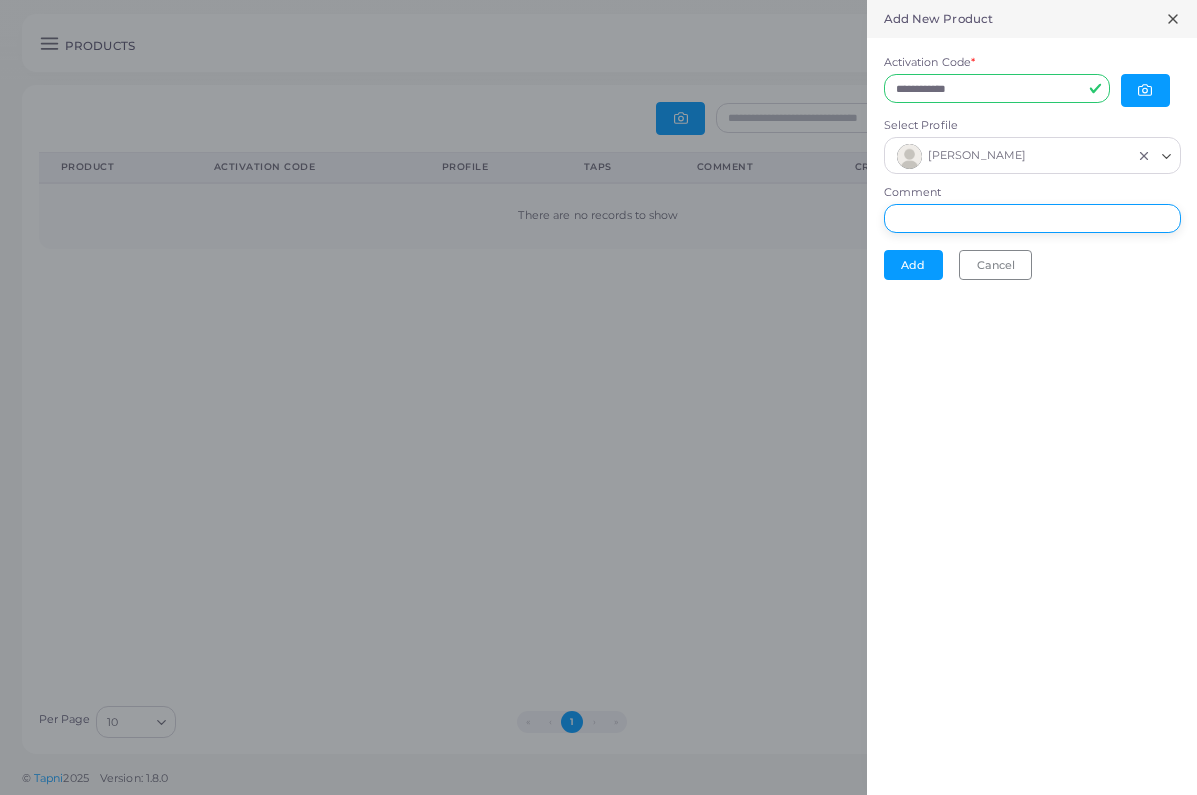 click on "Comment" at bounding box center [1032, 219] 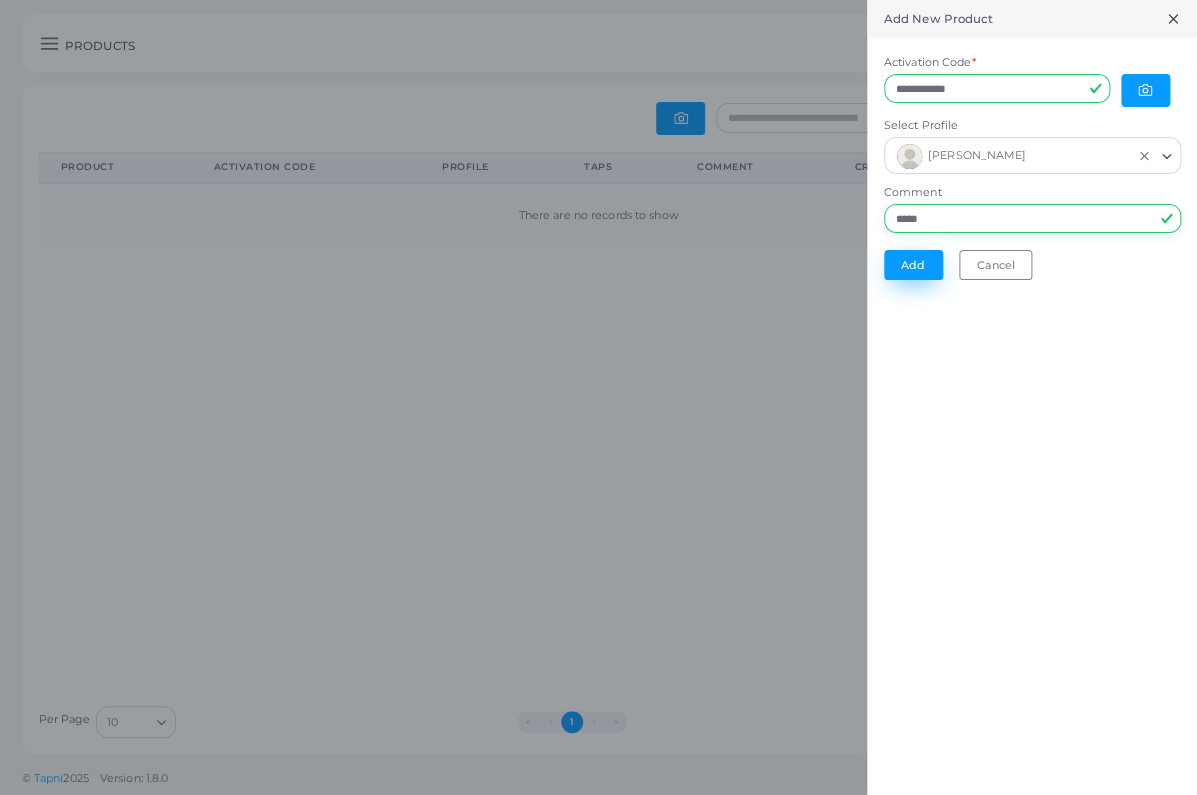 type on "*****" 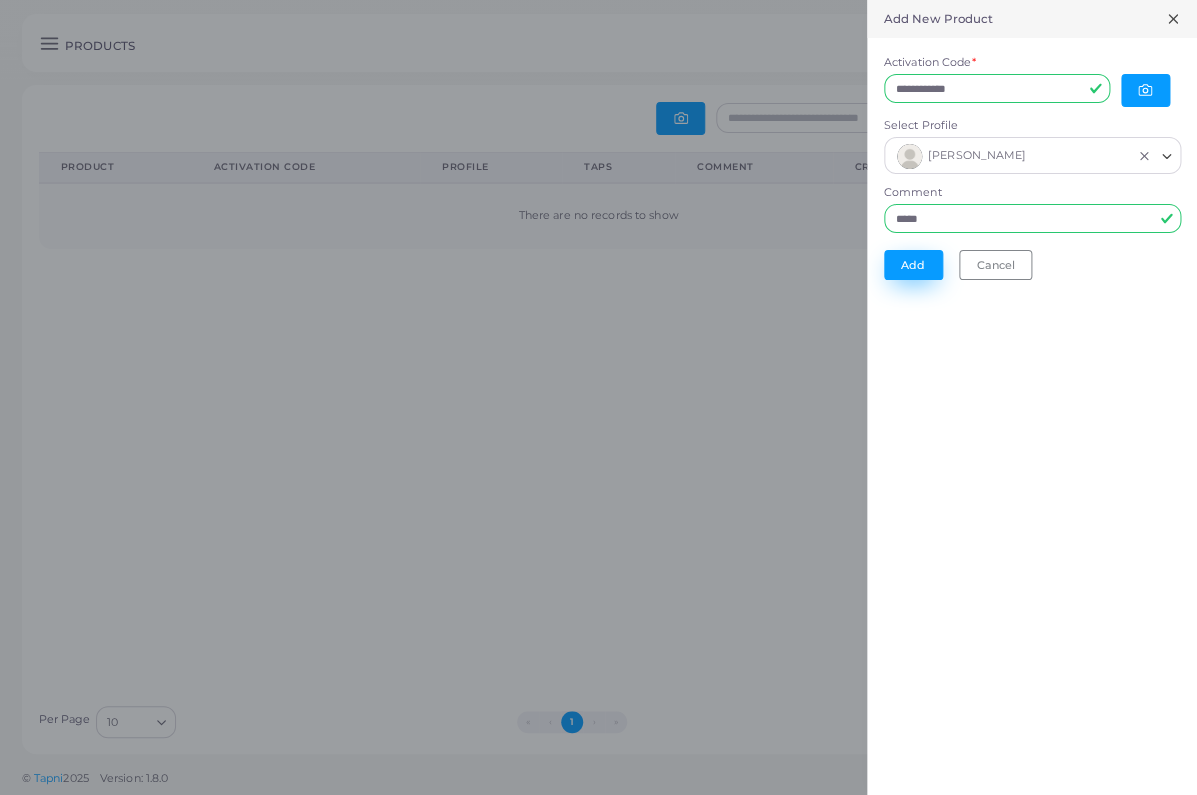 click on "Add" at bounding box center [913, 265] 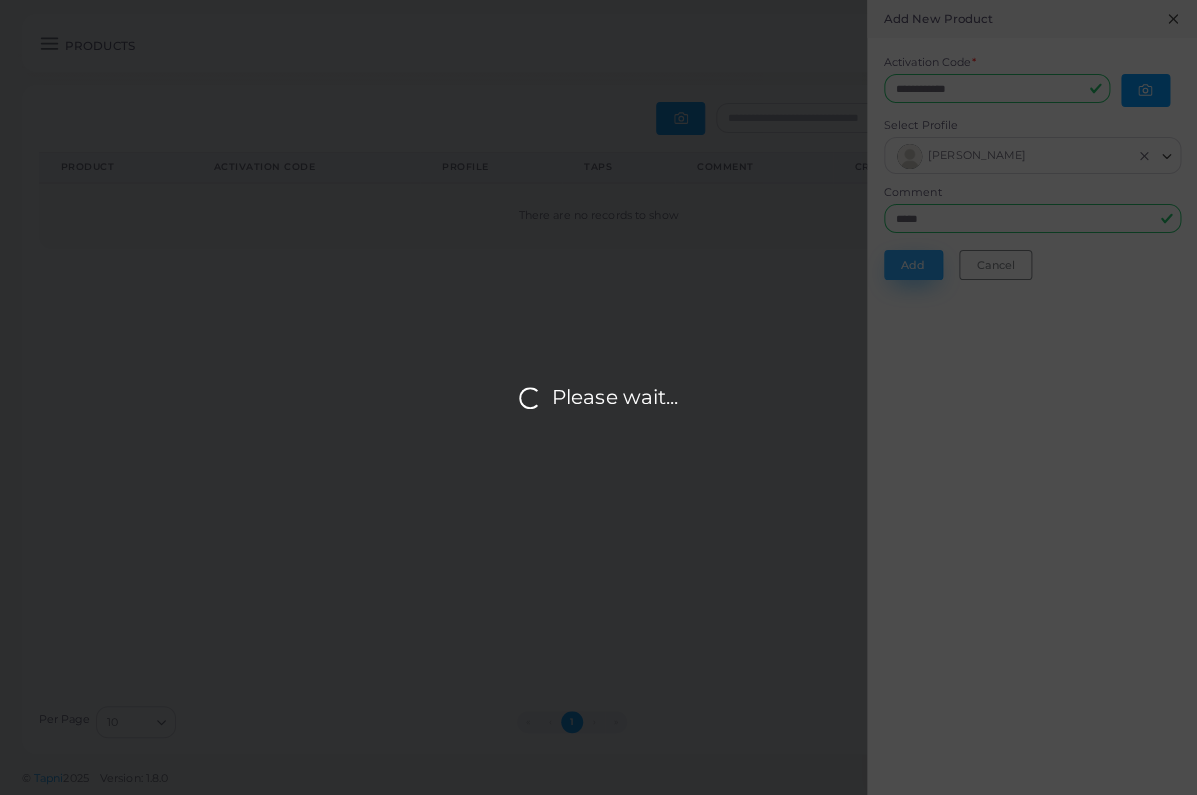 scroll, scrollTop: 0, scrollLeft: 0, axis: both 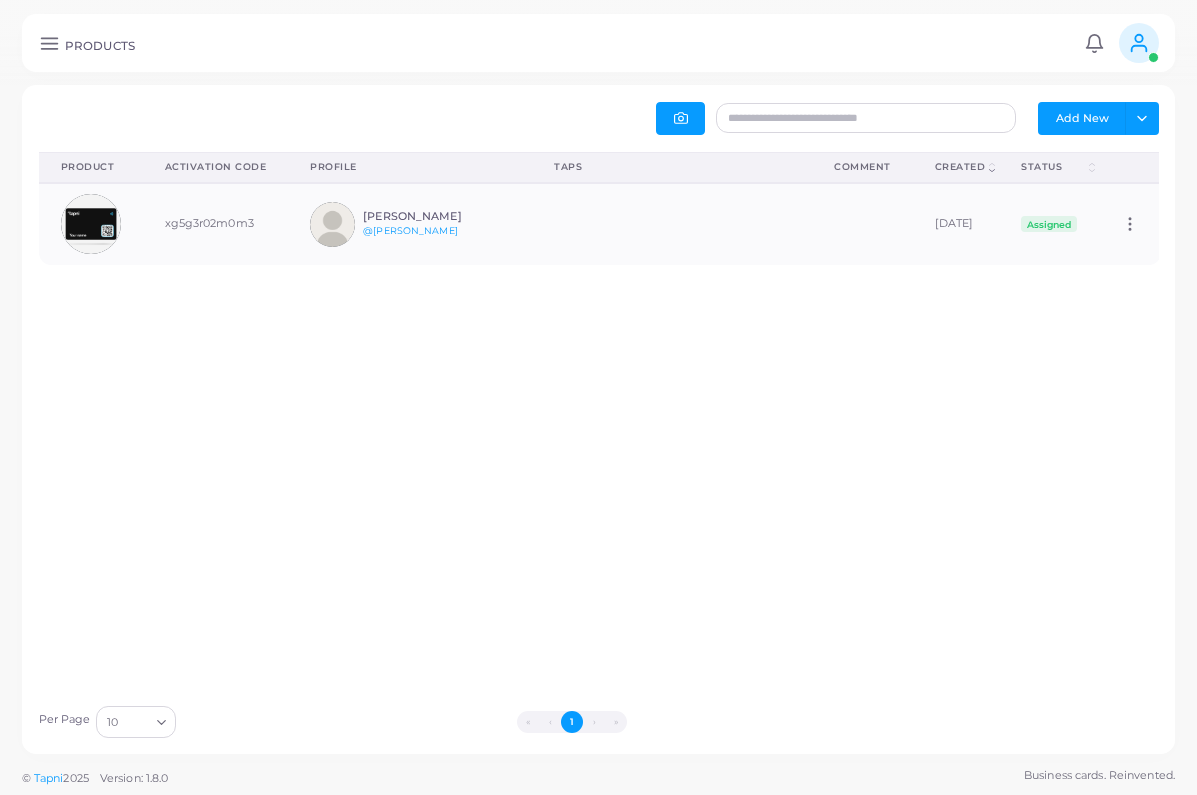 click on "Add New" at bounding box center [1082, 118] 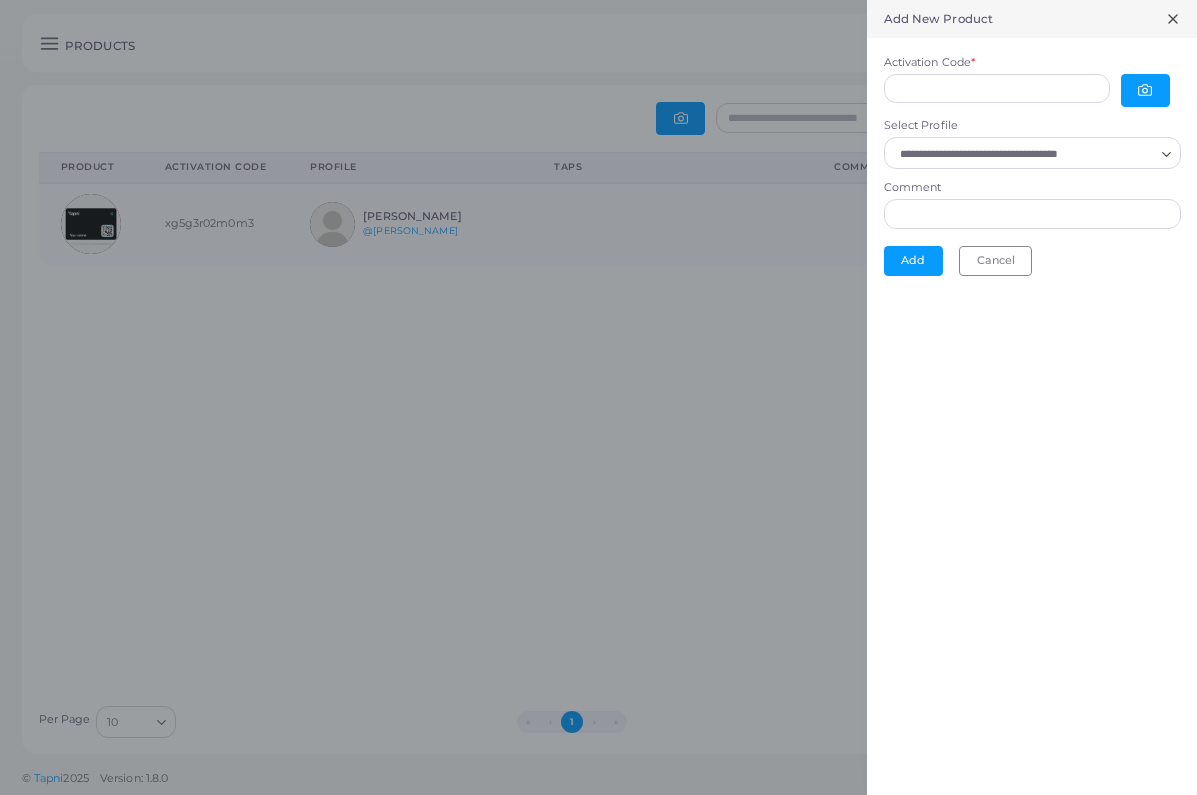 scroll, scrollTop: 1, scrollLeft: 1, axis: both 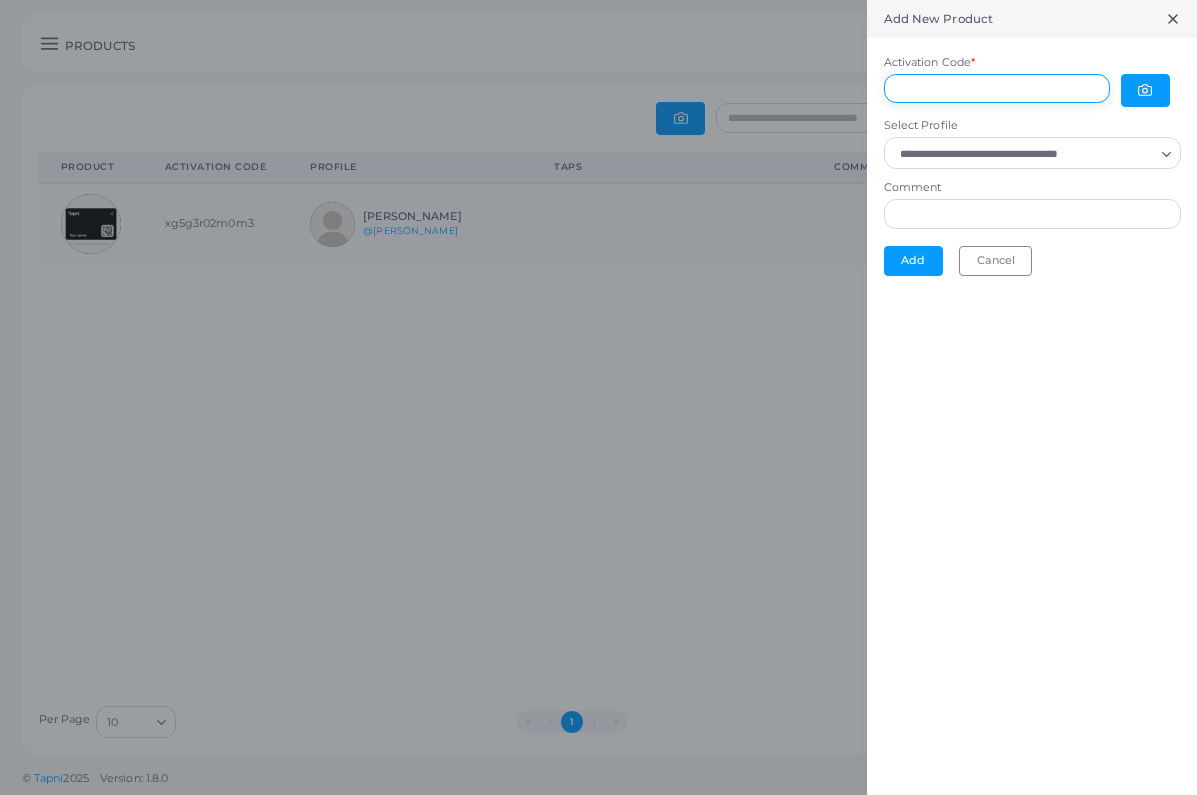 click on "Activation Code  *" at bounding box center (997, 89) 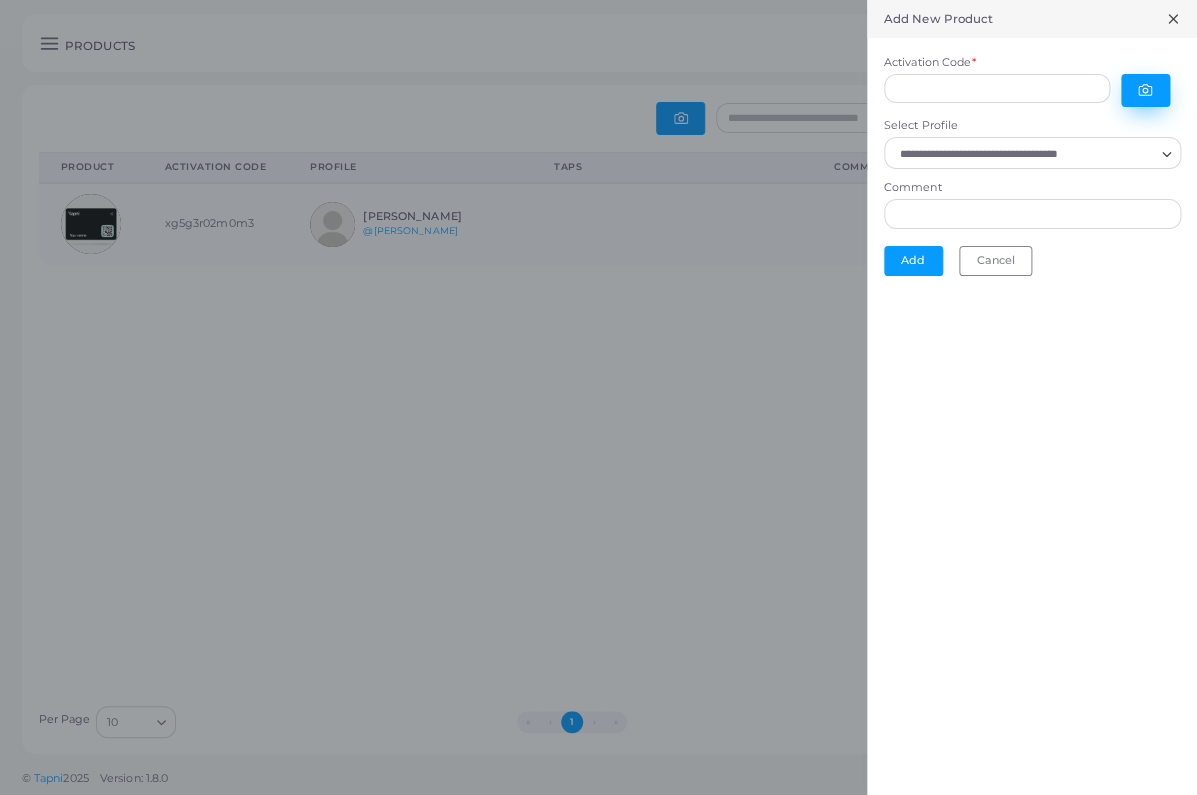 click at bounding box center (1145, 90) 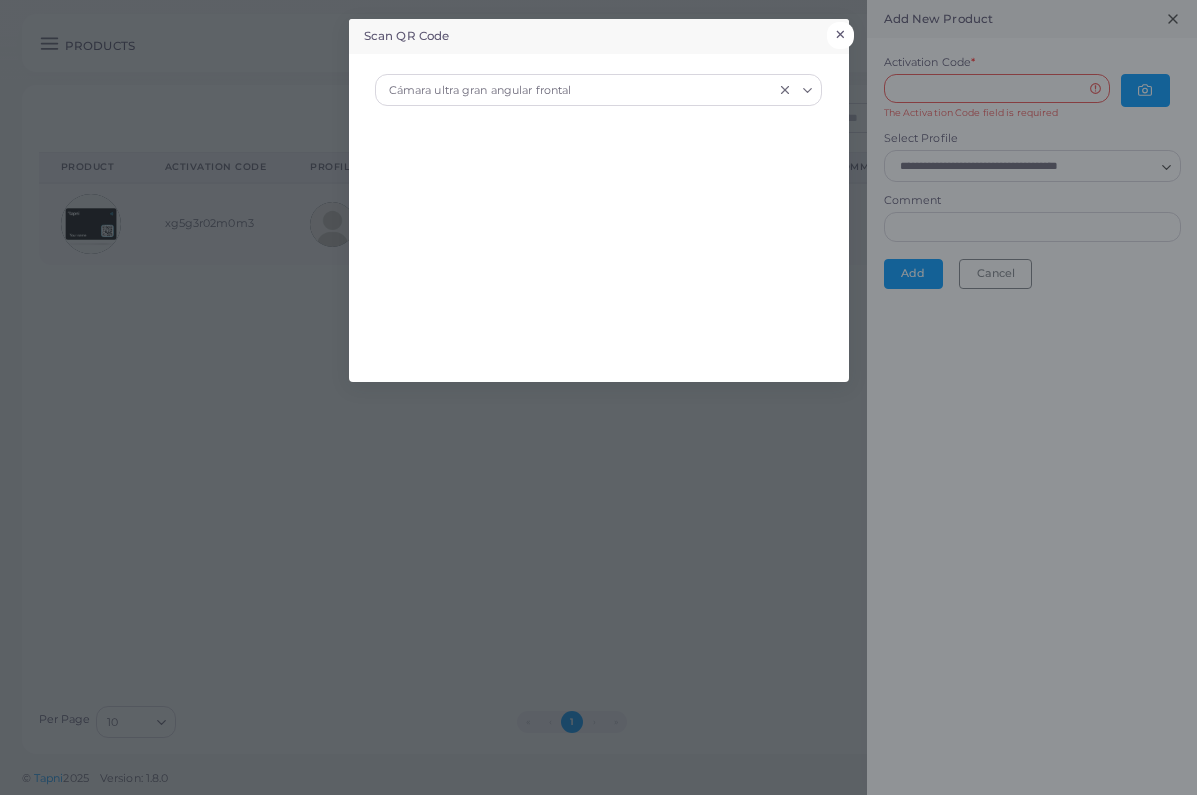 click on "×" at bounding box center (840, 35) 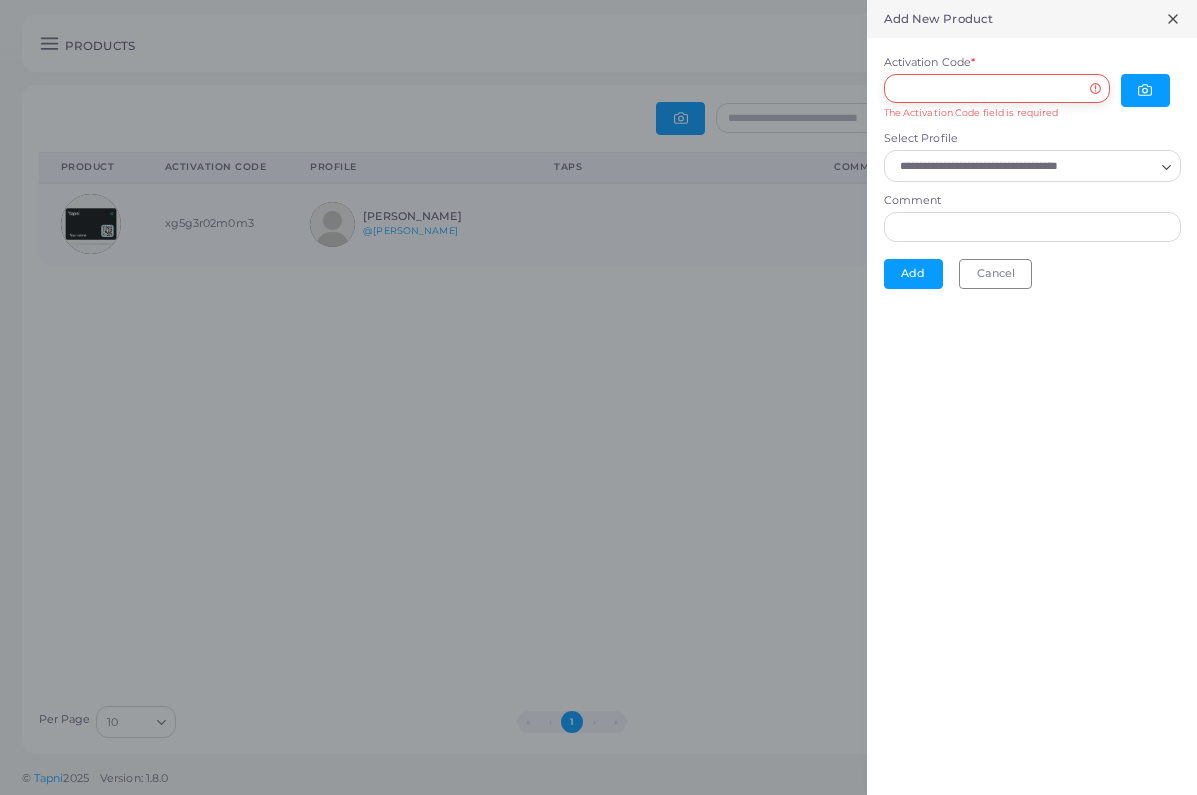 click on "Activation Code  *" at bounding box center (997, 89) 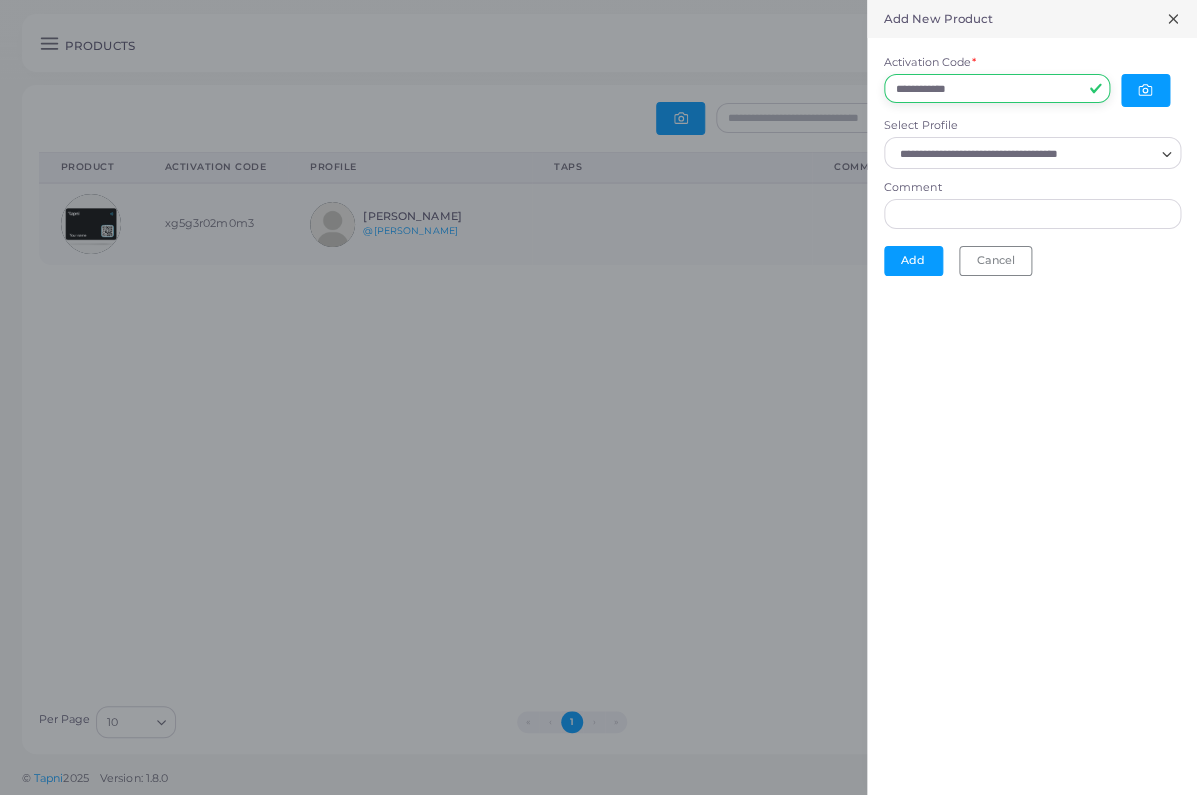 type on "**********" 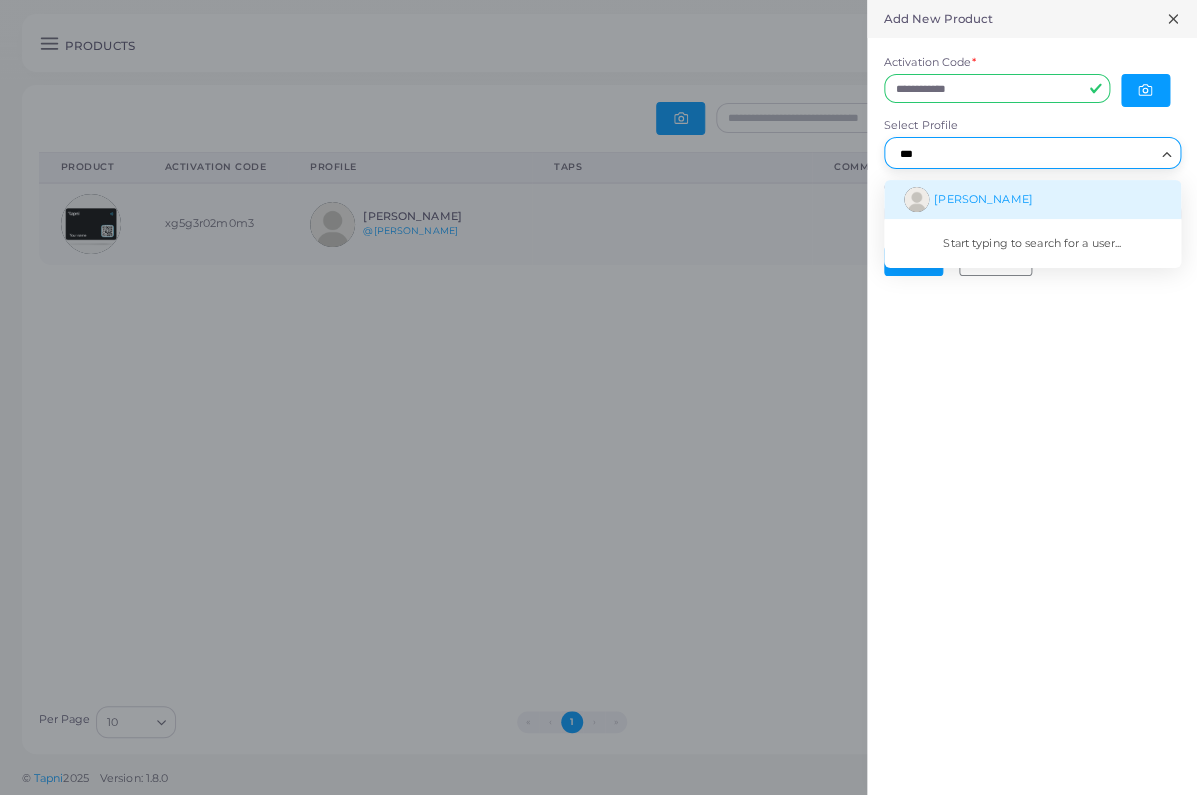 click on "[PERSON_NAME]" at bounding box center (1032, 199) 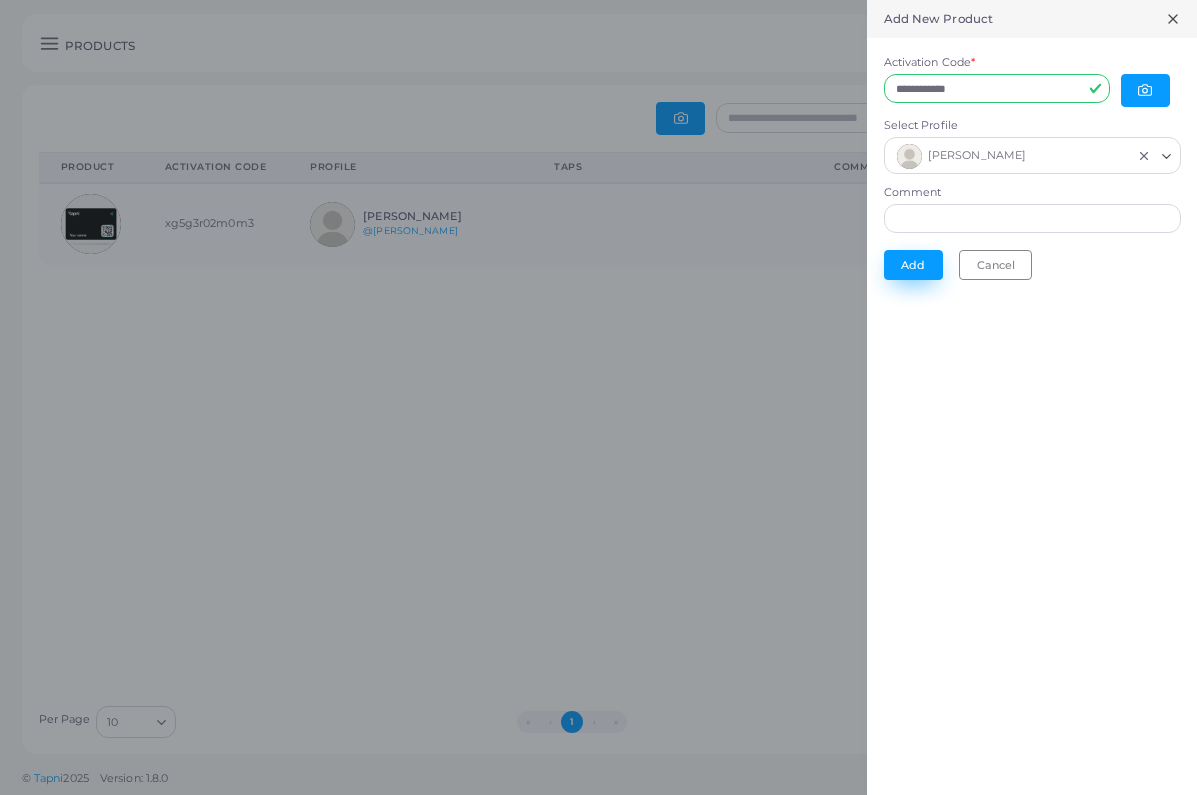 click on "Add" at bounding box center [913, 265] 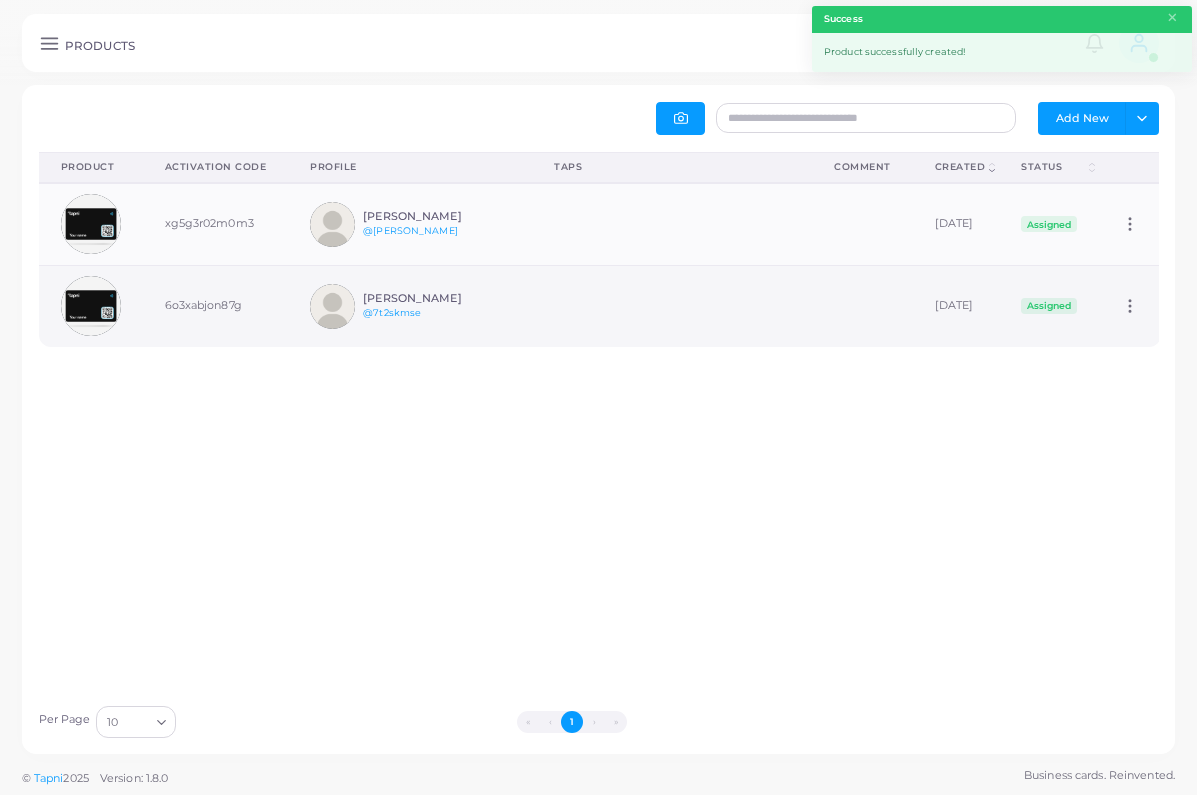 scroll, scrollTop: 1, scrollLeft: 1, axis: both 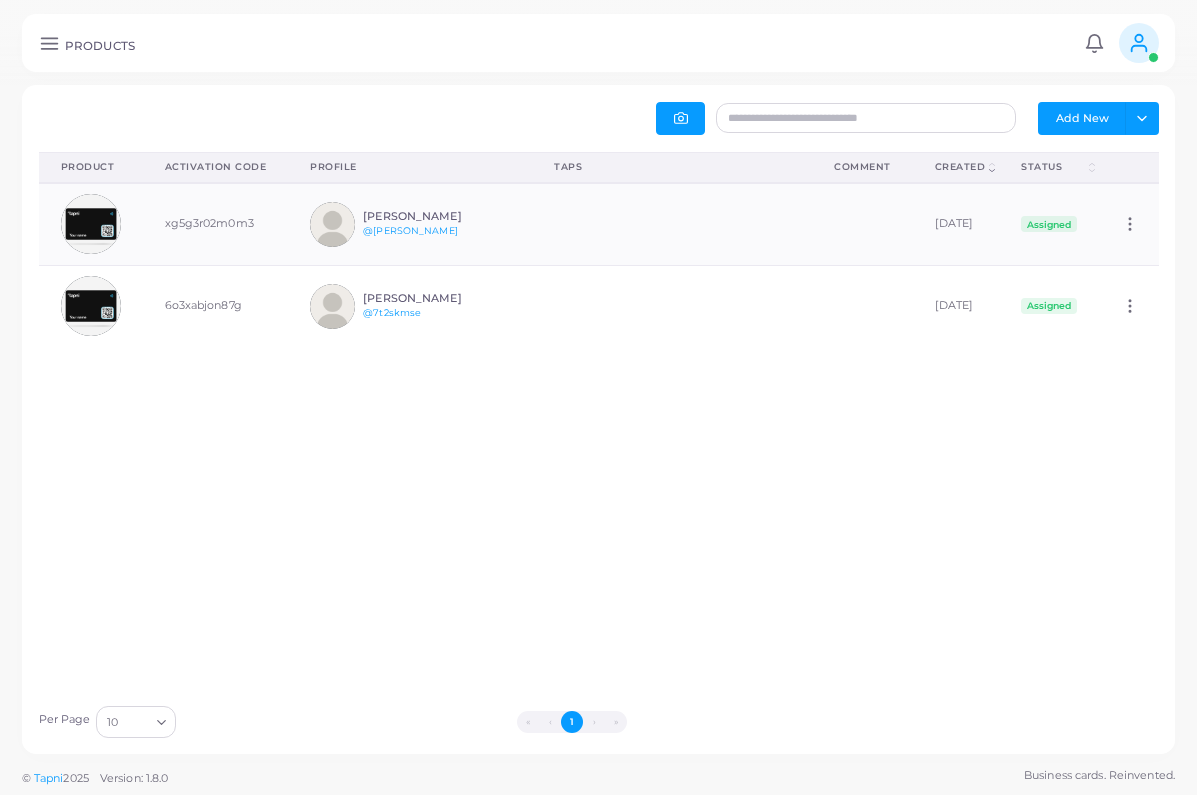 click on "Add New" at bounding box center (1082, 118) 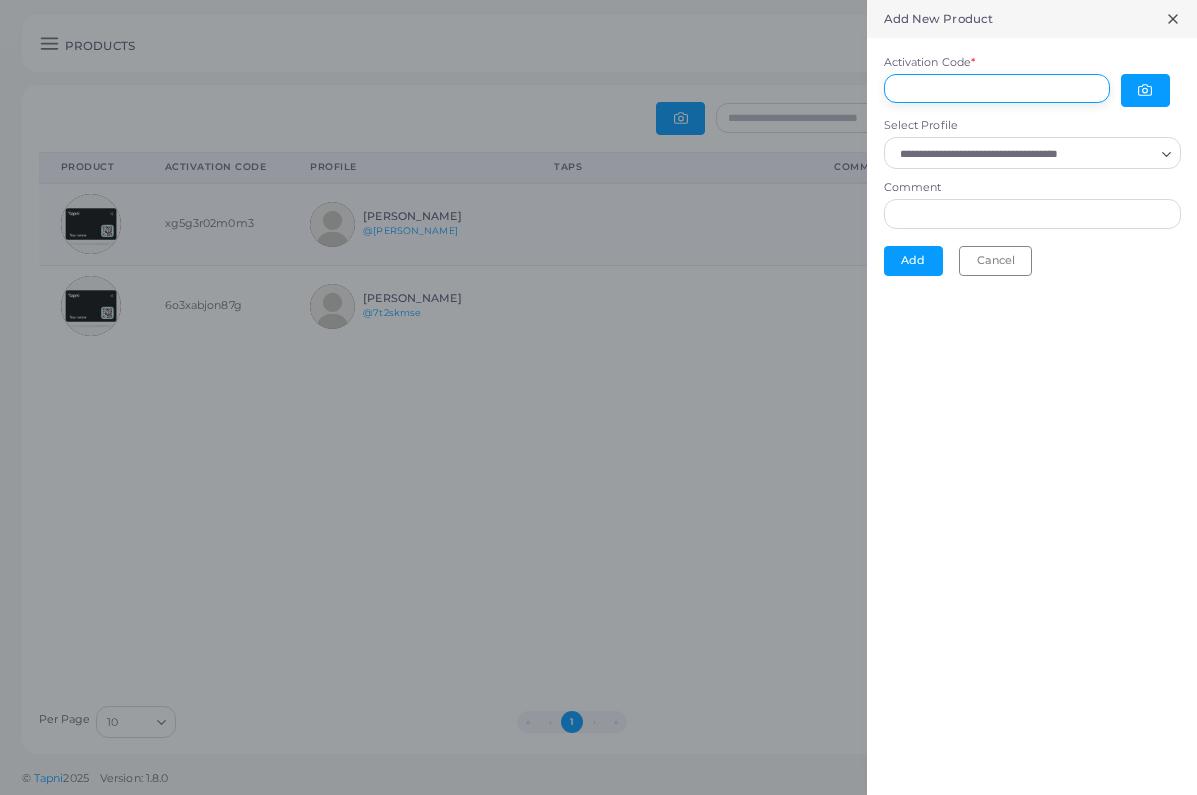 click on "Activation Code  *" at bounding box center [997, 89] 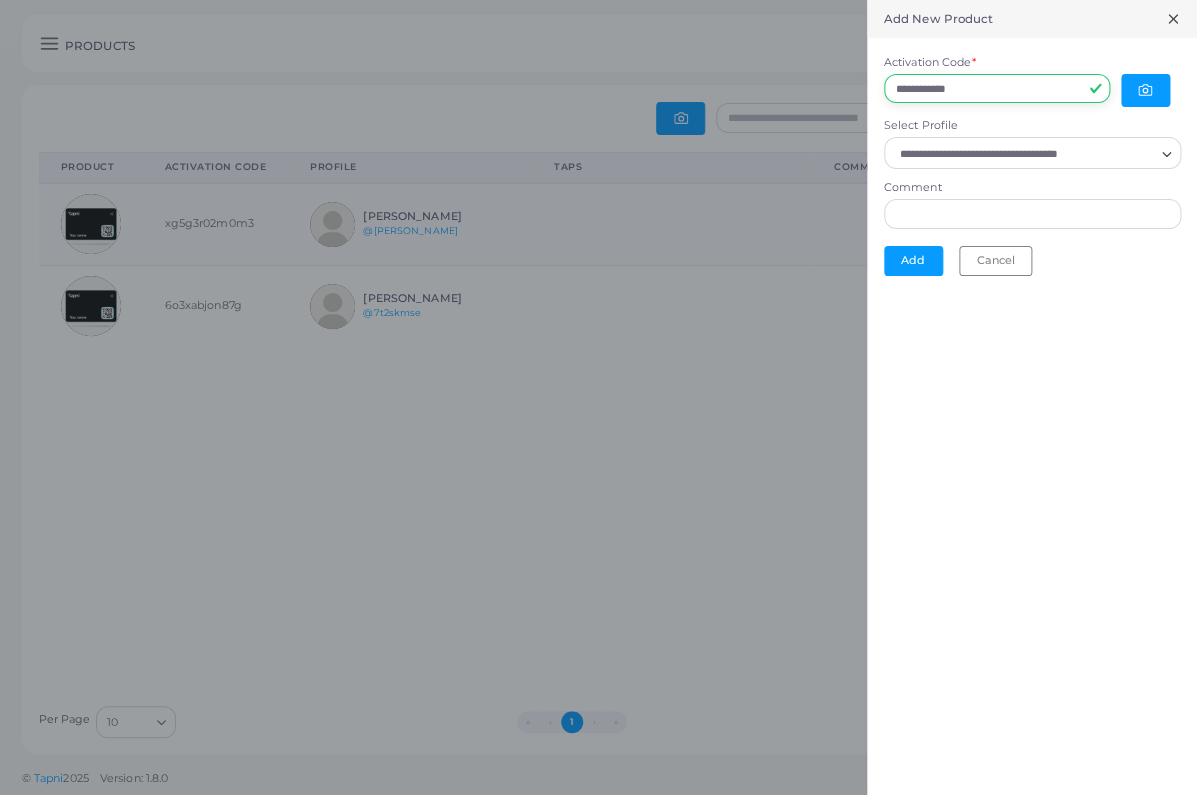 type on "**********" 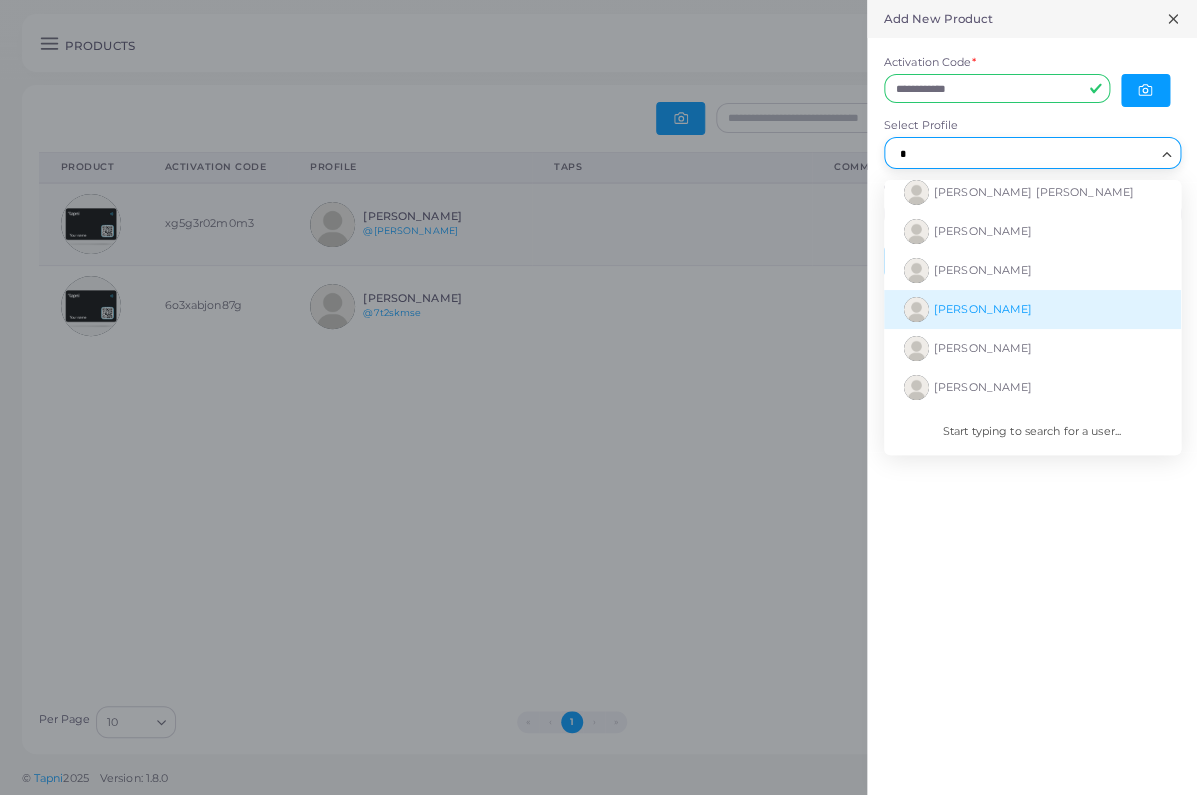 scroll, scrollTop: 0, scrollLeft: 0, axis: both 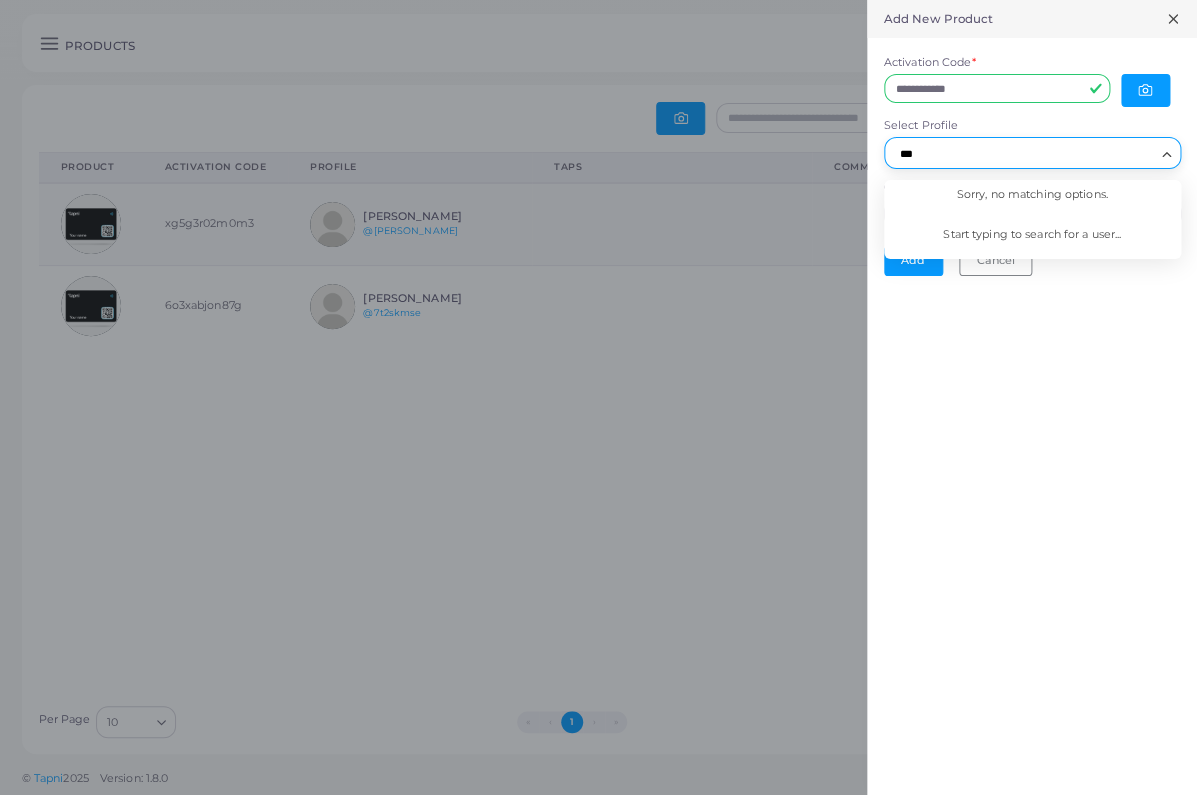 type on "***" 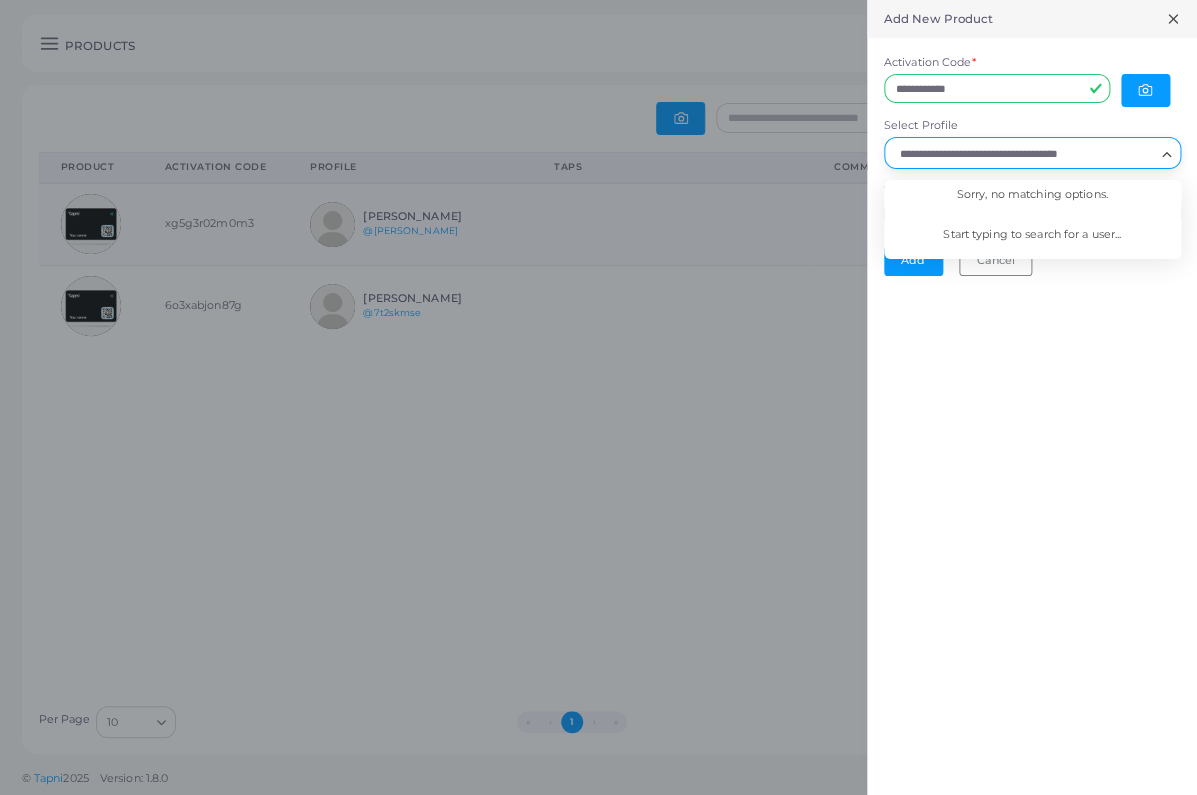 click on "**********" at bounding box center (1032, 397) 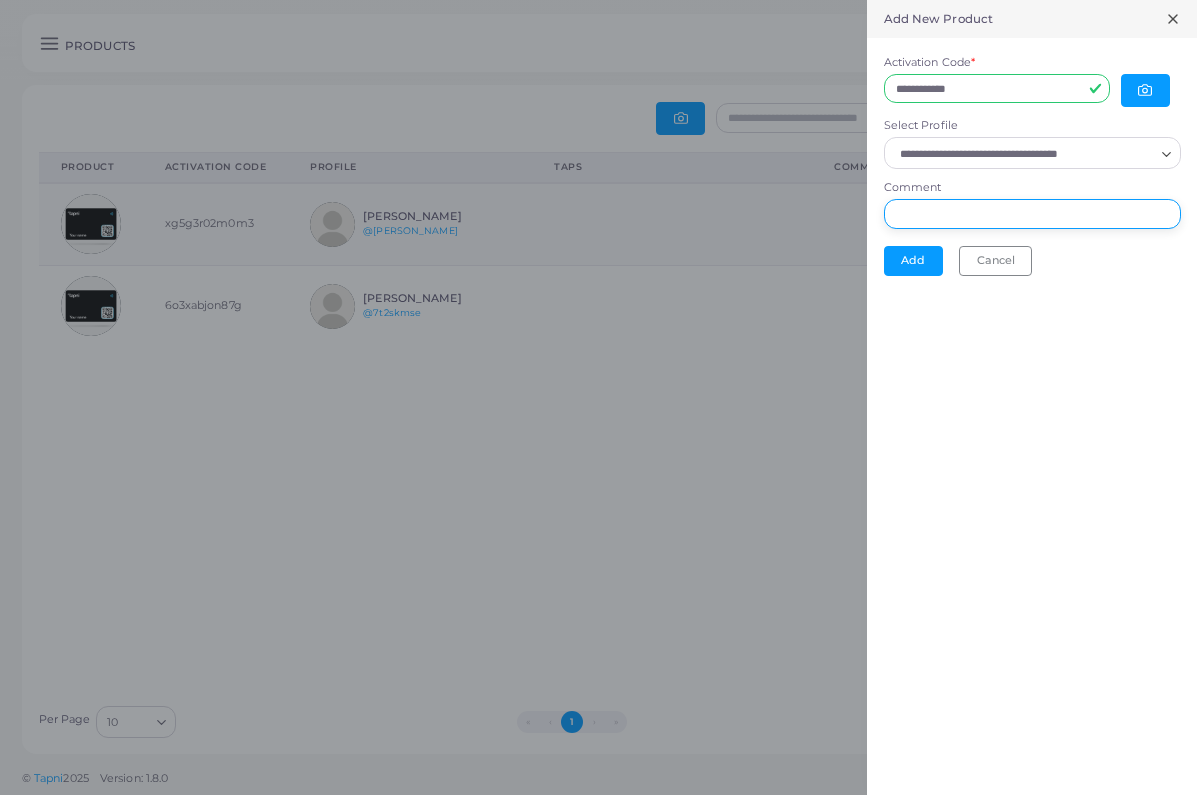 click on "Comment" at bounding box center [1032, 214] 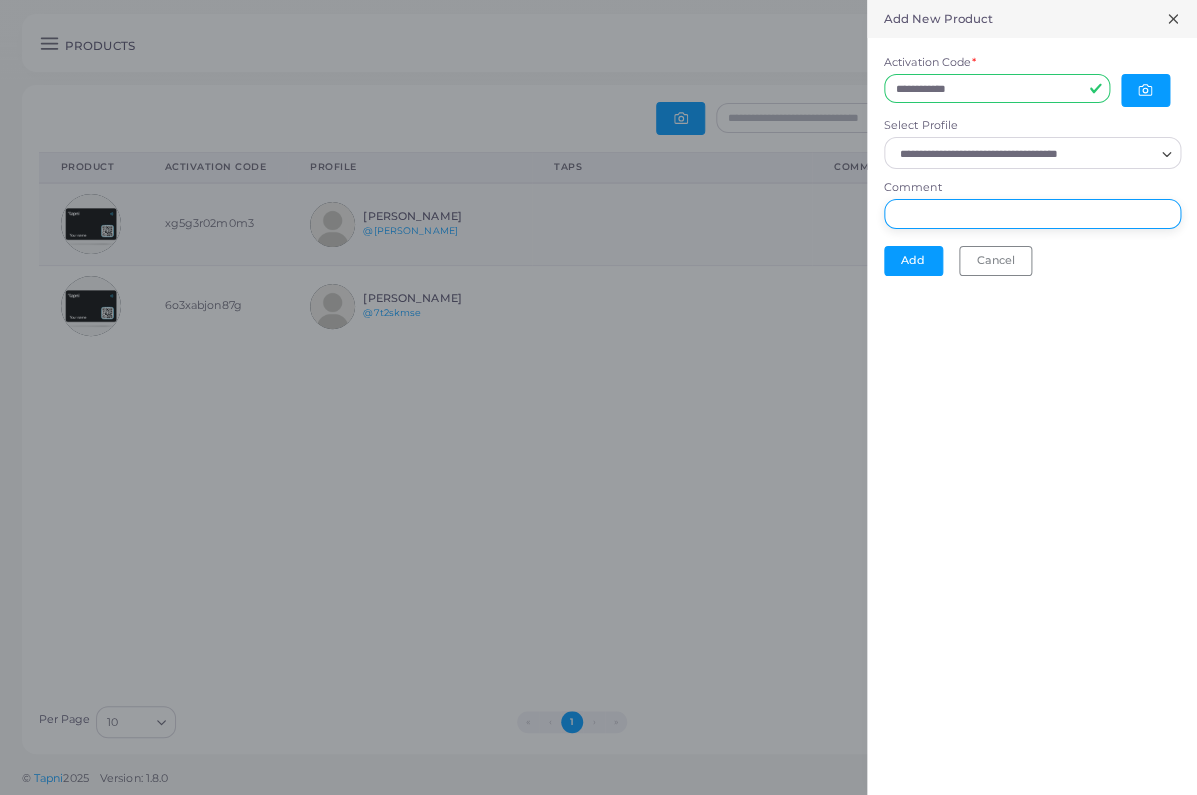 type on "*" 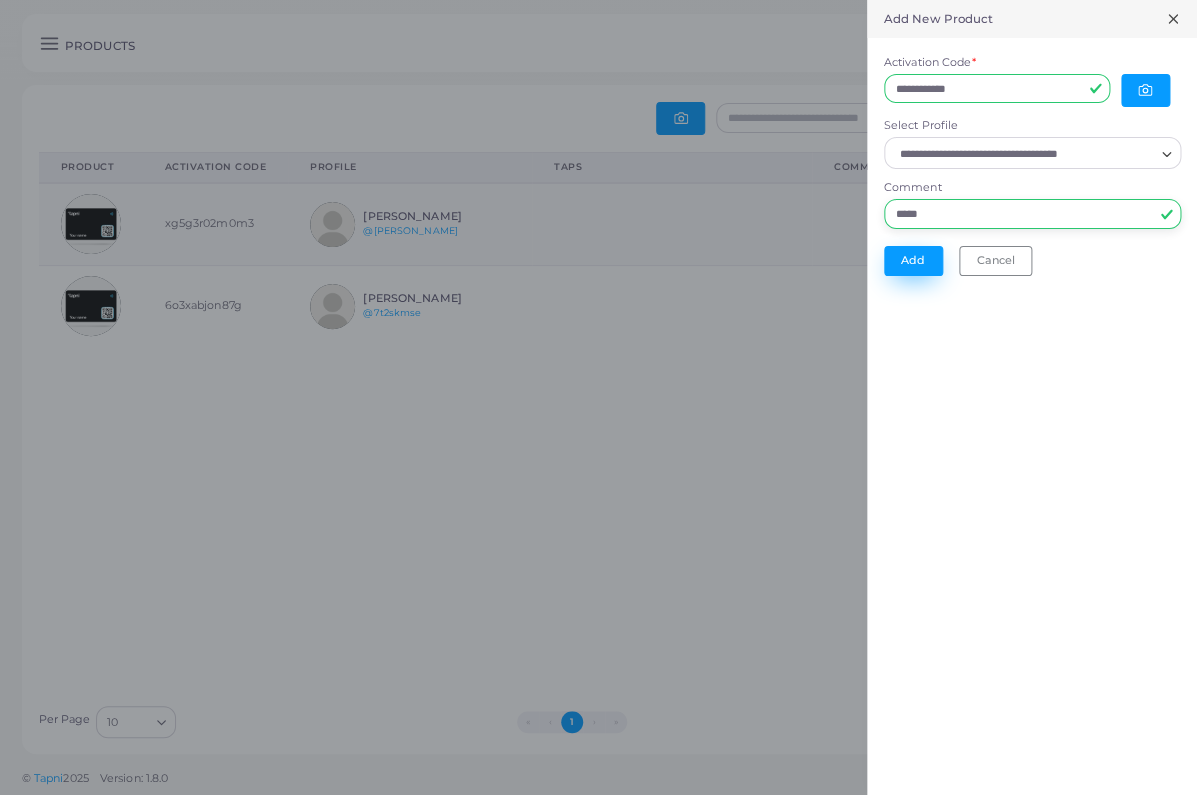 type on "*****" 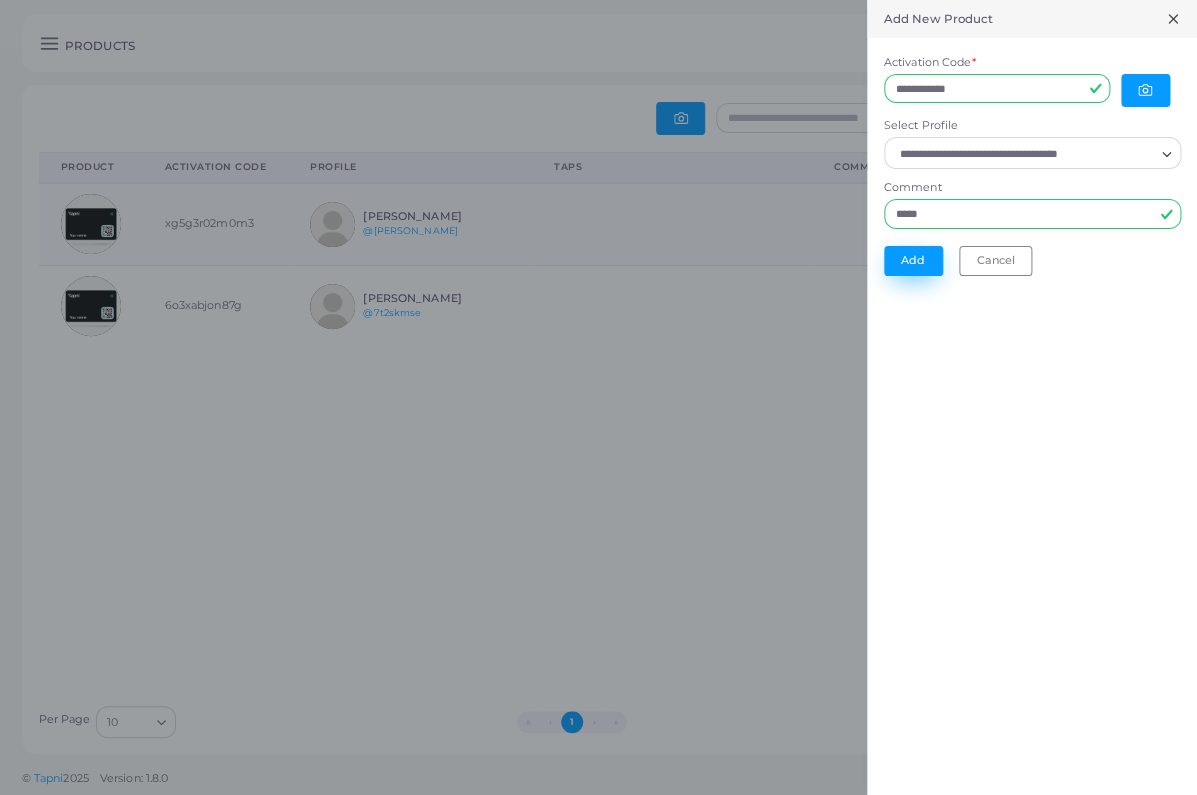 click on "Add" at bounding box center (913, 261) 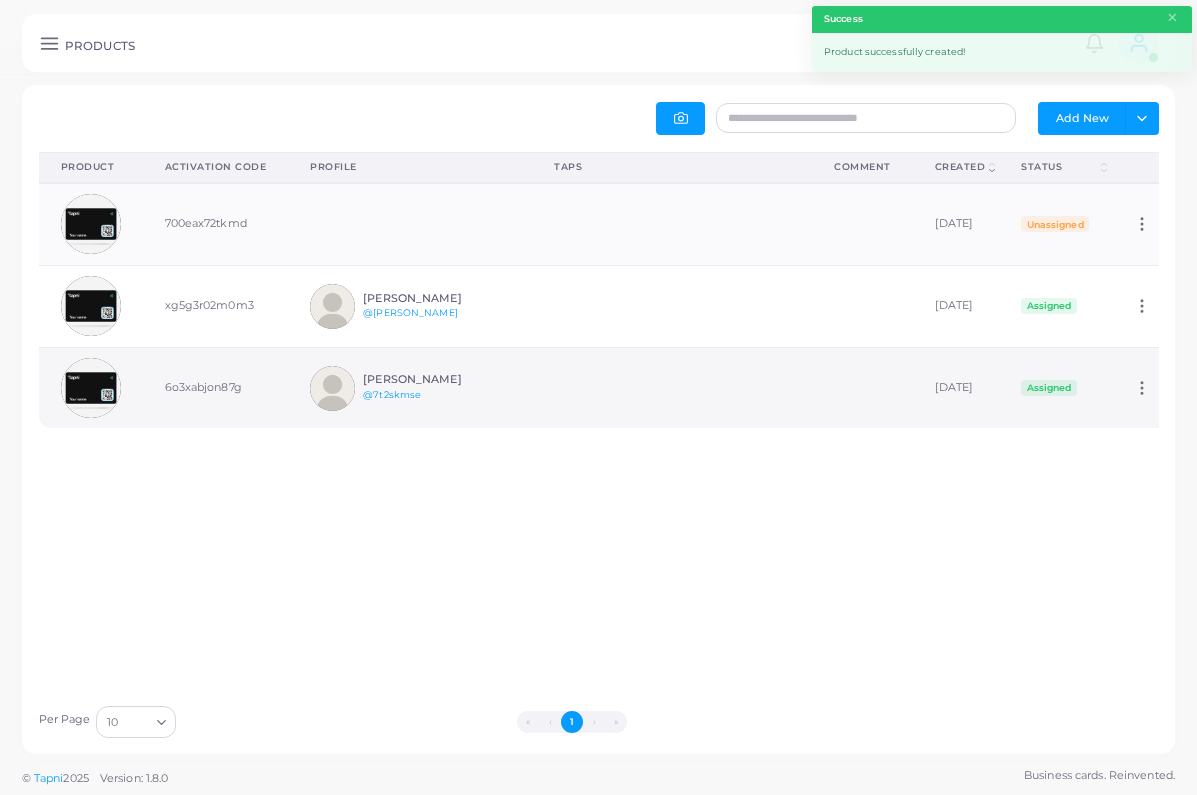 scroll, scrollTop: 1, scrollLeft: 1, axis: both 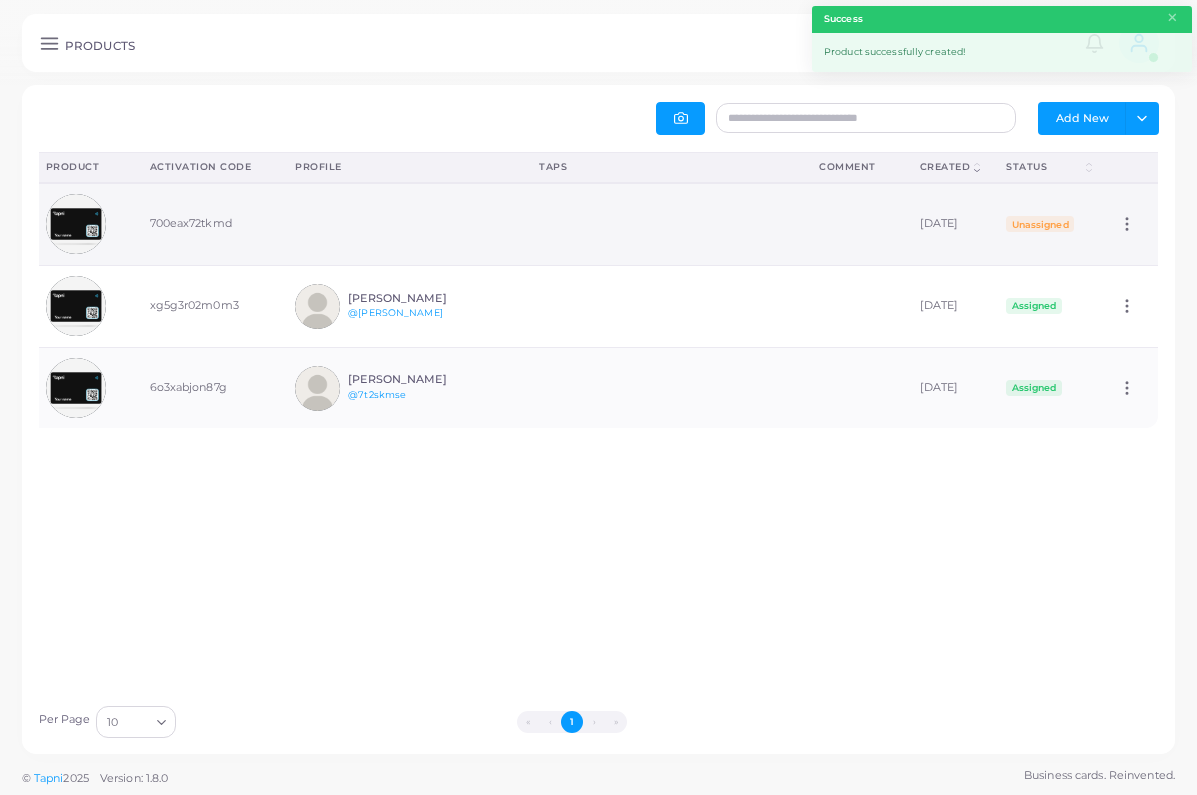 click 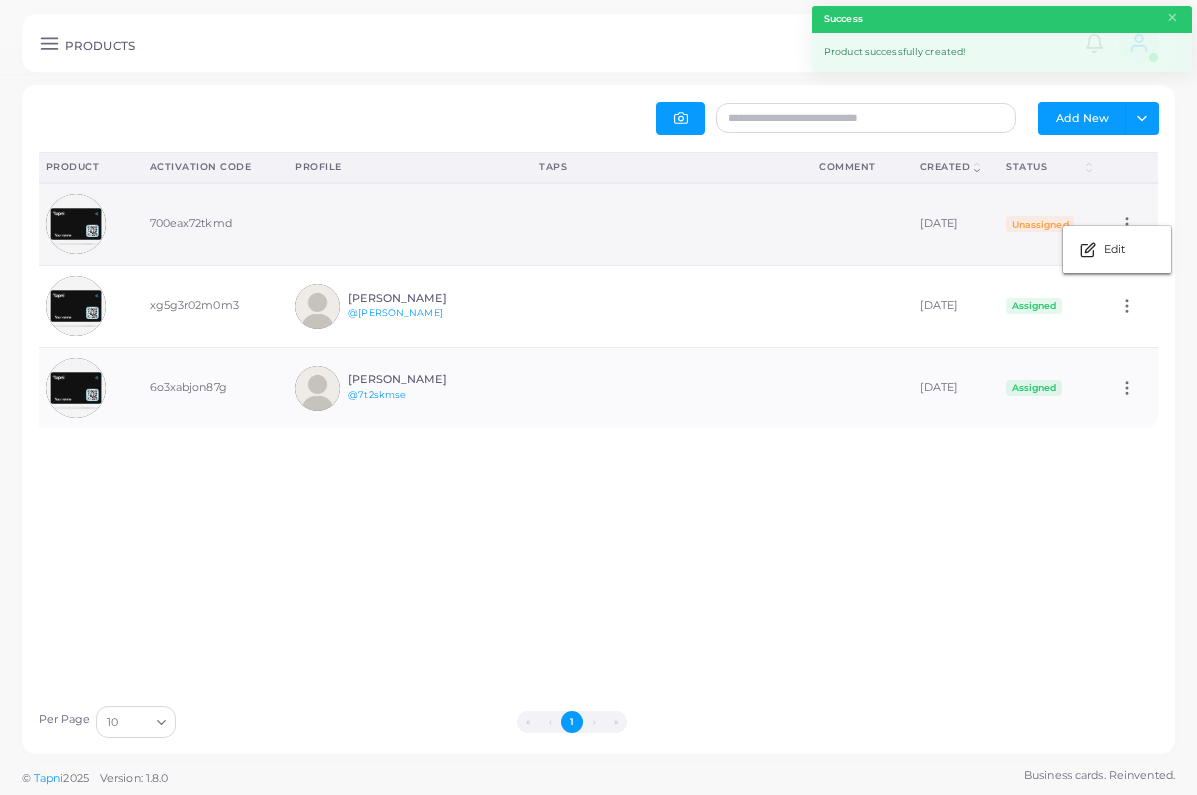 scroll, scrollTop: 0, scrollLeft: 52, axis: horizontal 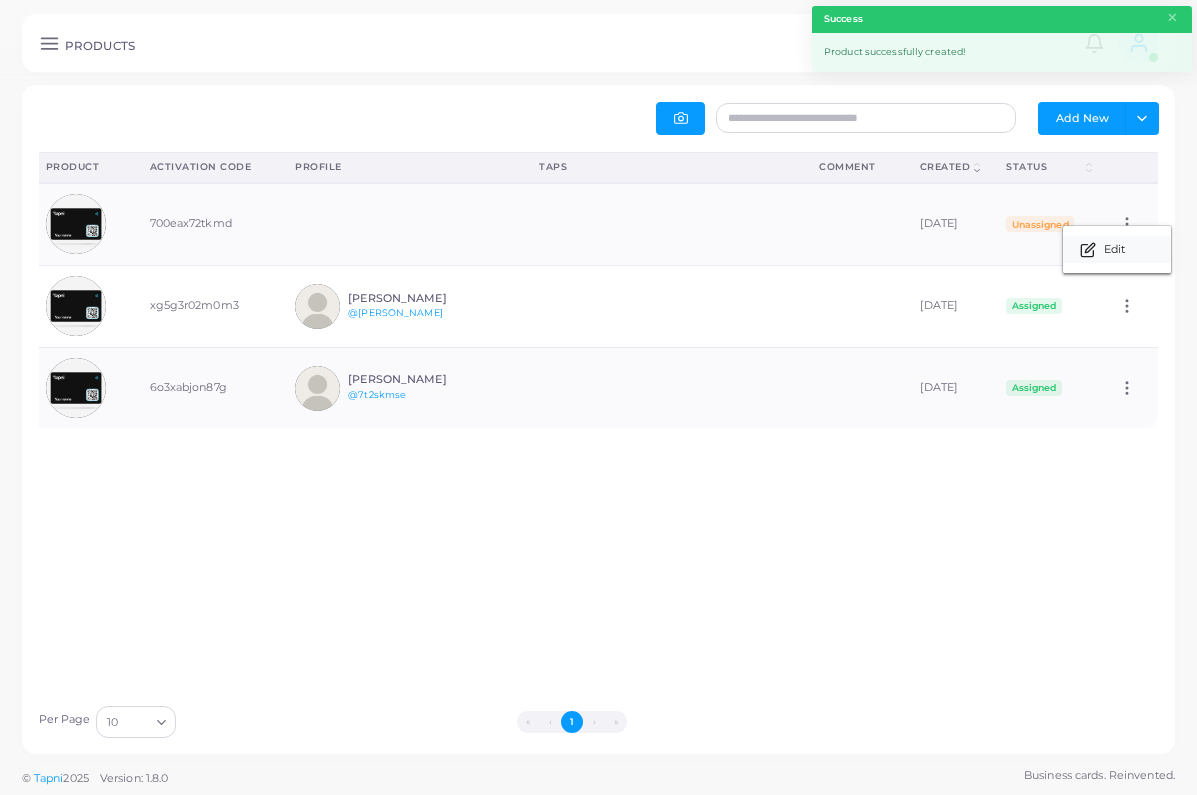 click on "Edit" at bounding box center (1114, 250) 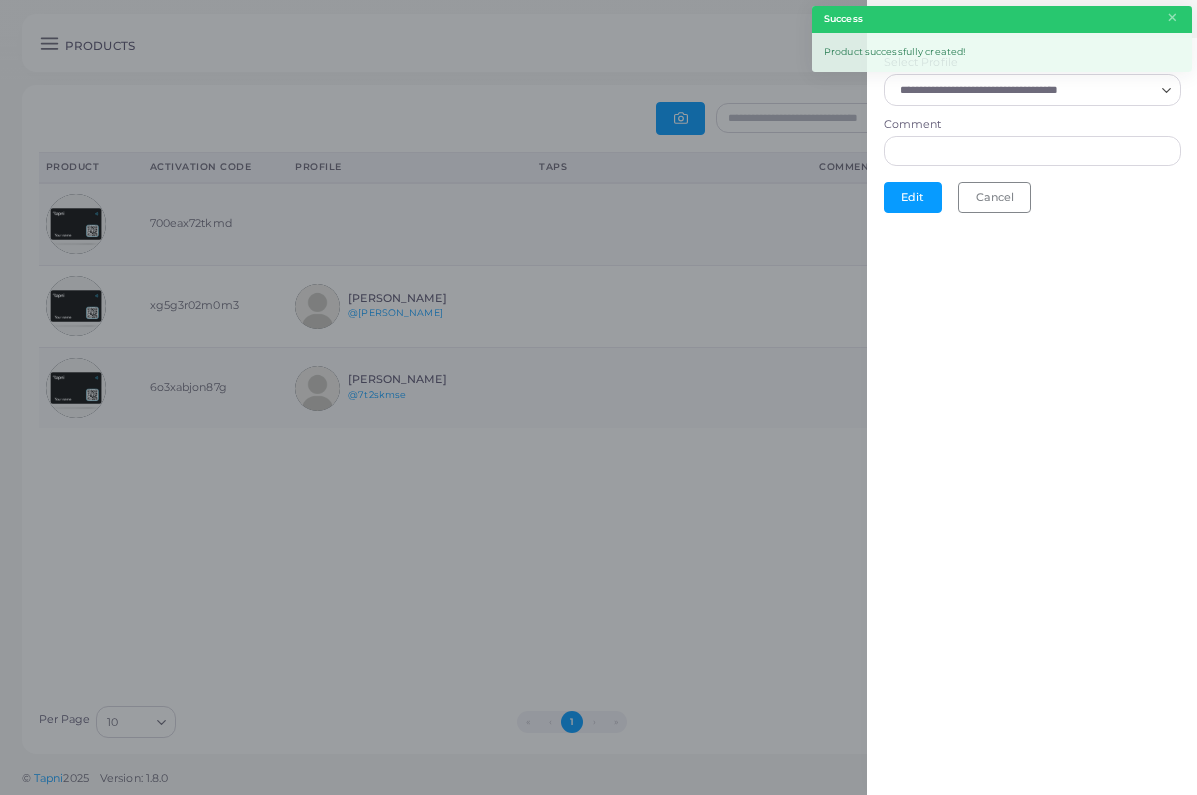 scroll, scrollTop: 1, scrollLeft: 1, axis: both 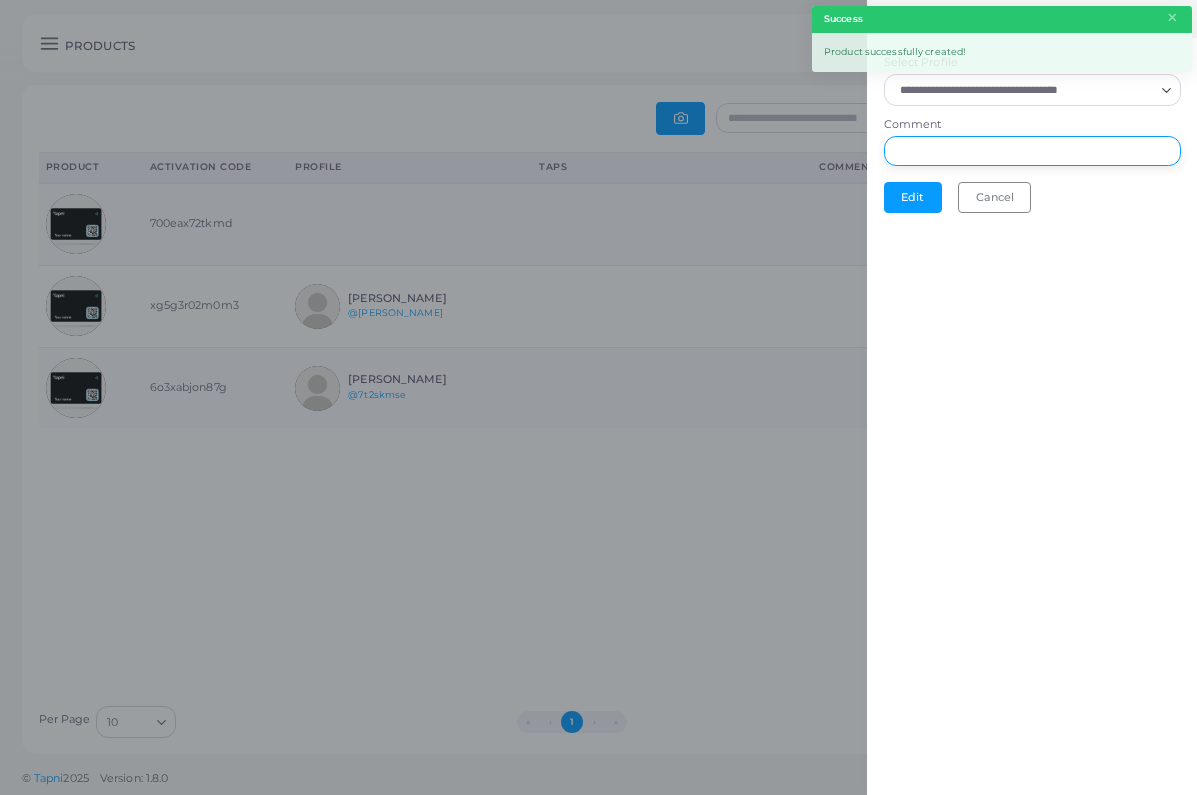 click on "Comment" at bounding box center (1032, 151) 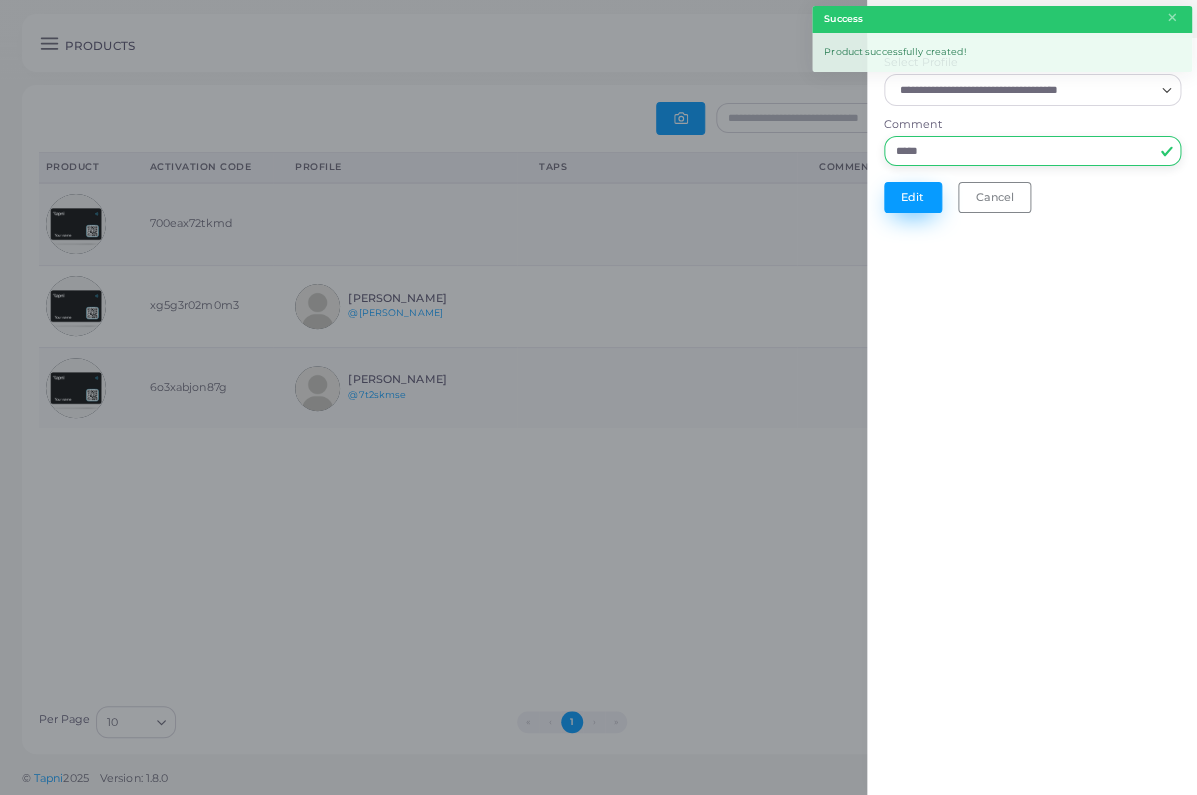 type on "*****" 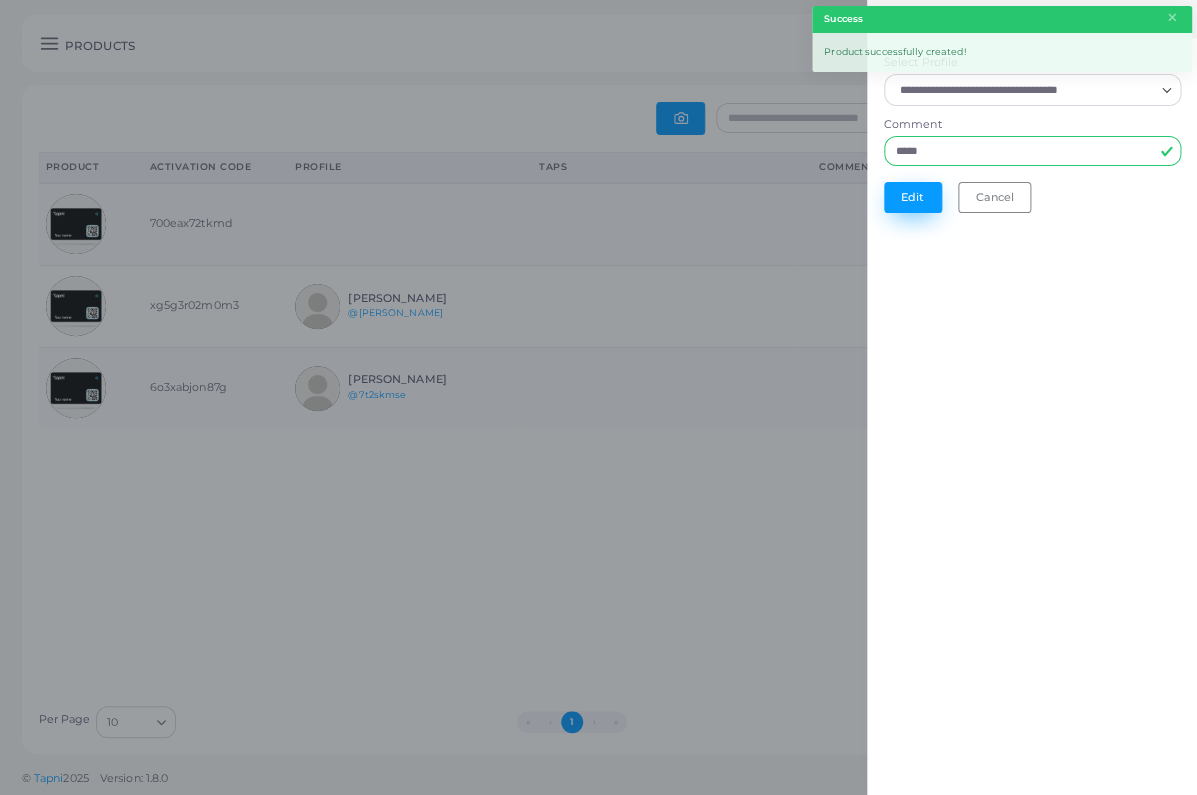 click on "Edit" at bounding box center (913, 197) 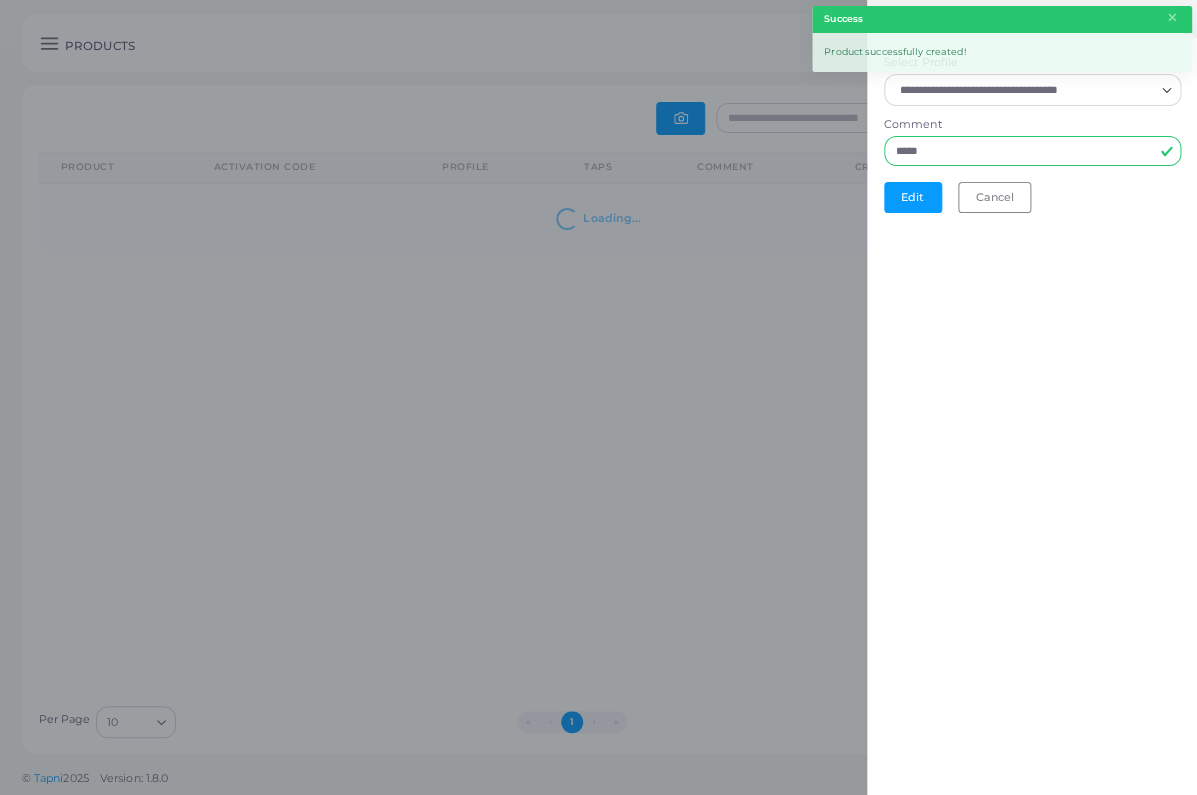 scroll, scrollTop: 0, scrollLeft: 0, axis: both 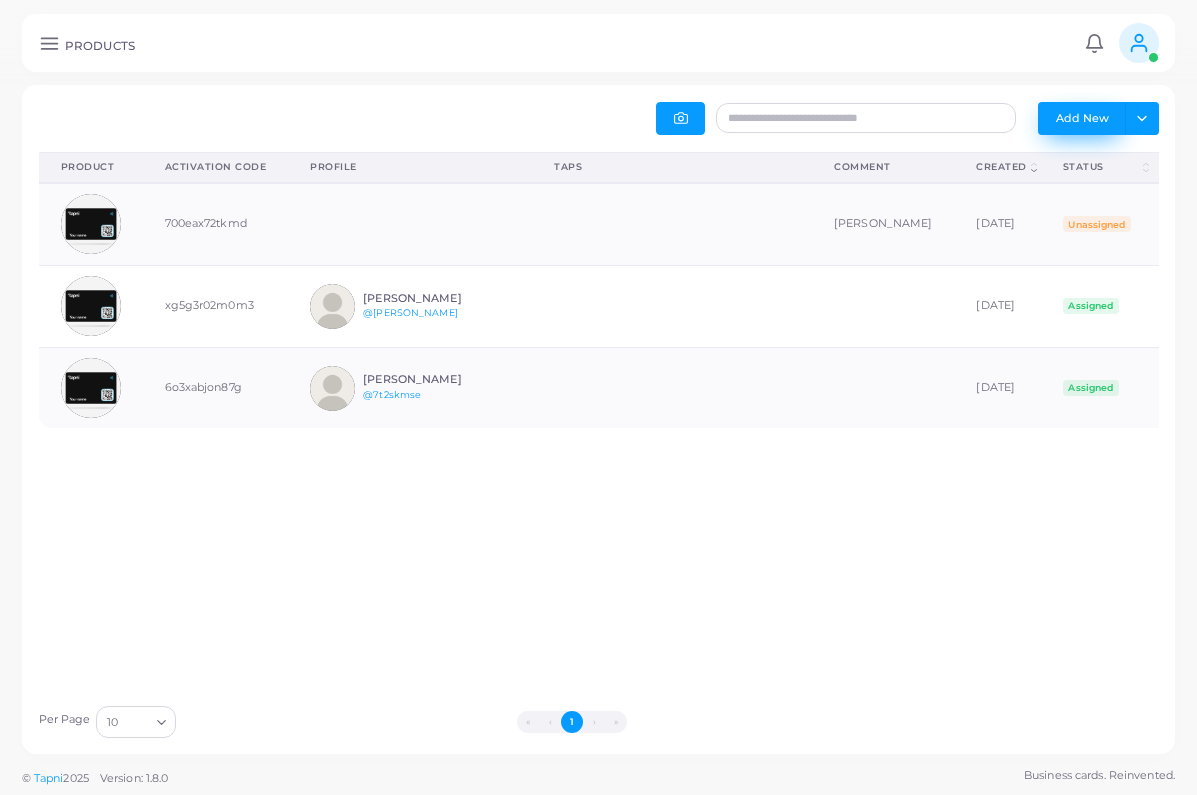 click on "Add New" at bounding box center [1082, 118] 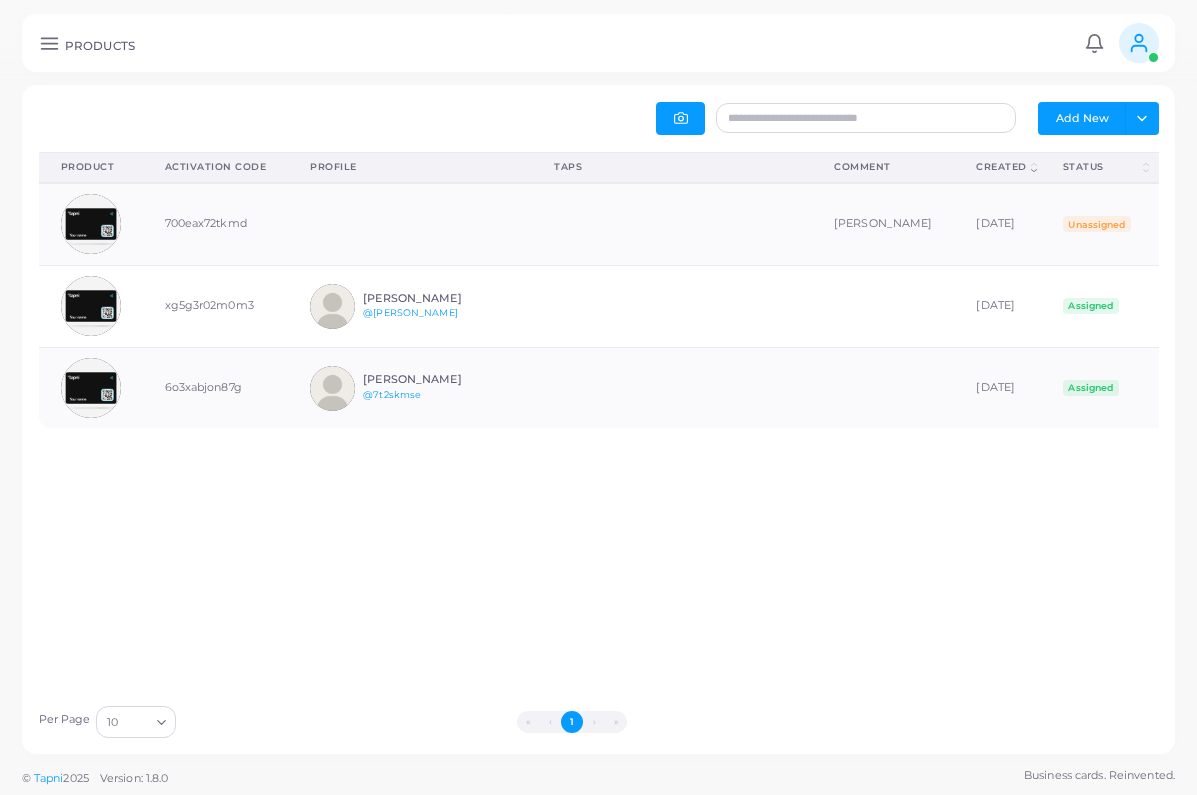scroll, scrollTop: 1, scrollLeft: 1, axis: both 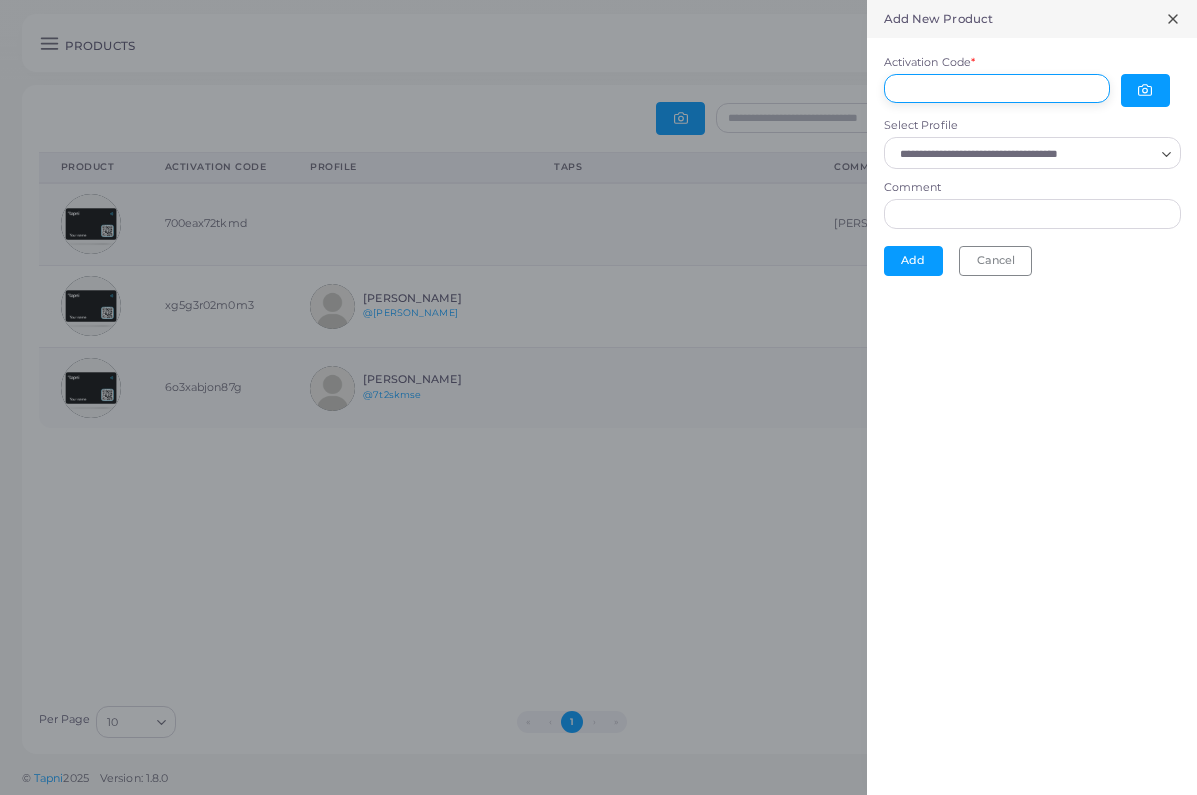 click on "Activation Code  *" at bounding box center (997, 89) 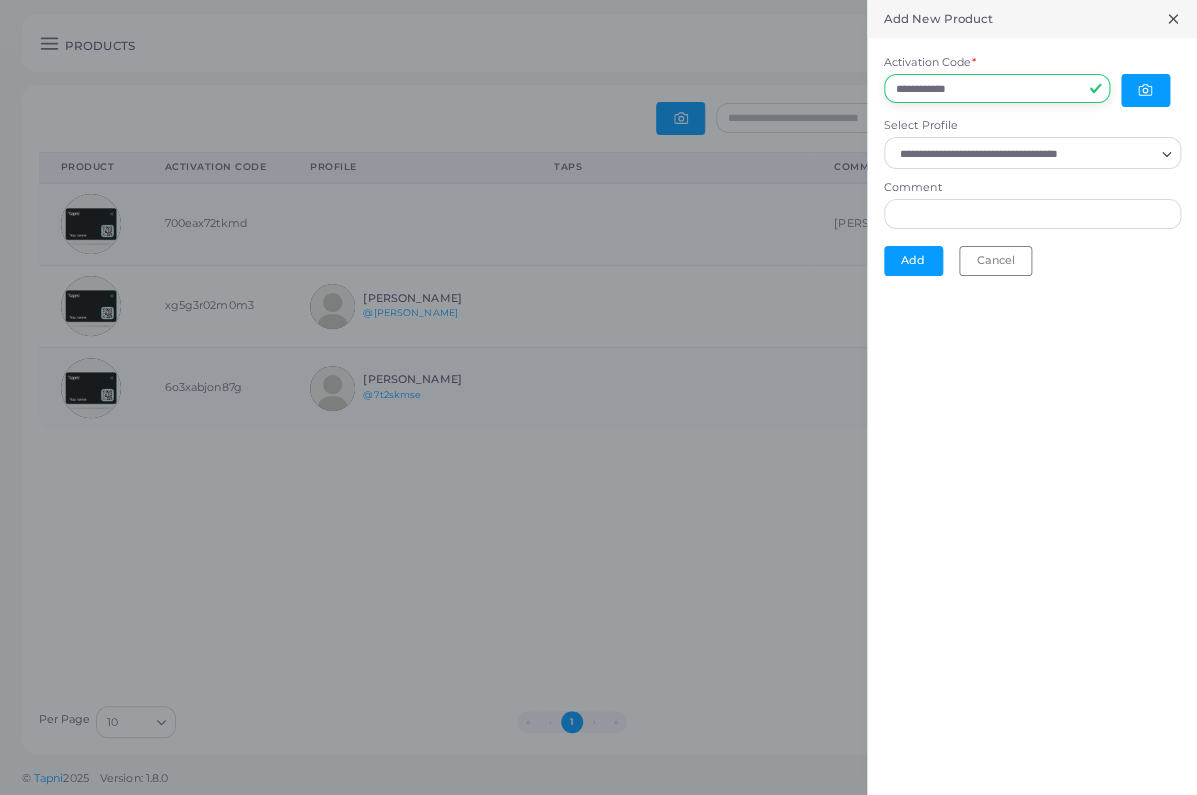 type on "**********" 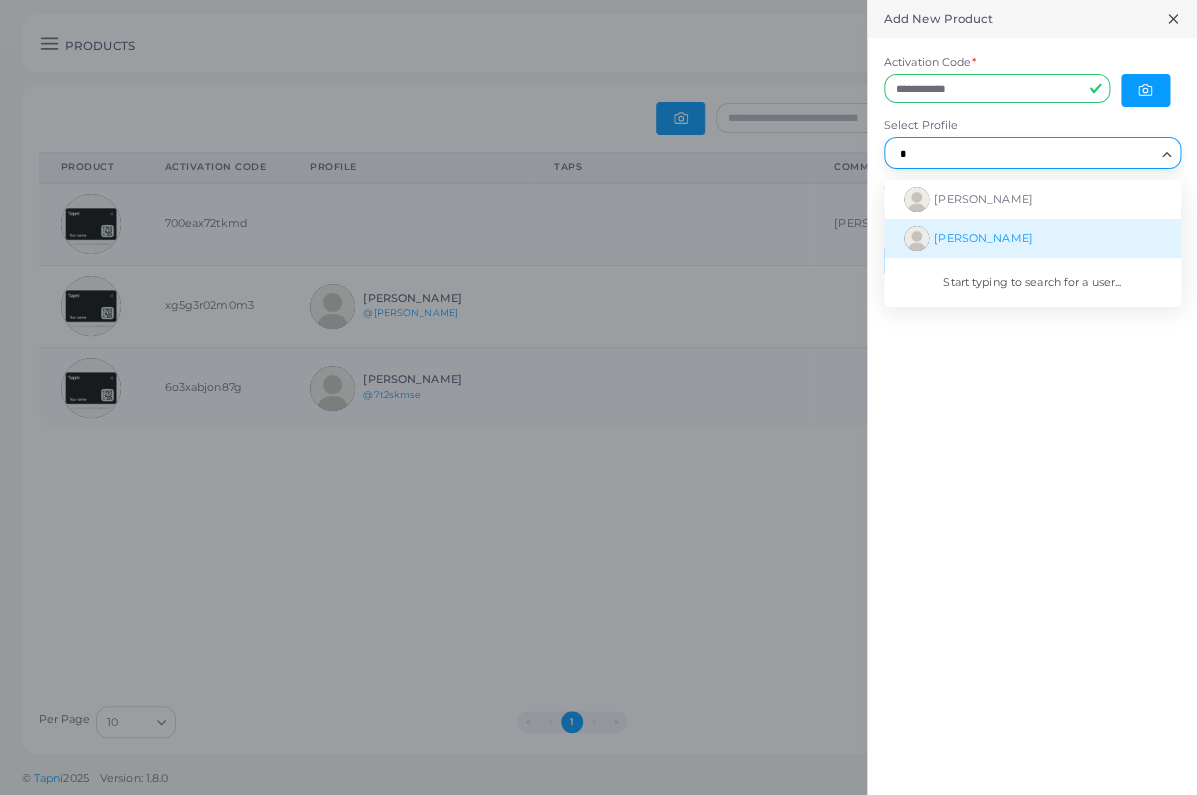 click on "[PERSON_NAME]" at bounding box center [983, 238] 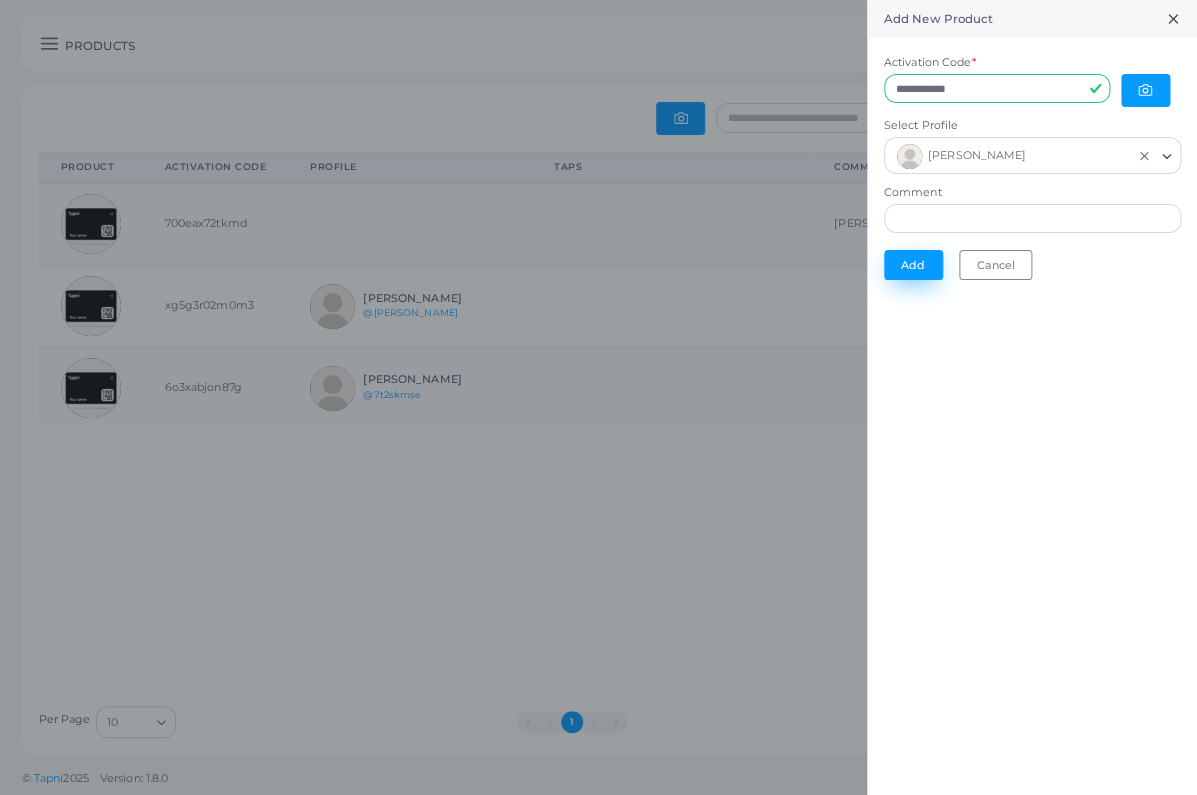 click on "Add" at bounding box center (913, 265) 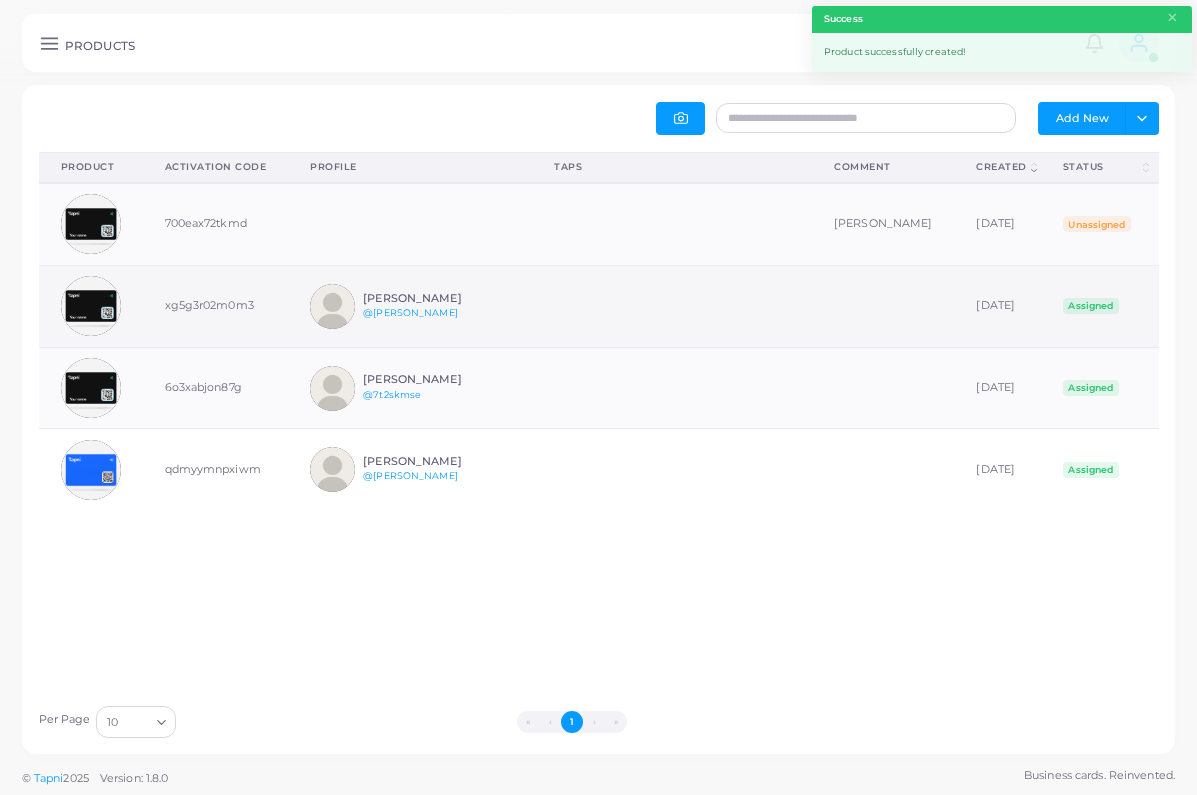 scroll, scrollTop: 1, scrollLeft: 1, axis: both 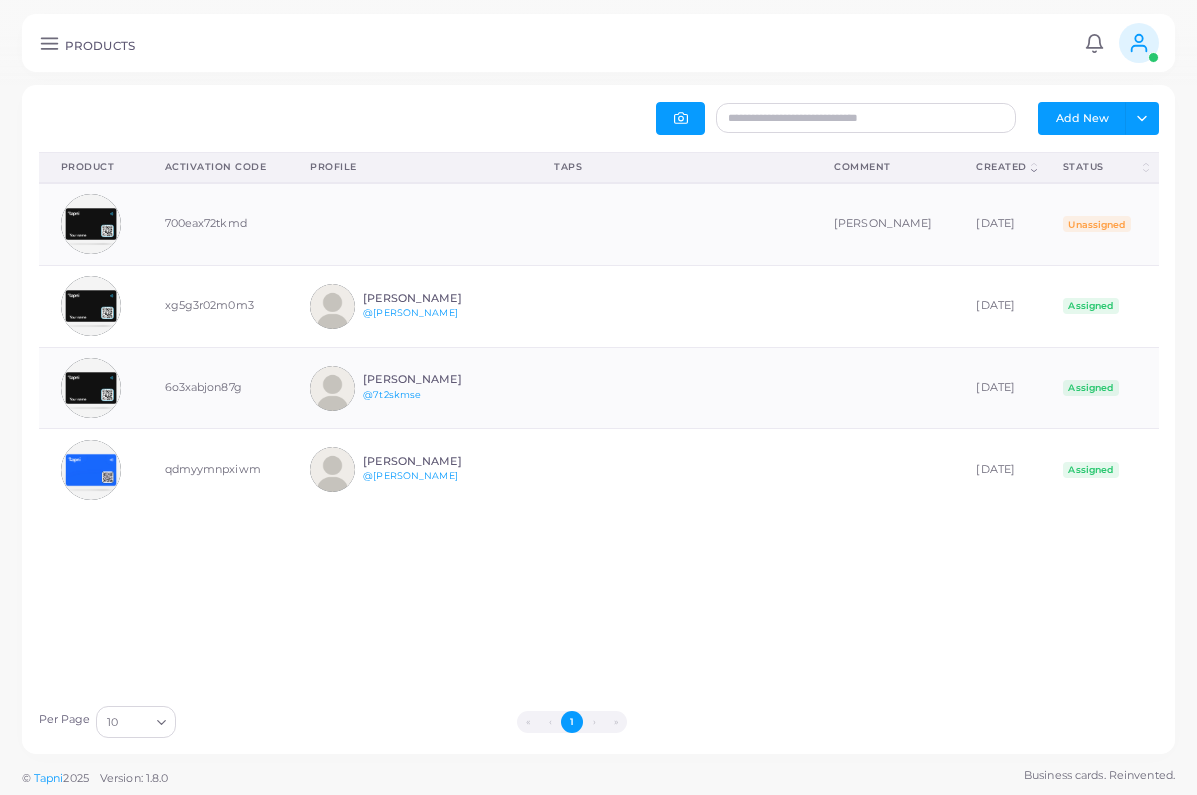 click on "Add New" at bounding box center [1082, 118] 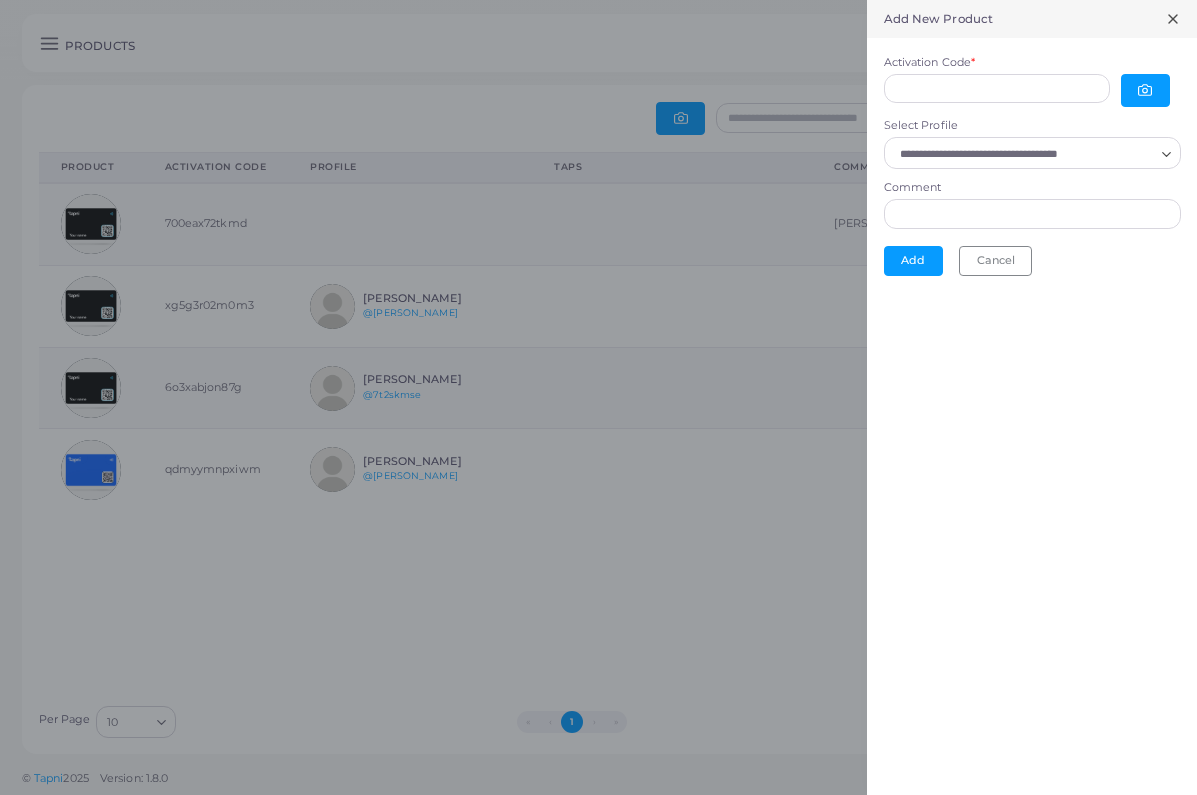 scroll, scrollTop: 1, scrollLeft: 1, axis: both 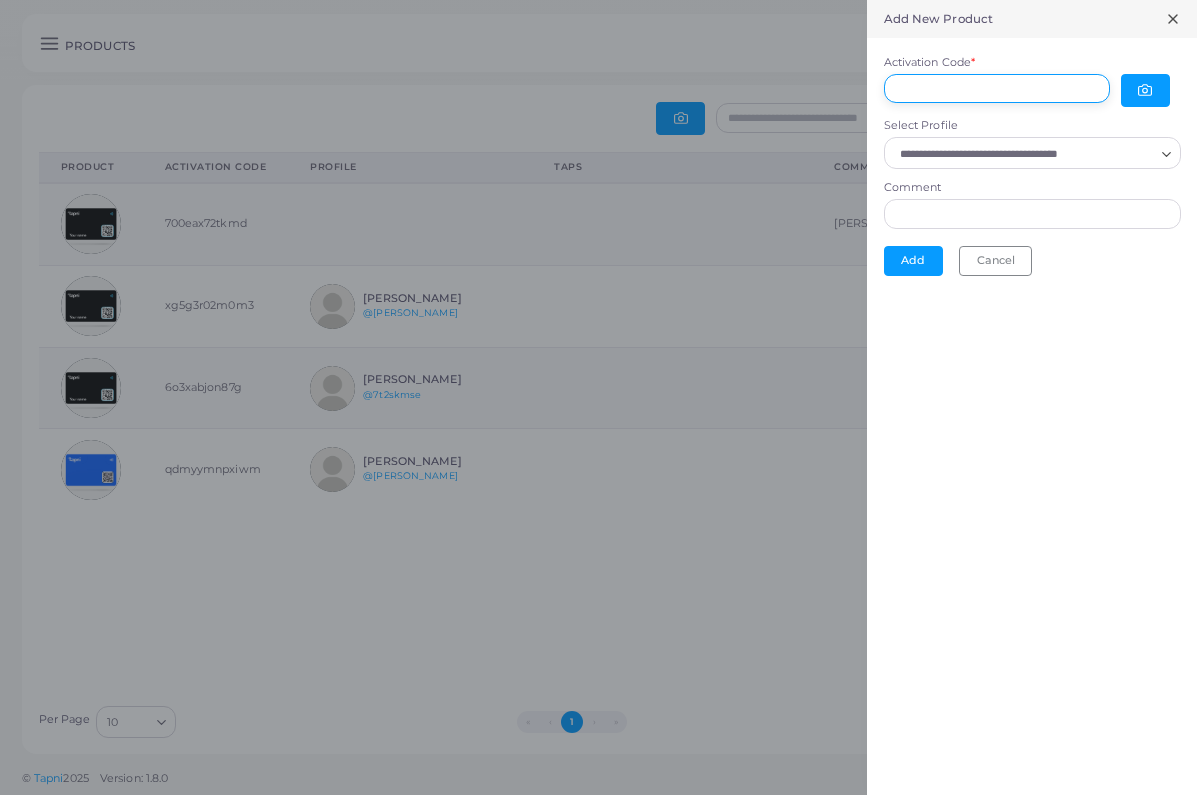 click on "Activation Code  *" at bounding box center (997, 89) 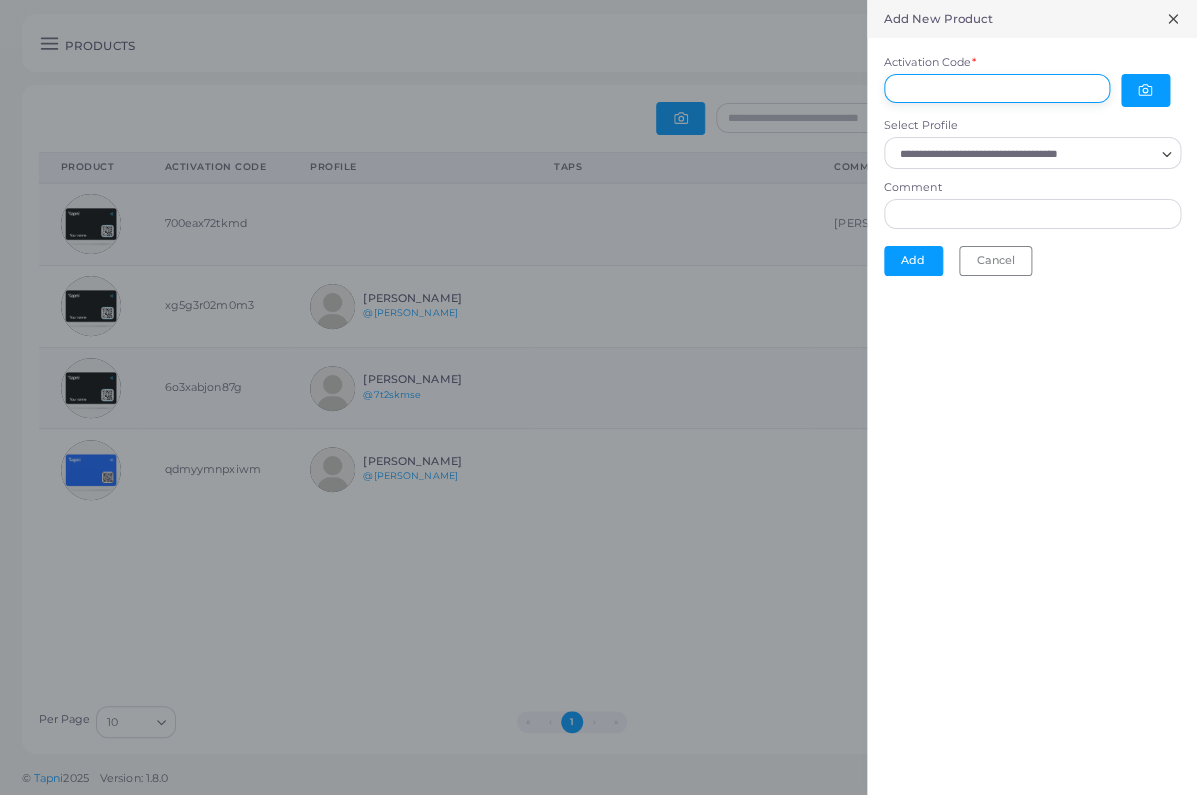 paste on "**********" 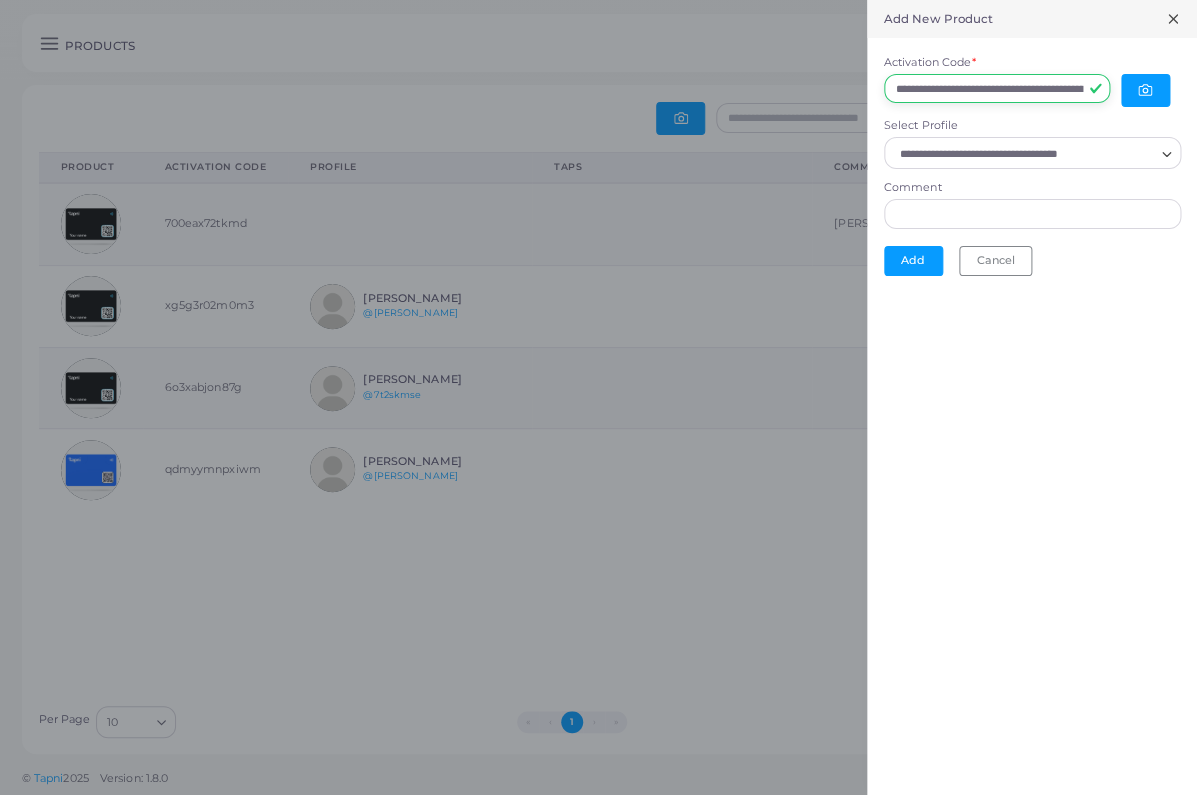 click on "**********" at bounding box center [997, 89] 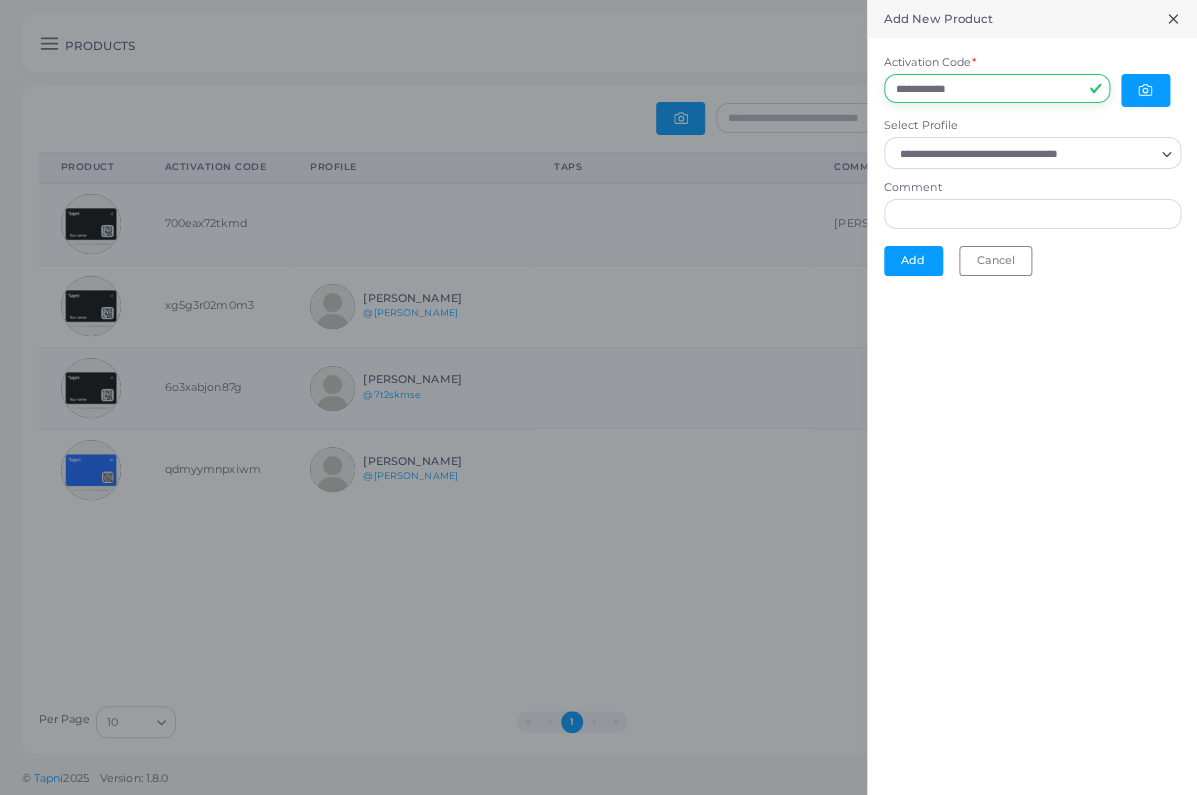 type on "**********" 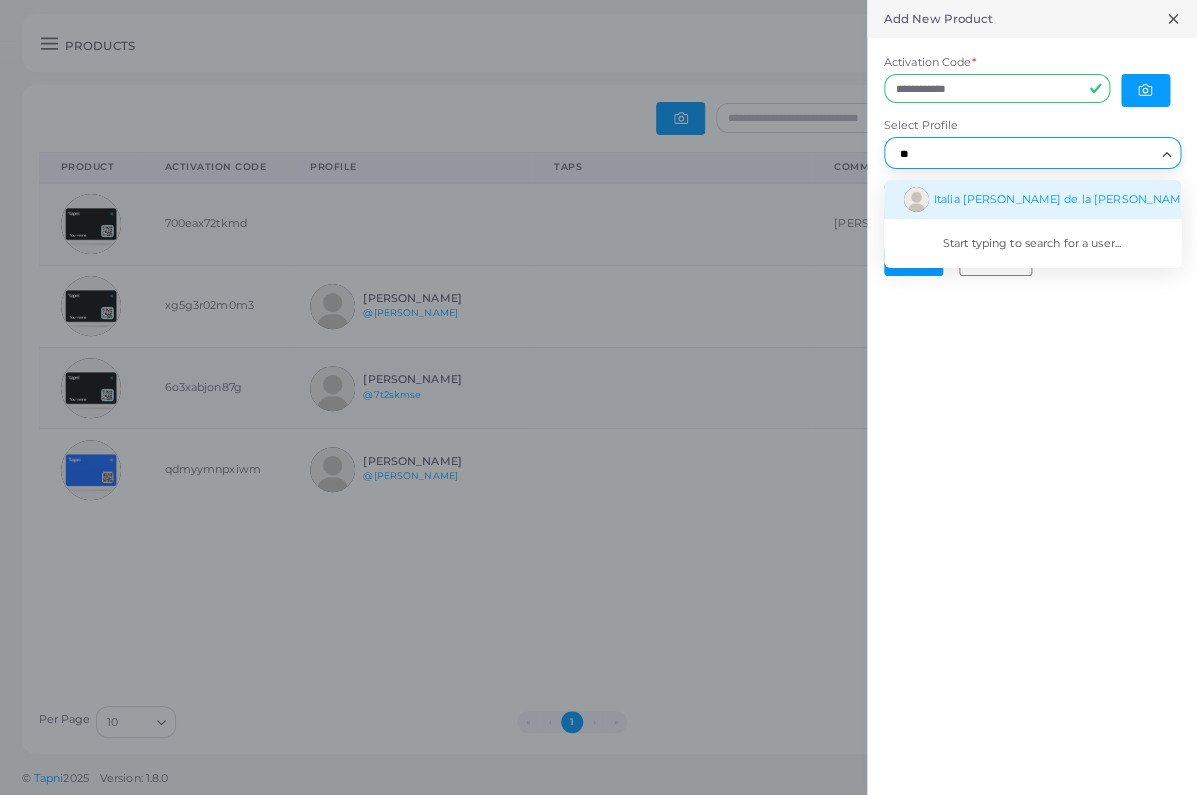 click on "Italia [PERSON_NAME] de la [PERSON_NAME]" at bounding box center (1063, 199) 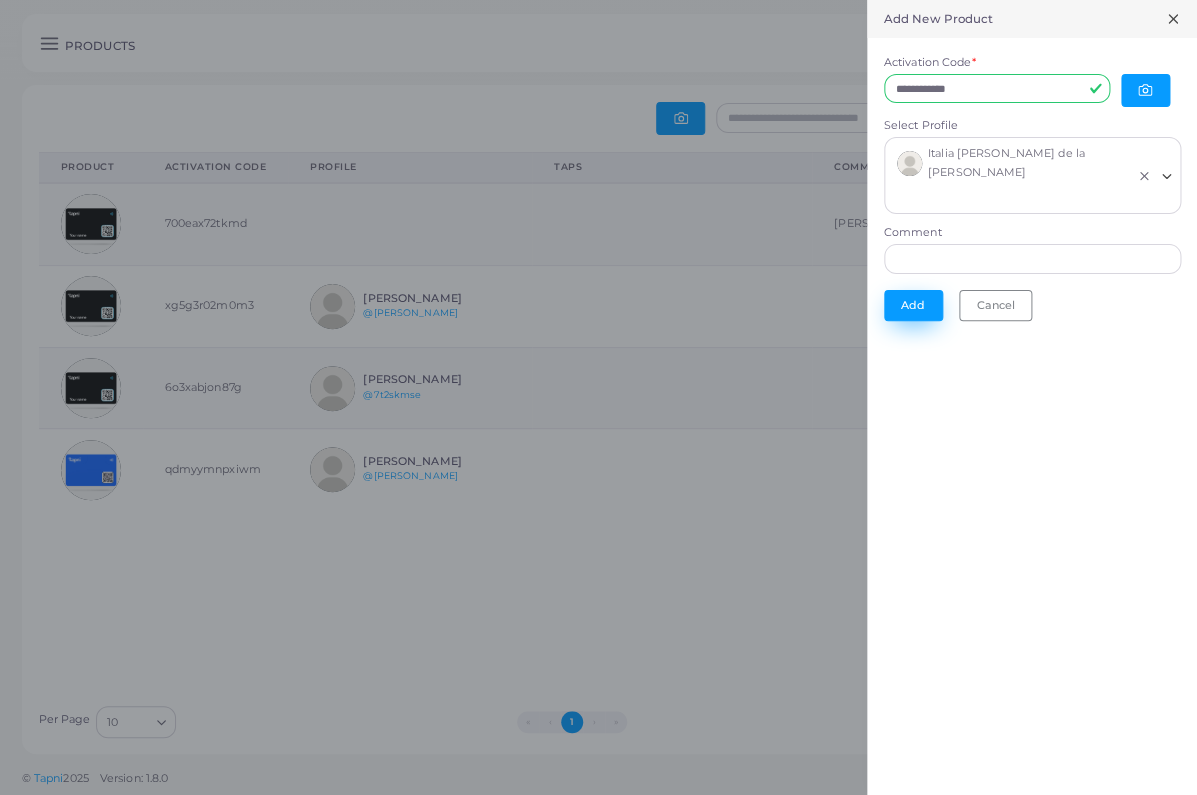 click on "Add" at bounding box center (913, 305) 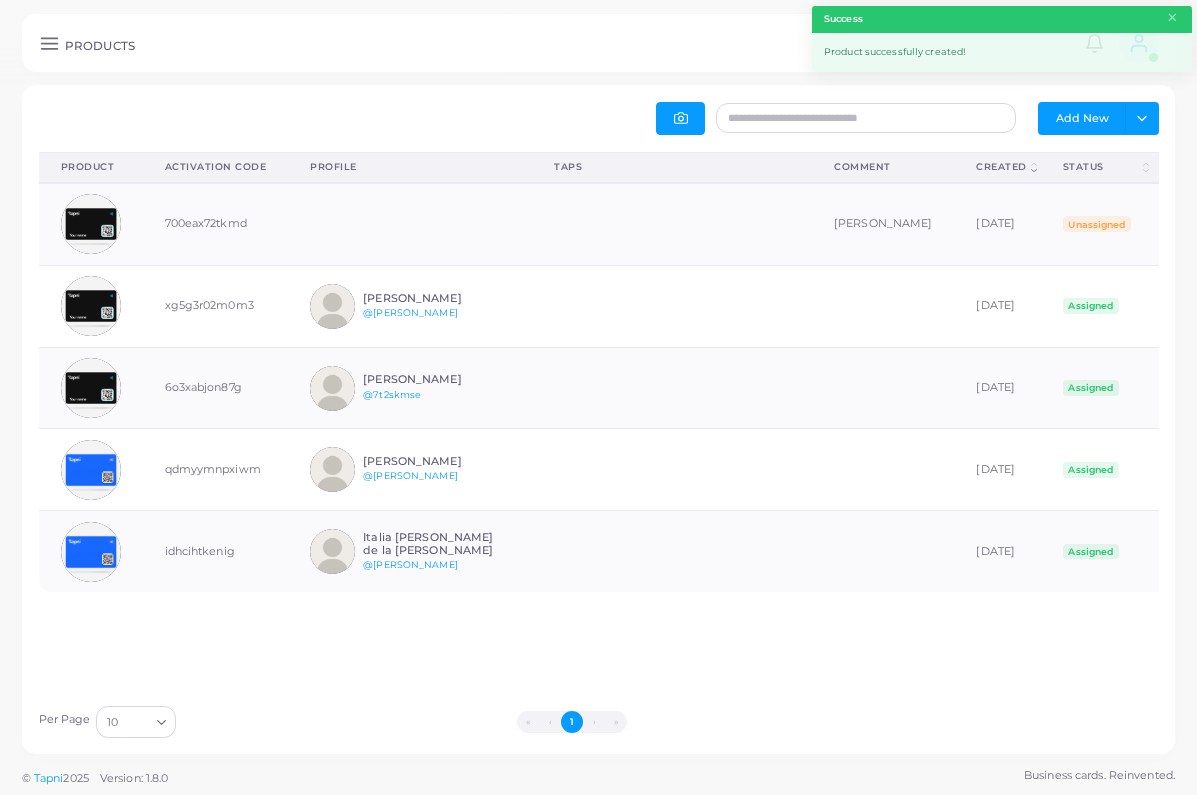 scroll, scrollTop: 81, scrollLeft: 280, axis: both 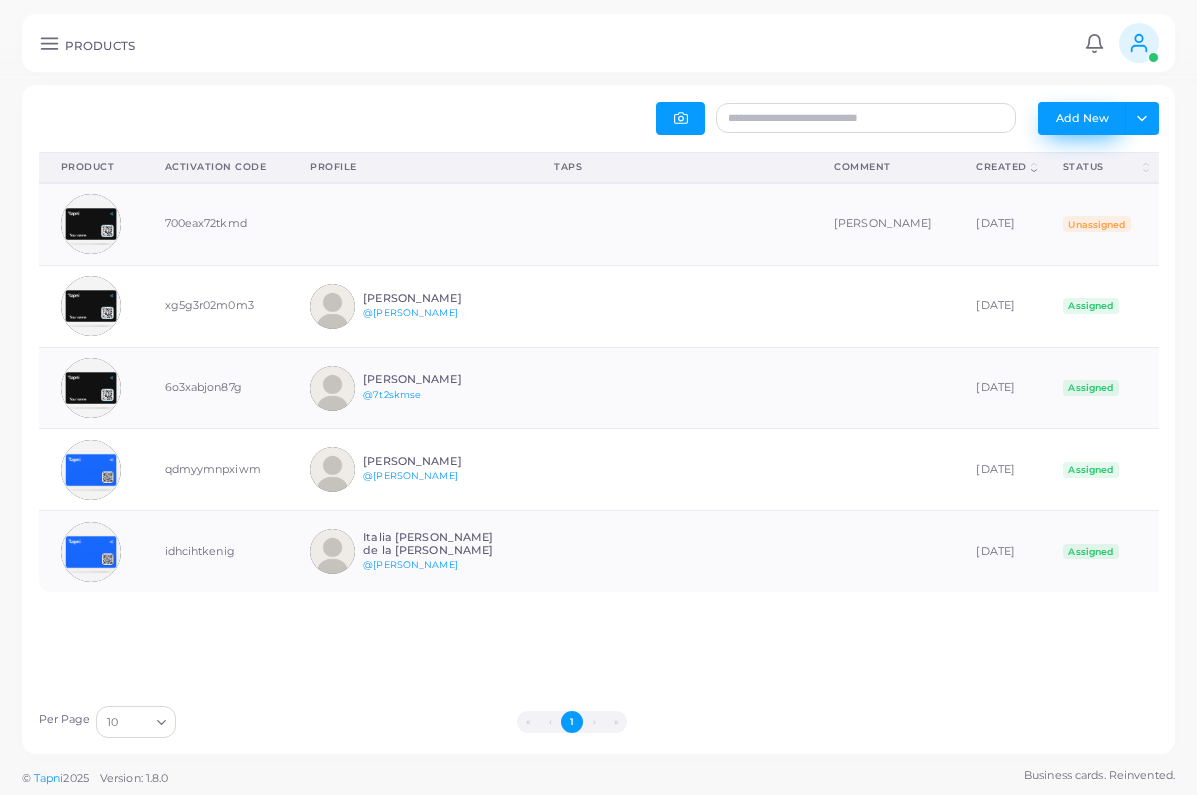 click on "Add New" at bounding box center (1082, 118) 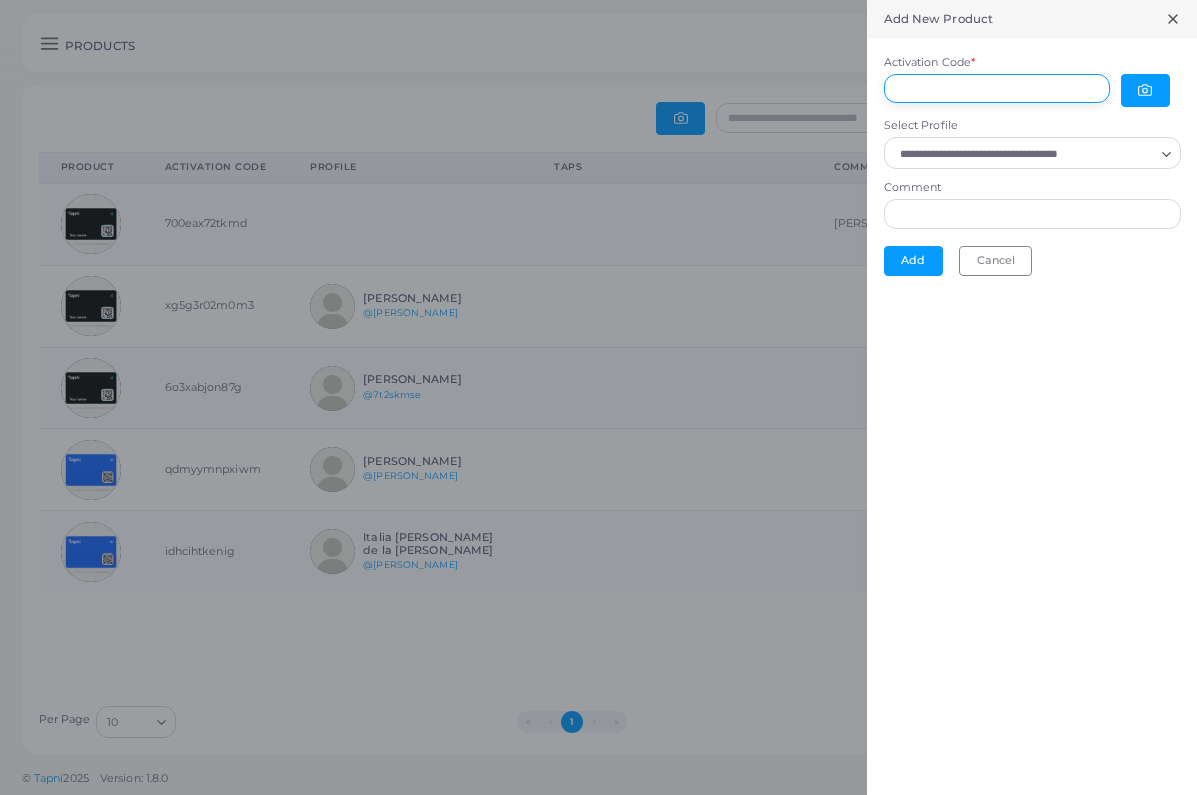 click on "Activation Code  *" at bounding box center (997, 89) 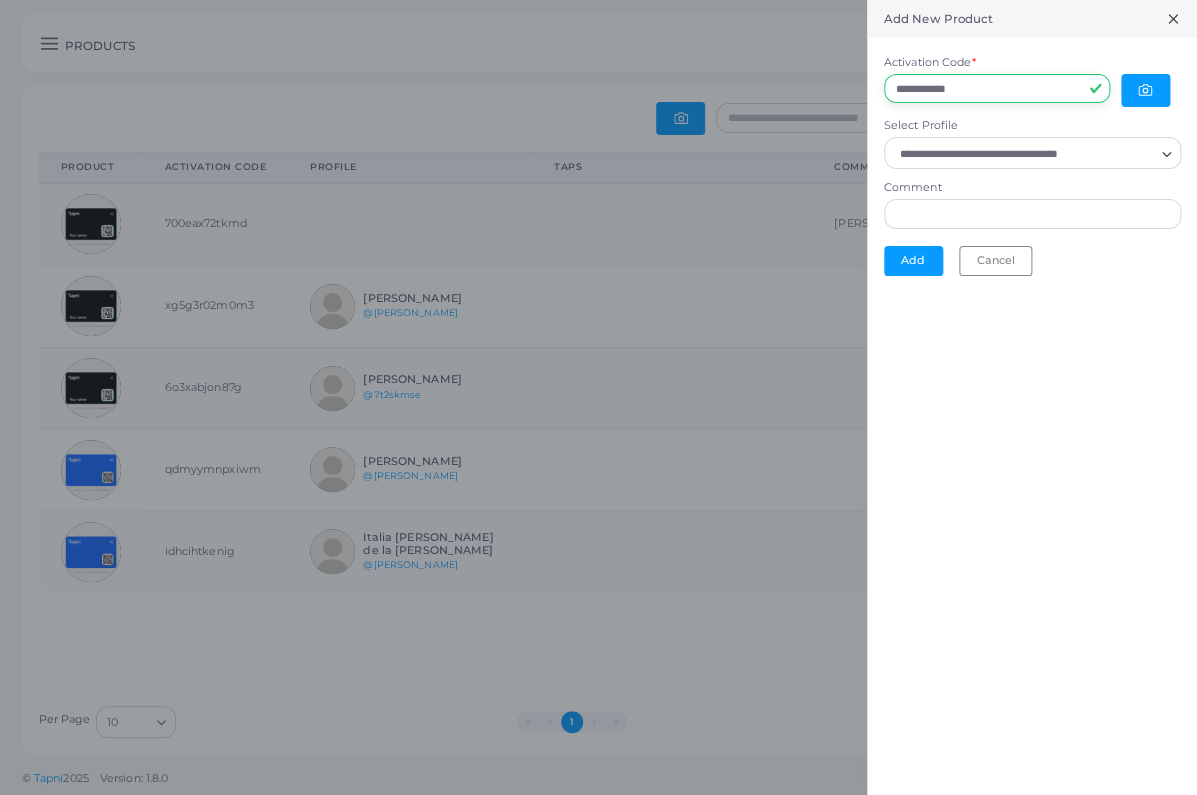 type on "**********" 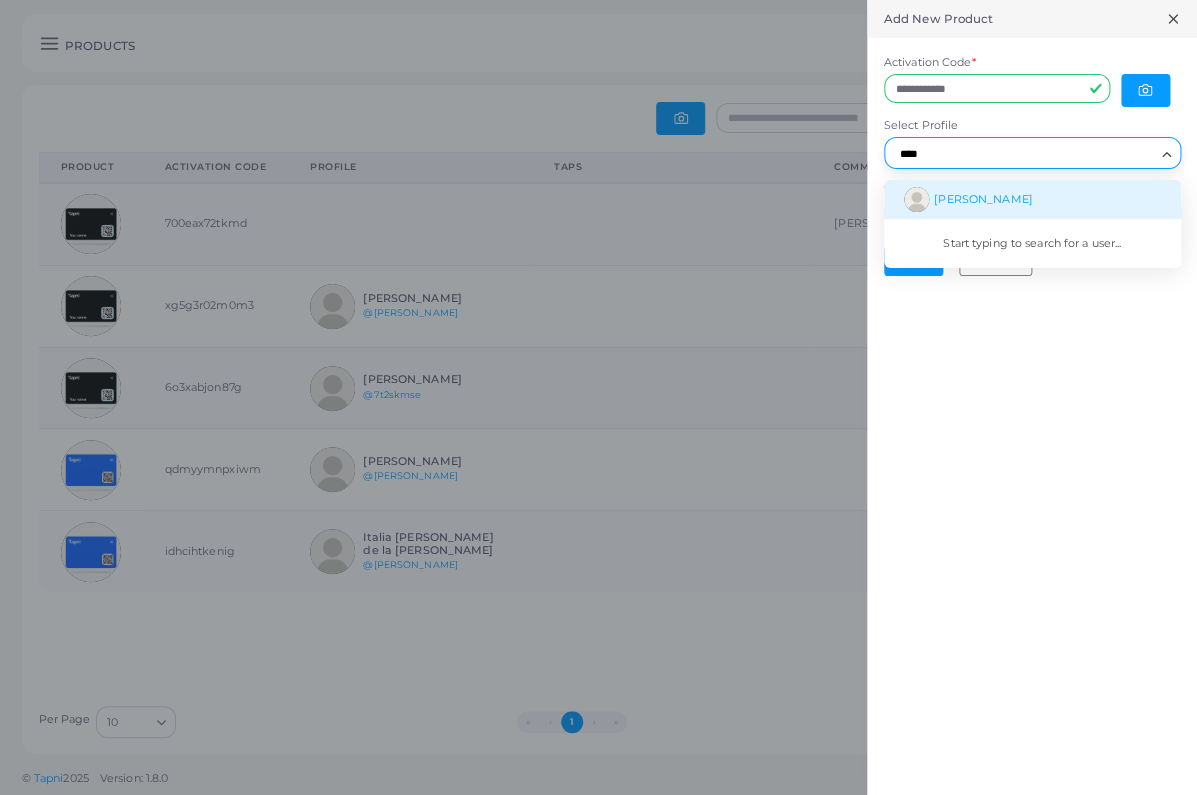 click on "[PERSON_NAME]" at bounding box center (983, 199) 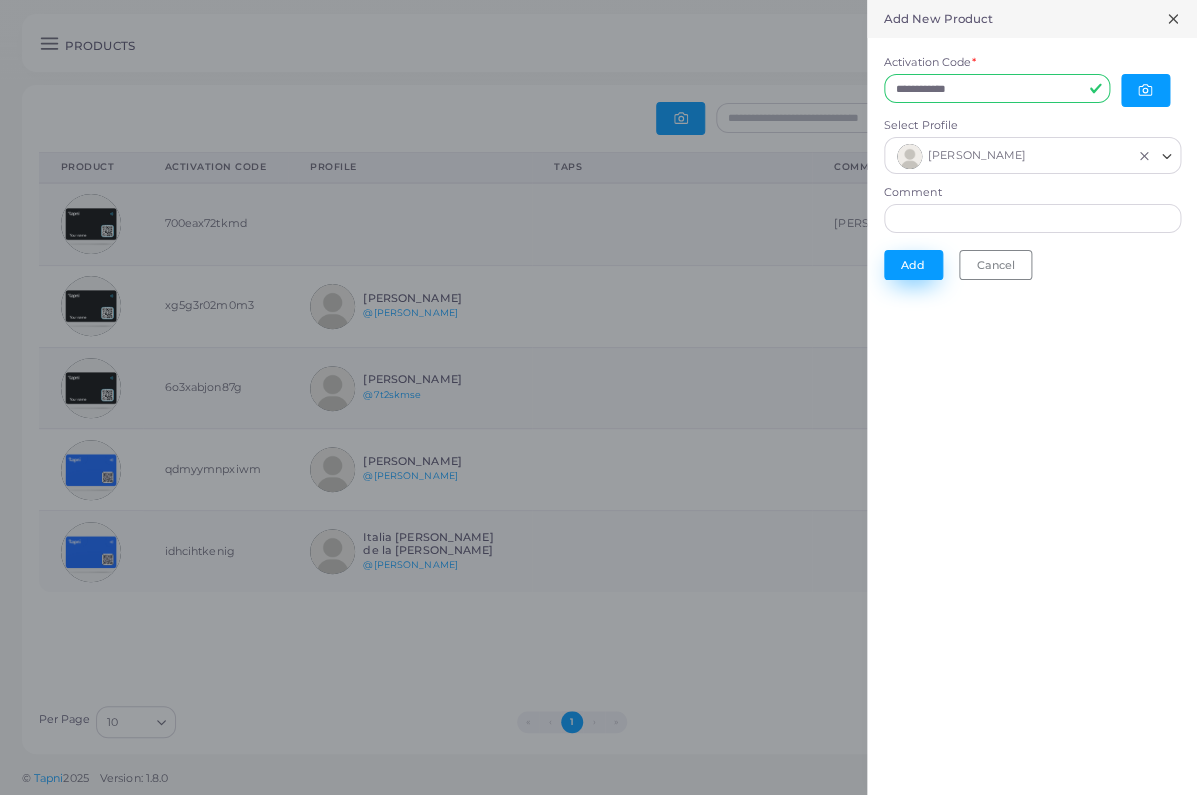click on "Add" at bounding box center (913, 265) 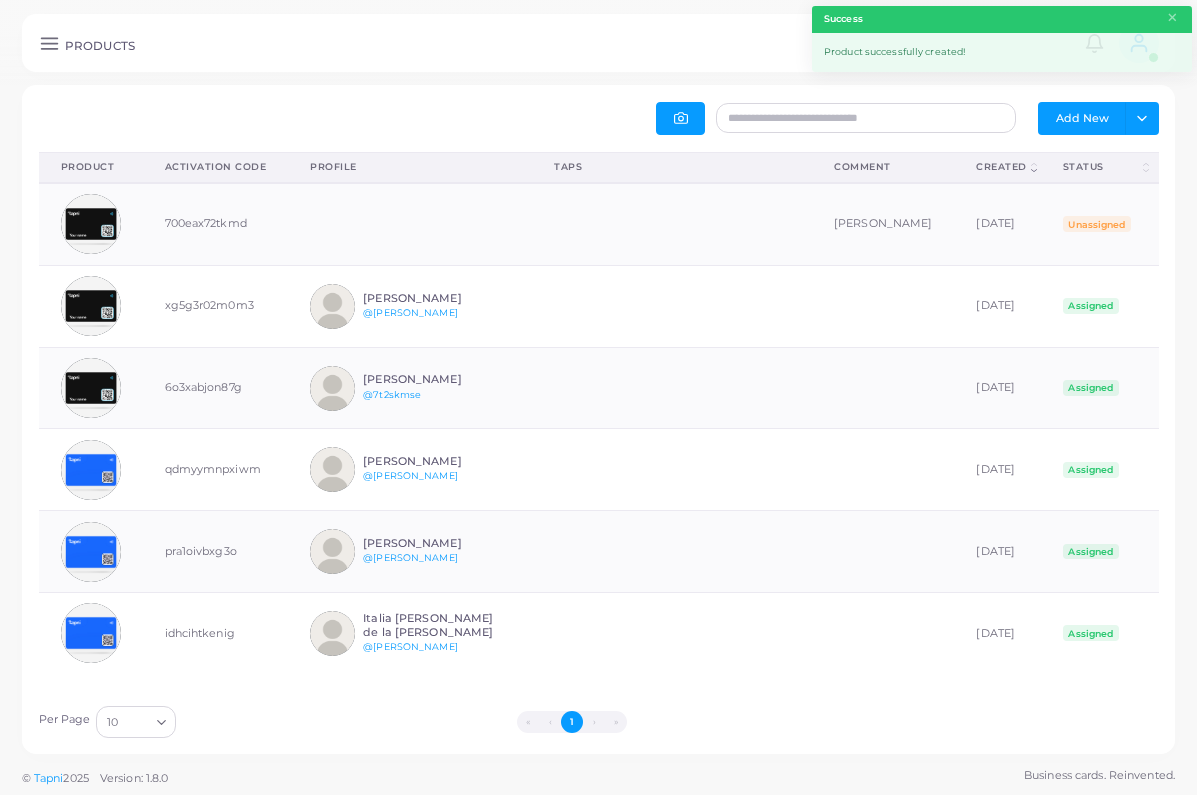 scroll, scrollTop: 1, scrollLeft: 1, axis: both 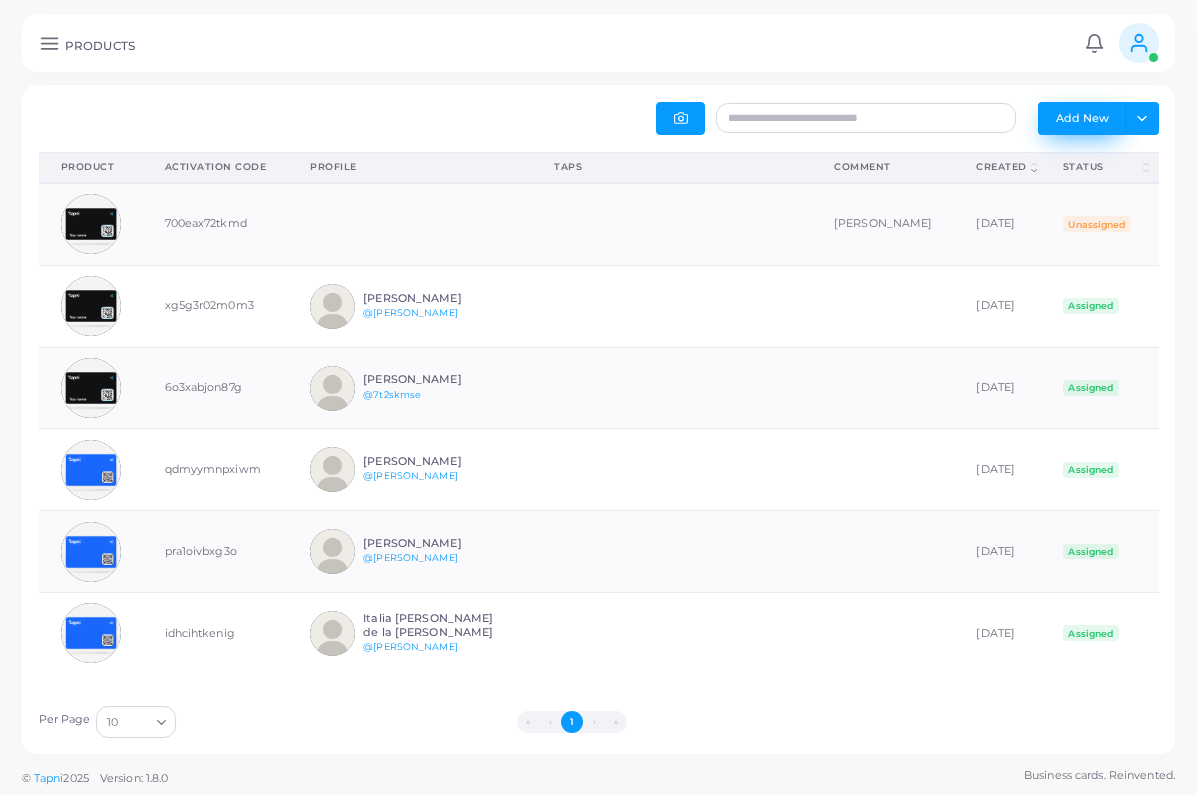 click on "Add New" at bounding box center (1082, 118) 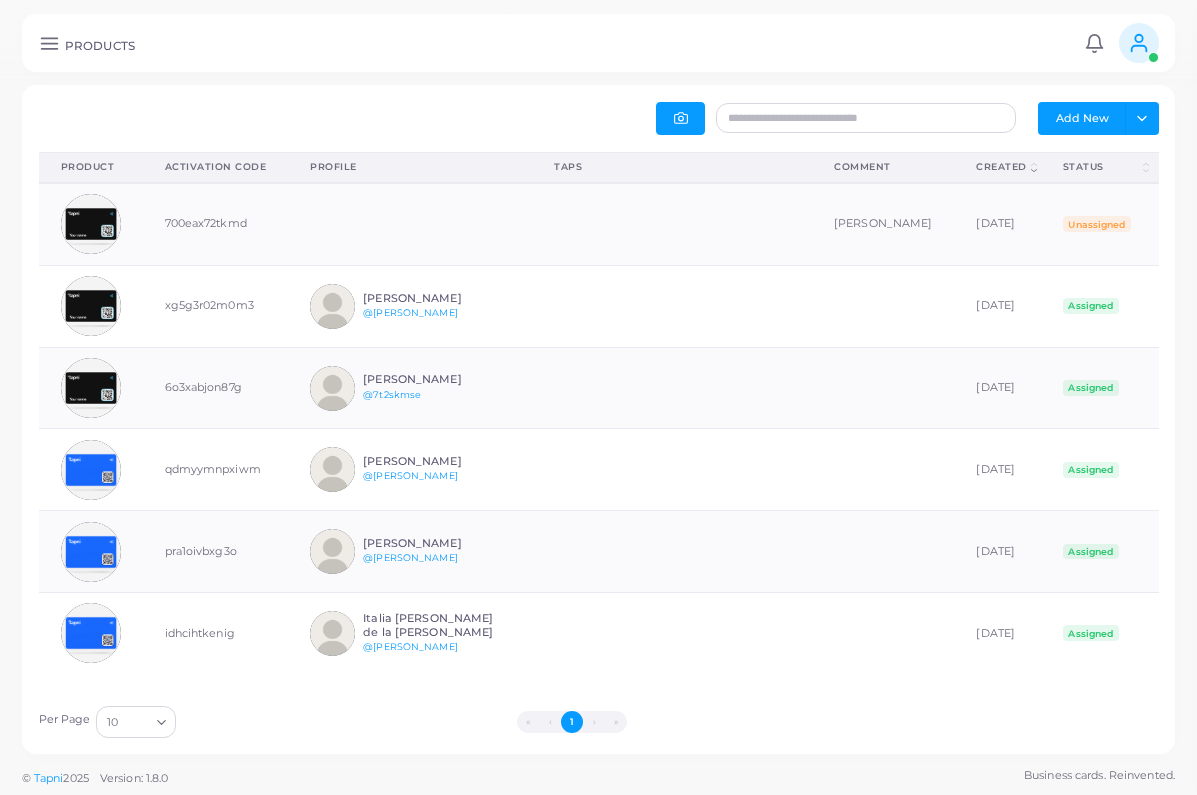 scroll, scrollTop: 1, scrollLeft: 1, axis: both 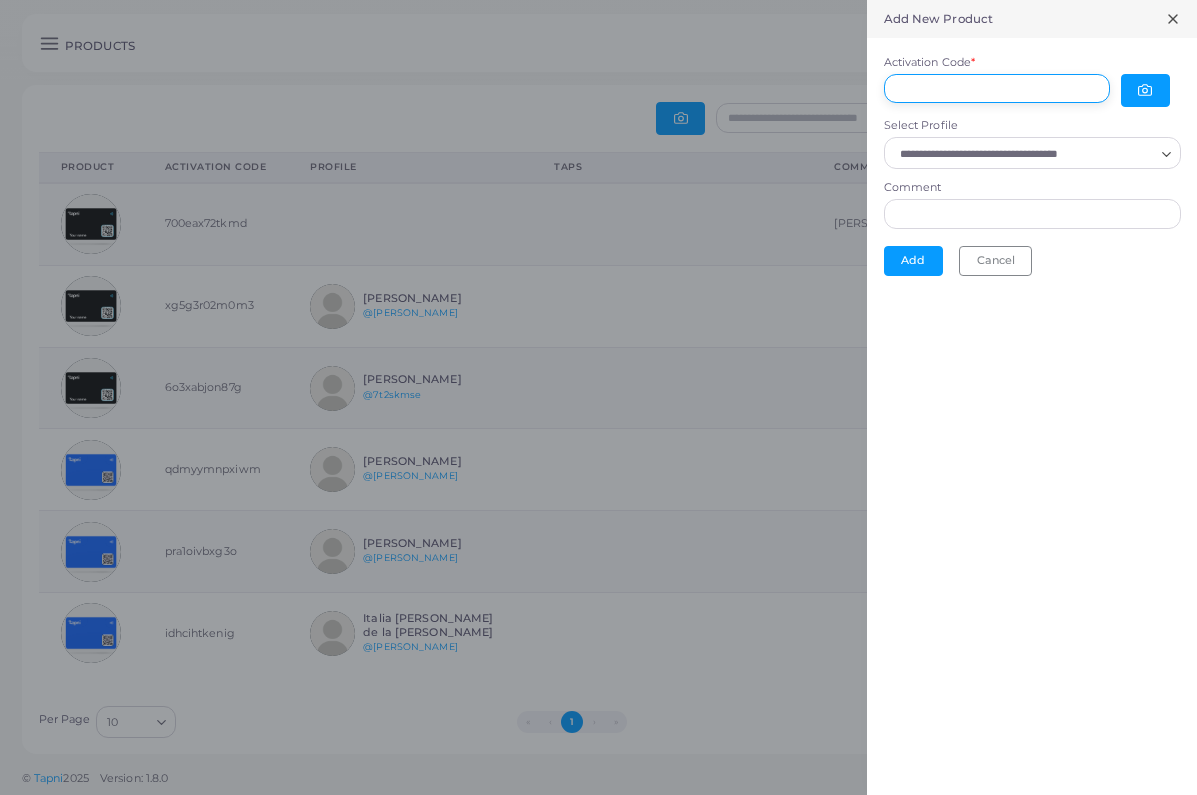 click on "Activation Code  *" at bounding box center (997, 89) 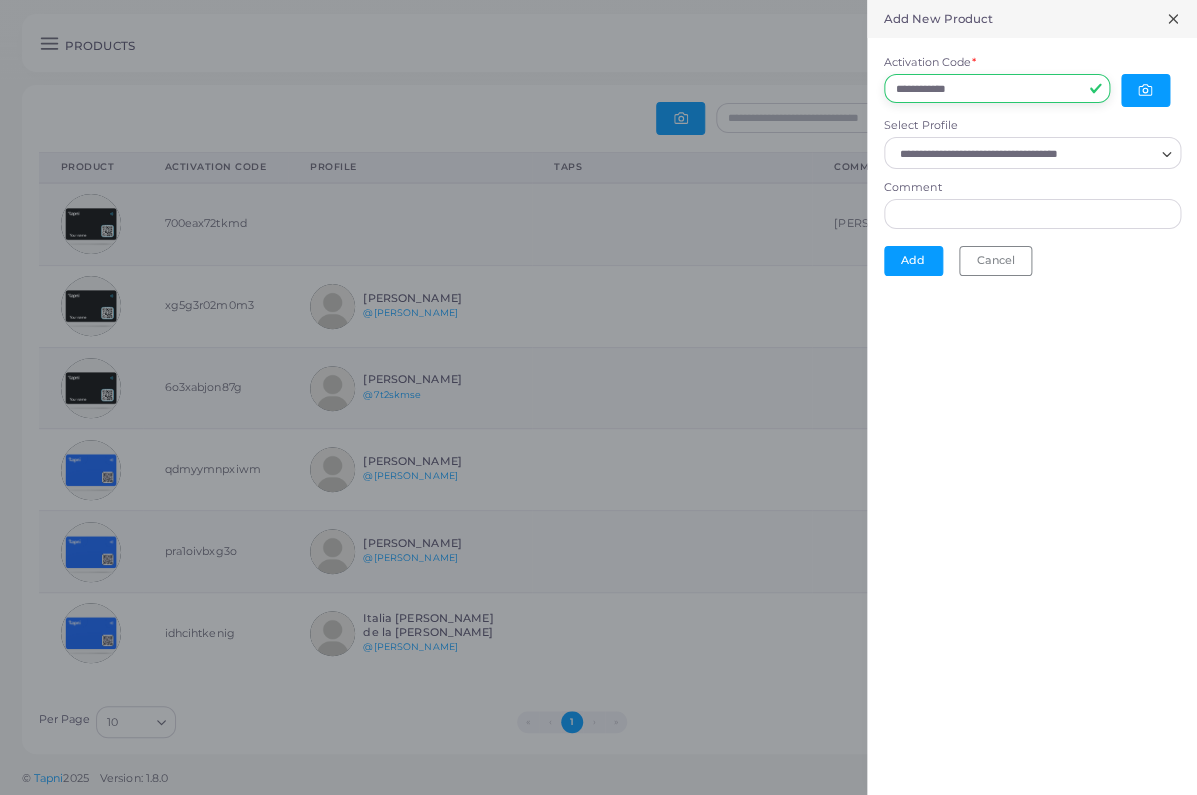 type on "**********" 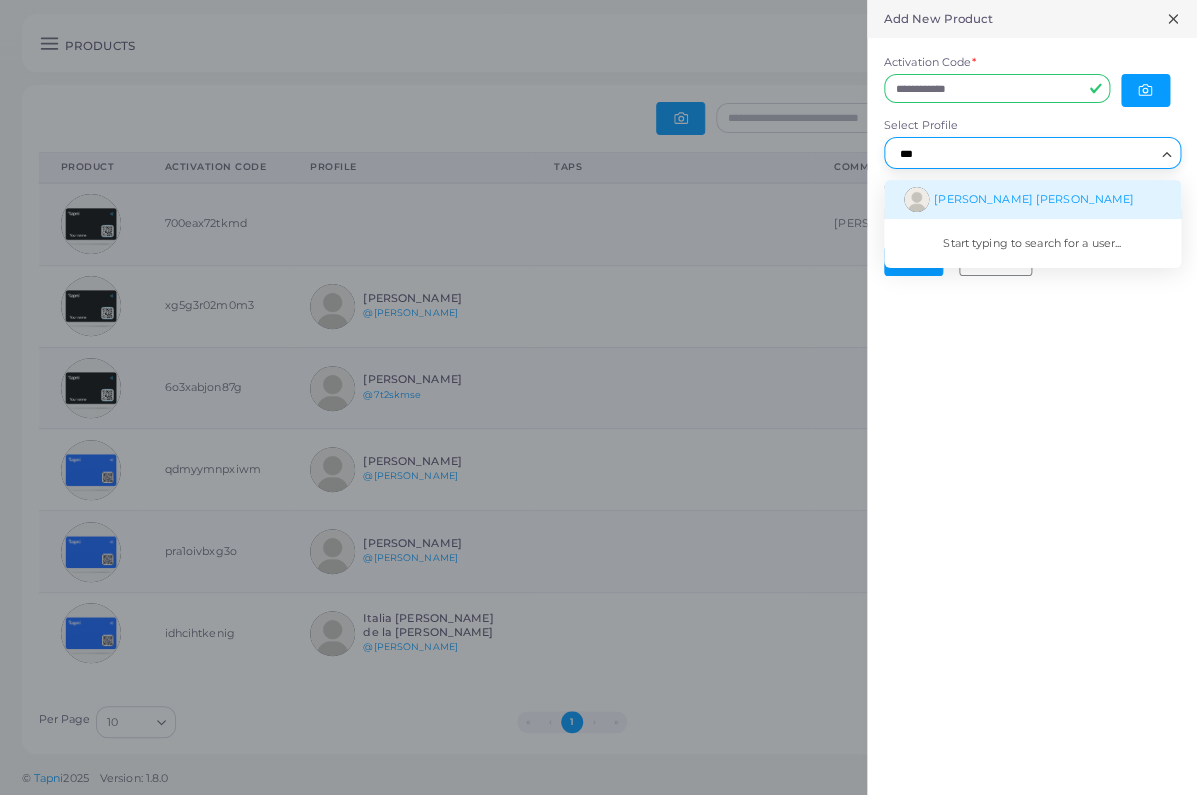 click on "[PERSON_NAME] [PERSON_NAME]" at bounding box center [1034, 199] 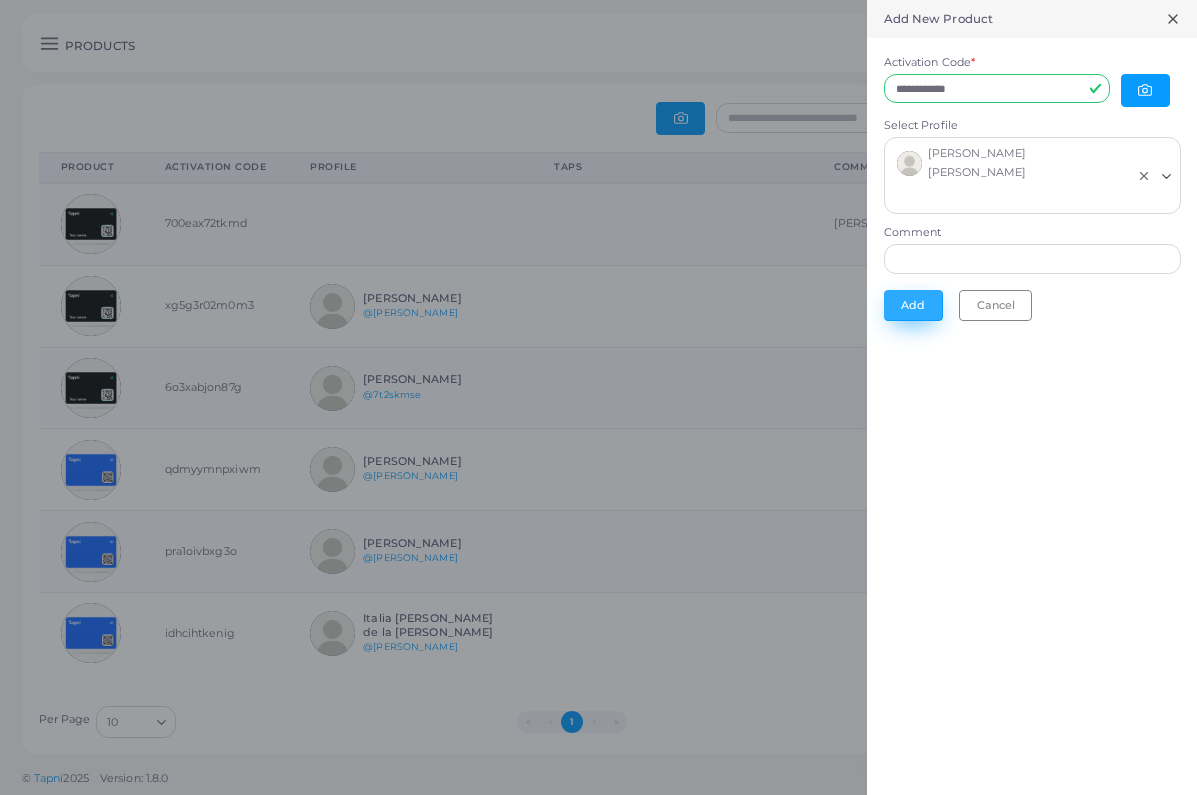 click on "Add" at bounding box center (913, 305) 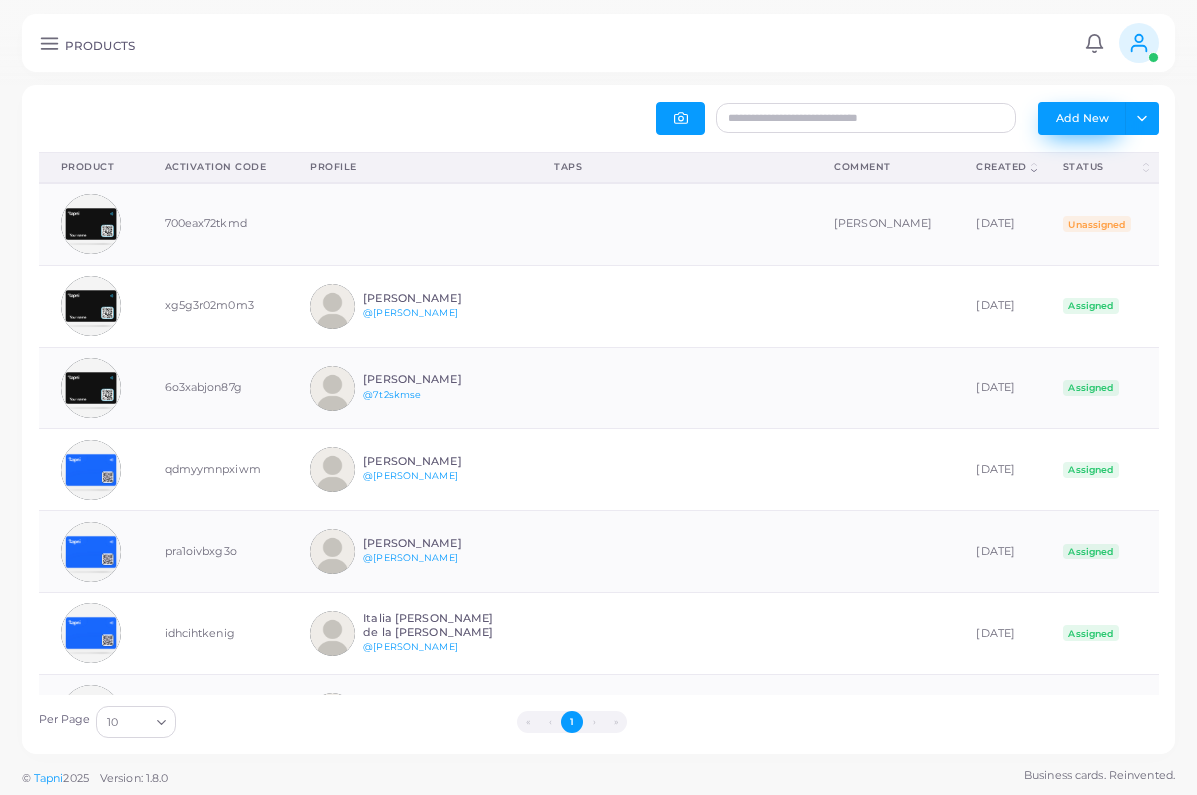 click on "Add New" at bounding box center [1082, 118] 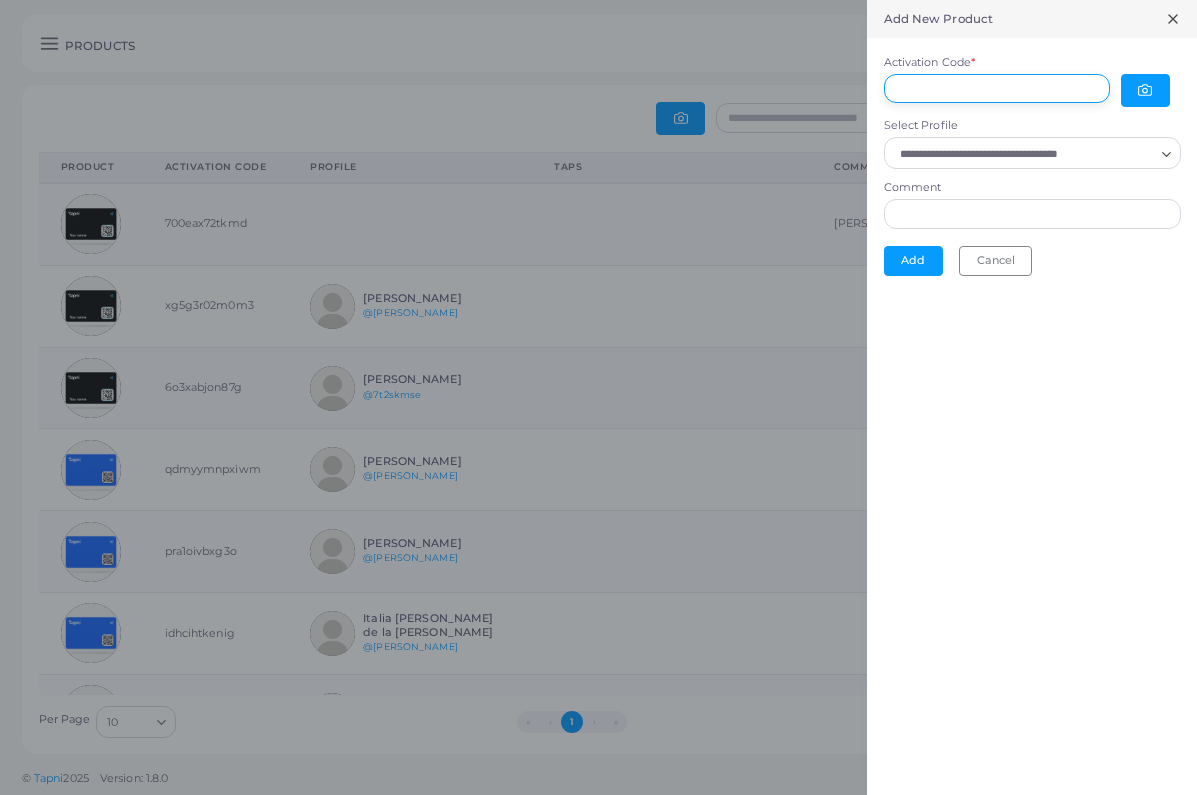 click on "Activation Code  *" at bounding box center [997, 89] 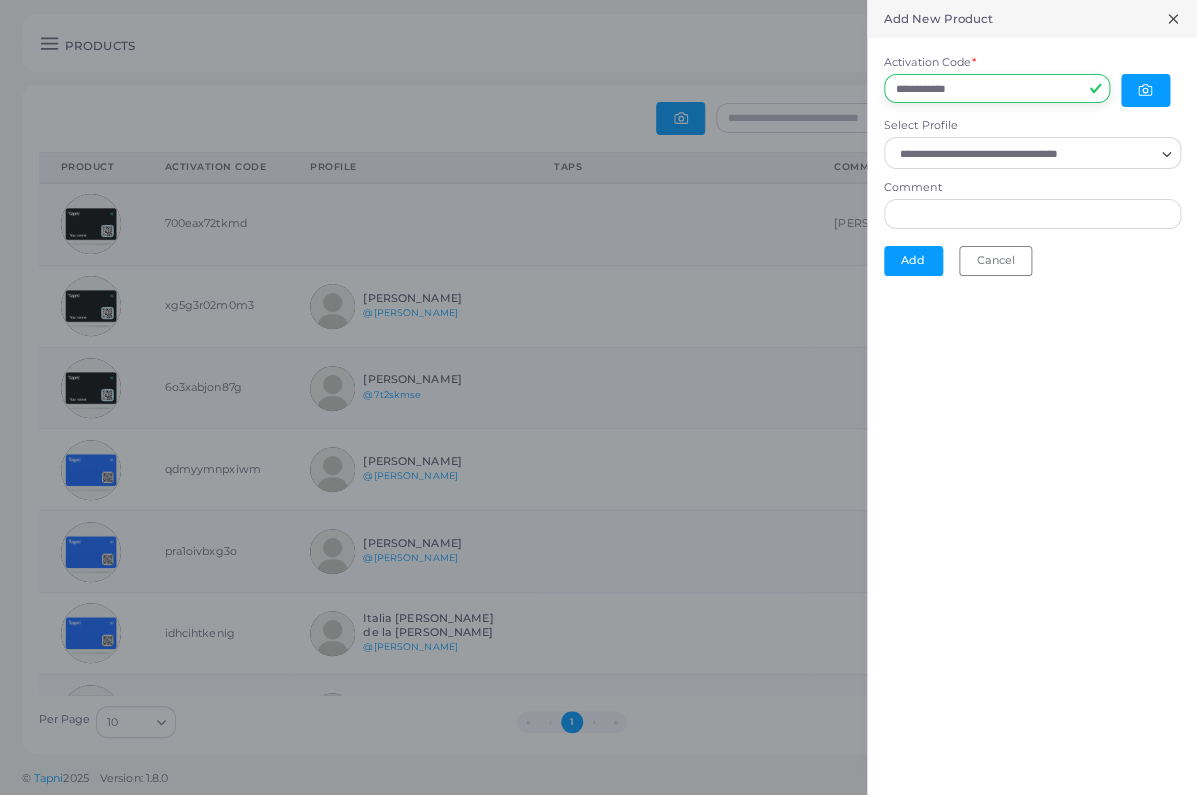 type on "**********" 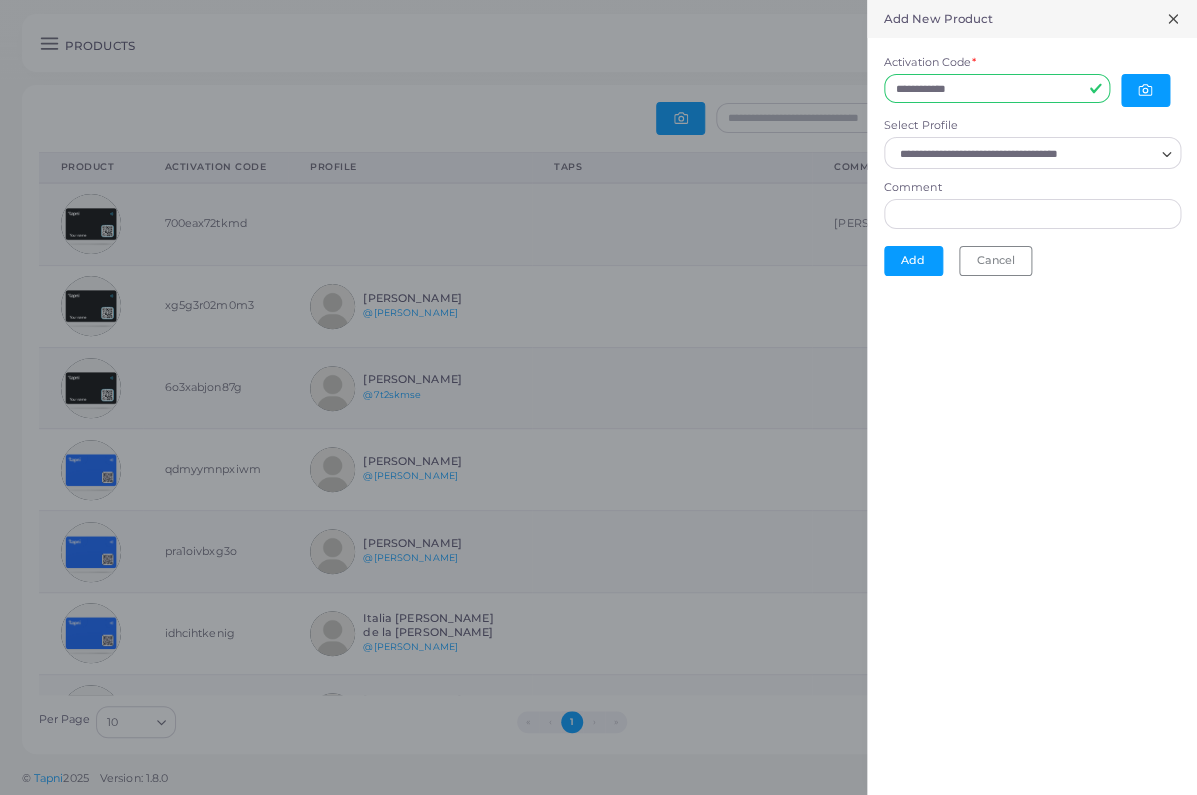 click on "Select Profile" at bounding box center [1023, 154] 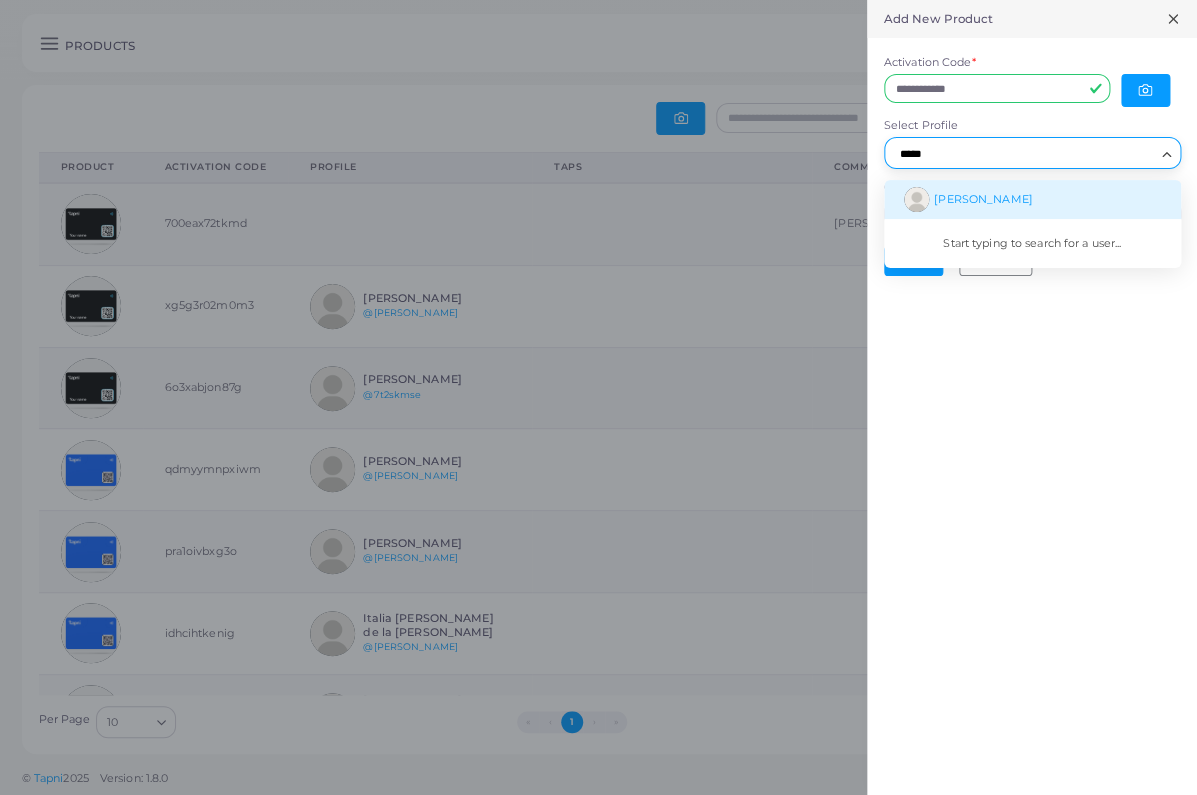 click on "[PERSON_NAME]" at bounding box center (983, 199) 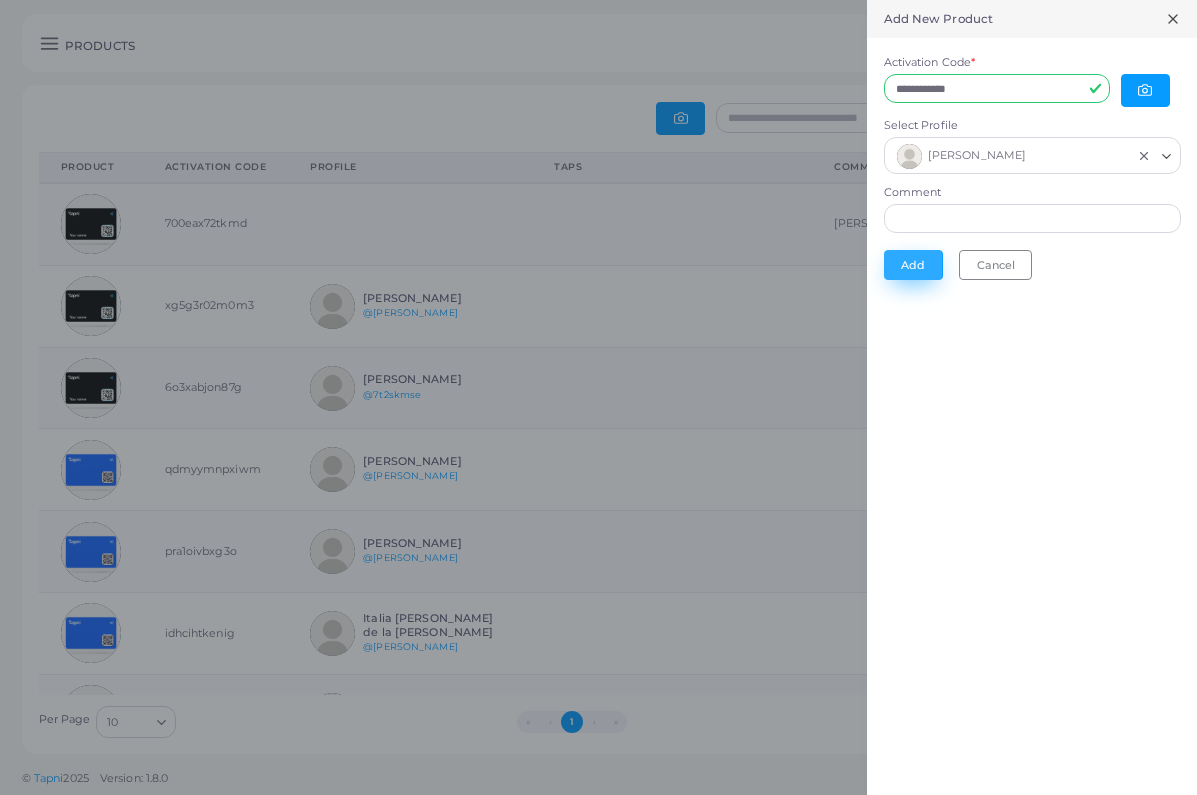 click on "Add" at bounding box center (913, 265) 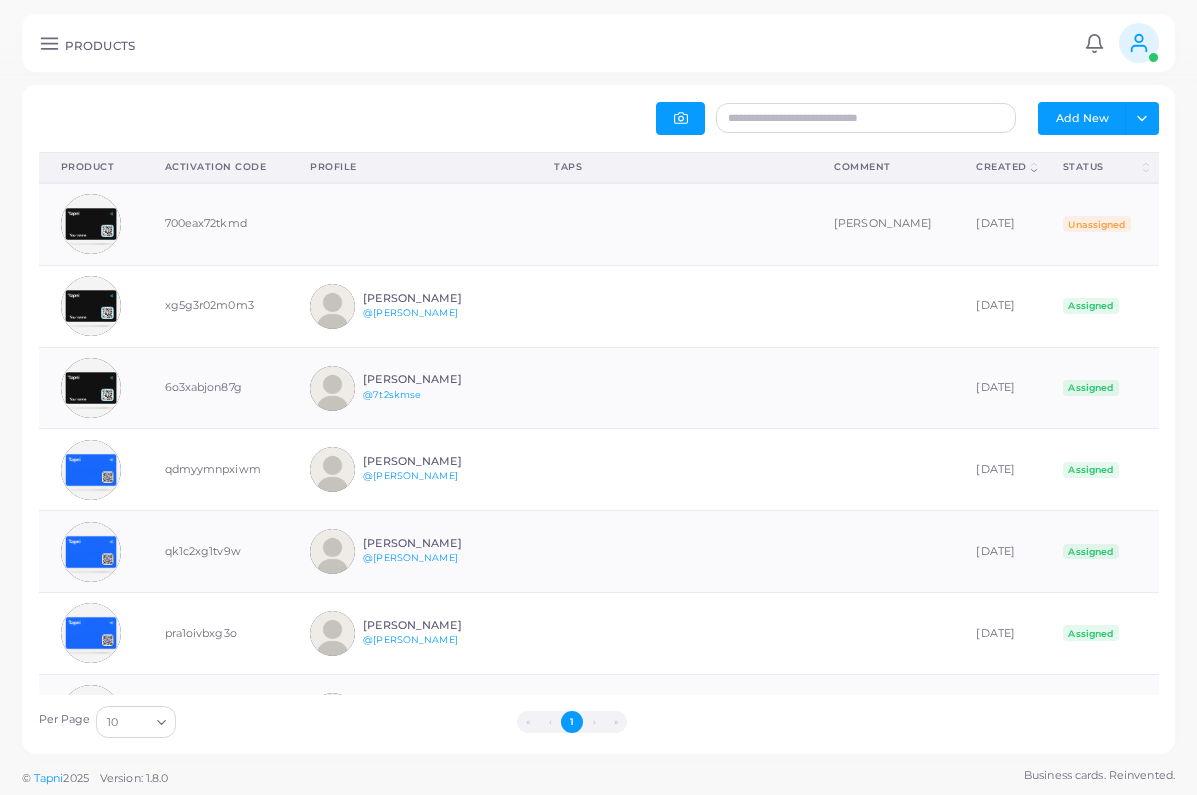 click on "PRODUCTS  Notifications   0 New  Mark All As Read  Luis Esquivel   (l.esquivel@polytechmexico.com)  Logout" at bounding box center (598, 43) 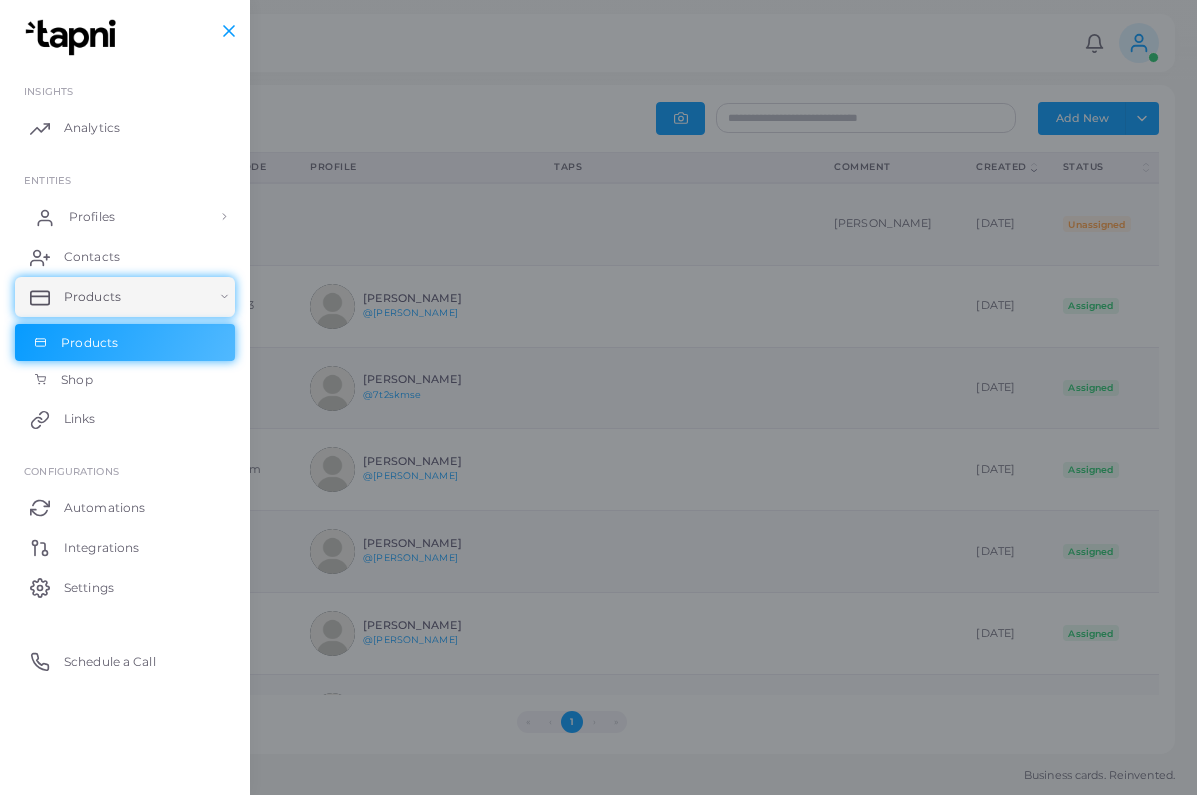 click on "Profiles" at bounding box center [92, 217] 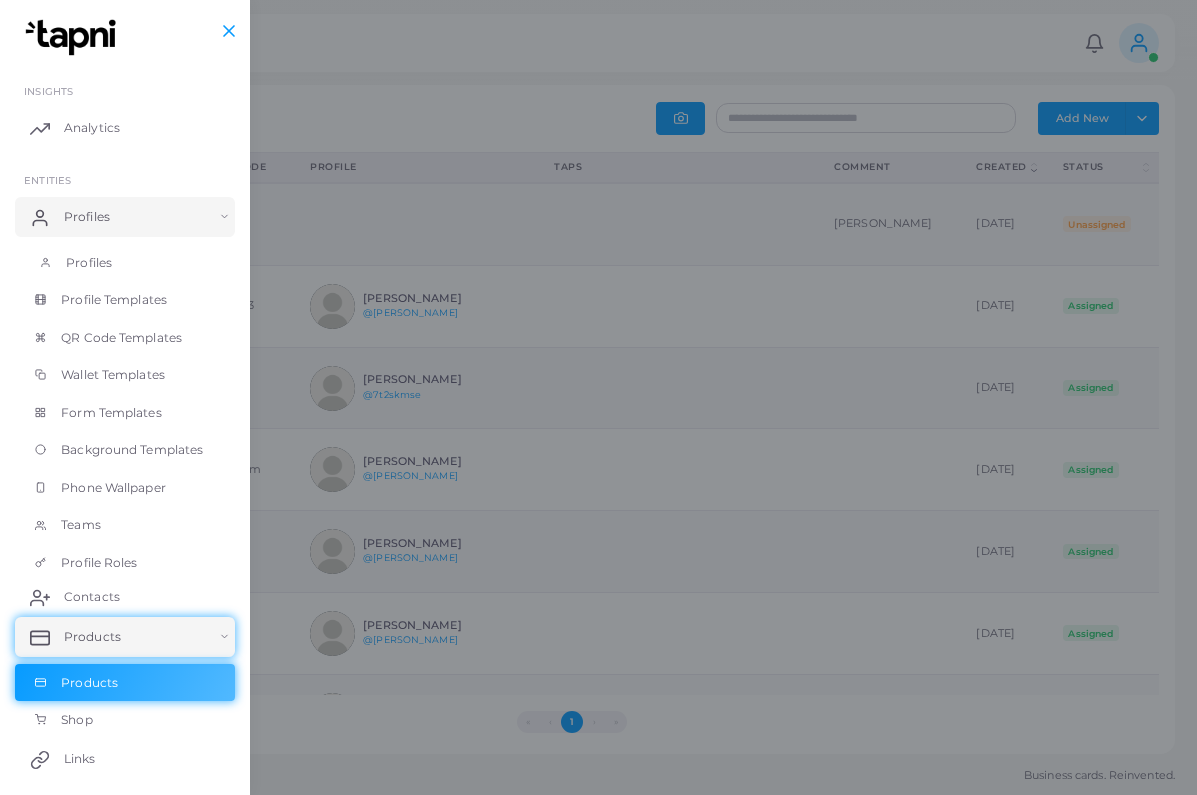click on "Profiles" at bounding box center [125, 263] 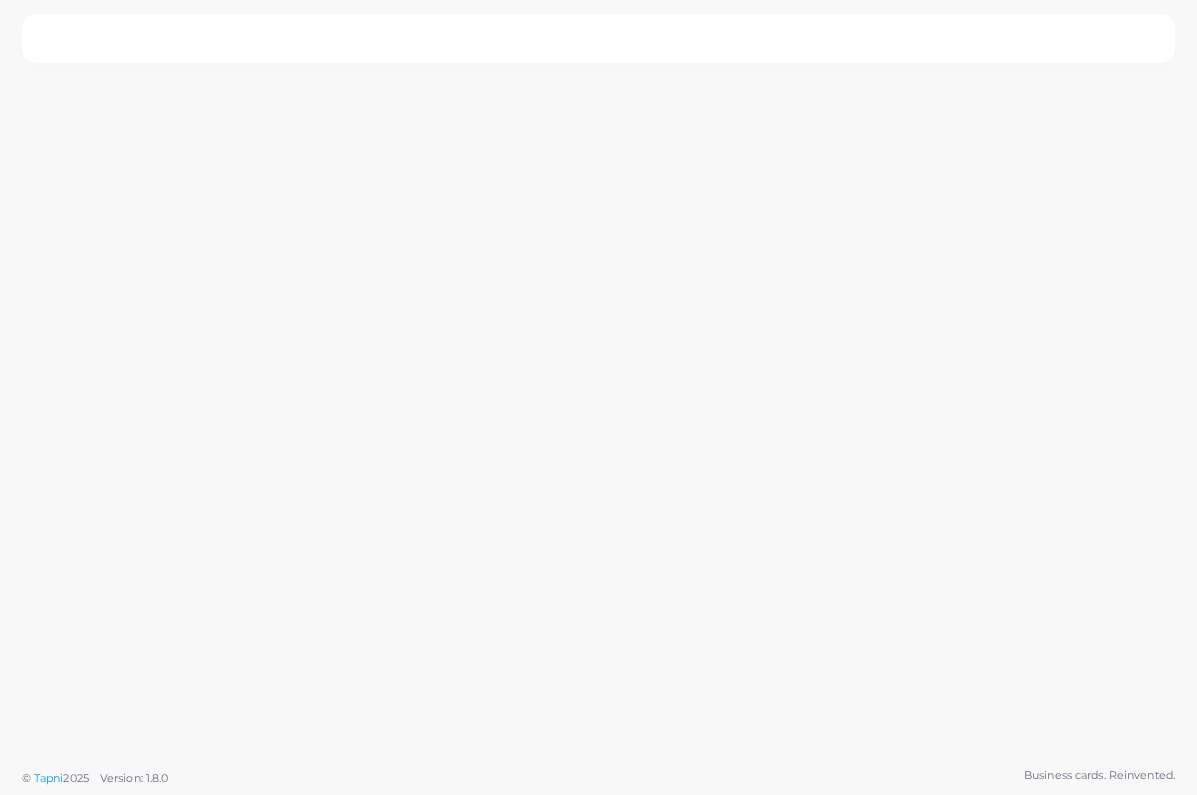 scroll, scrollTop: 0, scrollLeft: 0, axis: both 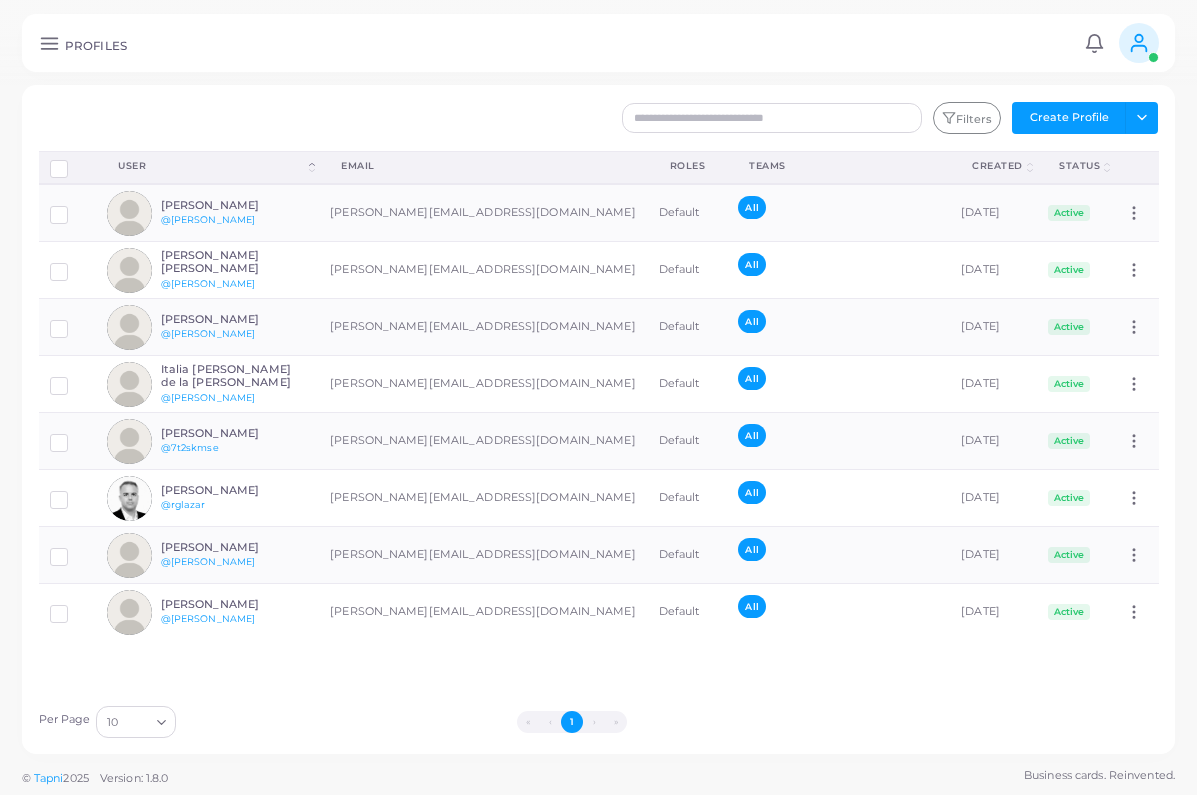 click 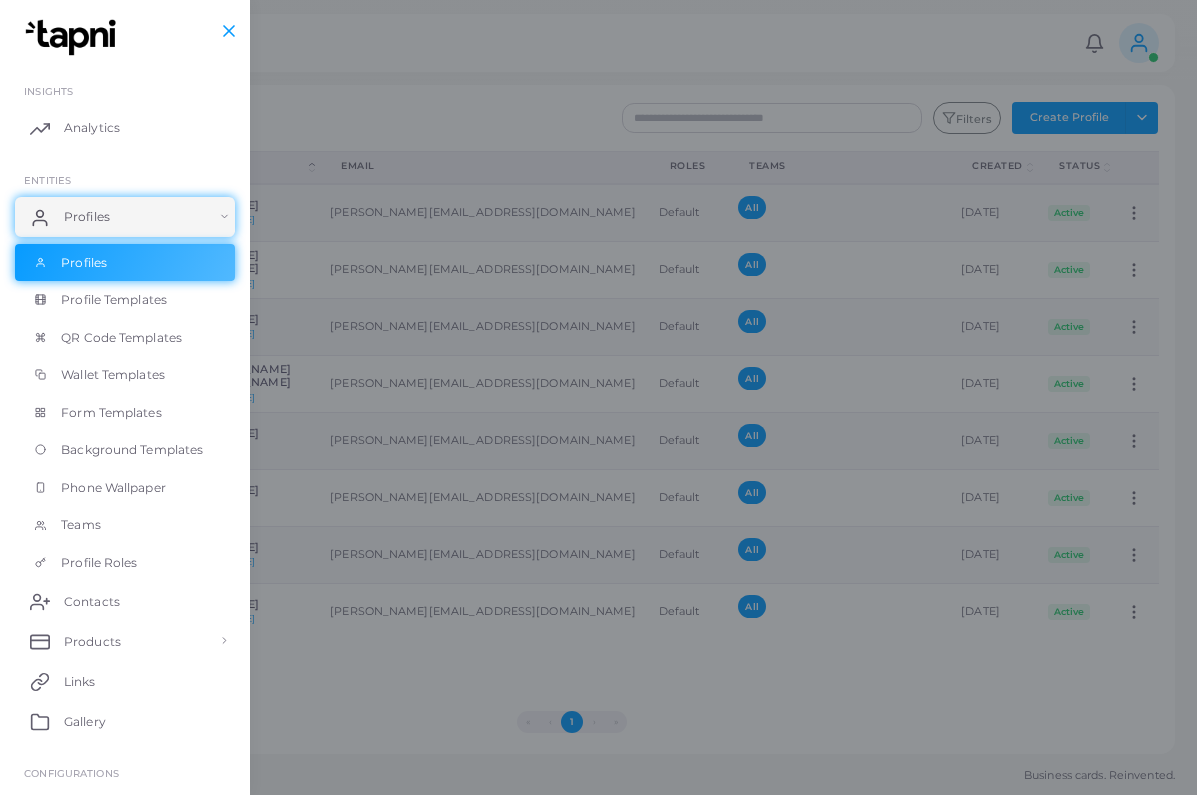 click at bounding box center [598, 477] 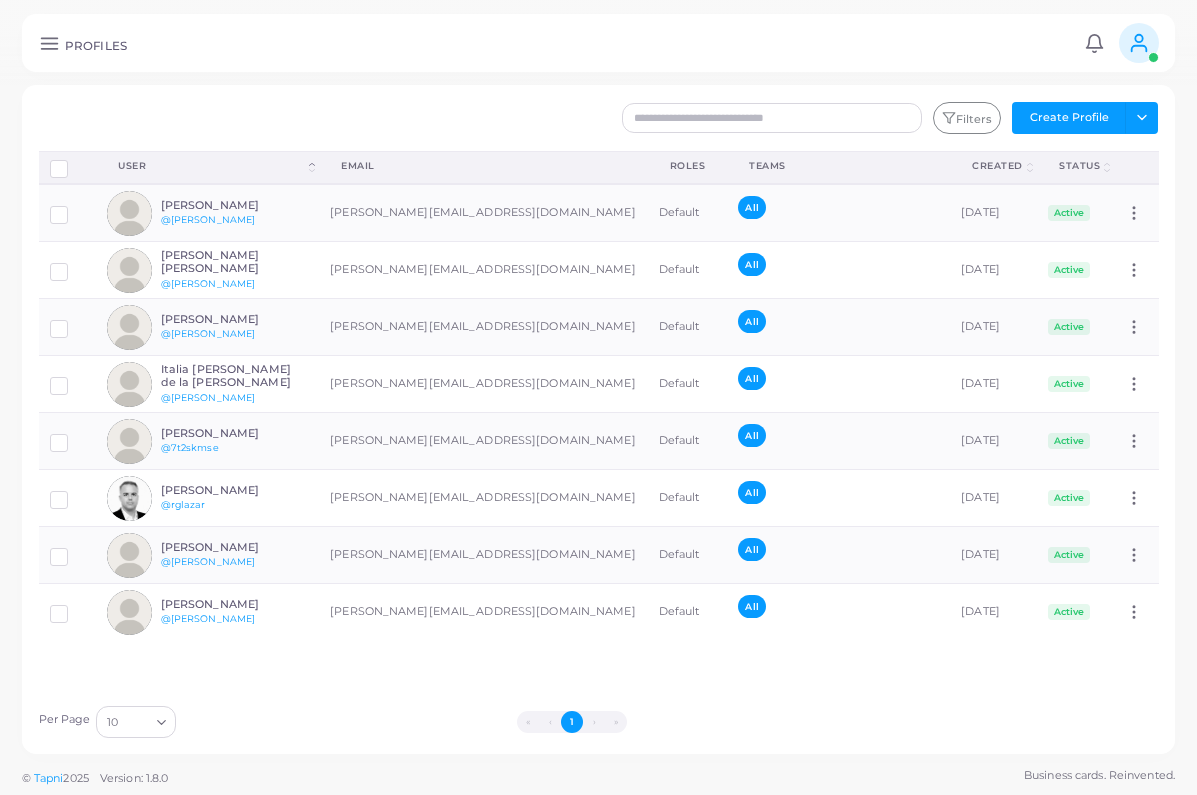 click on "PROFILES  Notifications   0 New  Mark All As Read  [PERSON_NAME]   ([PERSON_NAME][EMAIL_ADDRESS][DOMAIN_NAME])  Logout" at bounding box center [598, 43] 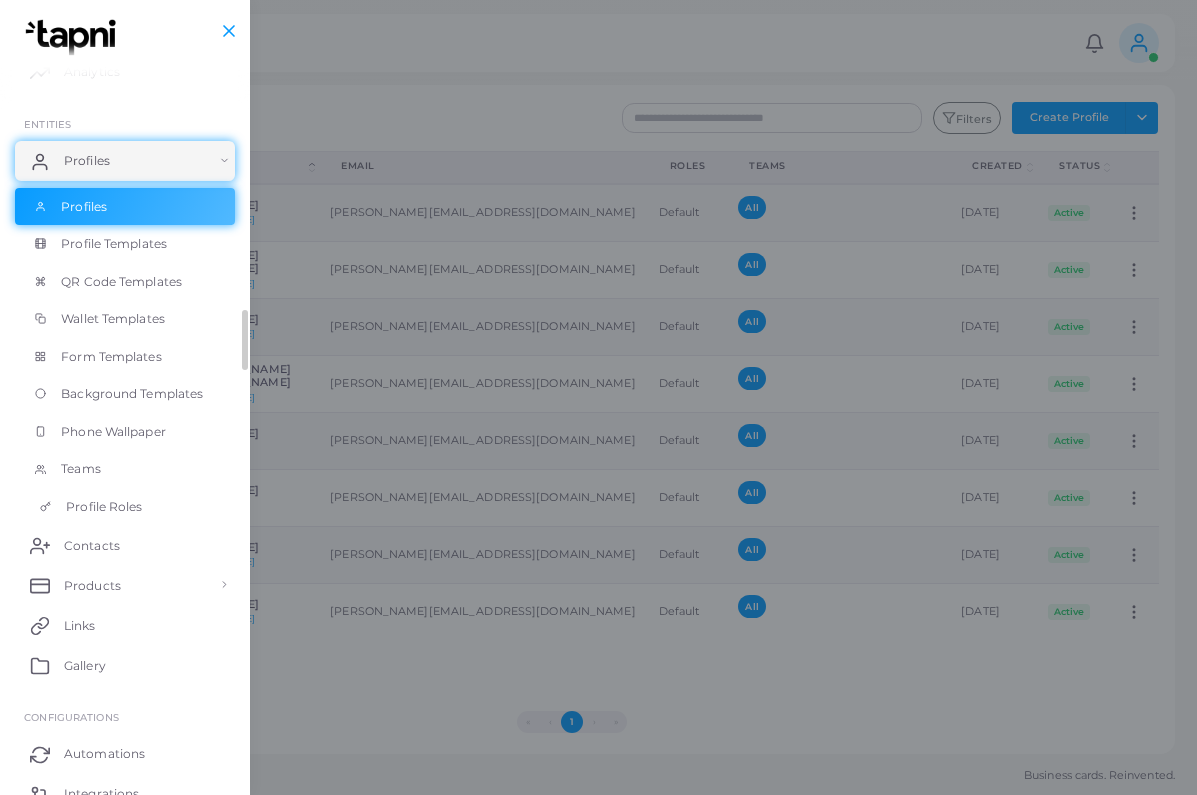 scroll, scrollTop: 64, scrollLeft: 0, axis: vertical 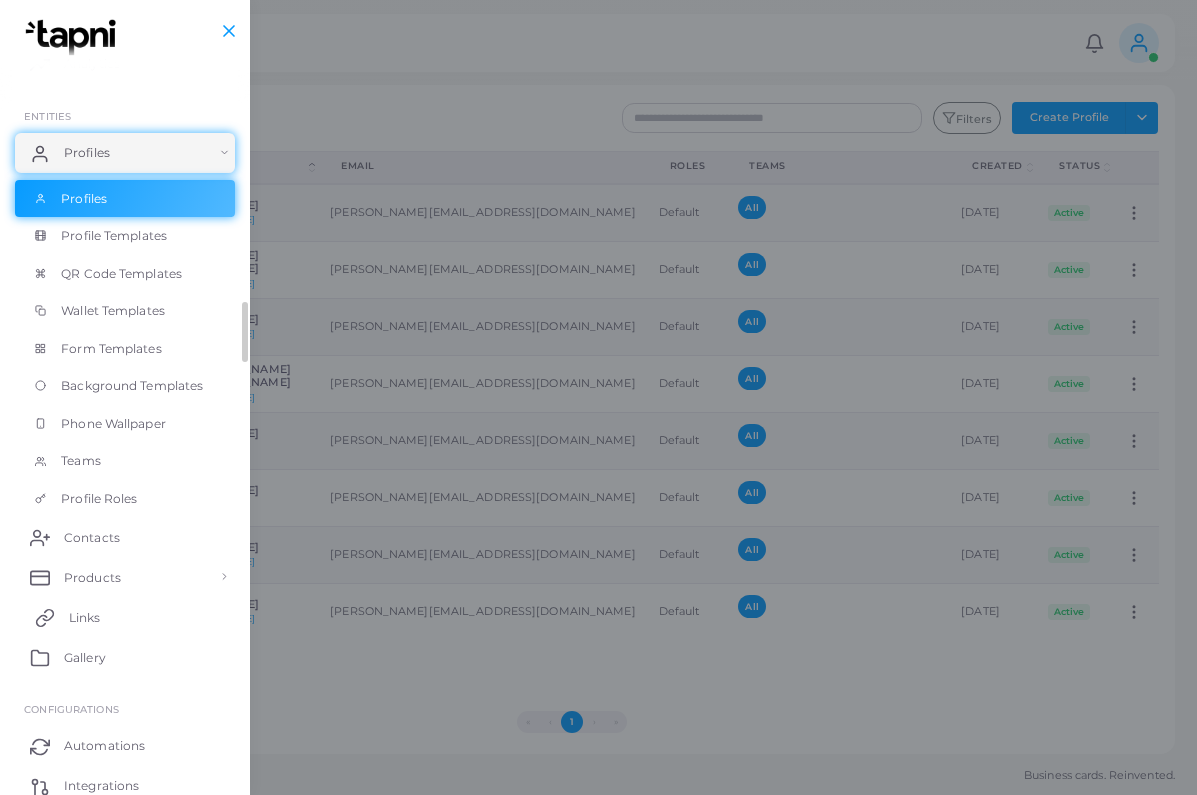 click on "Links" at bounding box center (125, 617) 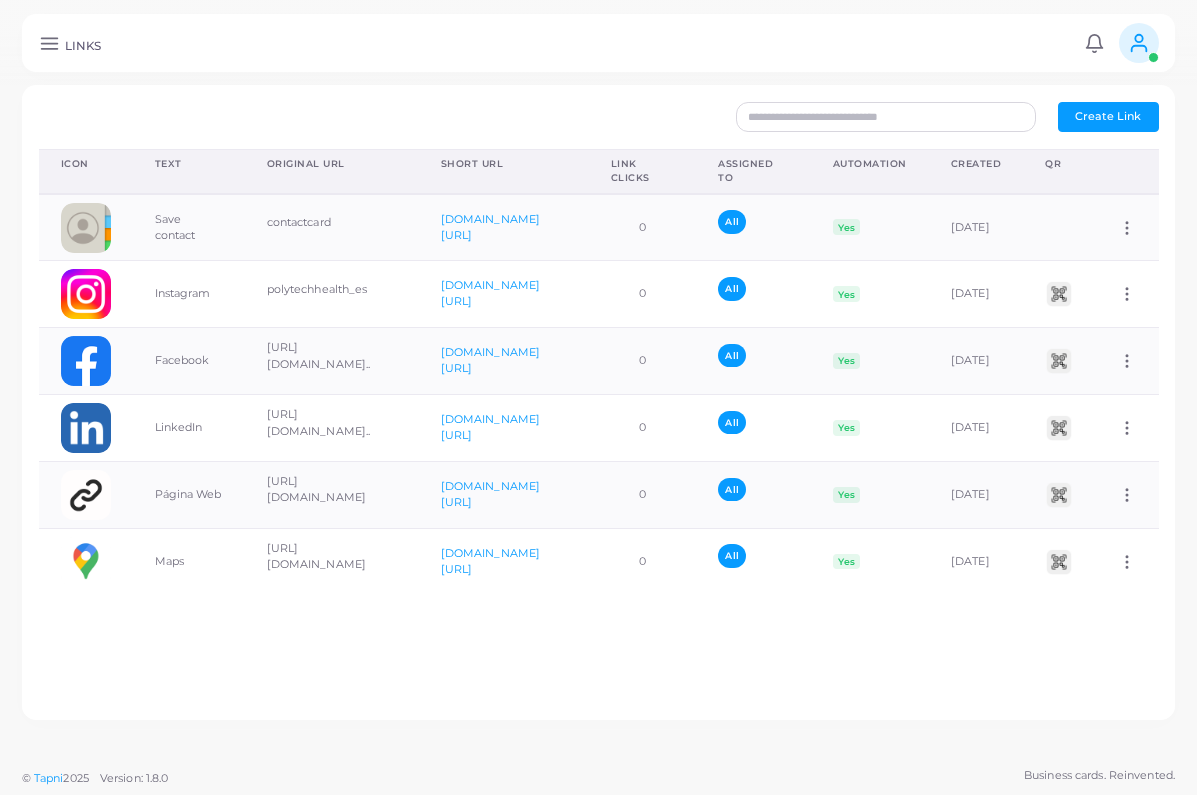 click 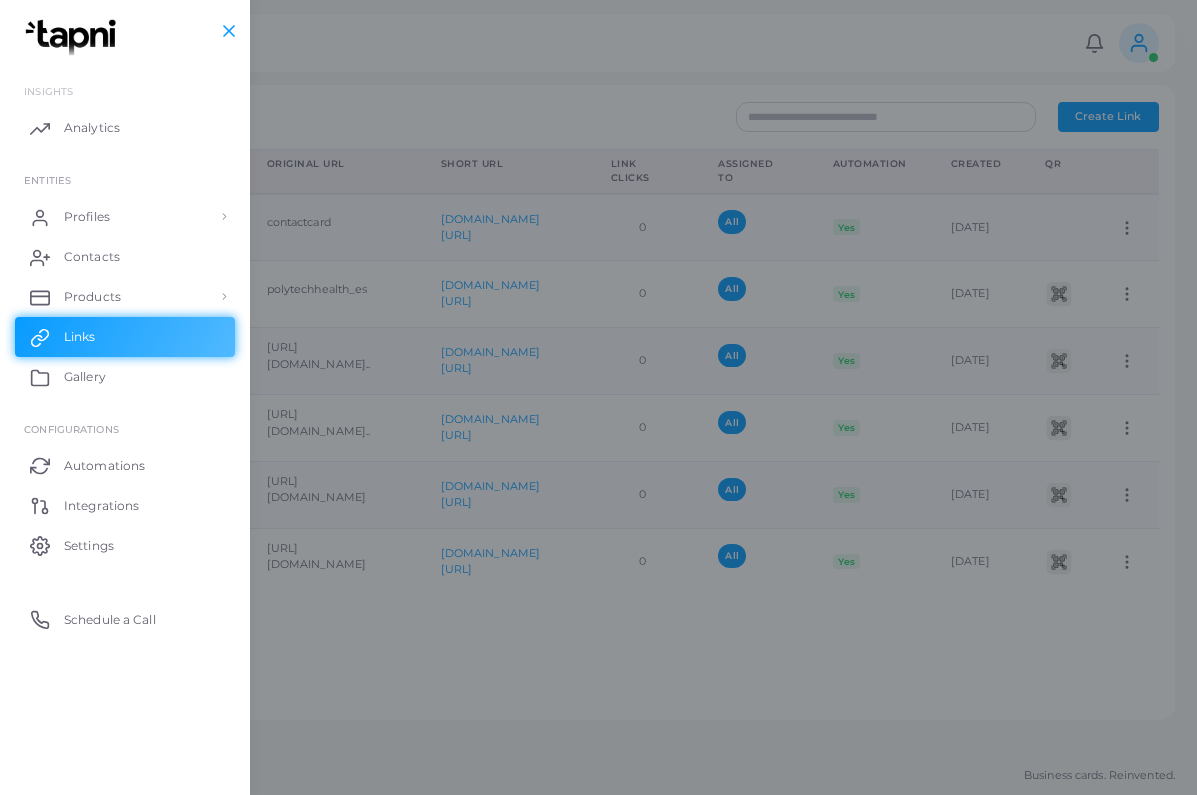 scroll, scrollTop: 0, scrollLeft: 0, axis: both 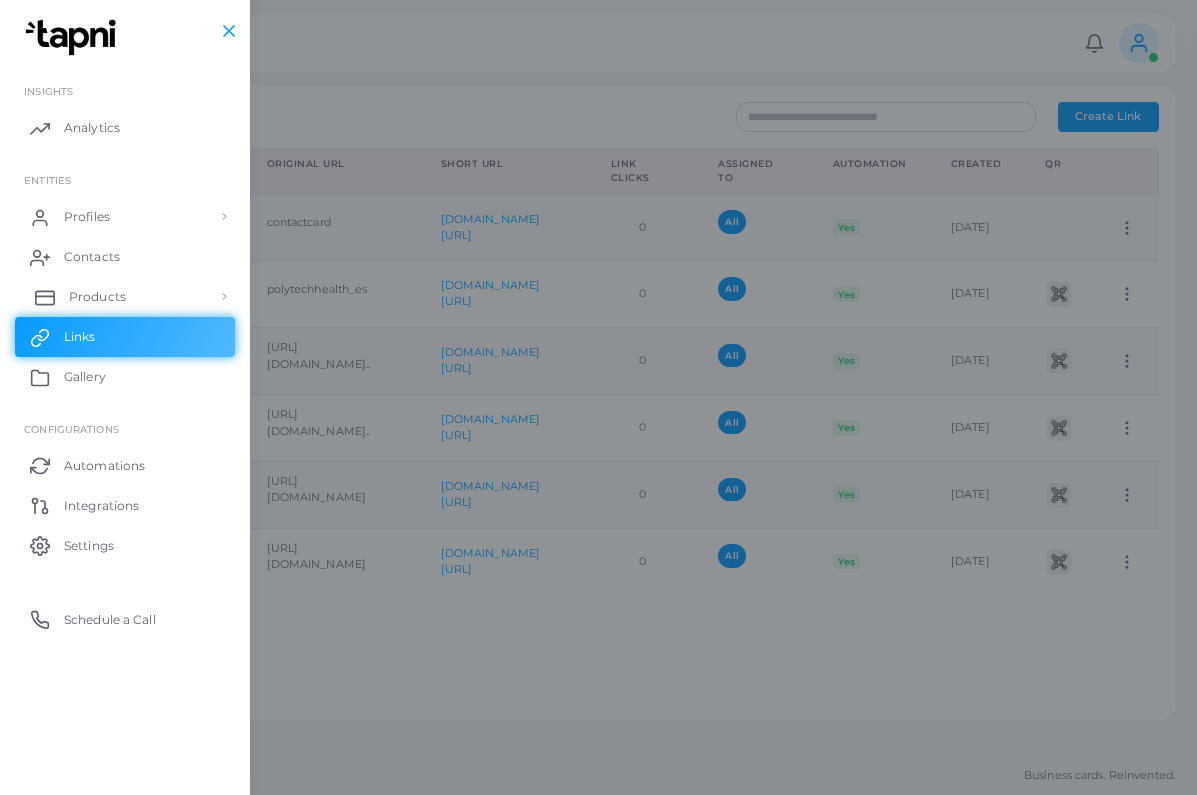 click on "Products" at bounding box center (125, 297) 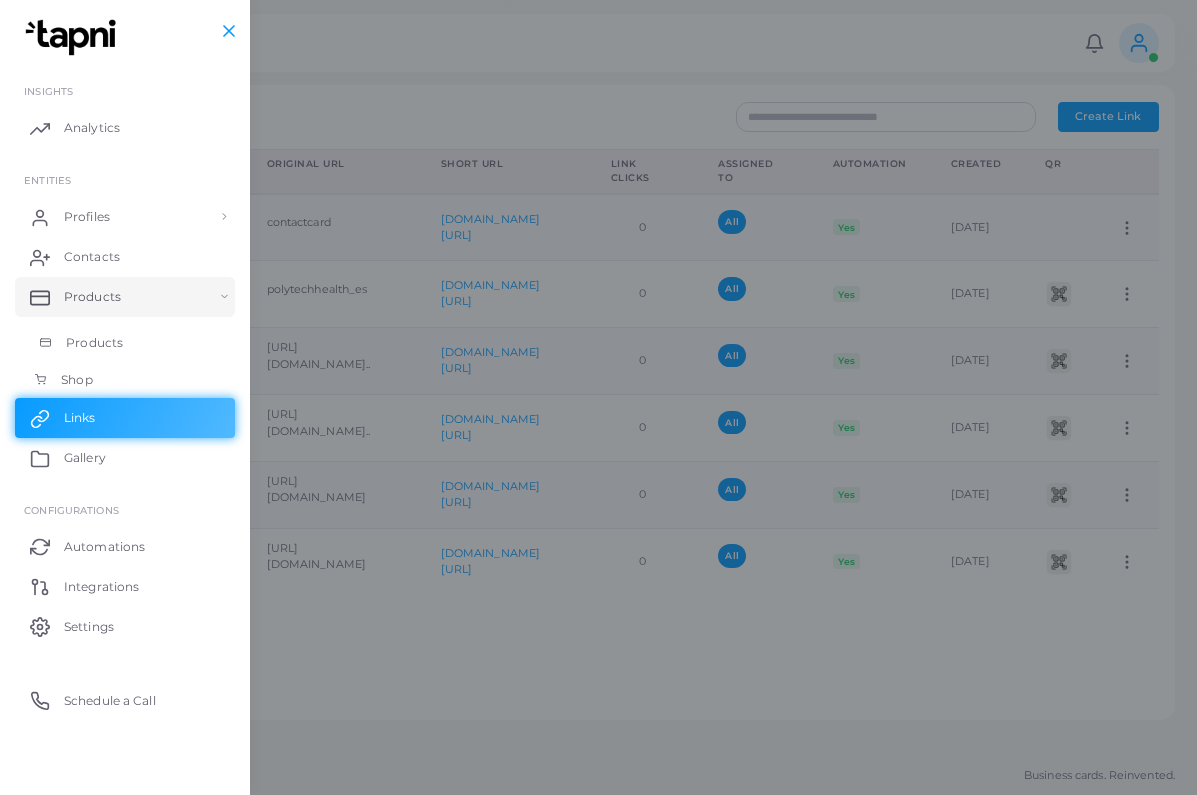 click on "Products" at bounding box center [125, 343] 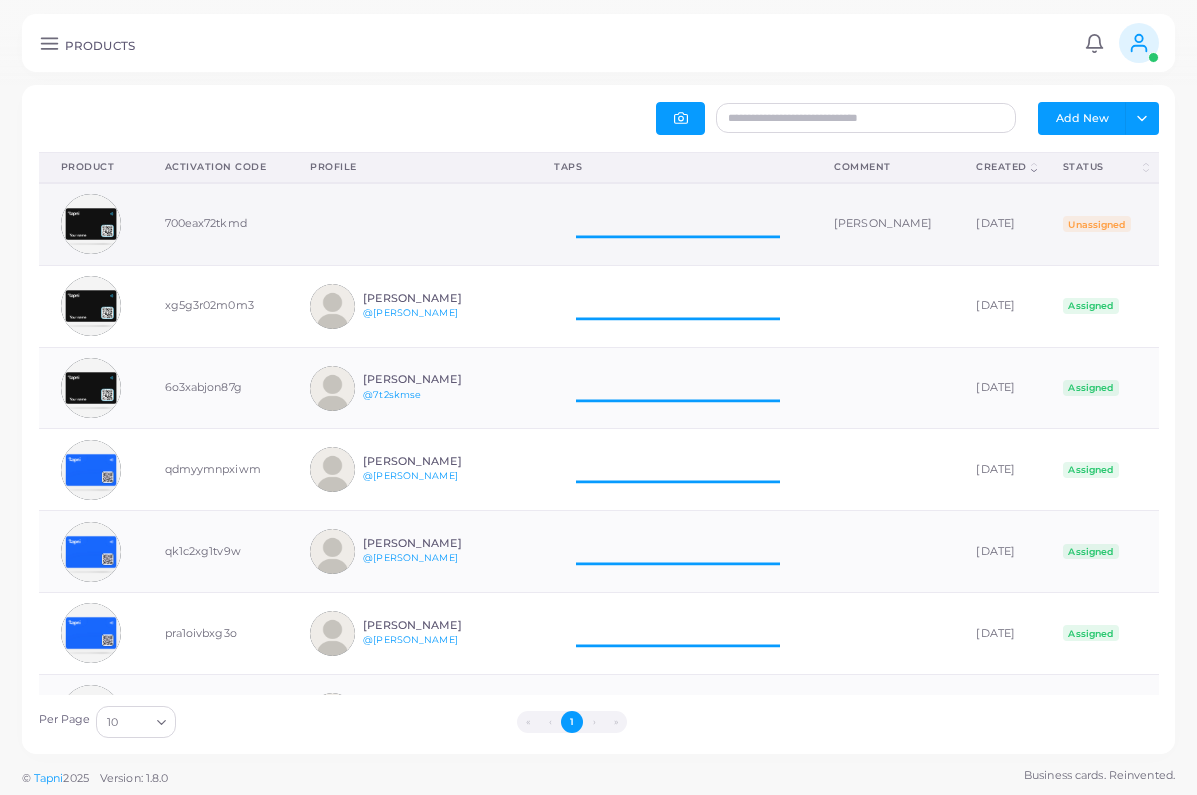 scroll, scrollTop: 81, scrollLeft: 280, axis: both 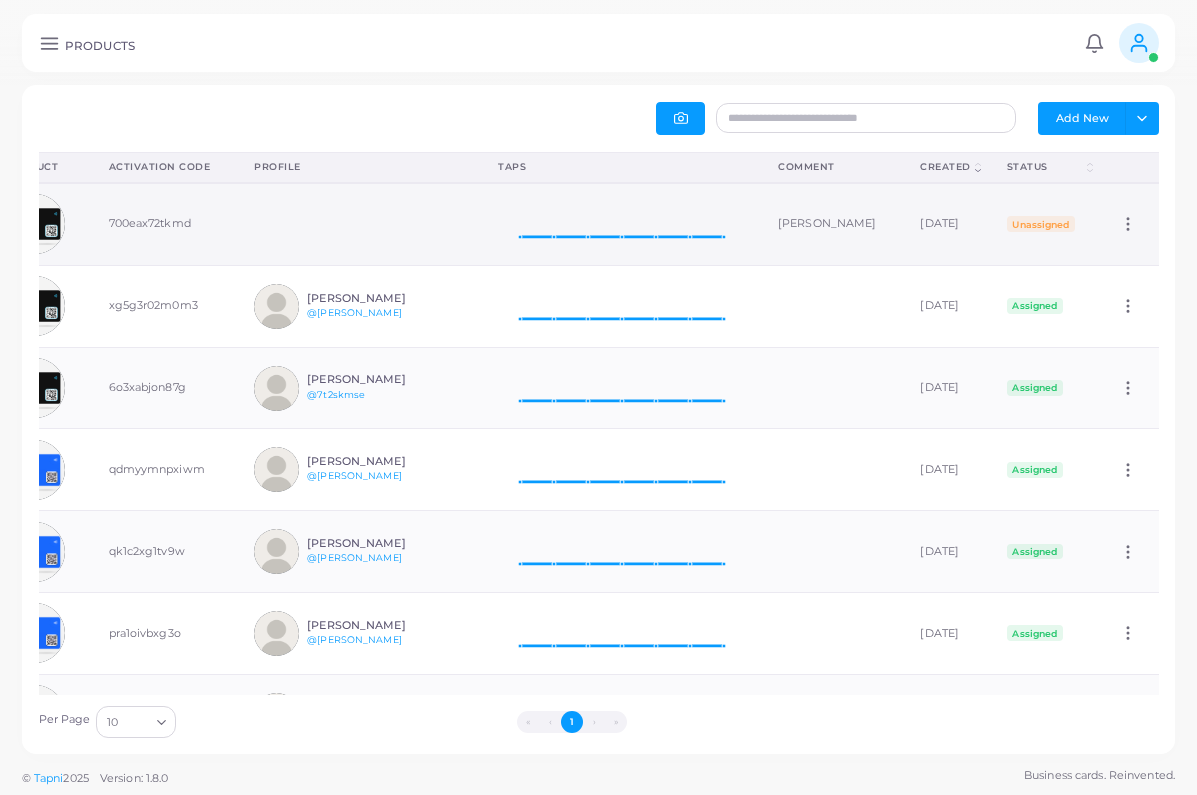 click 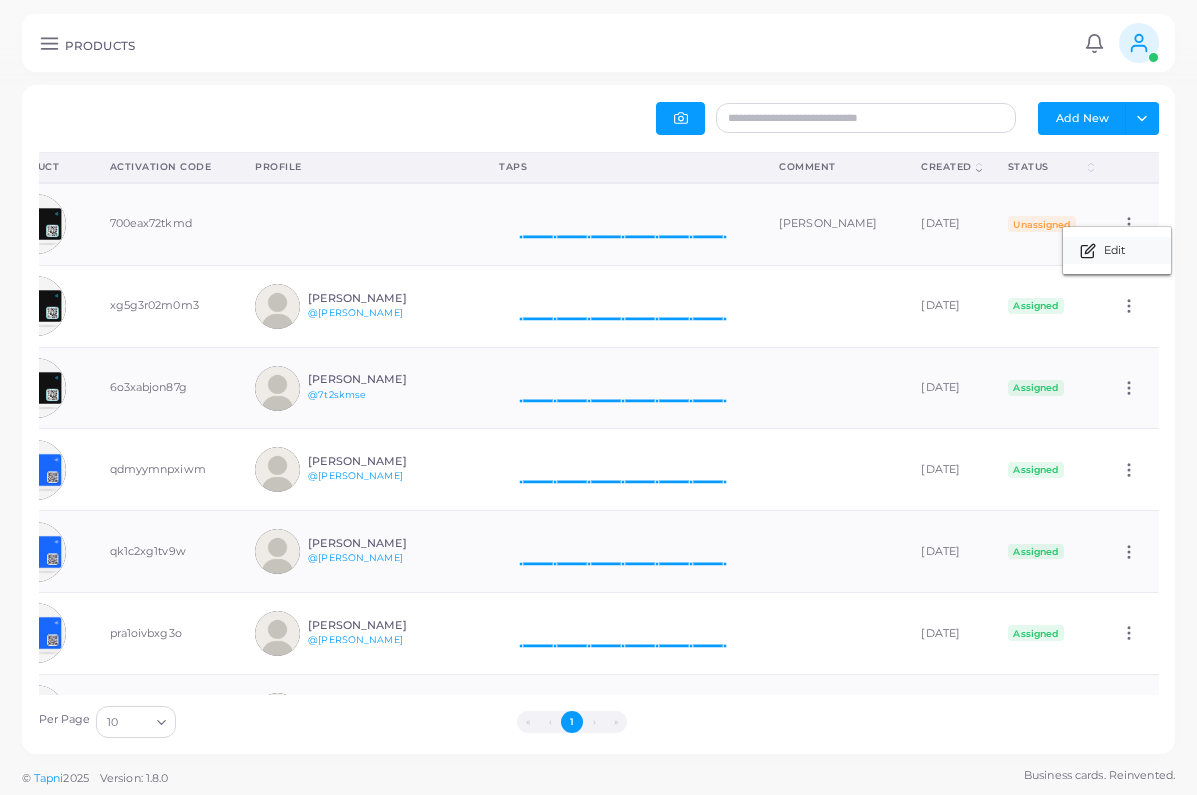 click on "Edit" at bounding box center (1114, 251) 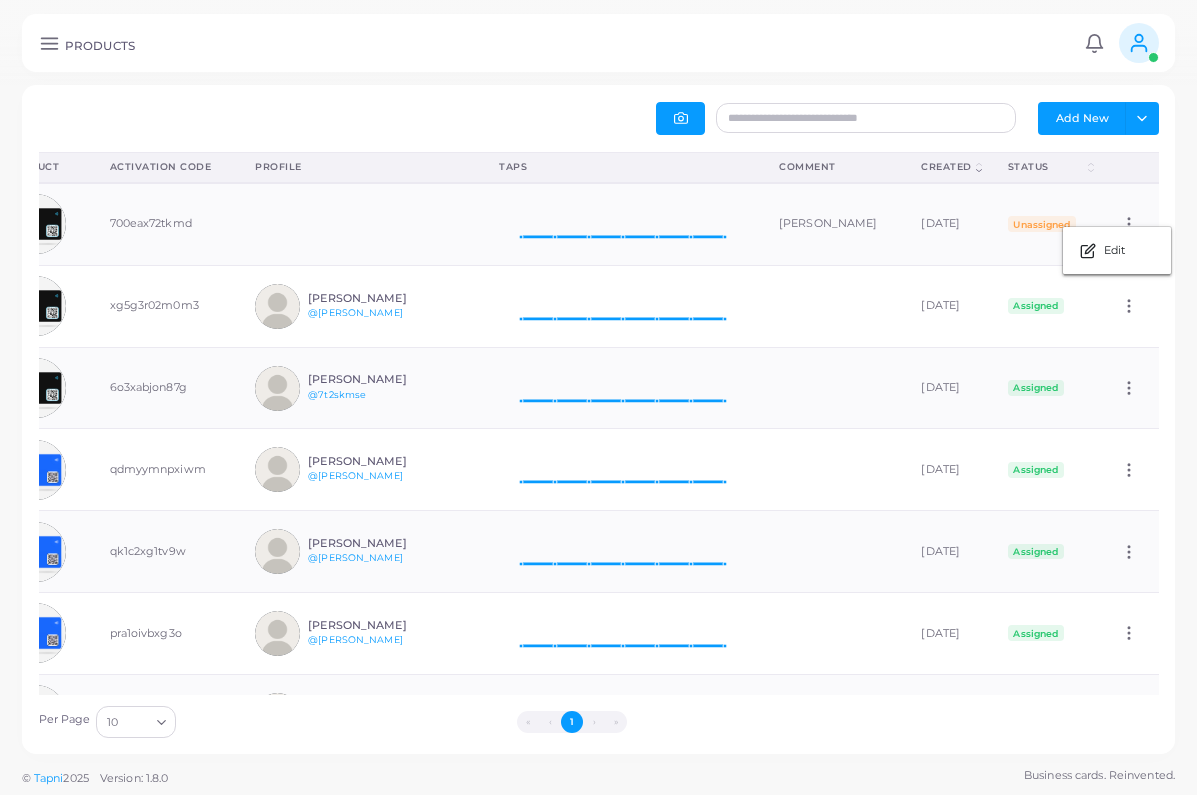 scroll, scrollTop: 1, scrollLeft: 1, axis: both 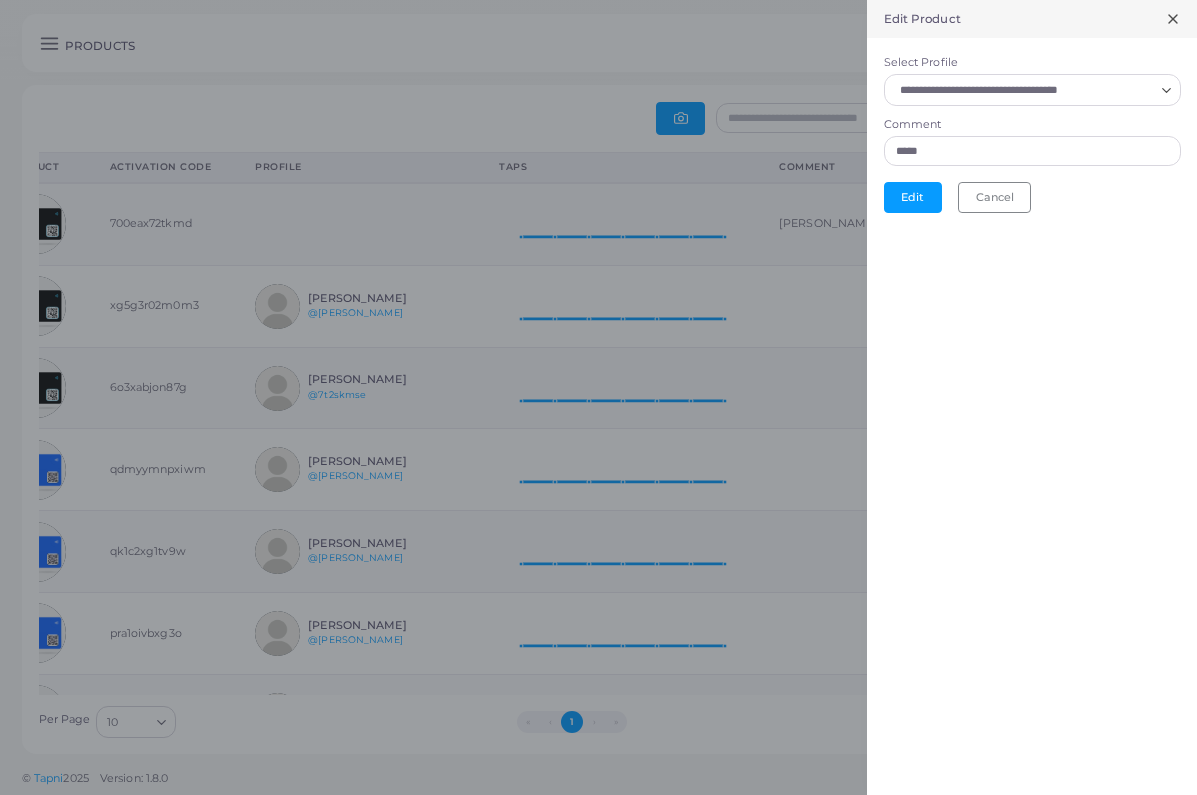click on "Select Profile" at bounding box center [1023, 90] 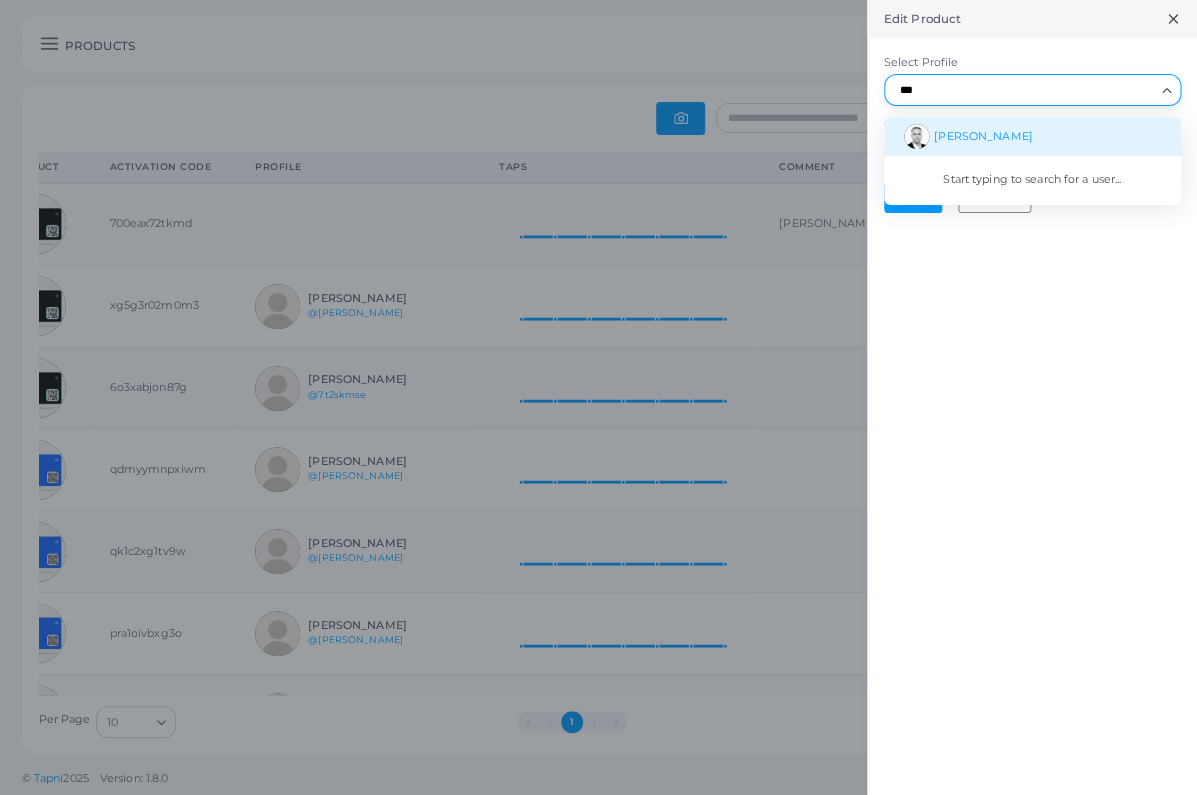 click on "[PERSON_NAME]" at bounding box center [983, 136] 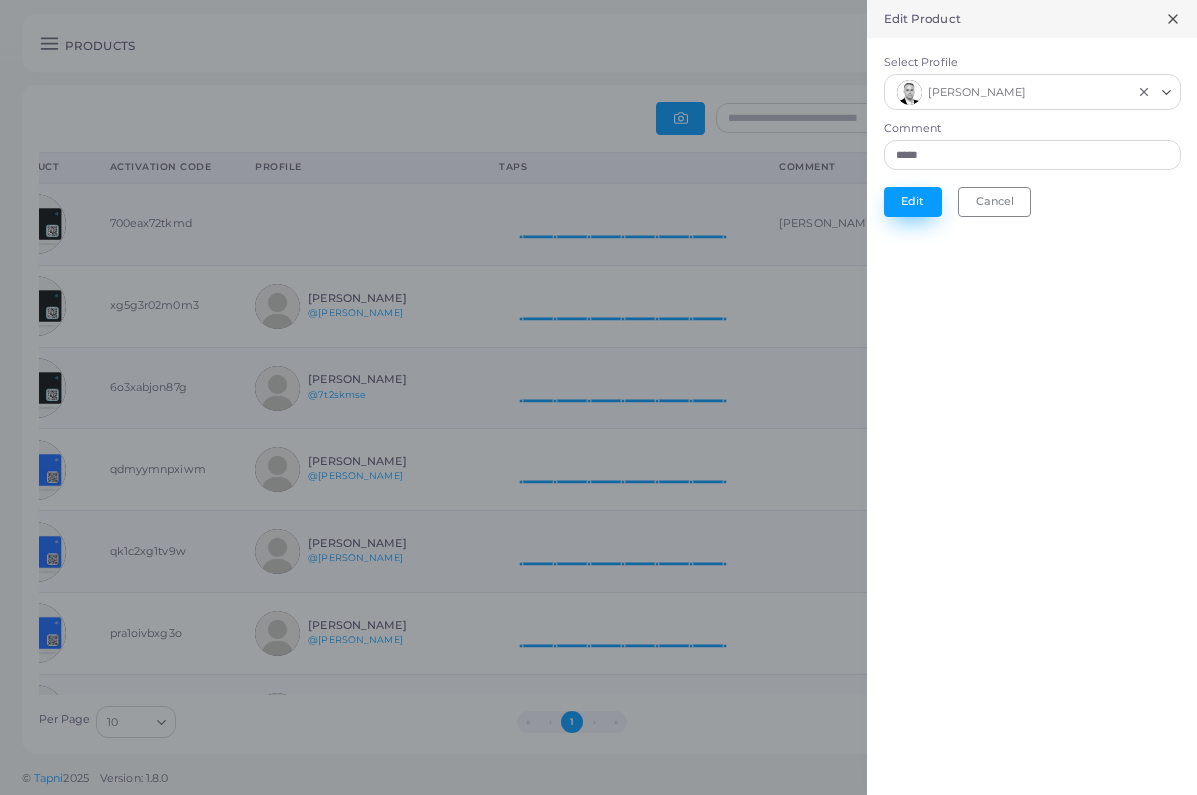 click on "Edit" at bounding box center (913, 202) 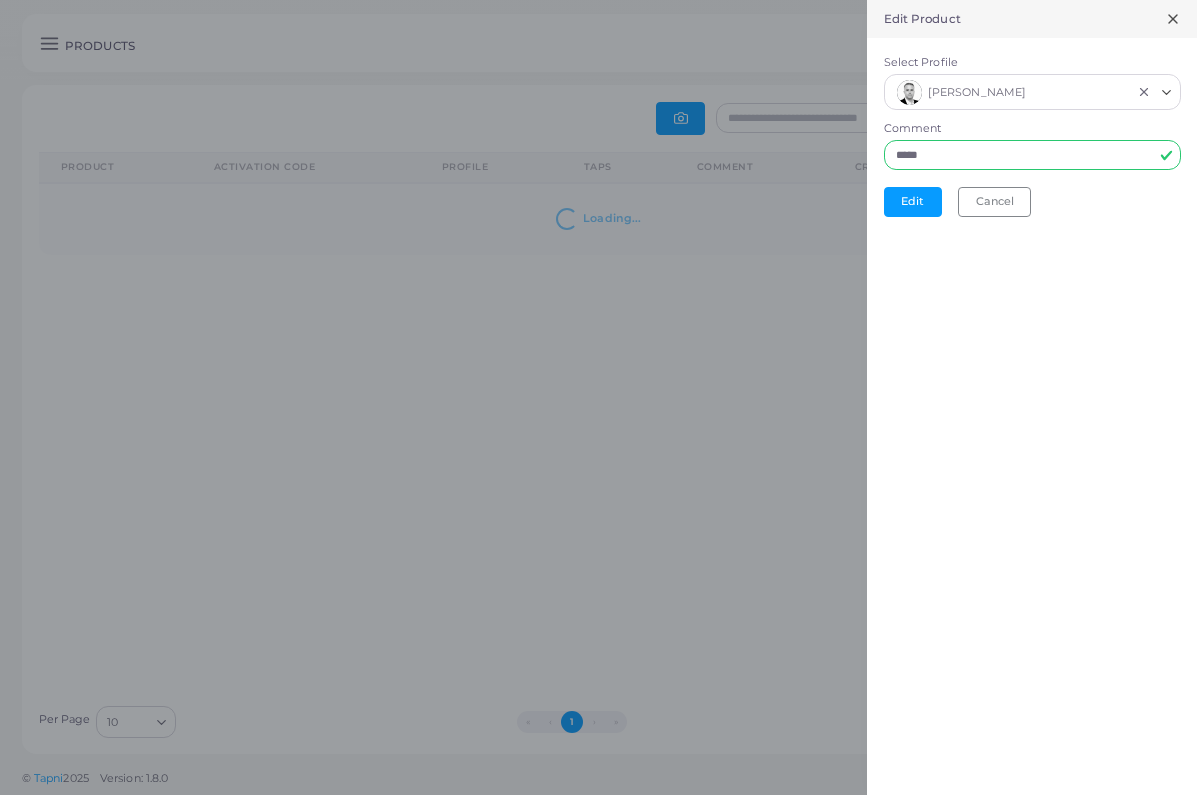 scroll, scrollTop: 0, scrollLeft: 0, axis: both 